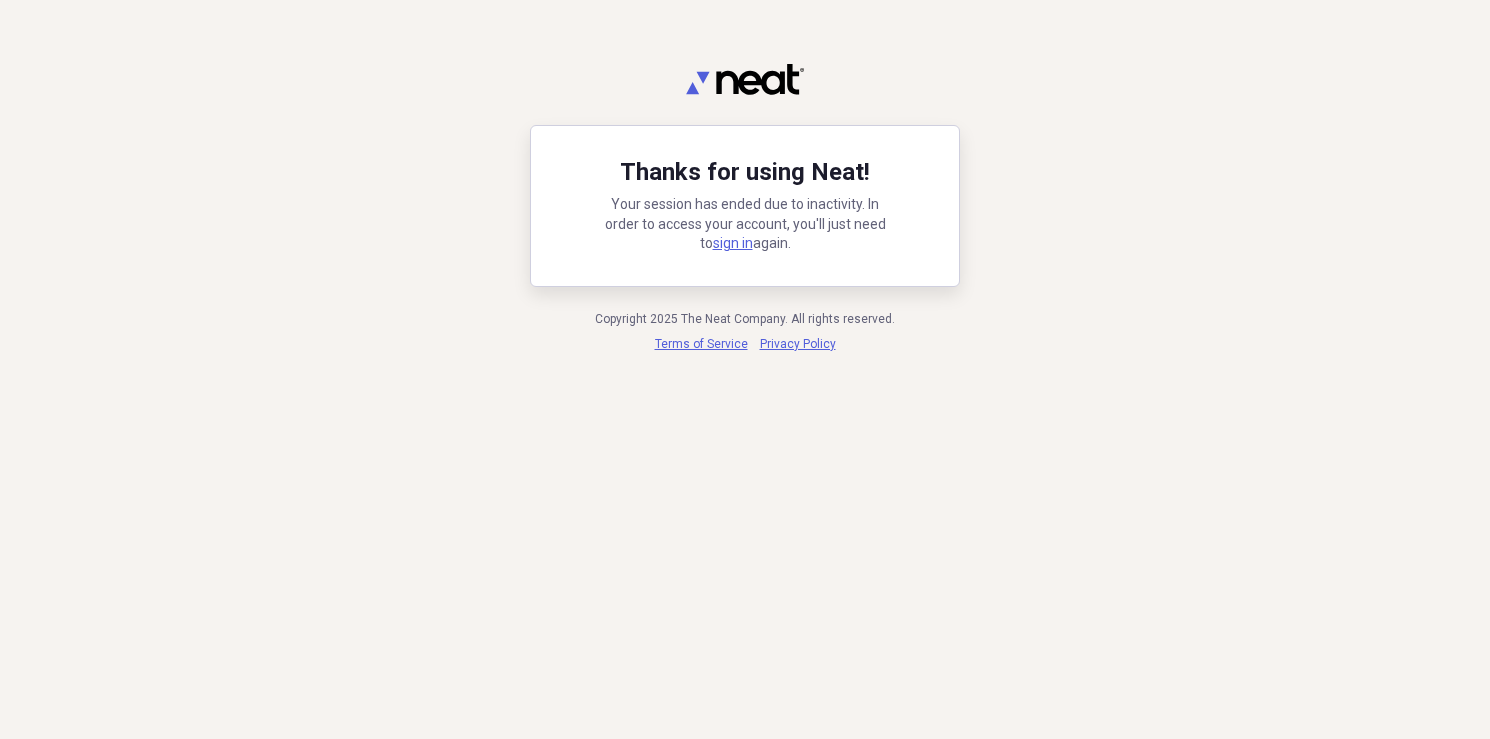 scroll, scrollTop: 0, scrollLeft: 0, axis: both 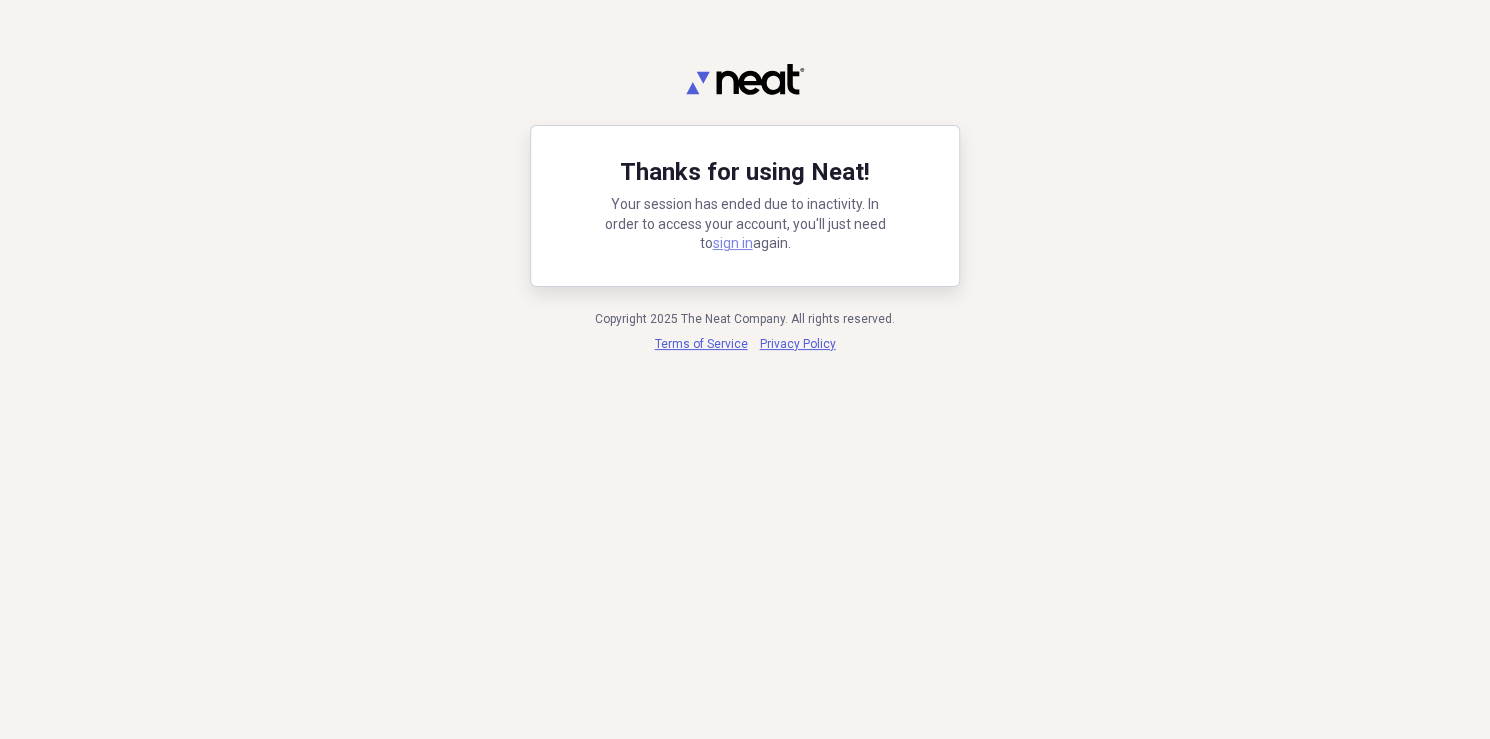 click on "sign in" at bounding box center [733, 243] 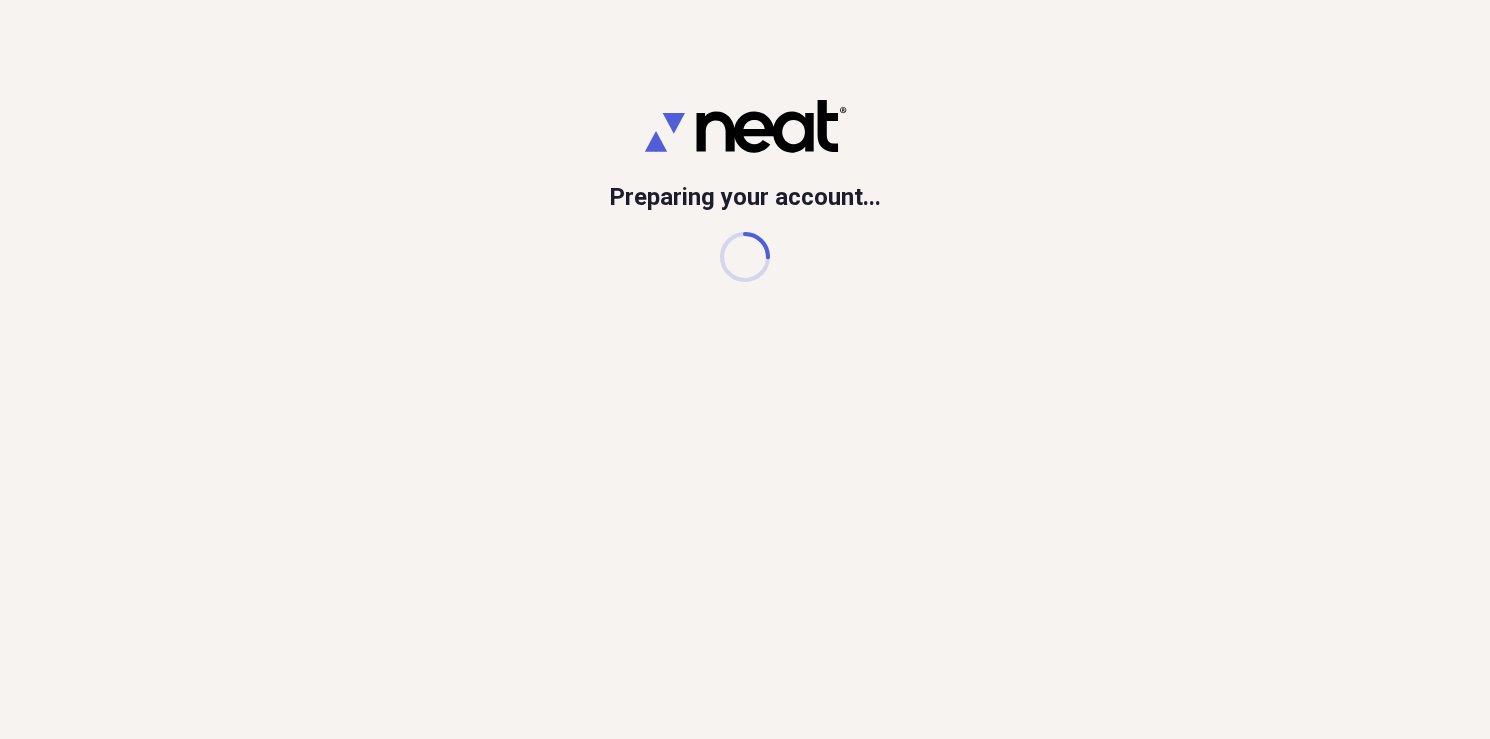 scroll, scrollTop: 0, scrollLeft: 0, axis: both 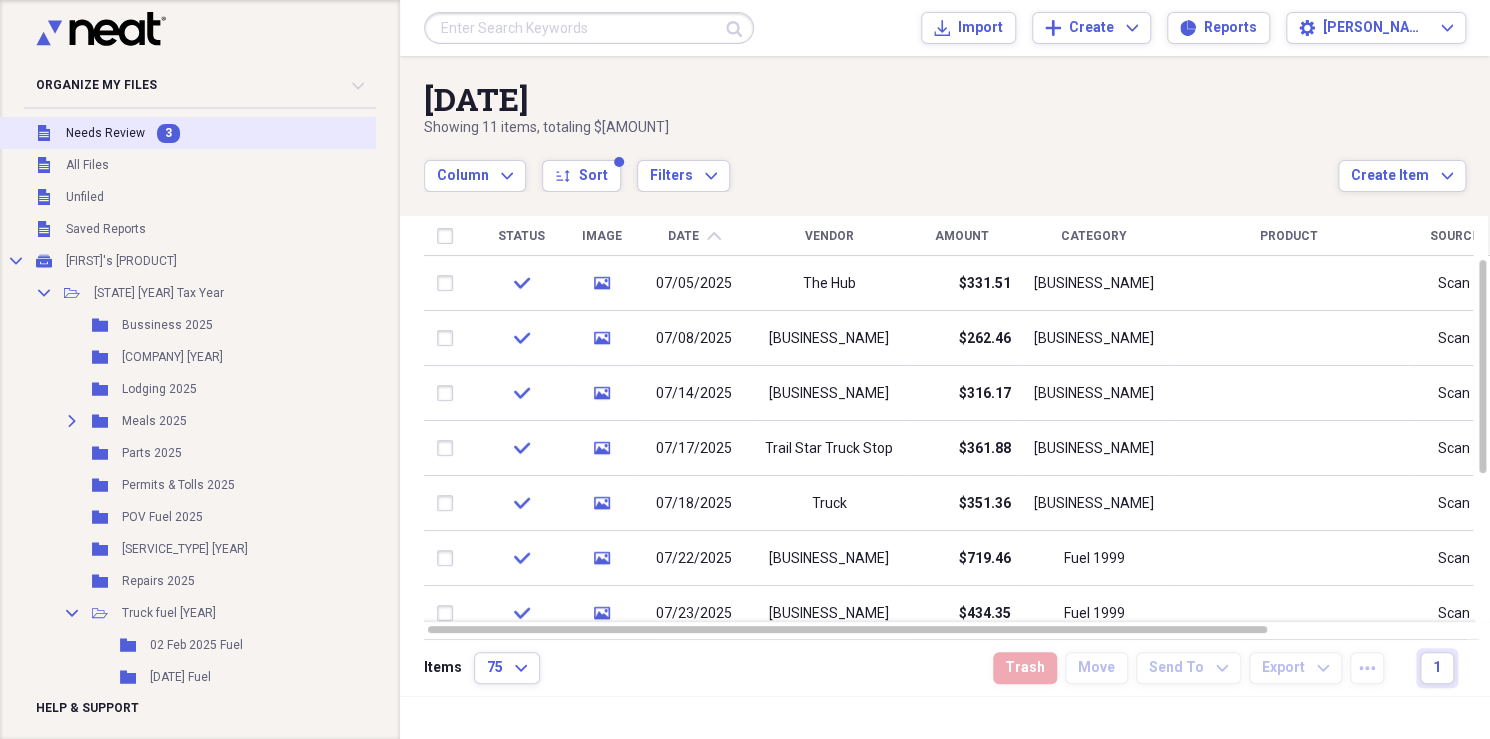 click on "Needs Review" at bounding box center [105, 133] 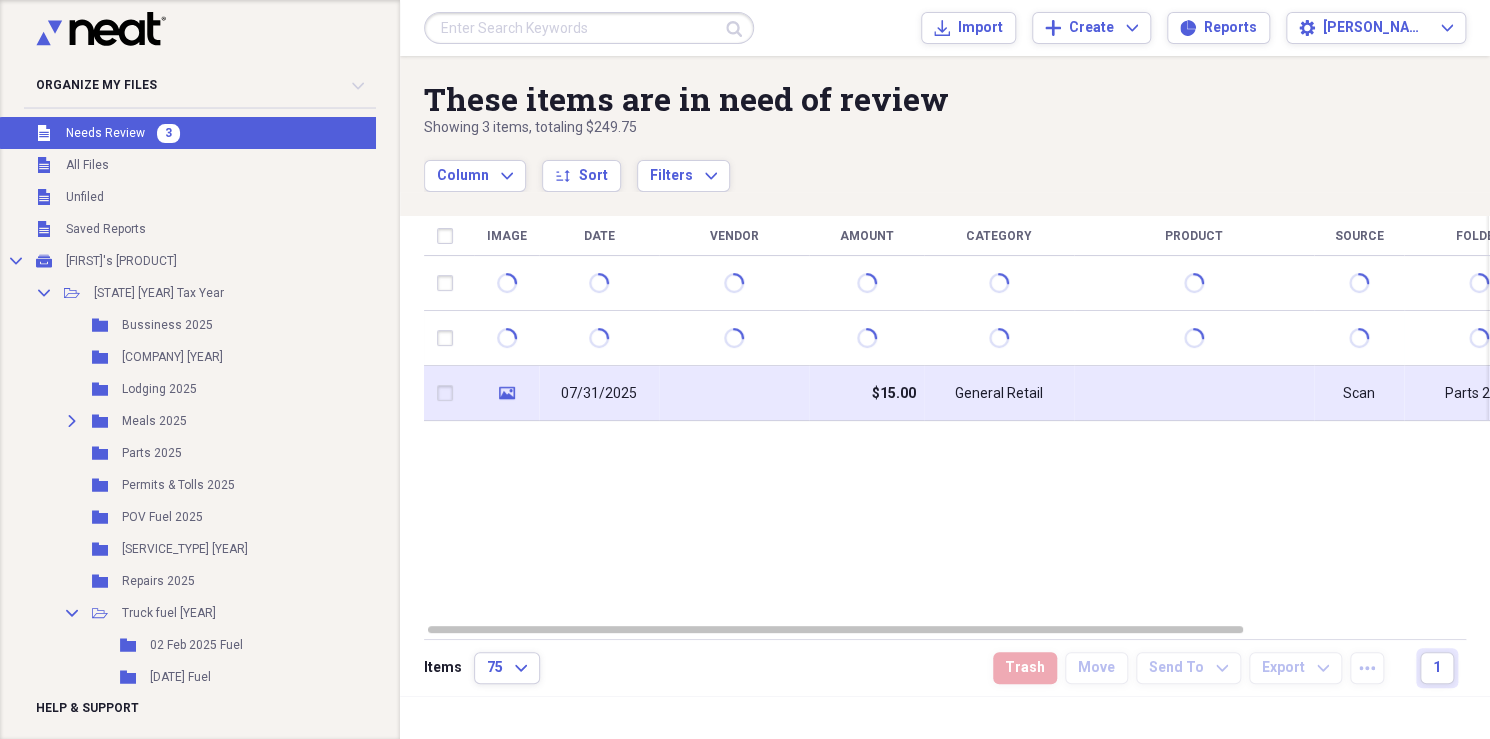 click on "07/31/2025" at bounding box center (599, 394) 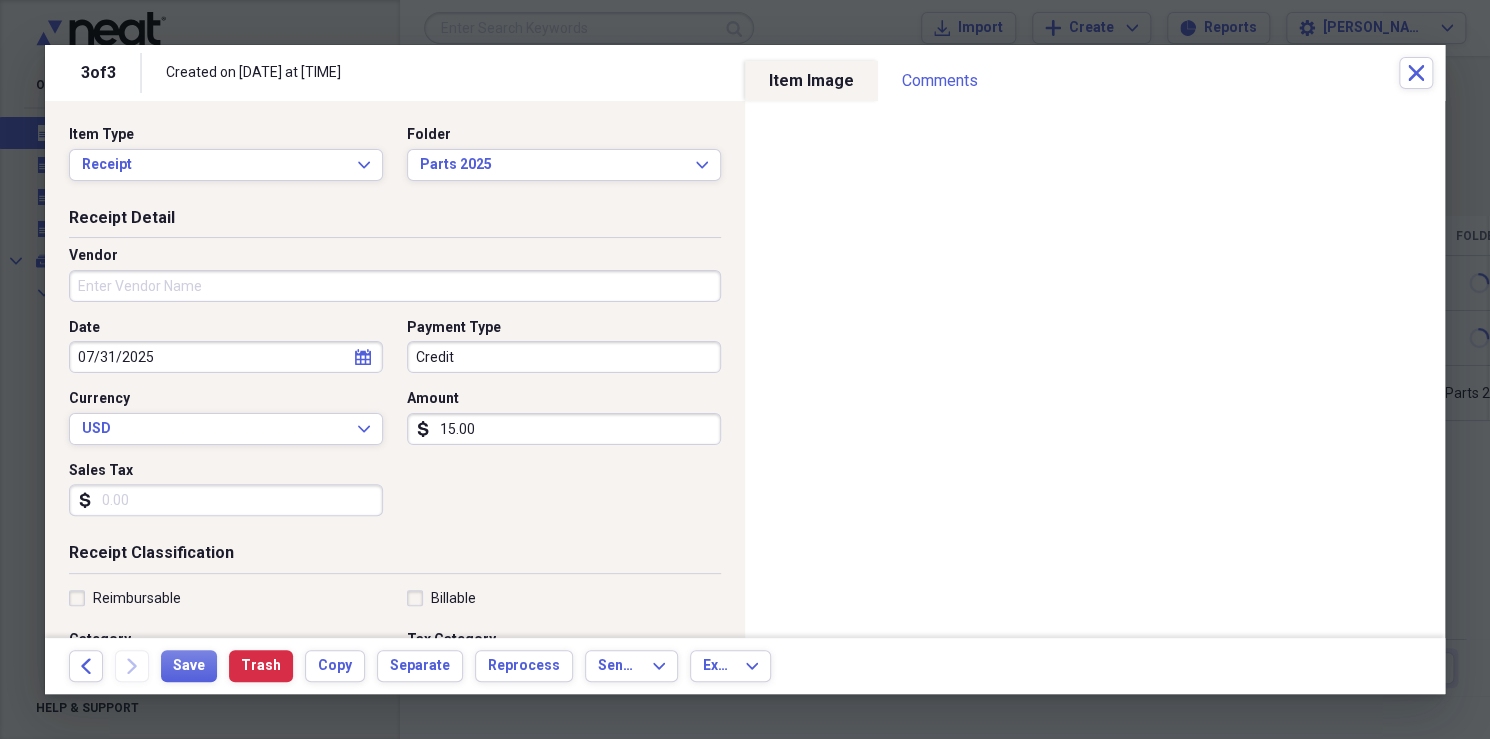 click on "15.00" at bounding box center [564, 429] 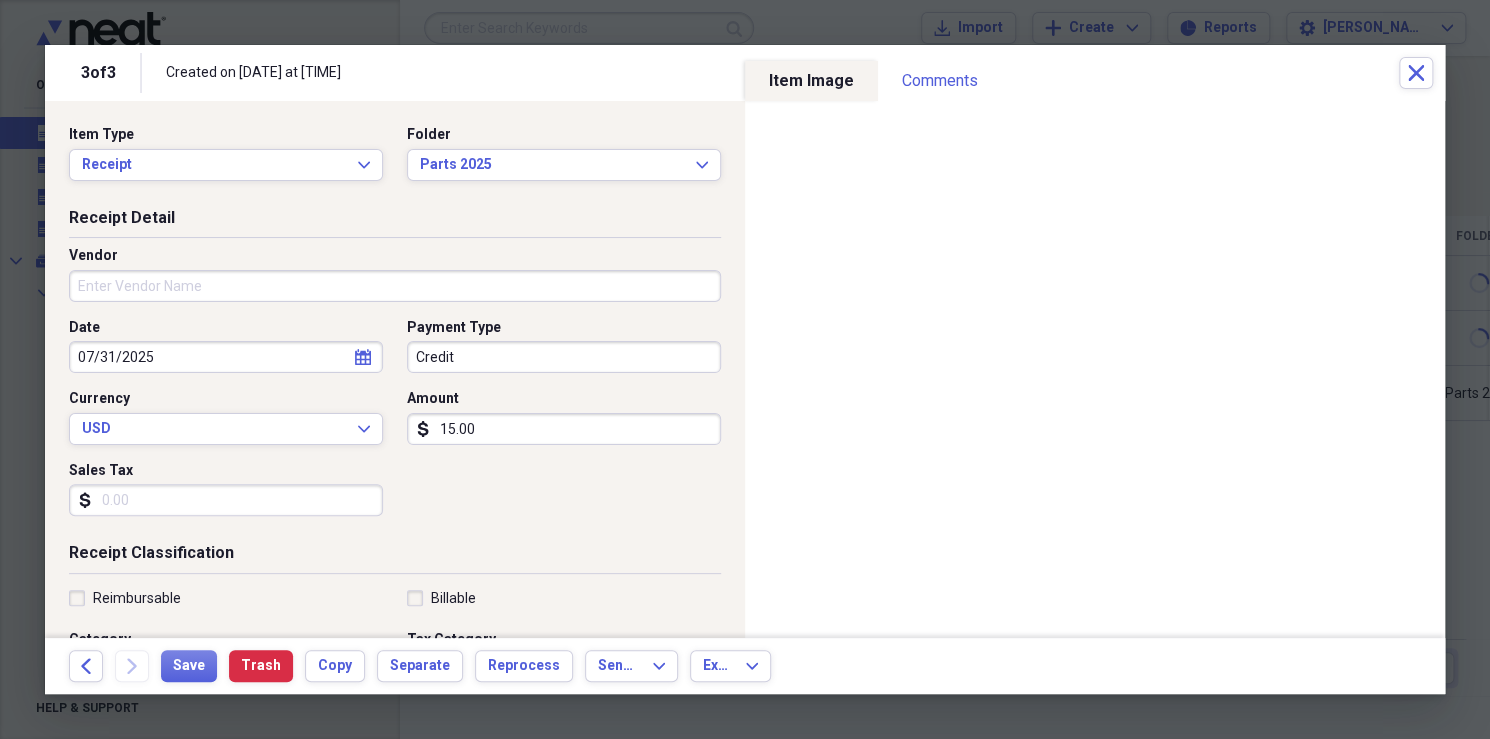 type on "0.01" 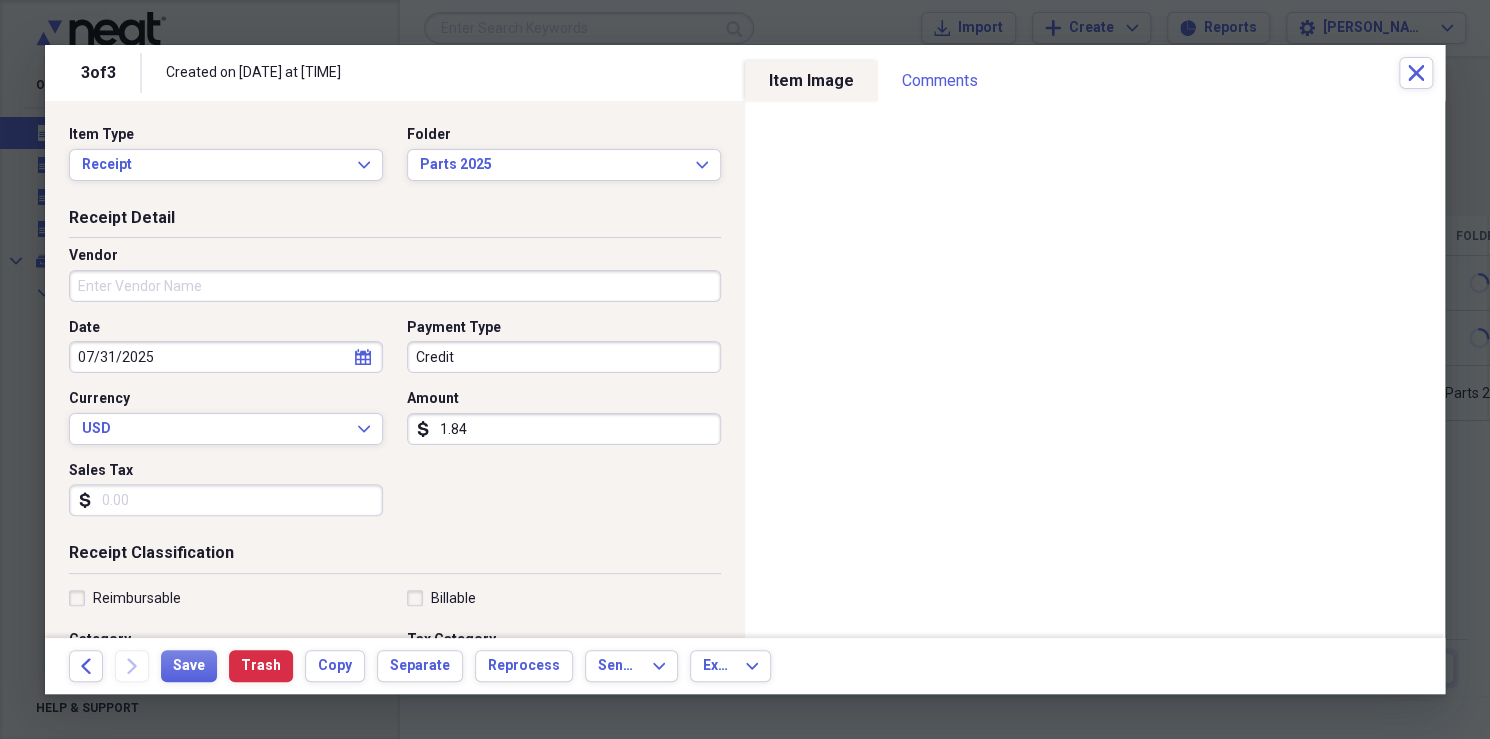 type on "18.45" 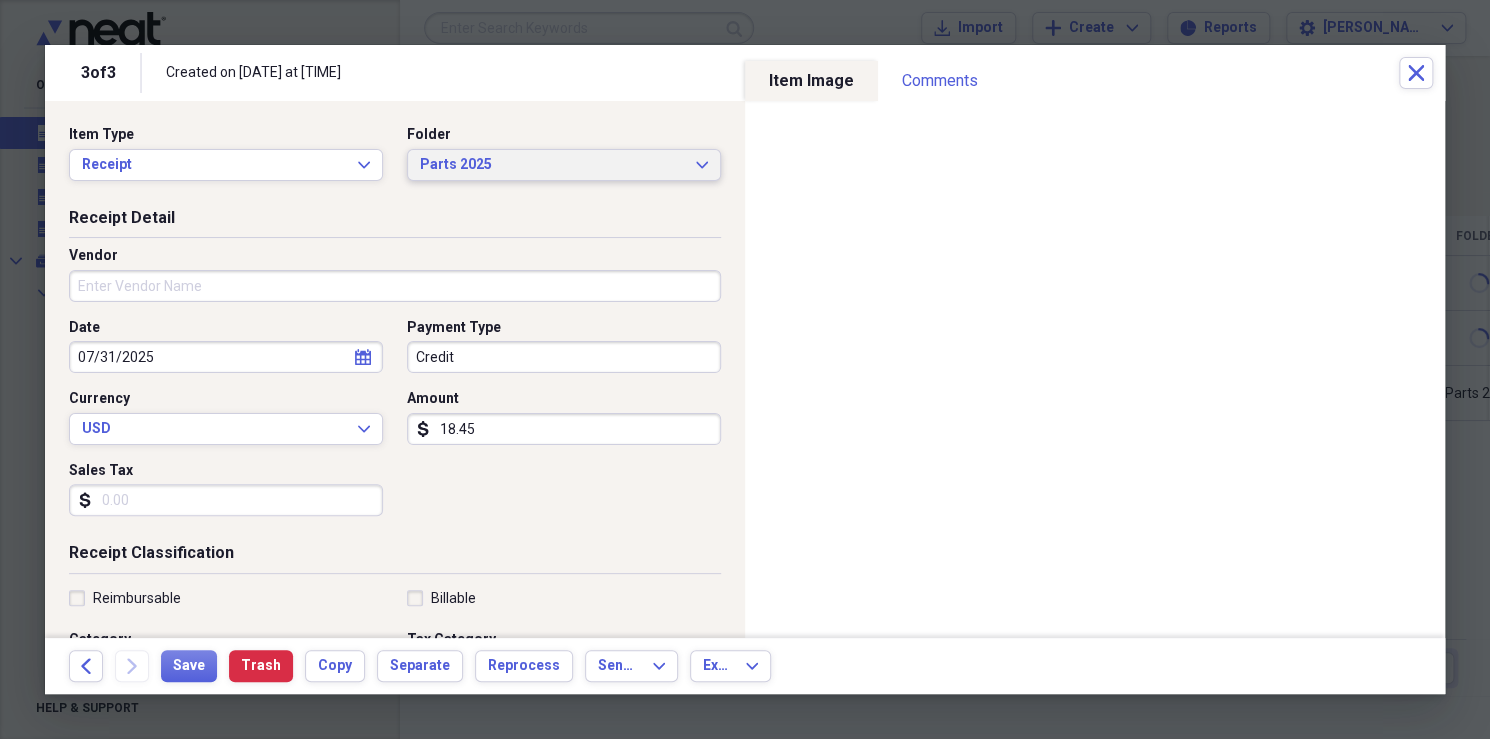 click on "Expand" 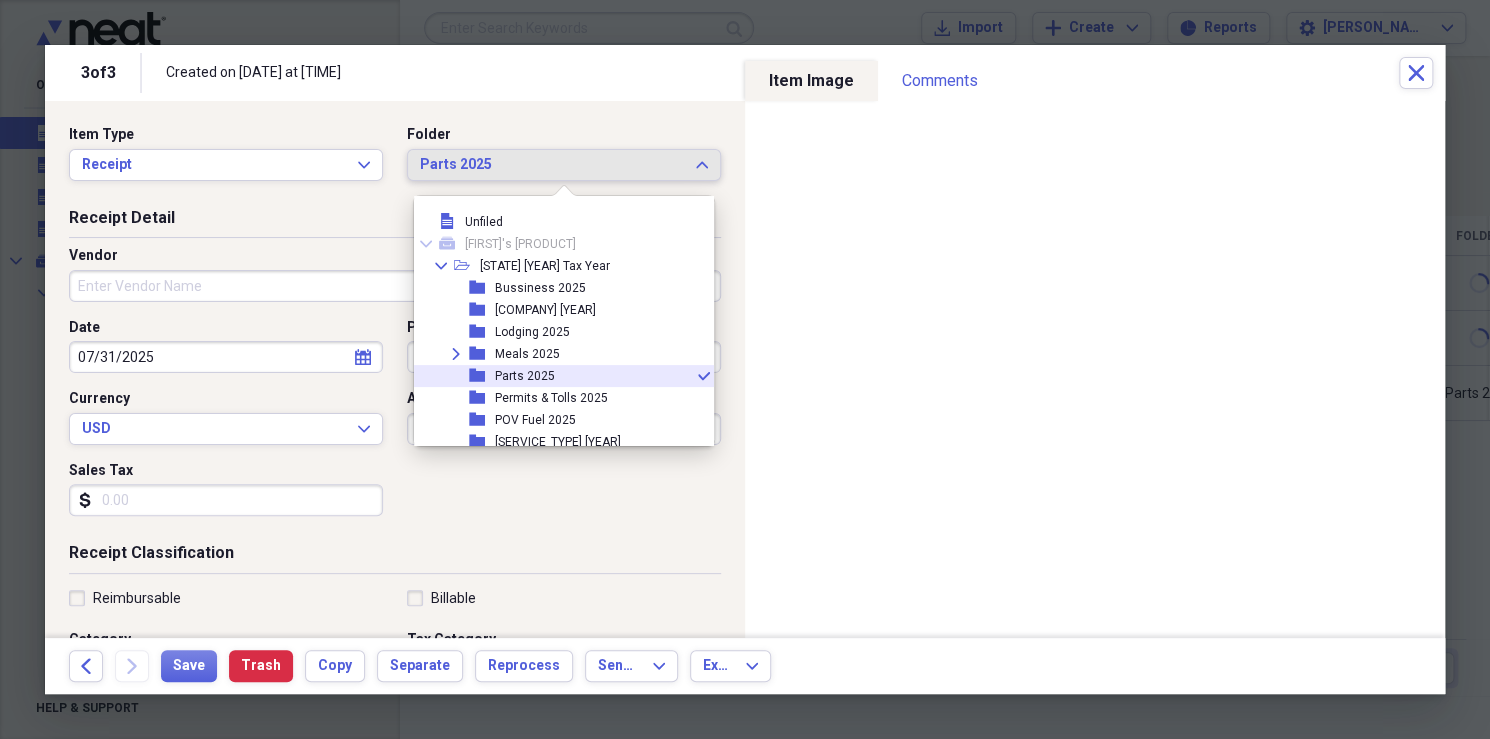 scroll, scrollTop: 55, scrollLeft: 0, axis: vertical 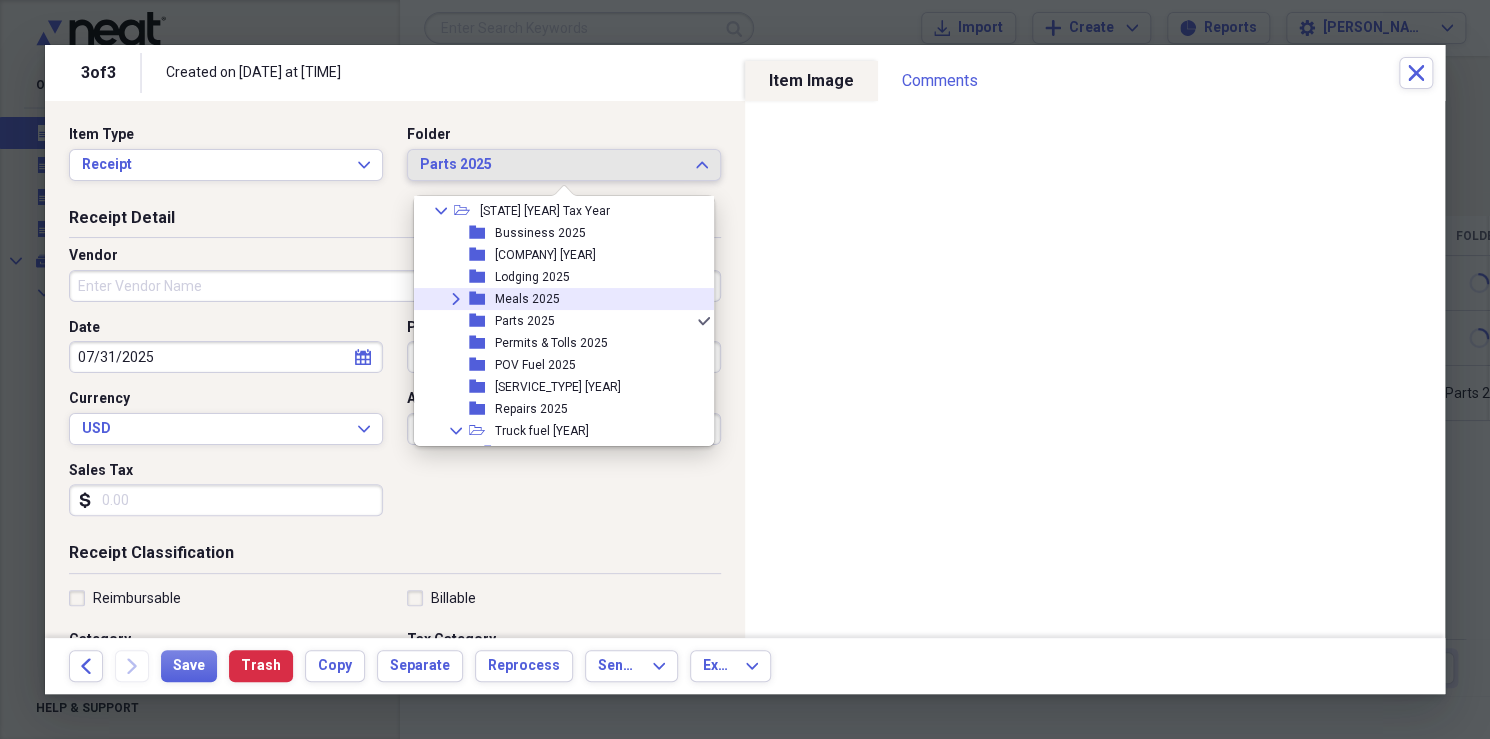 click 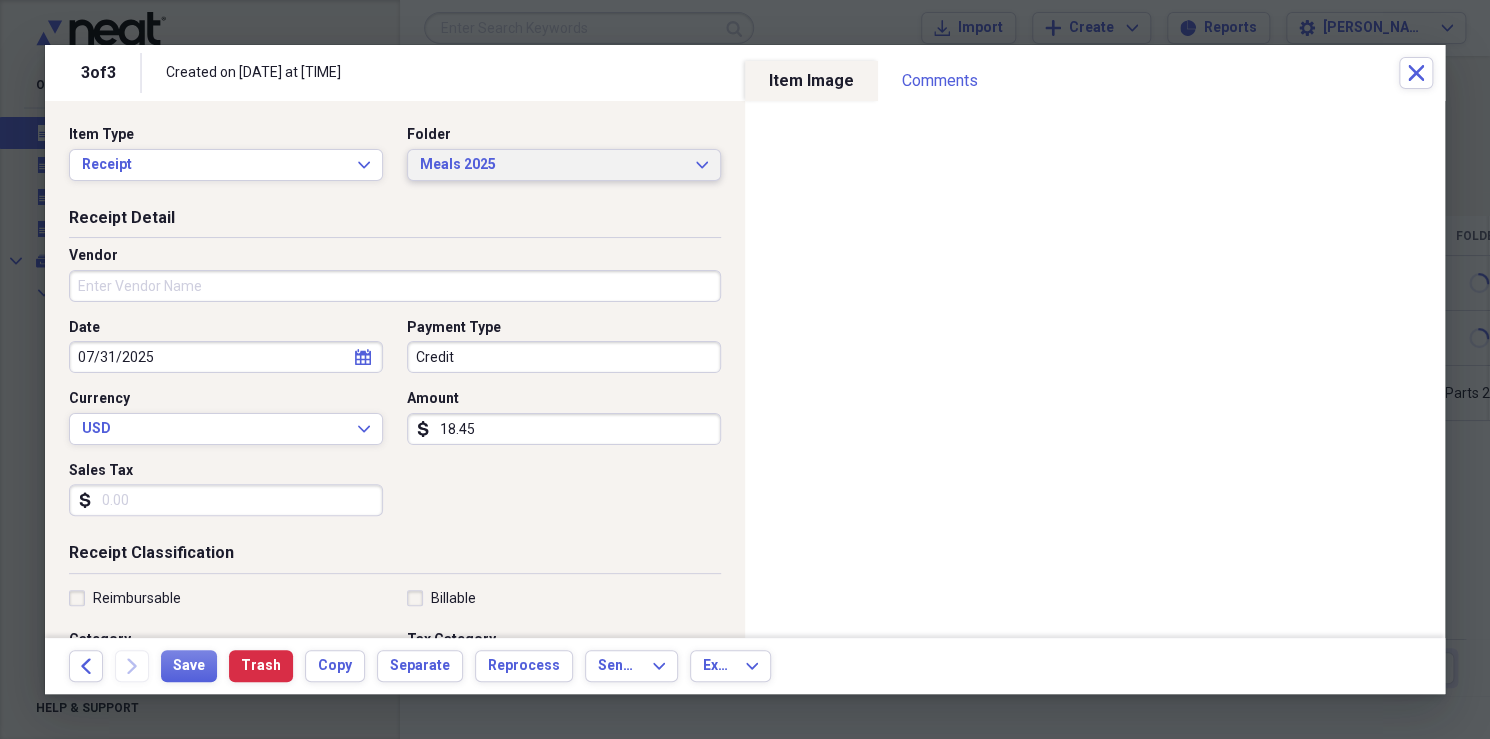 click on "Expand" 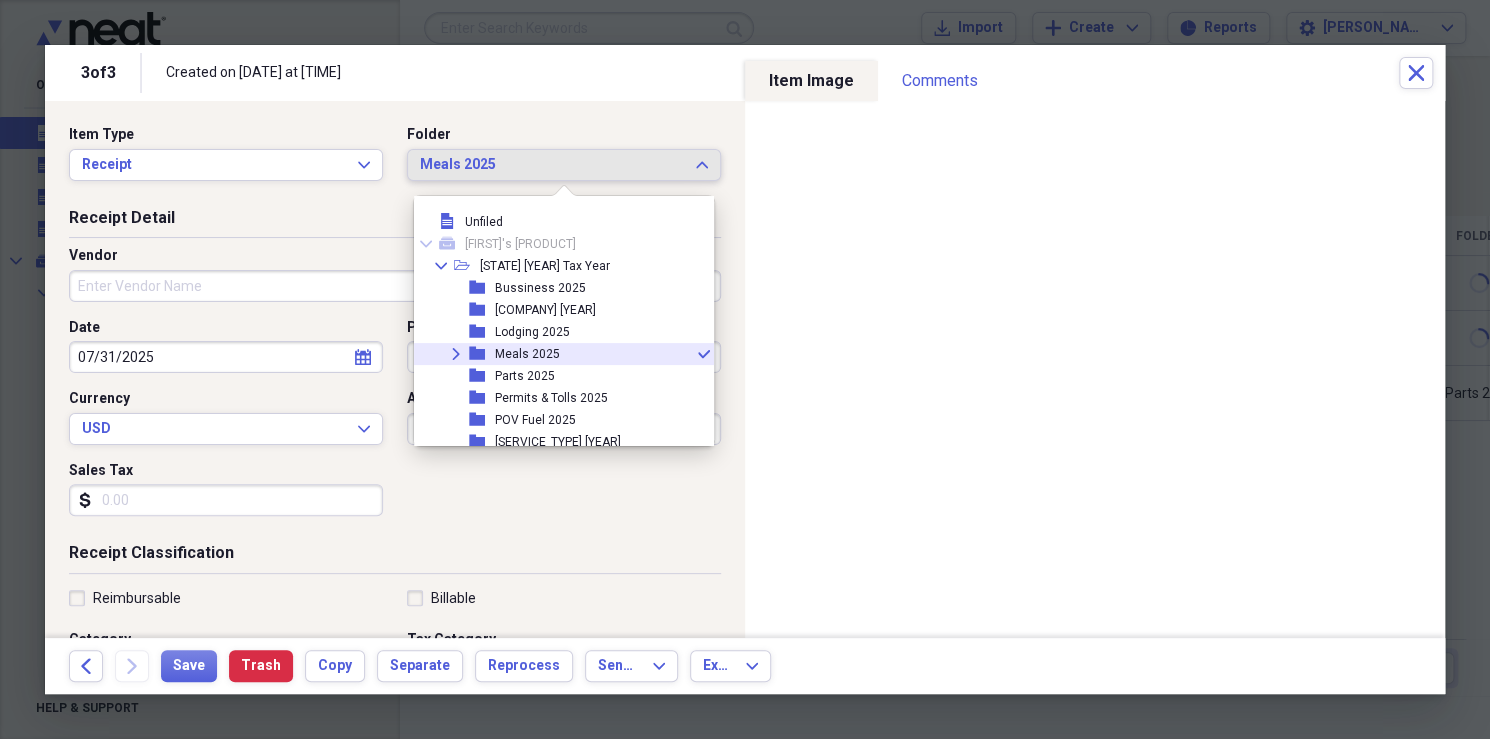 scroll, scrollTop: 32, scrollLeft: 0, axis: vertical 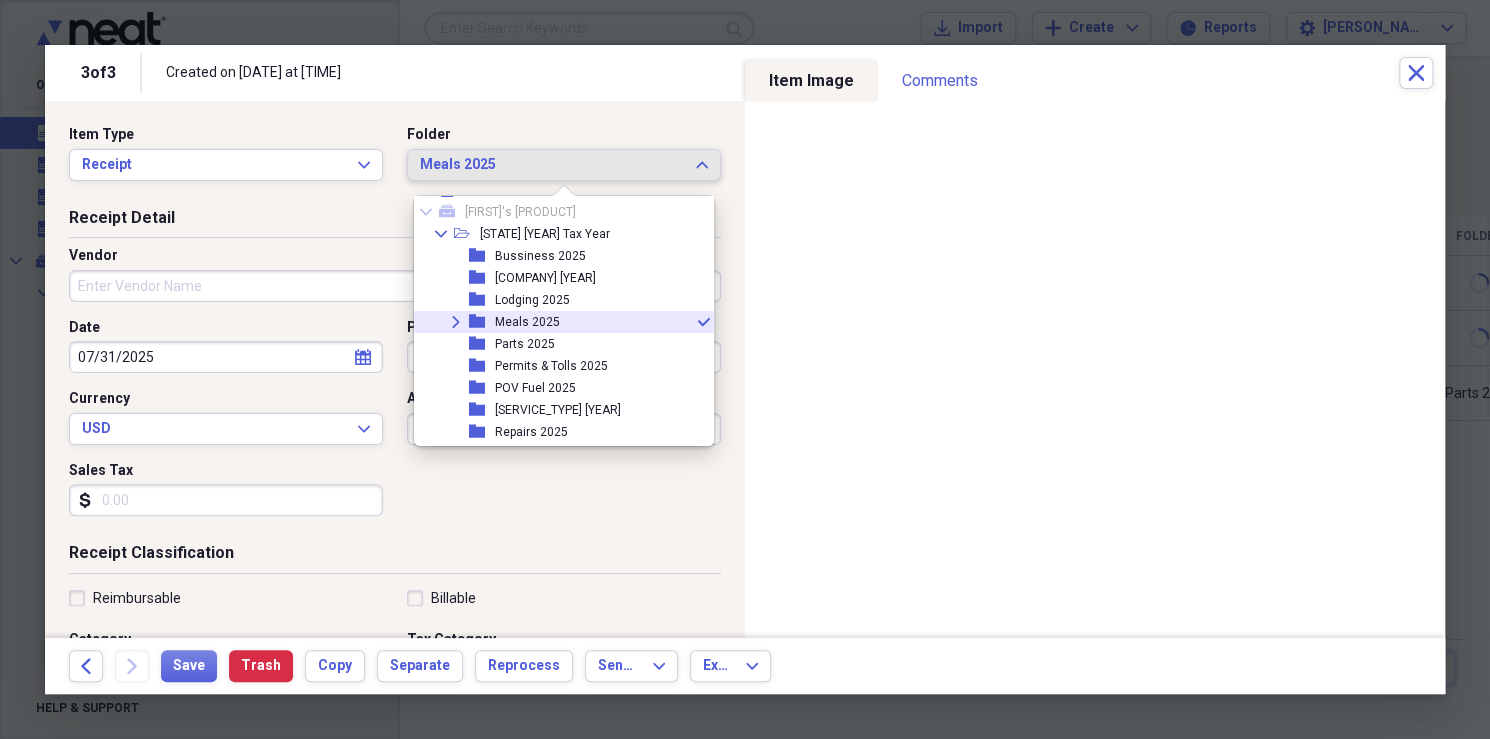 click on "Expand" at bounding box center [456, 322] 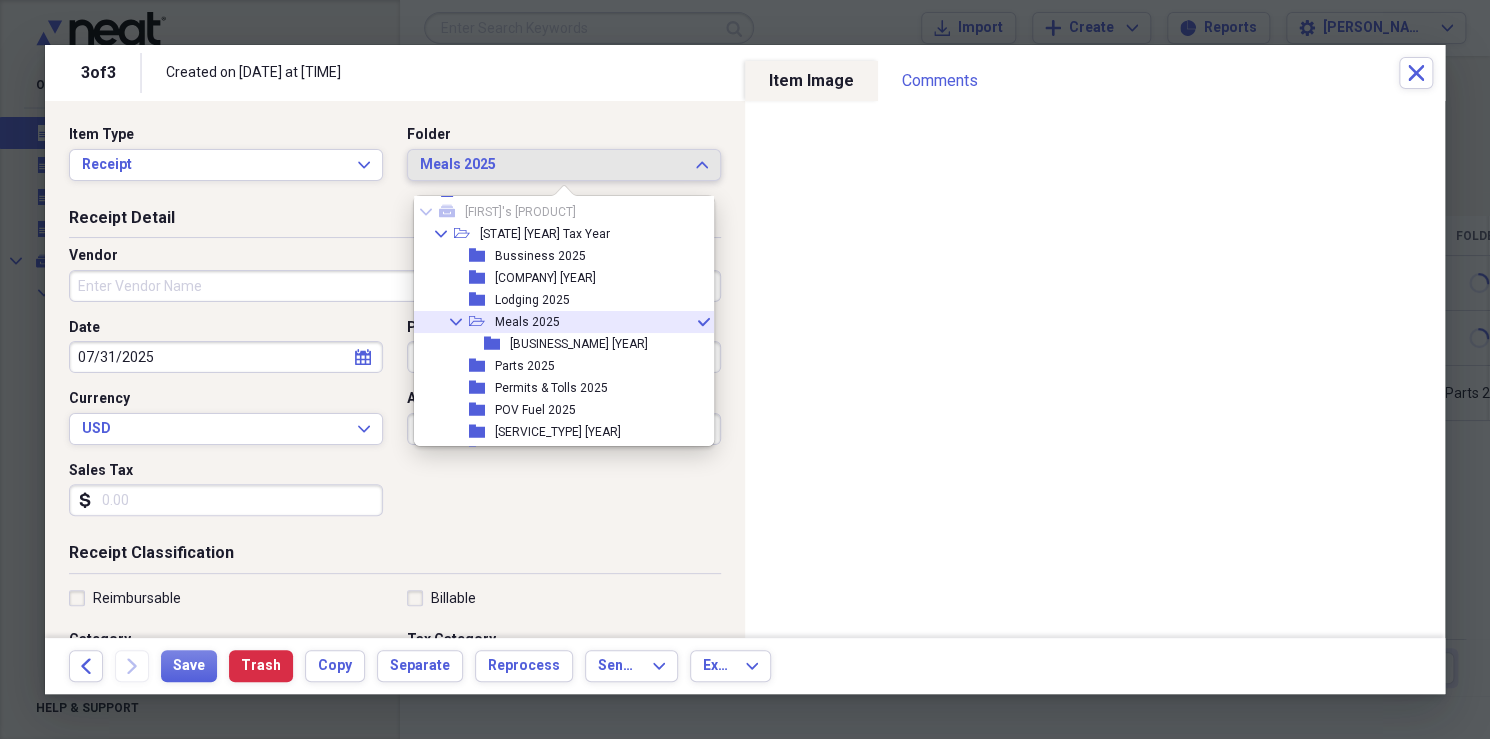 scroll, scrollTop: 90, scrollLeft: 0, axis: vertical 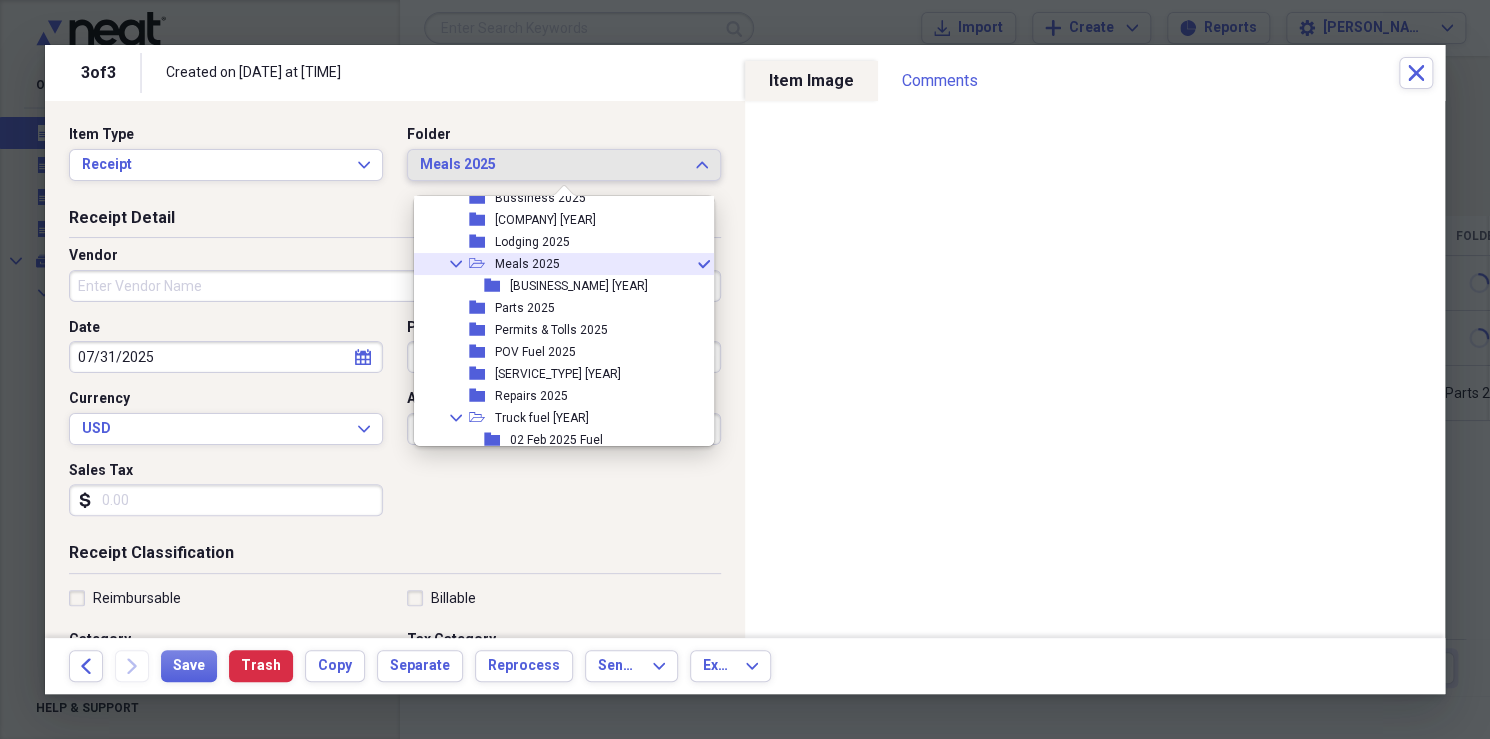 click on "Meals 2025" at bounding box center (527, 264) 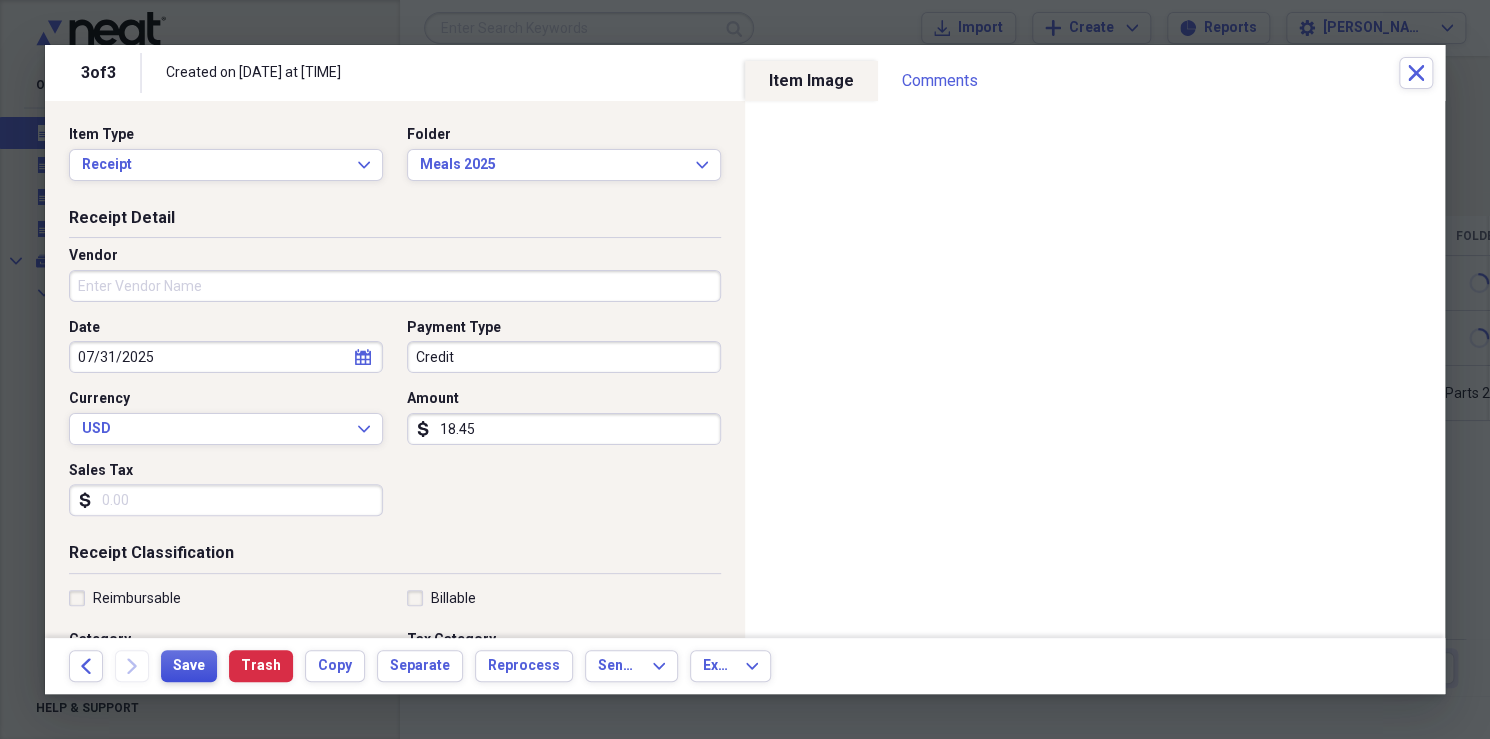 click on "Save" at bounding box center (189, 666) 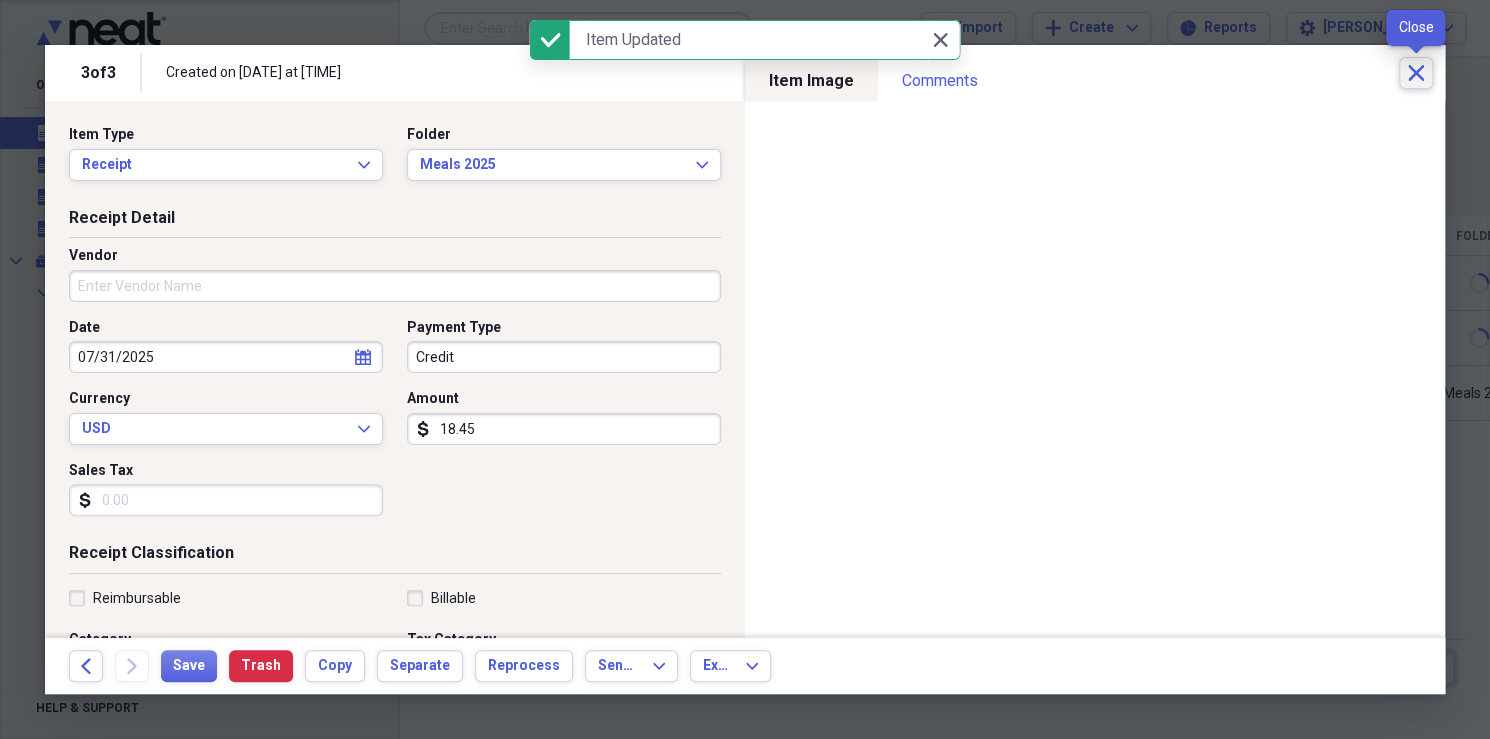 click 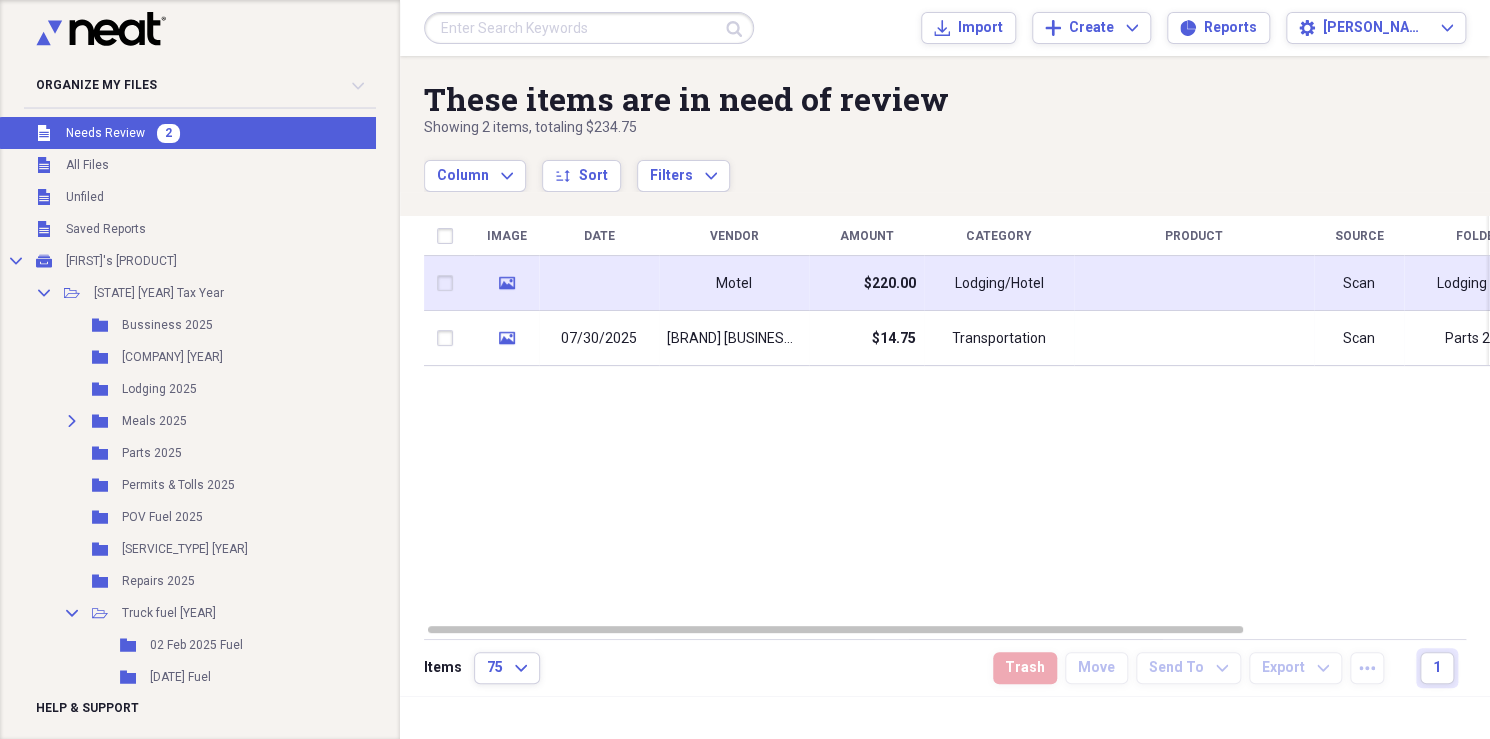 click at bounding box center (599, 283) 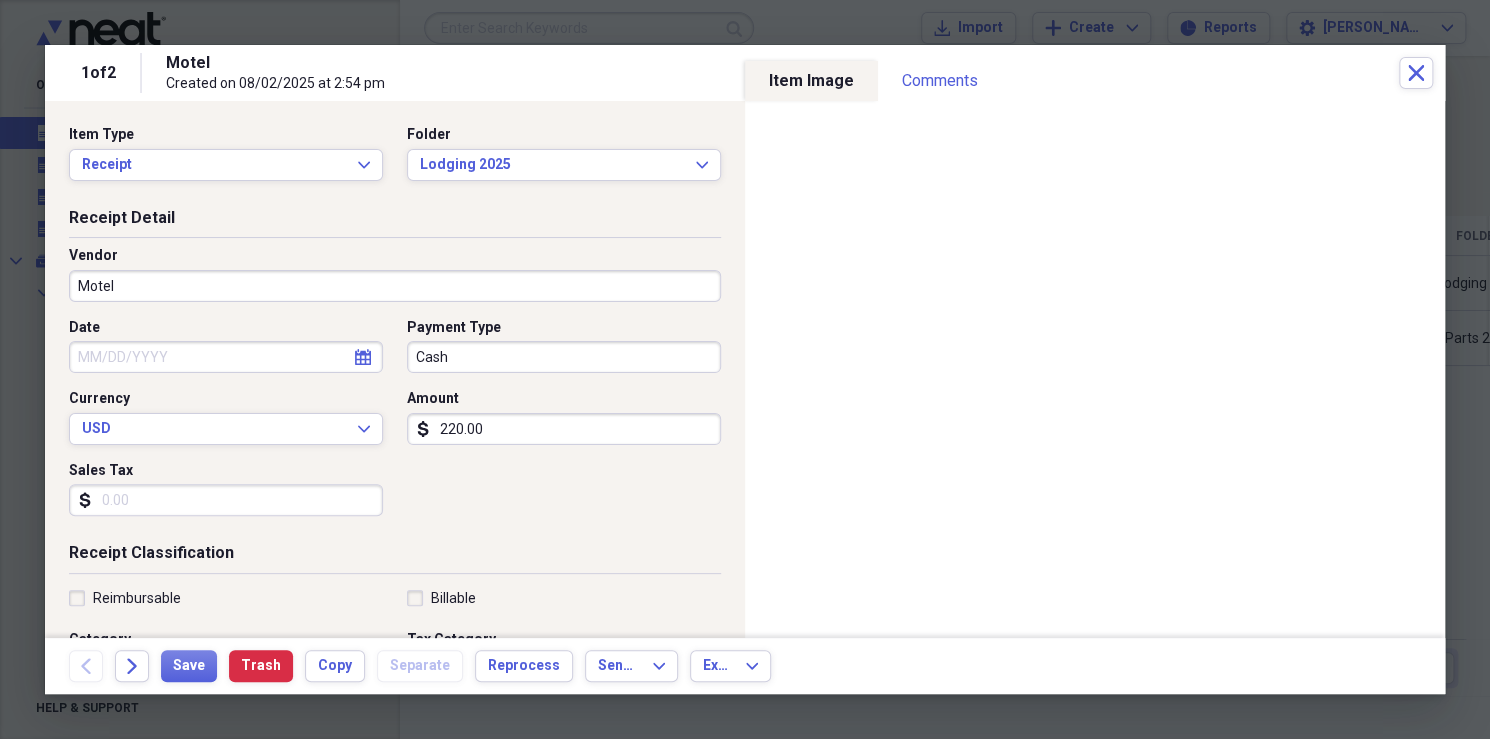 click 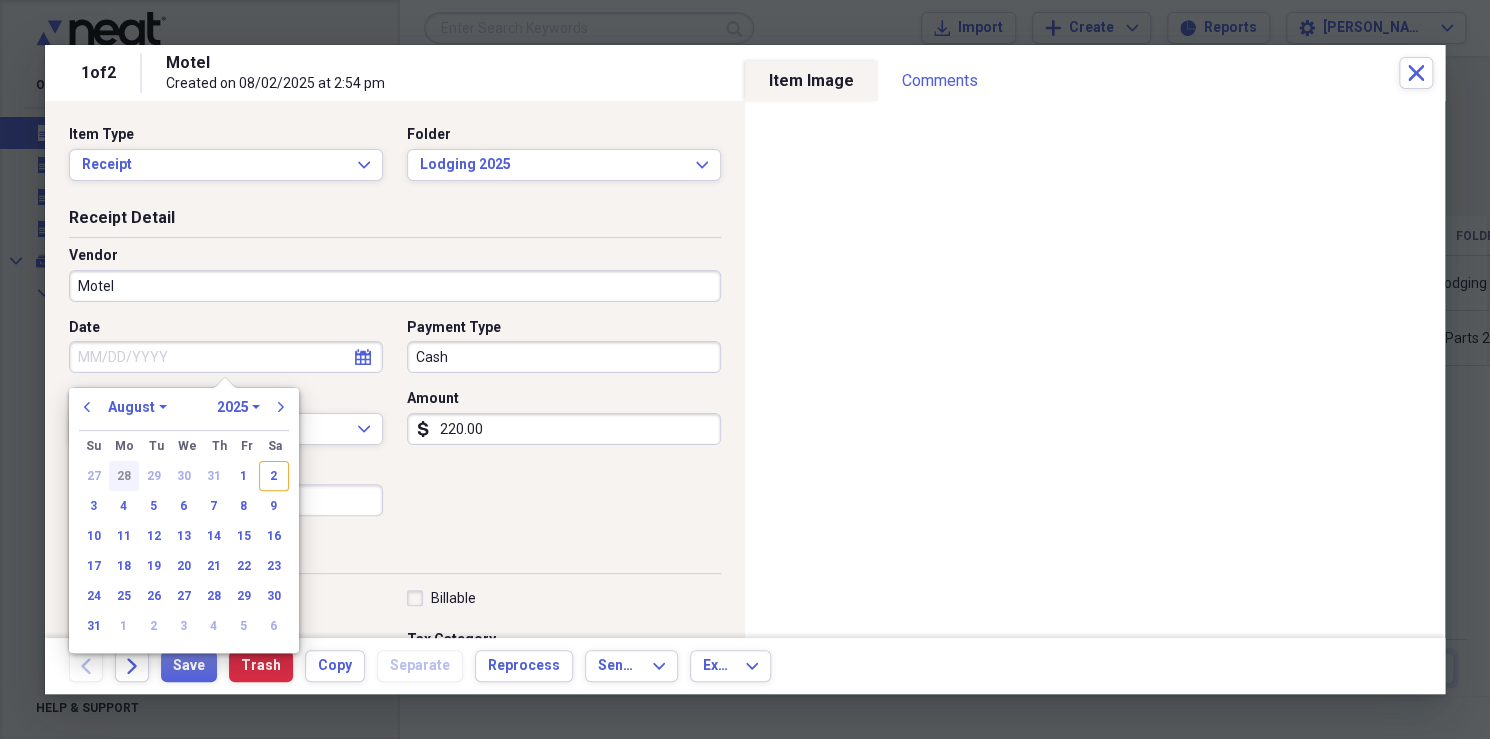click on "28" at bounding box center [124, 476] 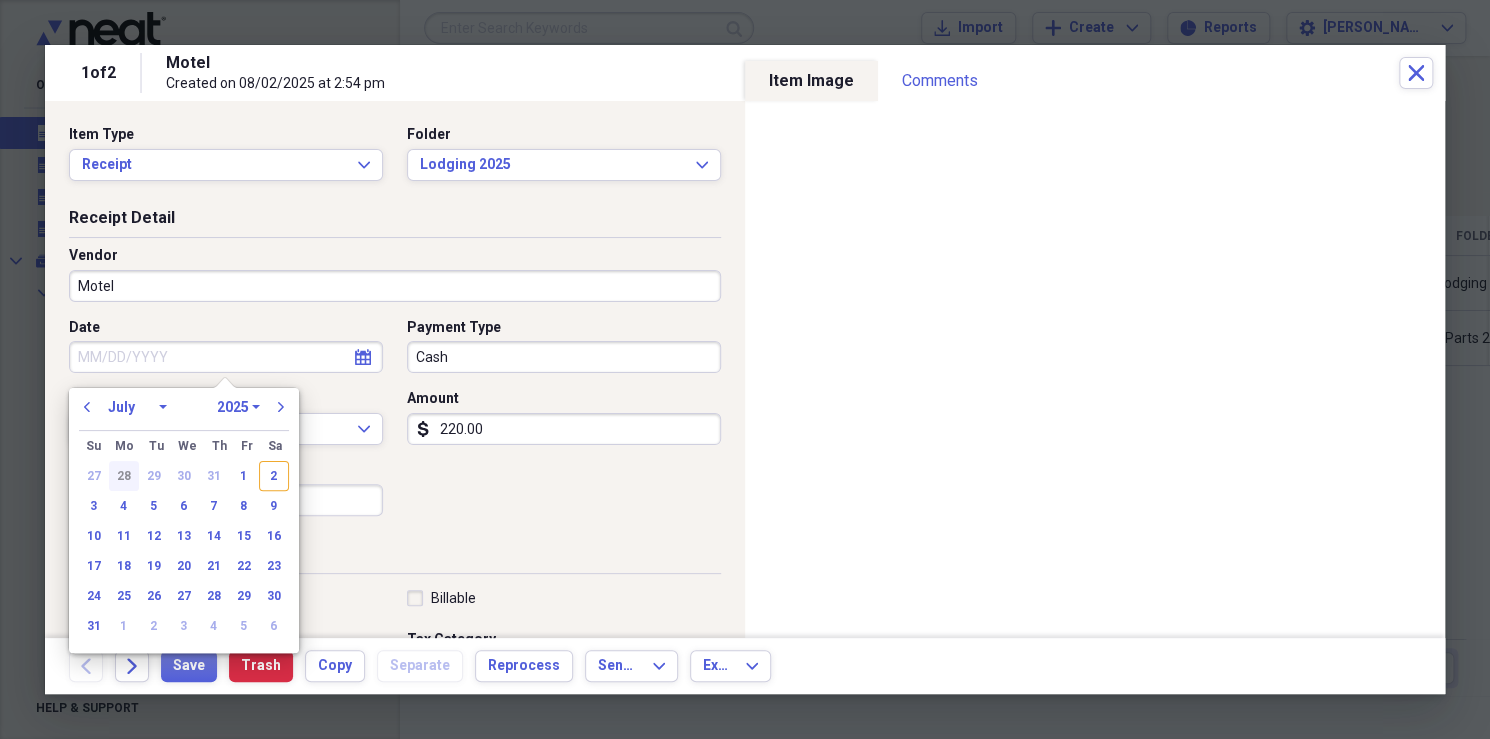 type on "07/28/2025" 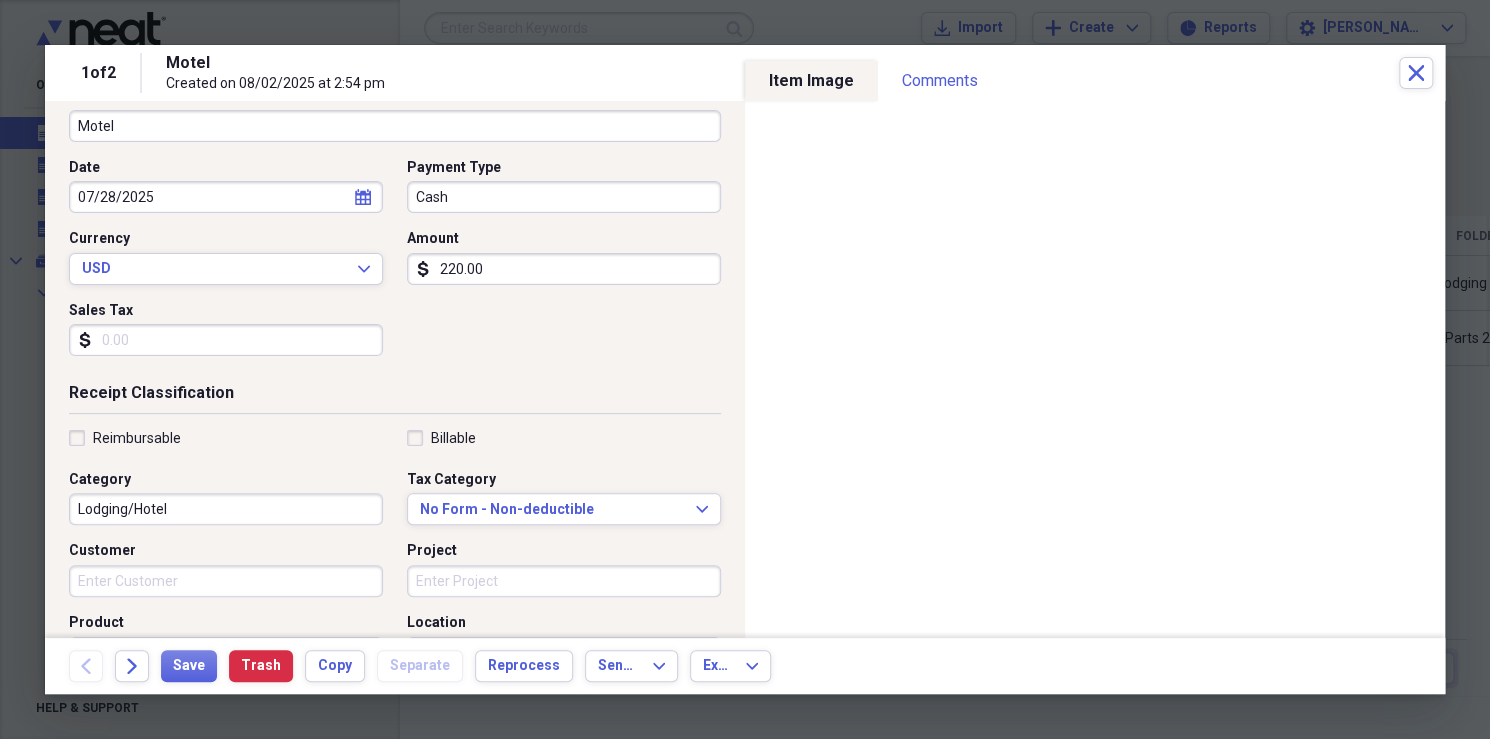 scroll, scrollTop: 154, scrollLeft: 0, axis: vertical 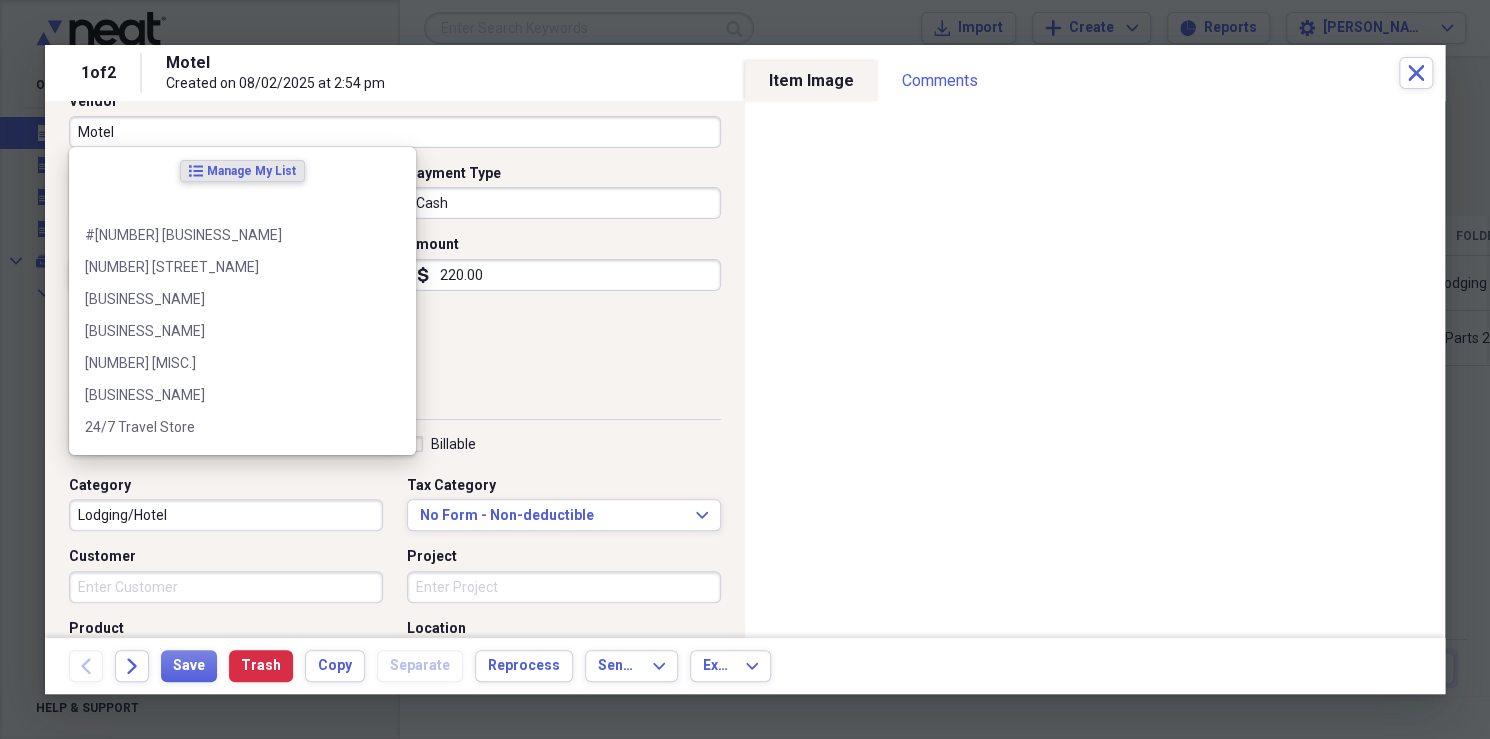 click on "Motel" at bounding box center [395, 132] 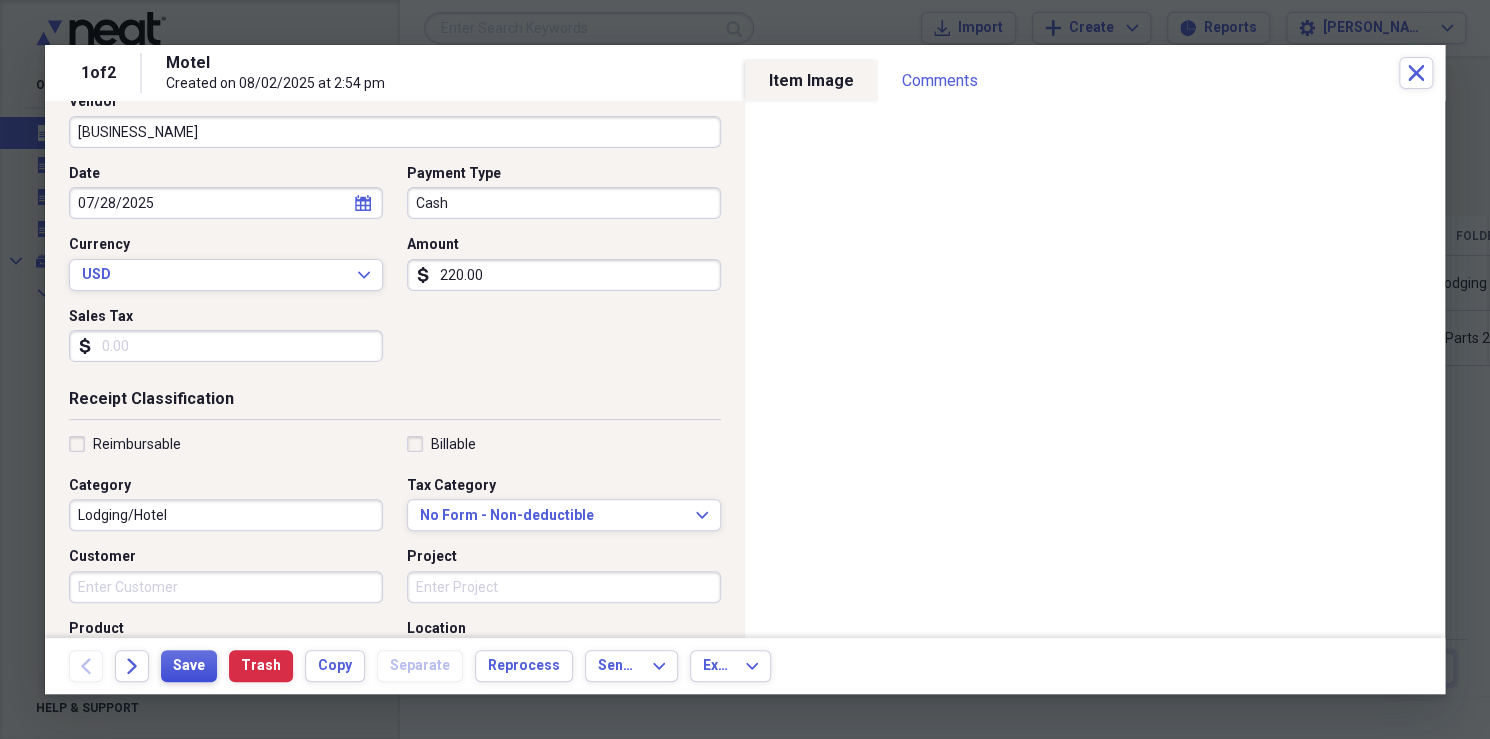 type on "[BUSINESS_NAME]" 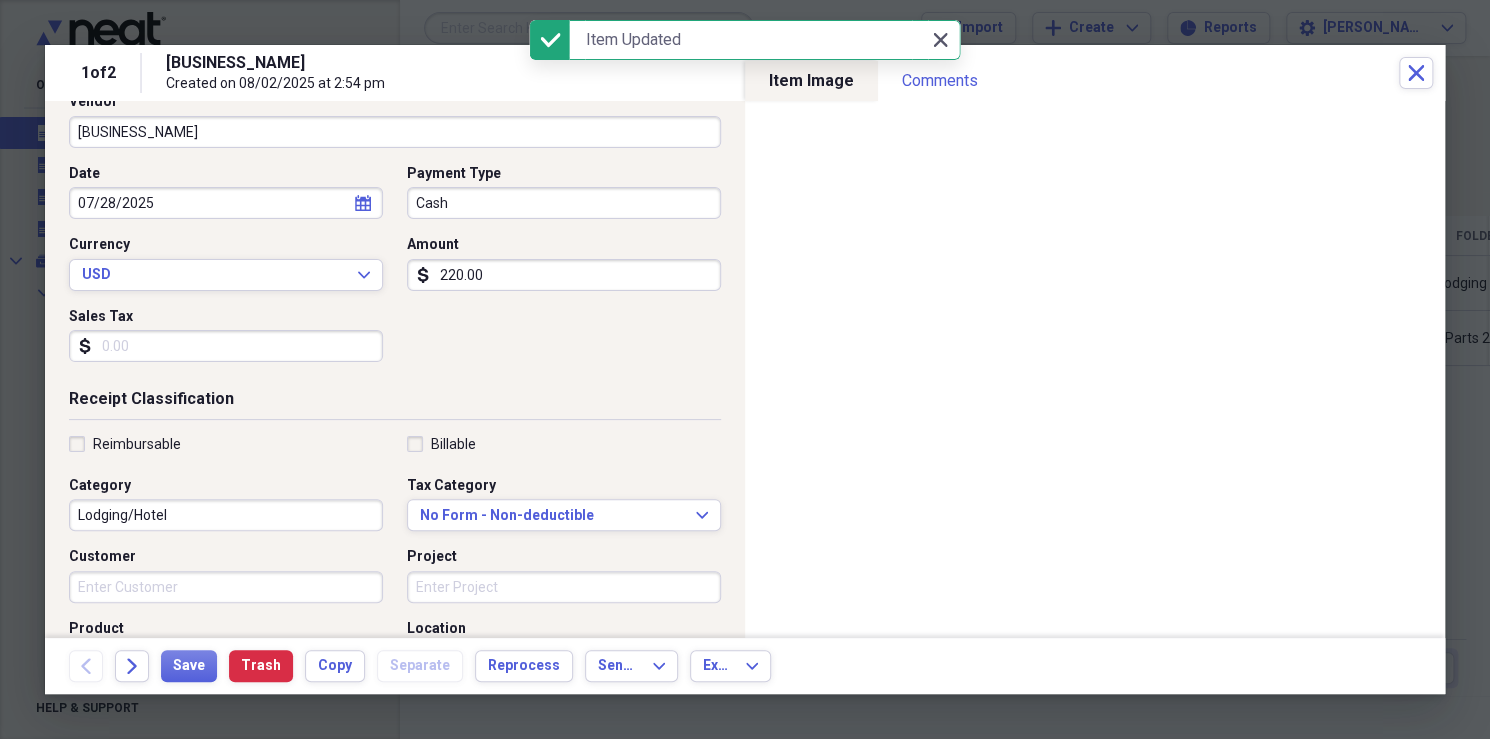 click on "Close Close" at bounding box center (940, 40) 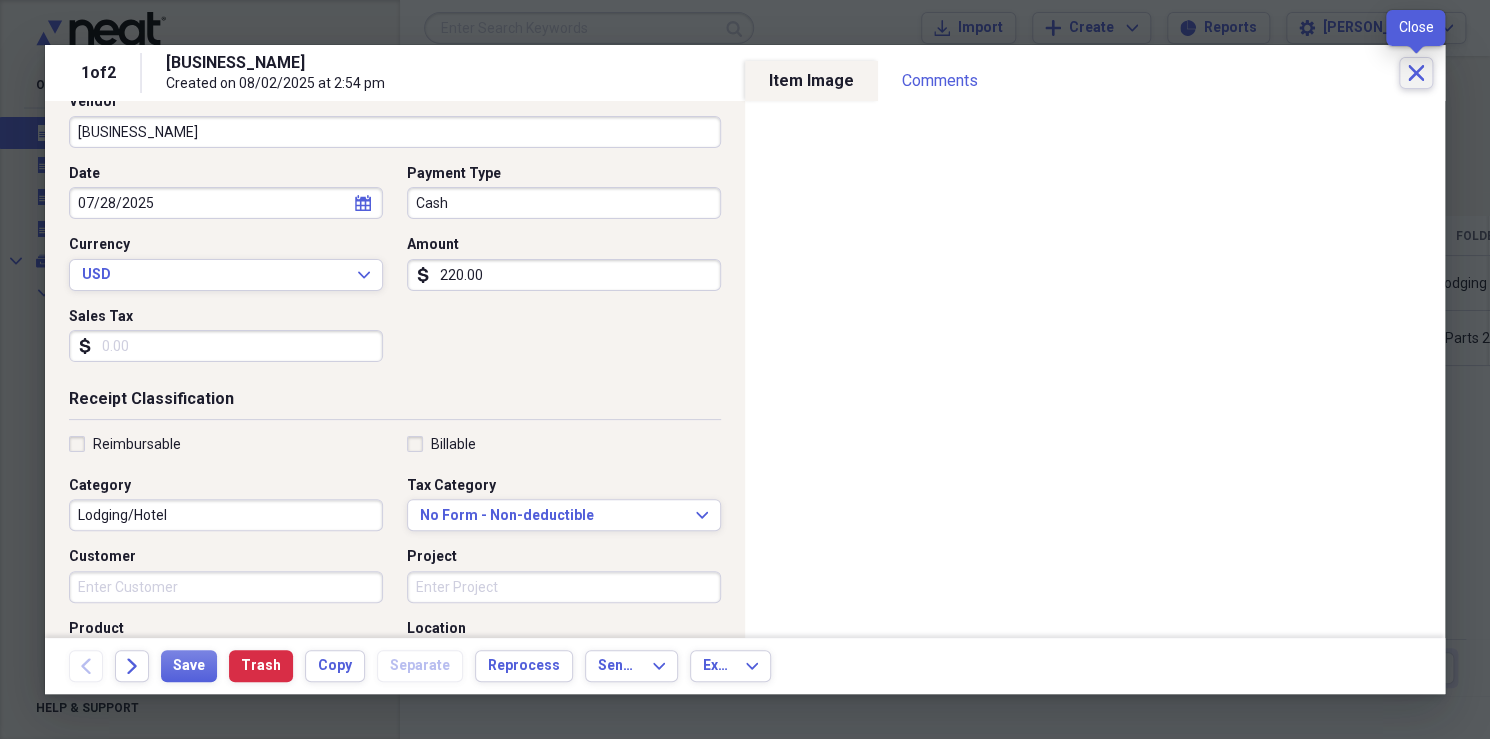 click on "Close" 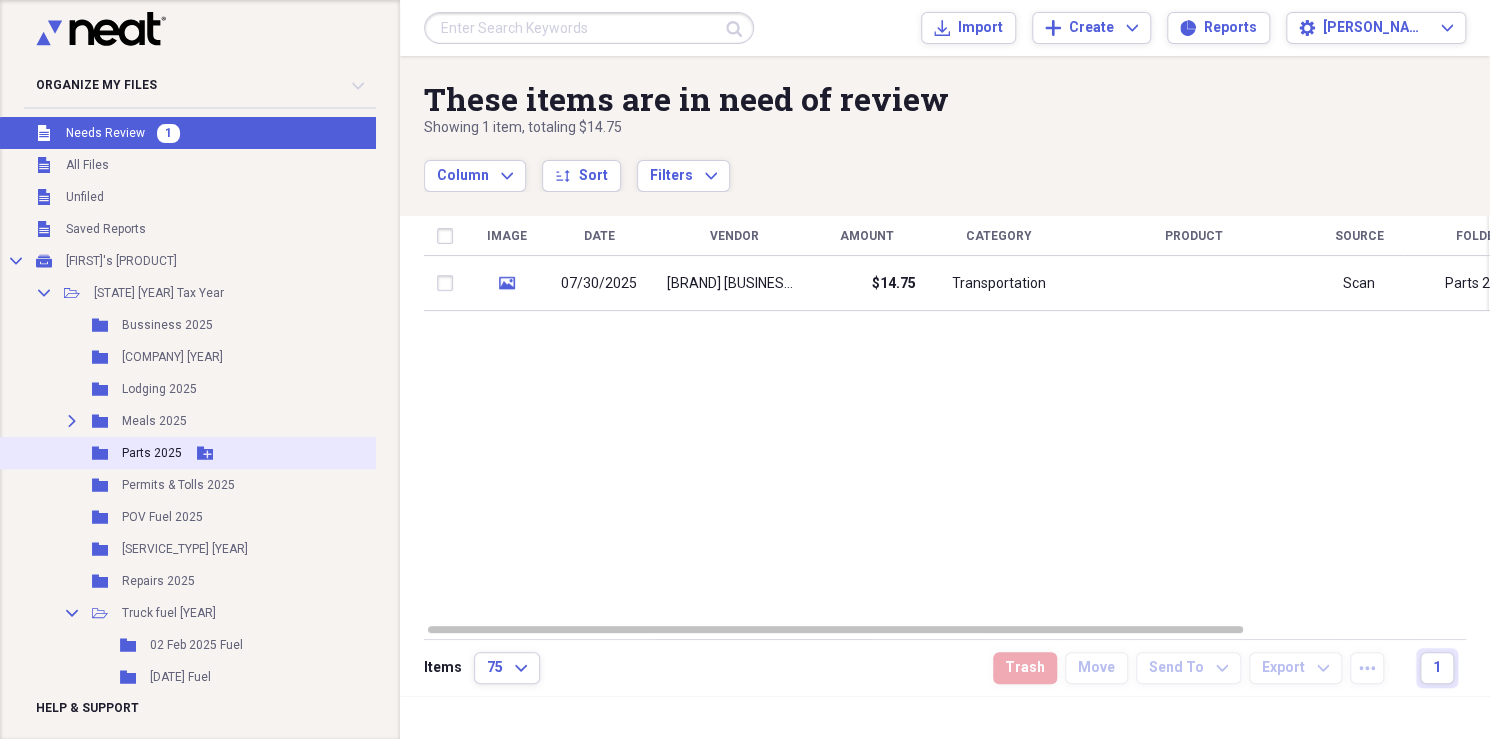 click on "Parts 2025" at bounding box center (152, 453) 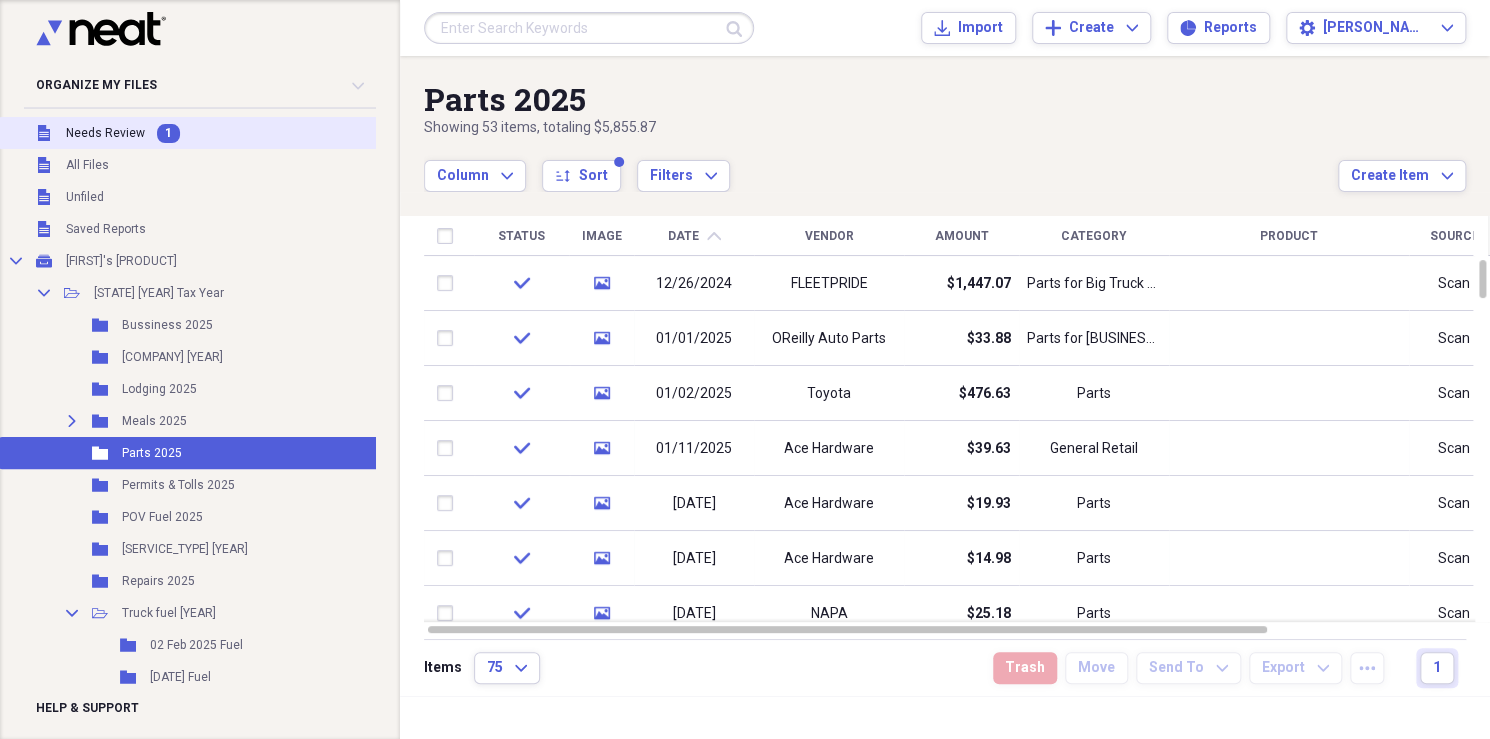 click on "Unfiled Needs Review 1" at bounding box center (189, 133) 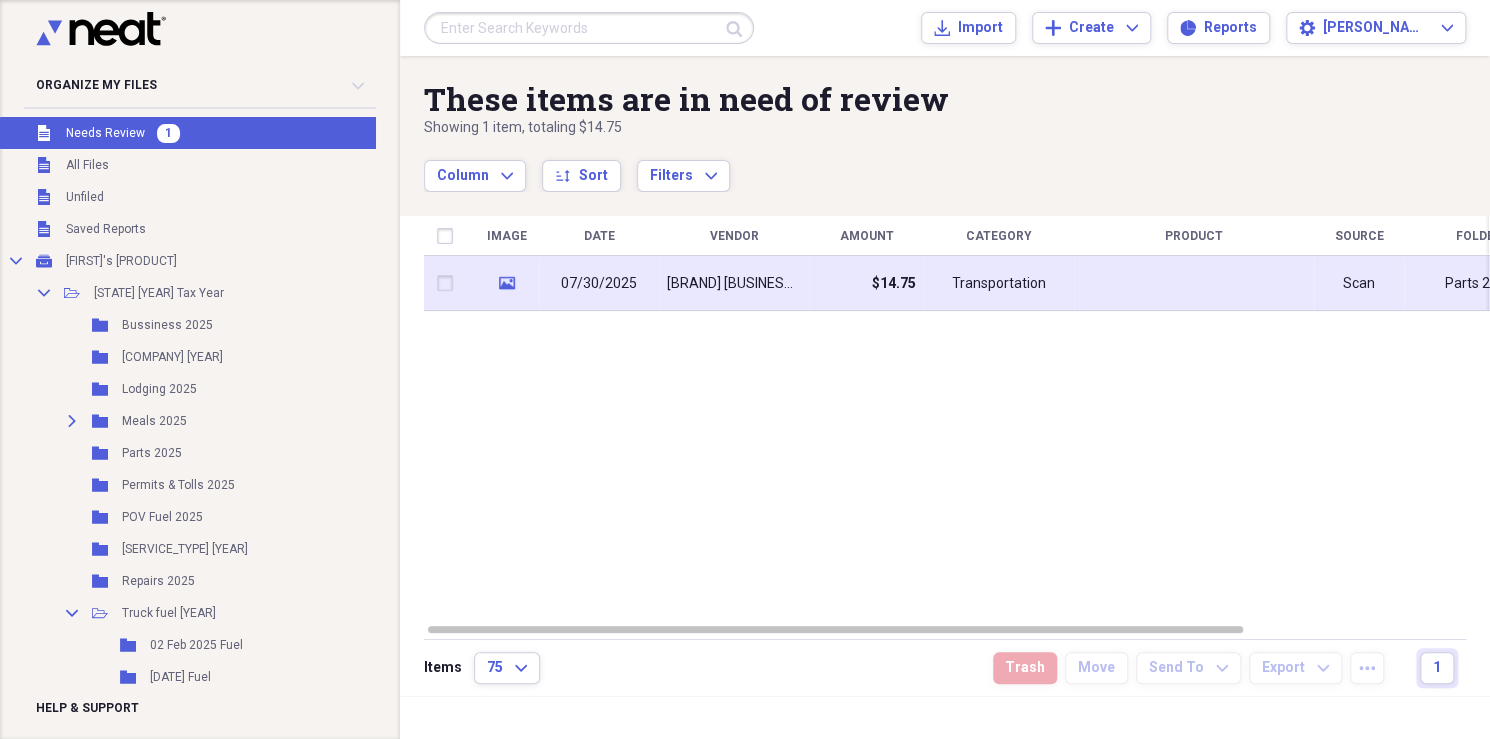 click on "[BRAND] [BUSINESS_NAME]" at bounding box center (734, 284) 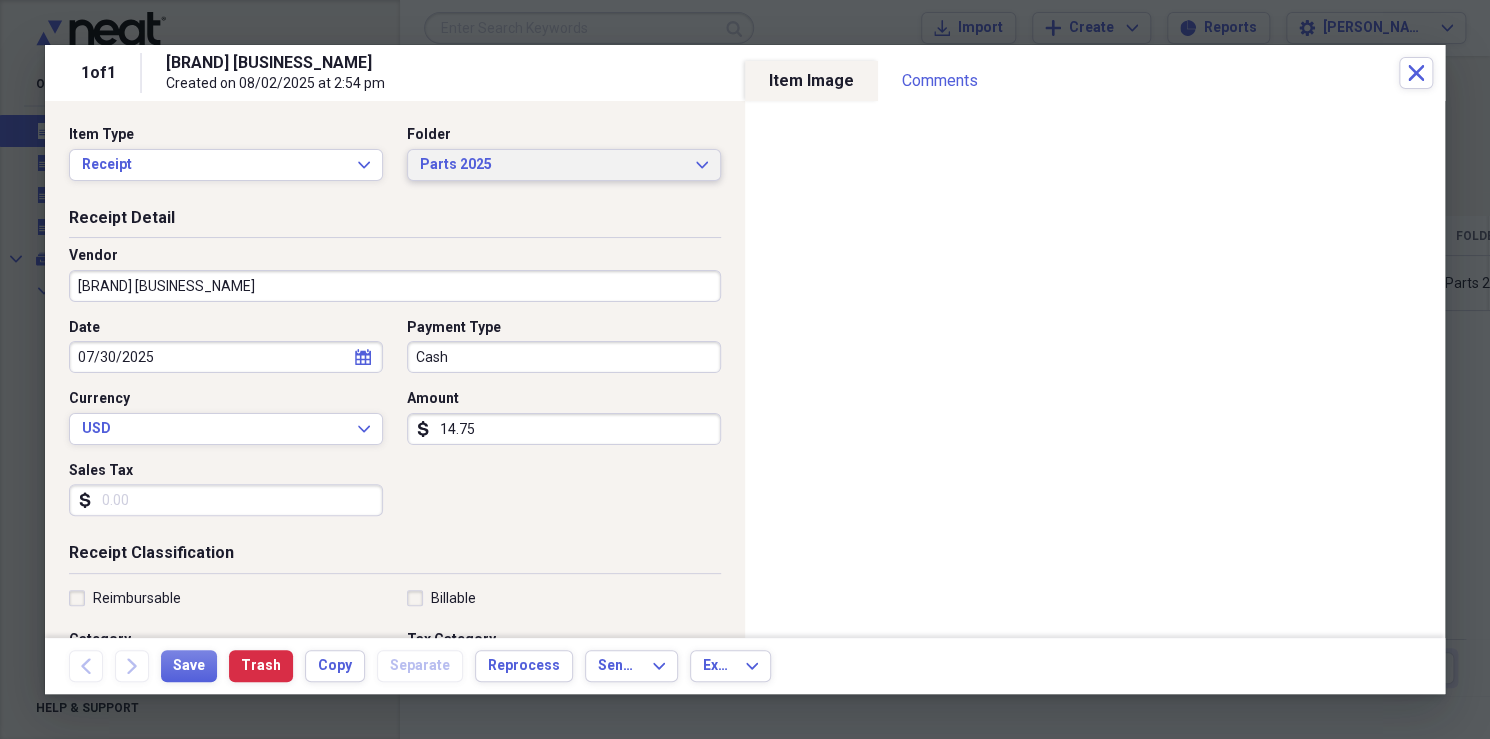 click on "Expand" 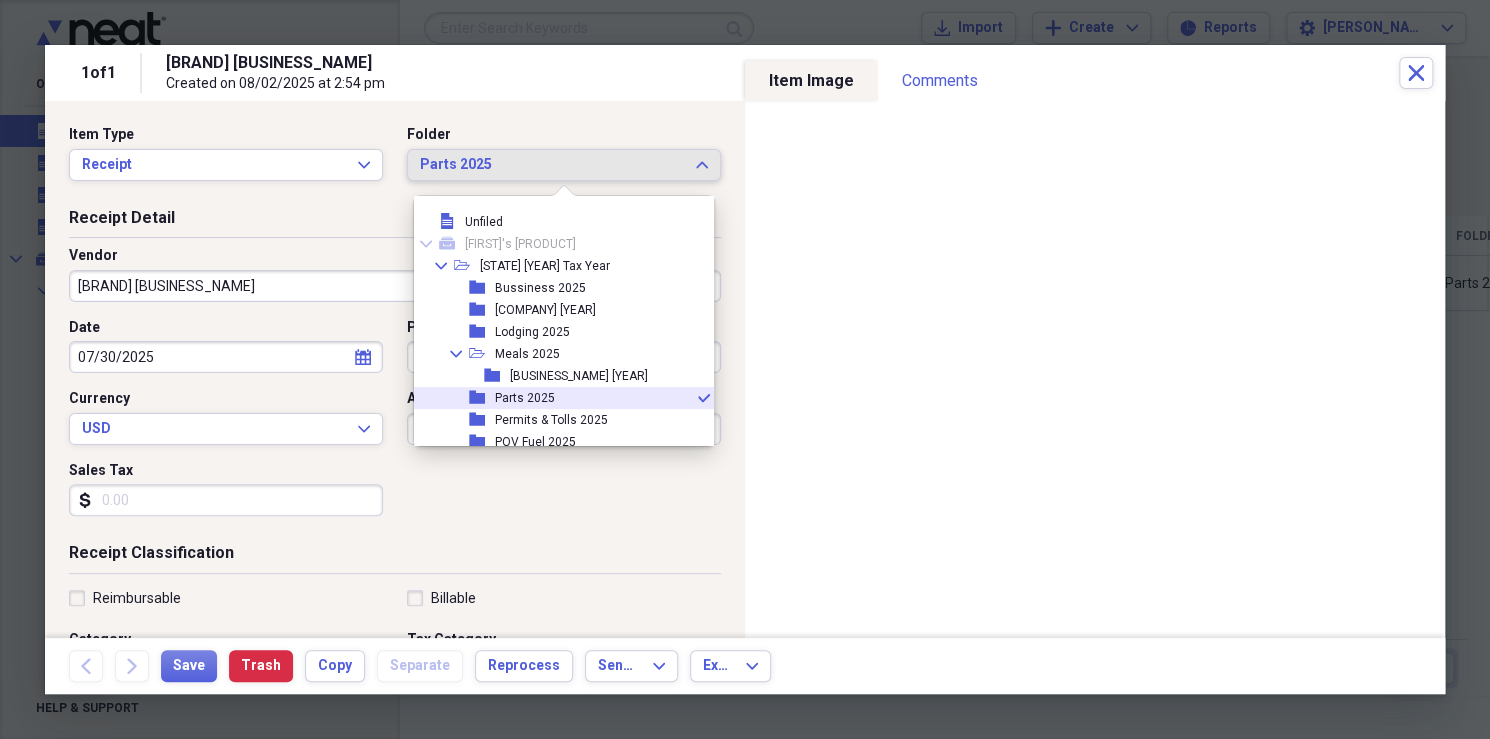 scroll, scrollTop: 76, scrollLeft: 0, axis: vertical 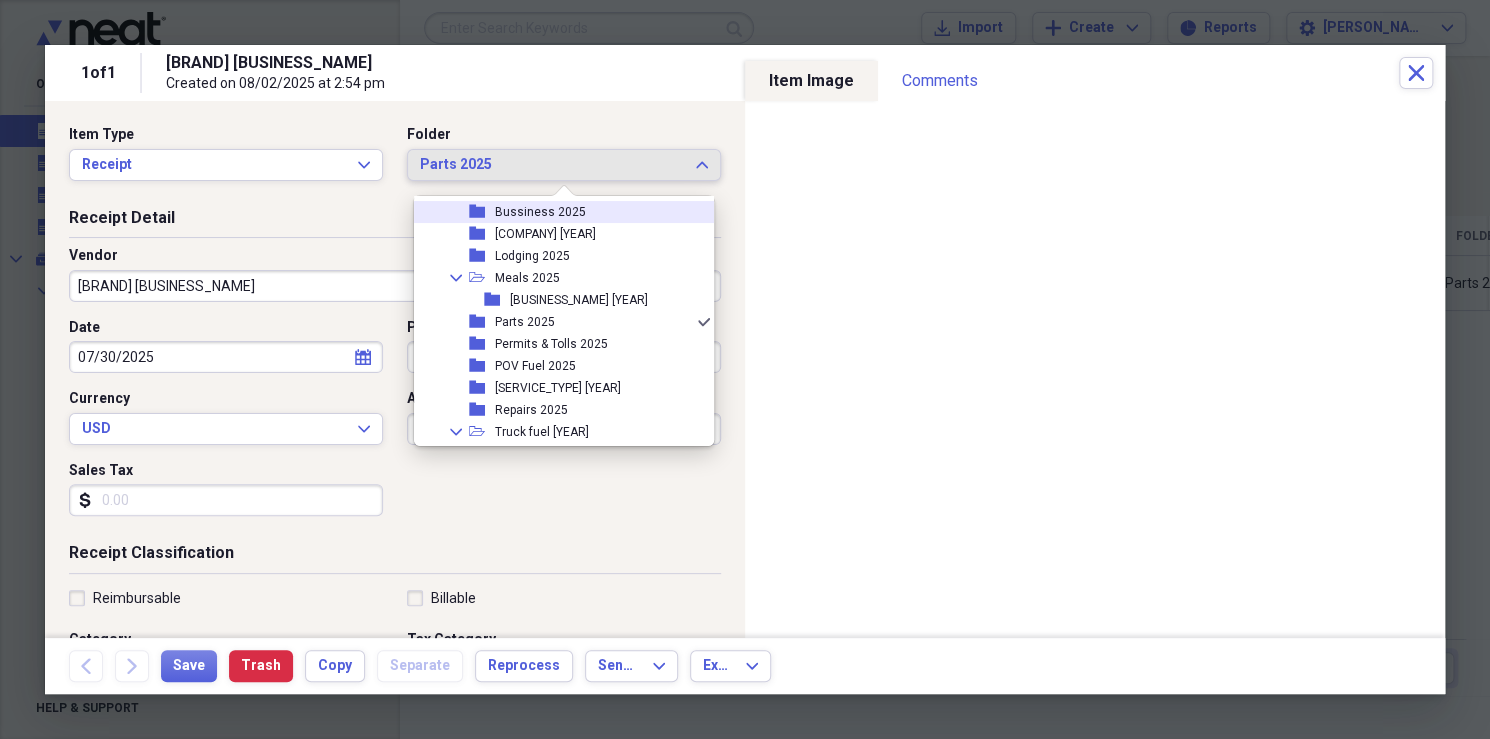click on "folder Bussiness 2025" at bounding box center [556, 212] 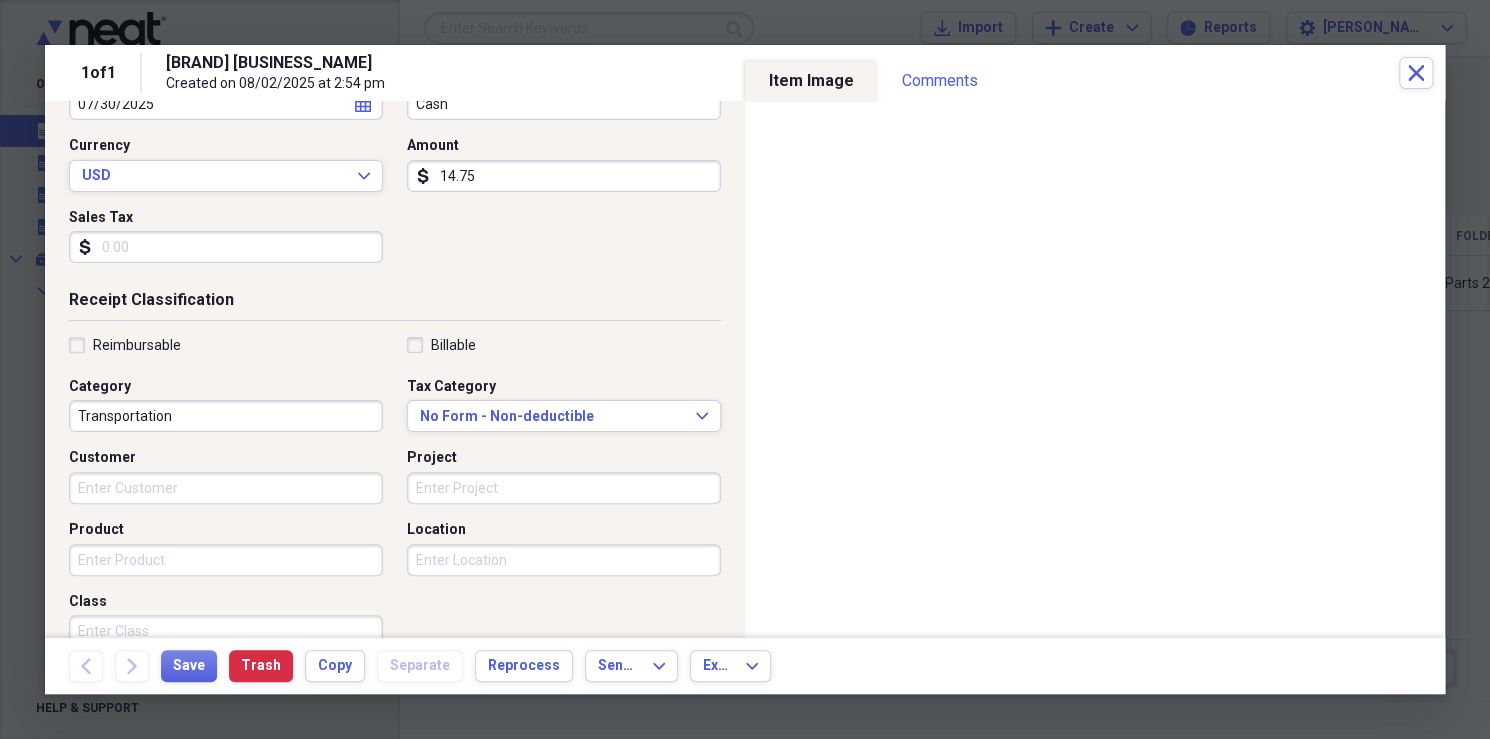 scroll, scrollTop: 279, scrollLeft: 0, axis: vertical 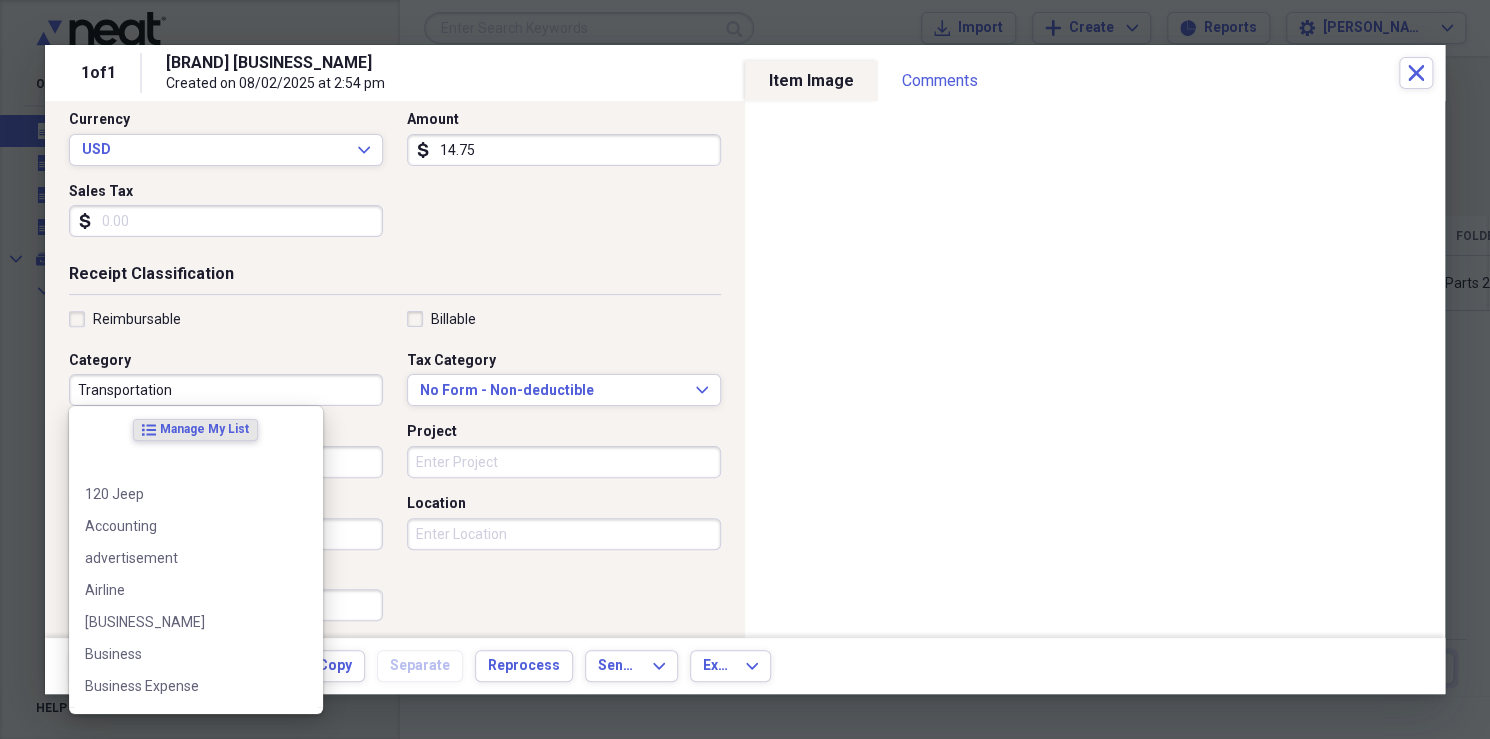 click on "Transportation" at bounding box center (226, 390) 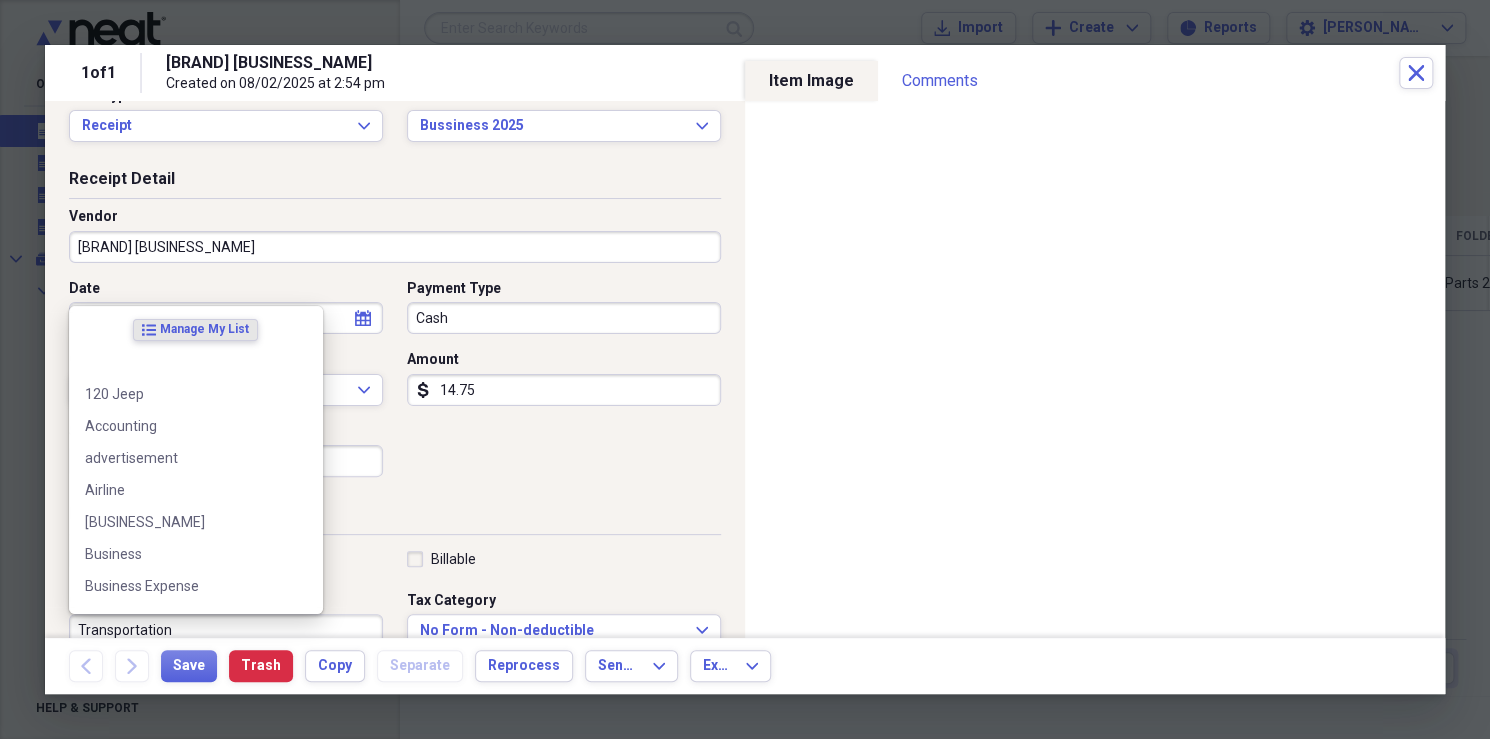 scroll, scrollTop: 30, scrollLeft: 0, axis: vertical 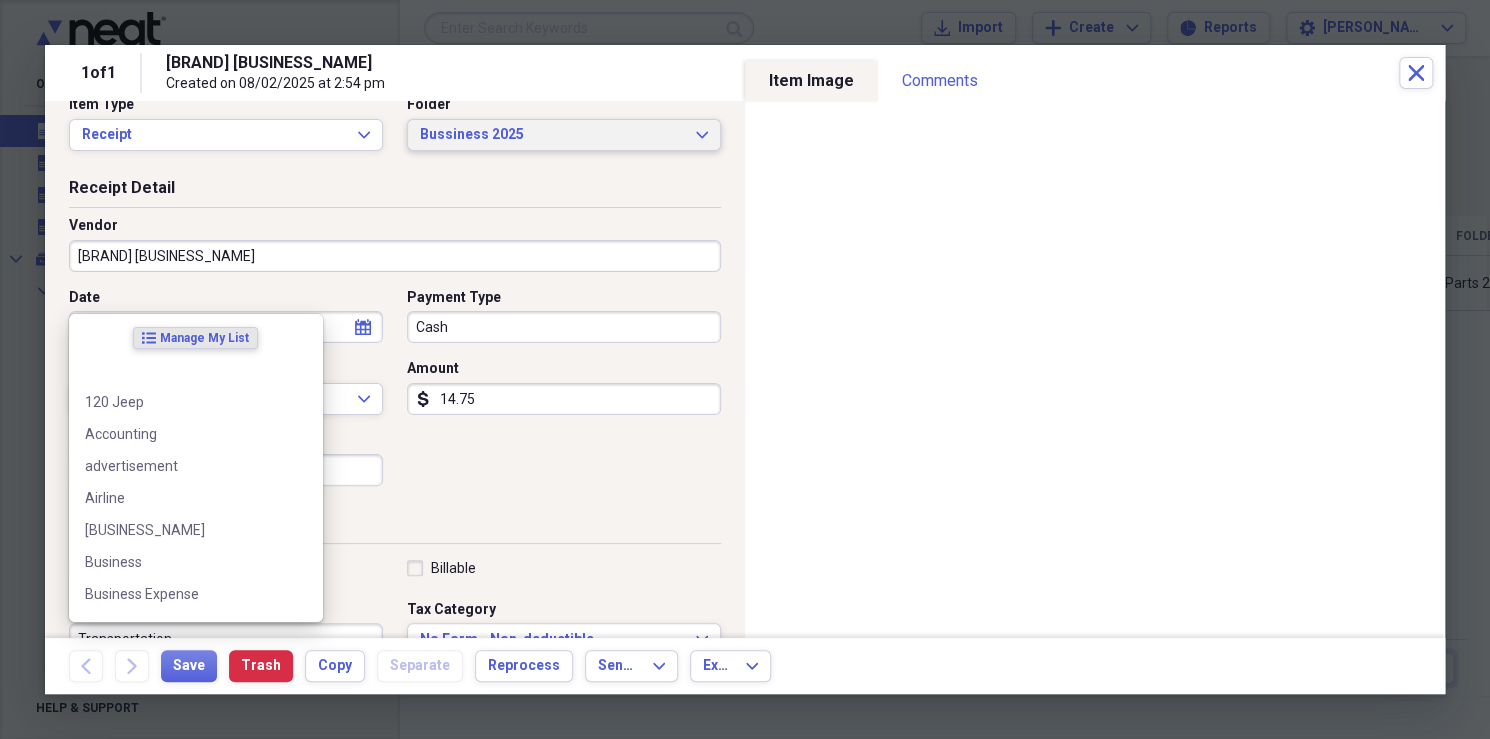 click on "Bussiness 2025 Expand" at bounding box center (564, 135) 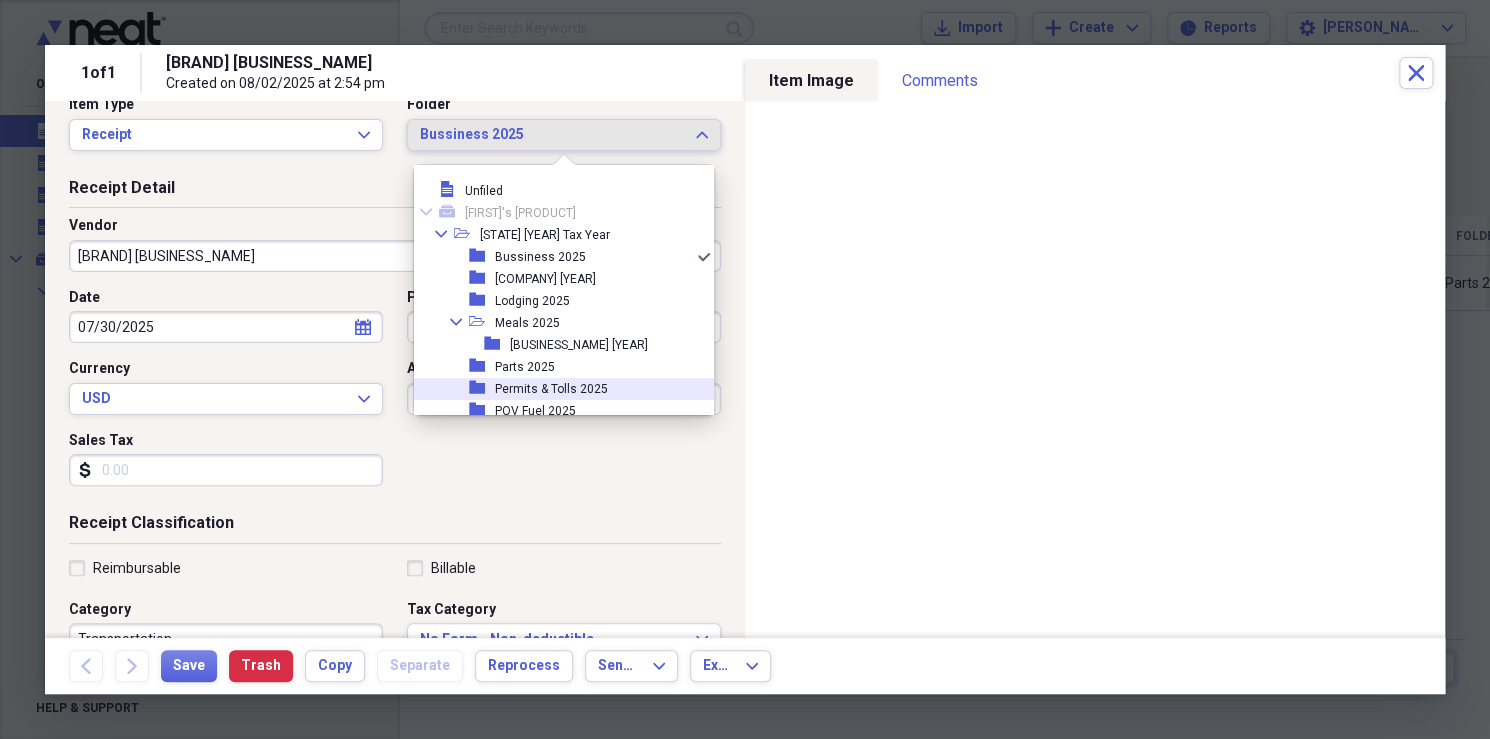 click on "Permits & Tolls 2025" at bounding box center (551, 389) 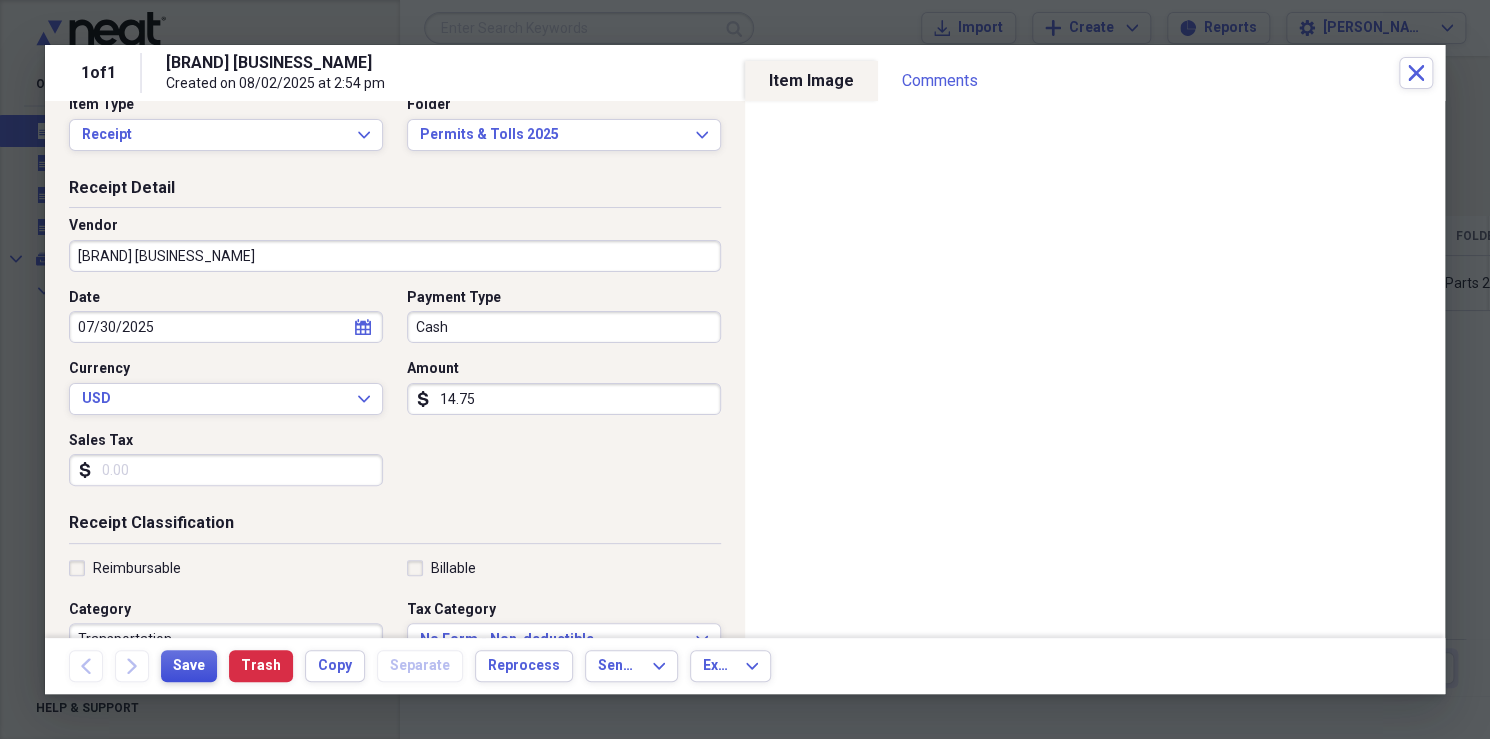 click on "Save" at bounding box center [189, 666] 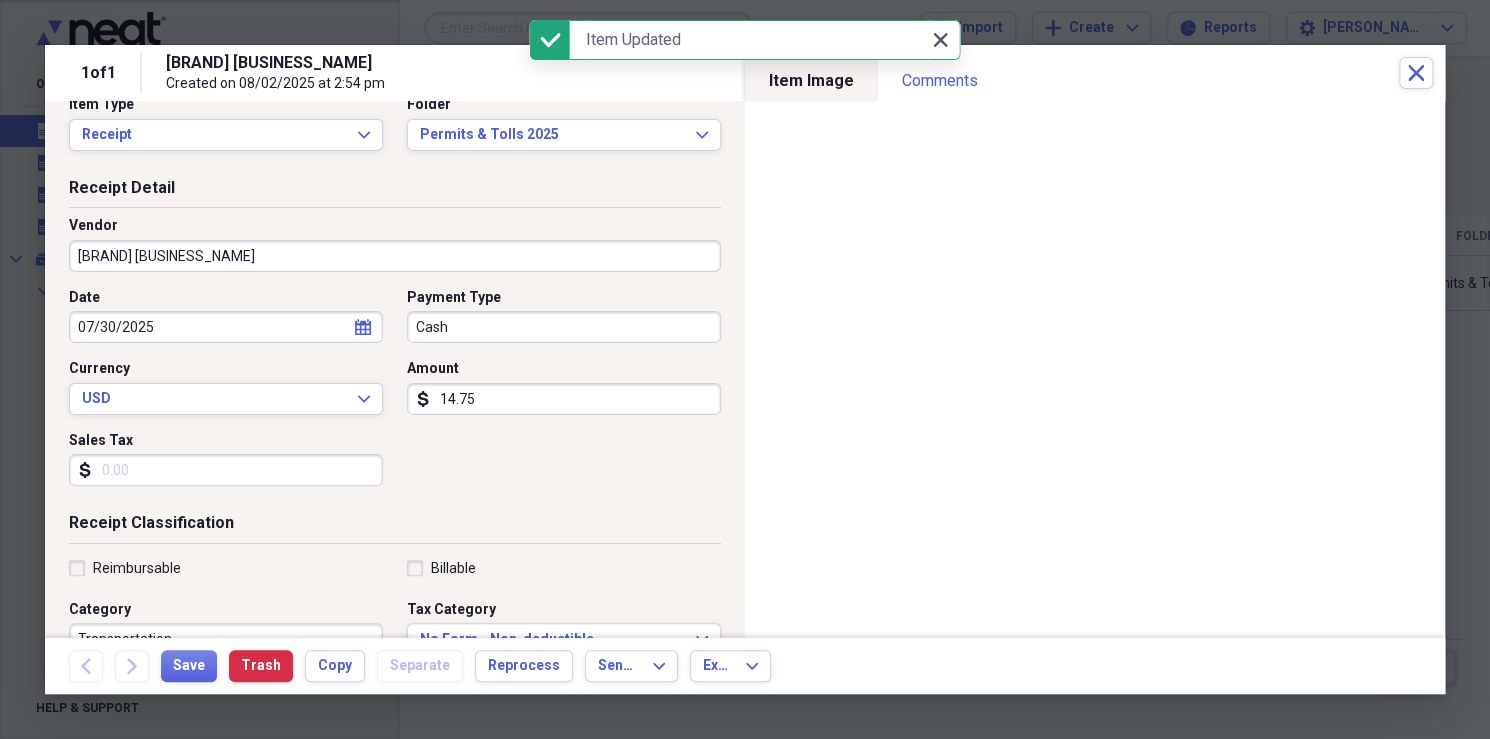 click on "Close Close" at bounding box center (940, 40) 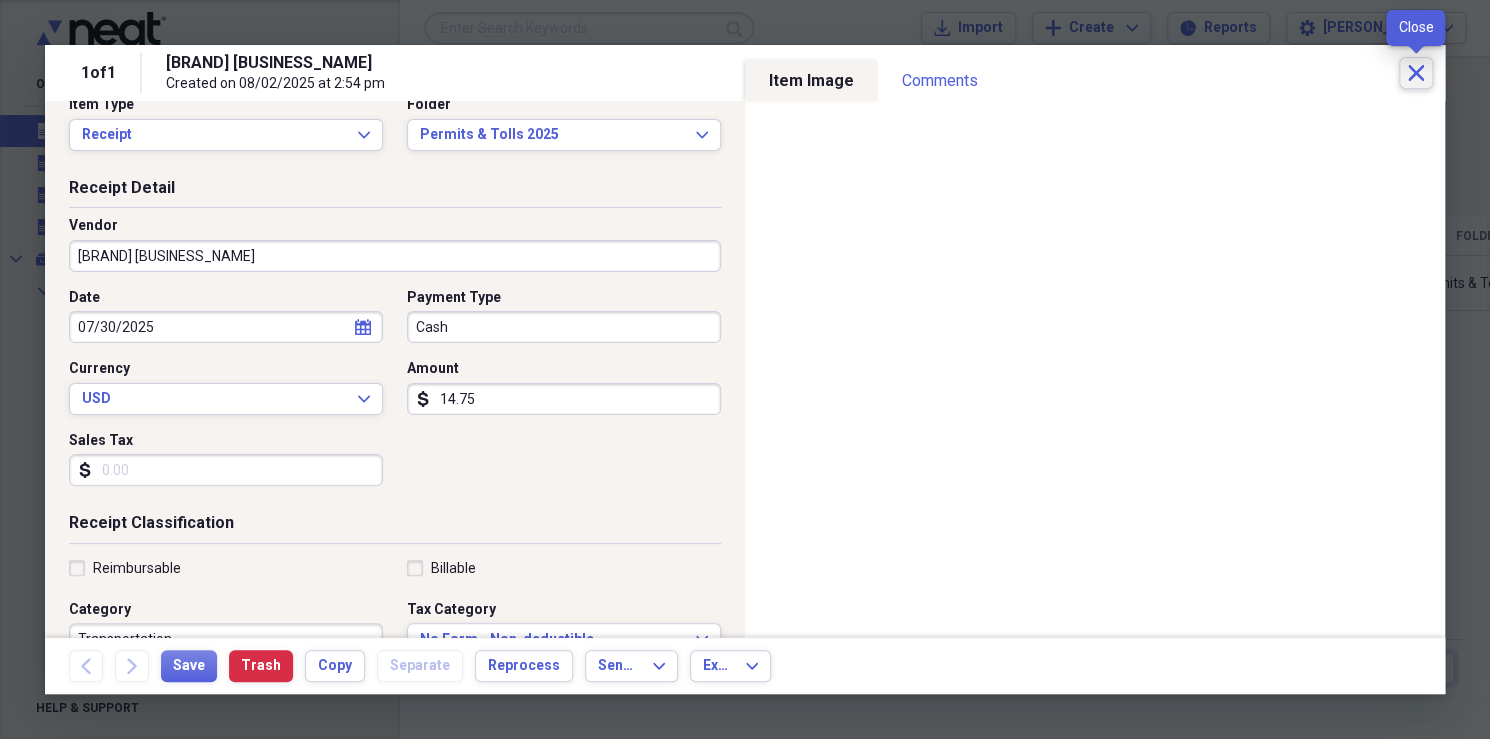 click on "Close" 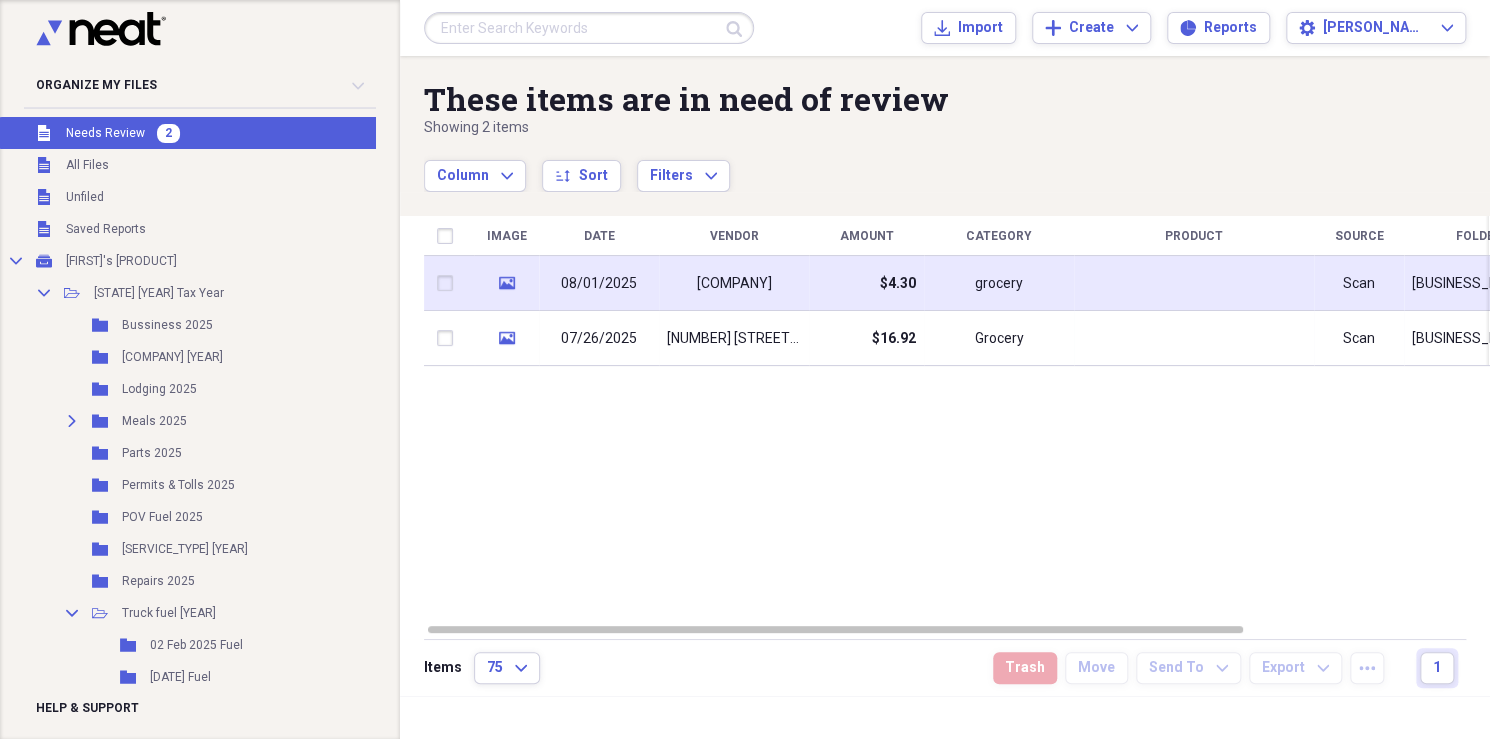 click on "08/01/2025" at bounding box center [599, 283] 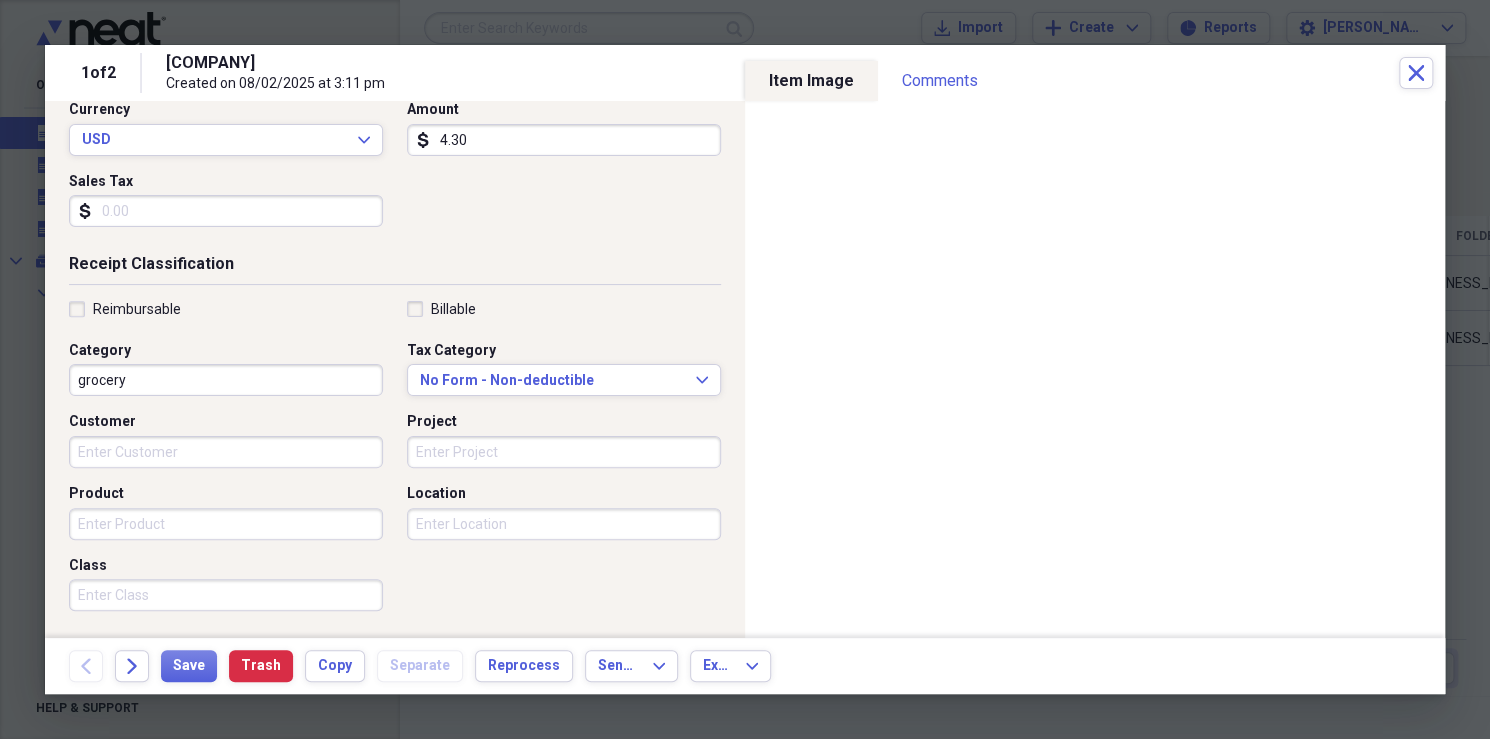 scroll, scrollTop: 224, scrollLeft: 0, axis: vertical 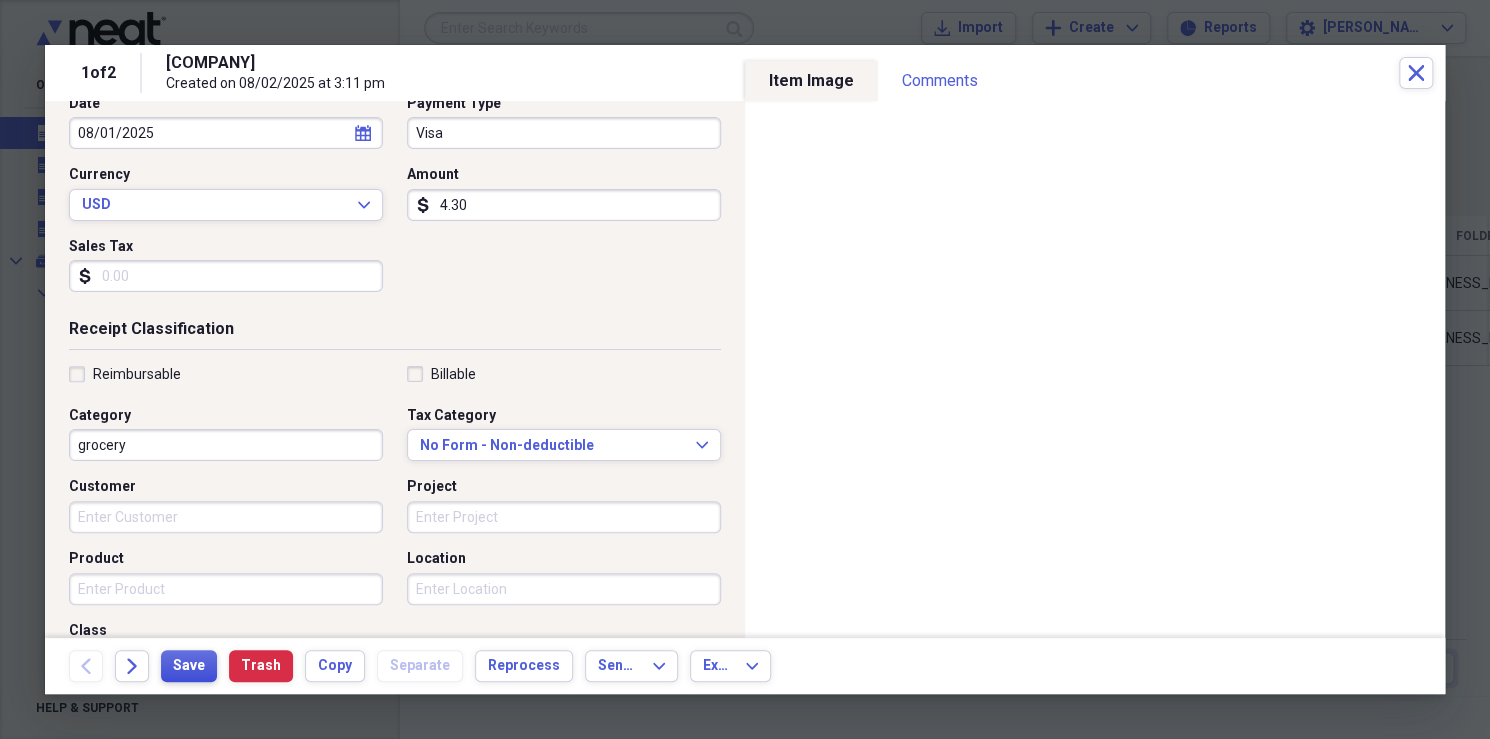 click on "Save" at bounding box center (189, 666) 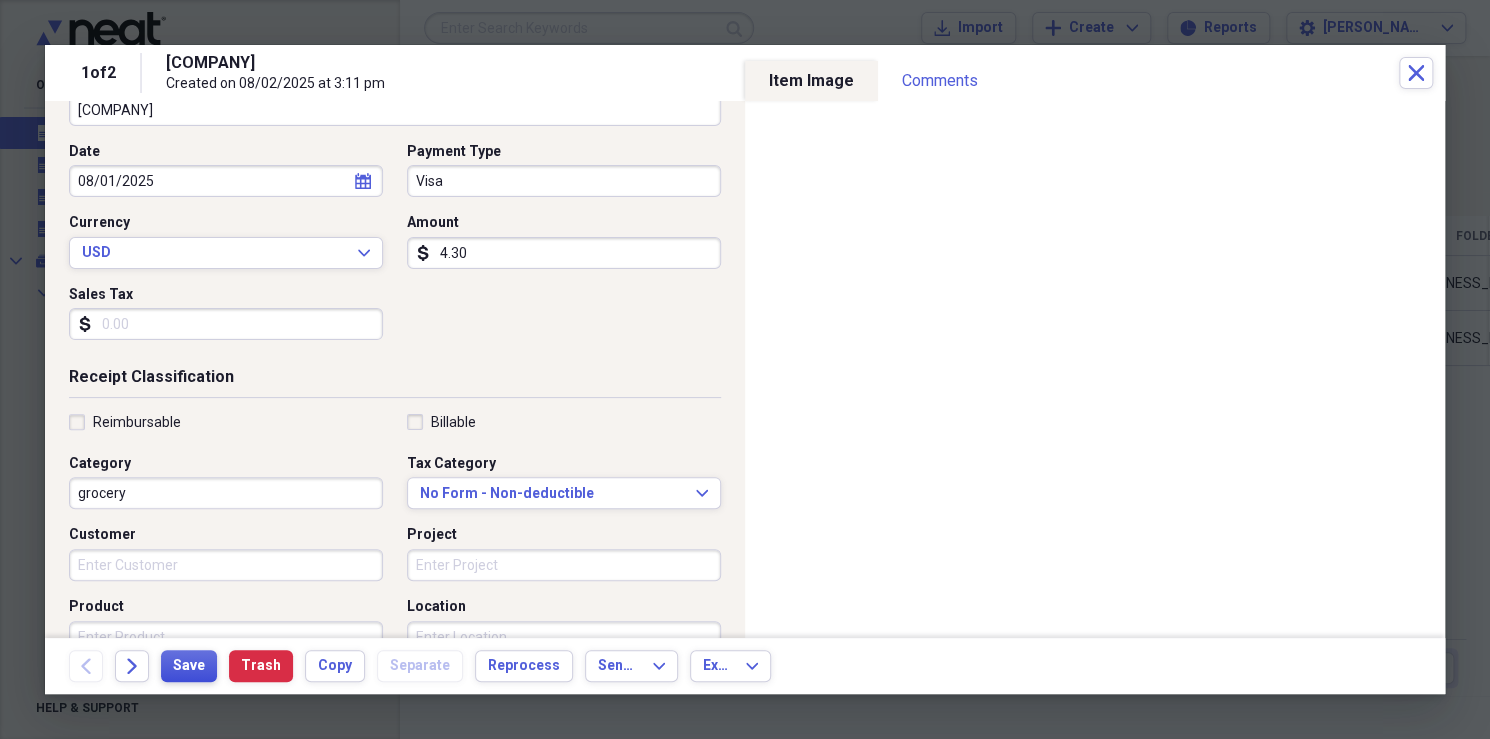 scroll, scrollTop: 0, scrollLeft: 0, axis: both 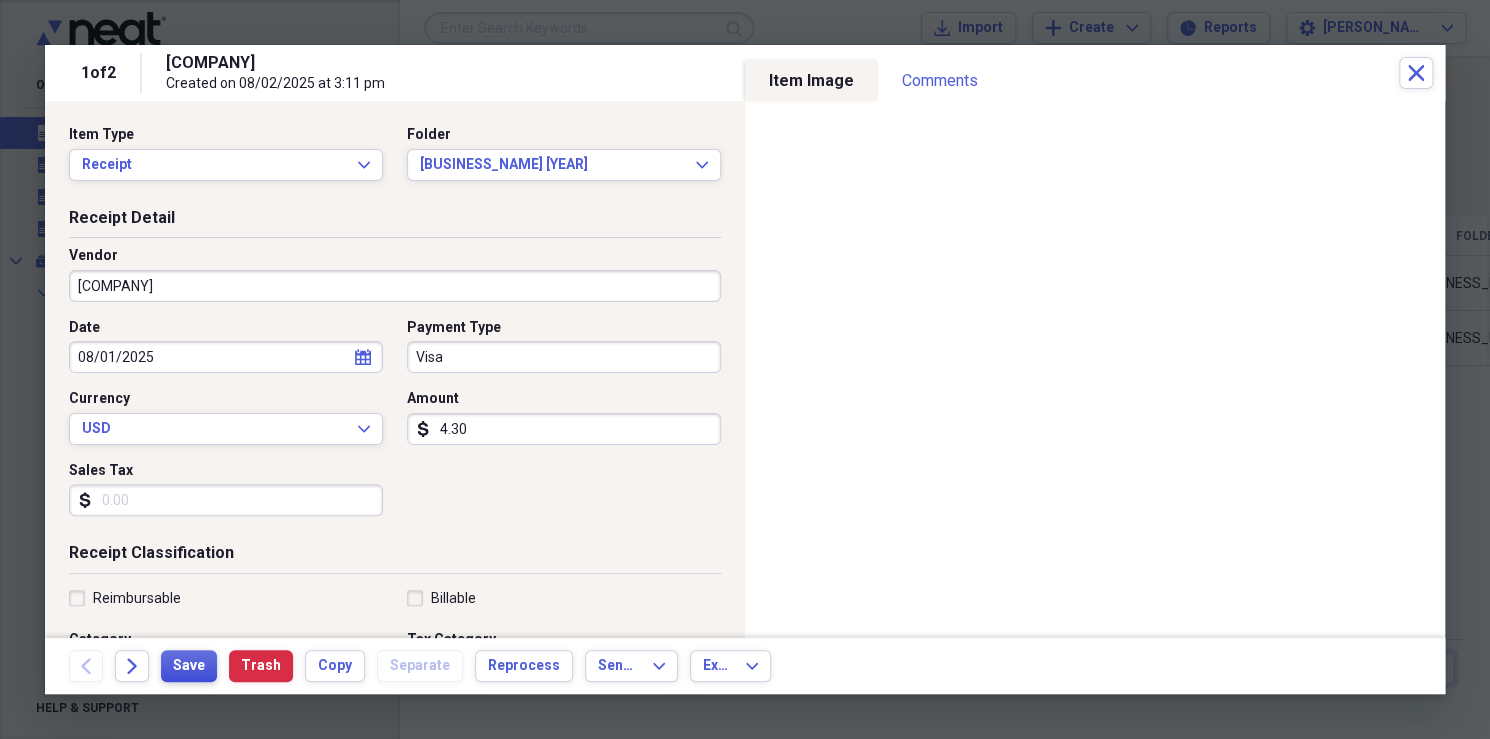 click on "Save" at bounding box center (189, 666) 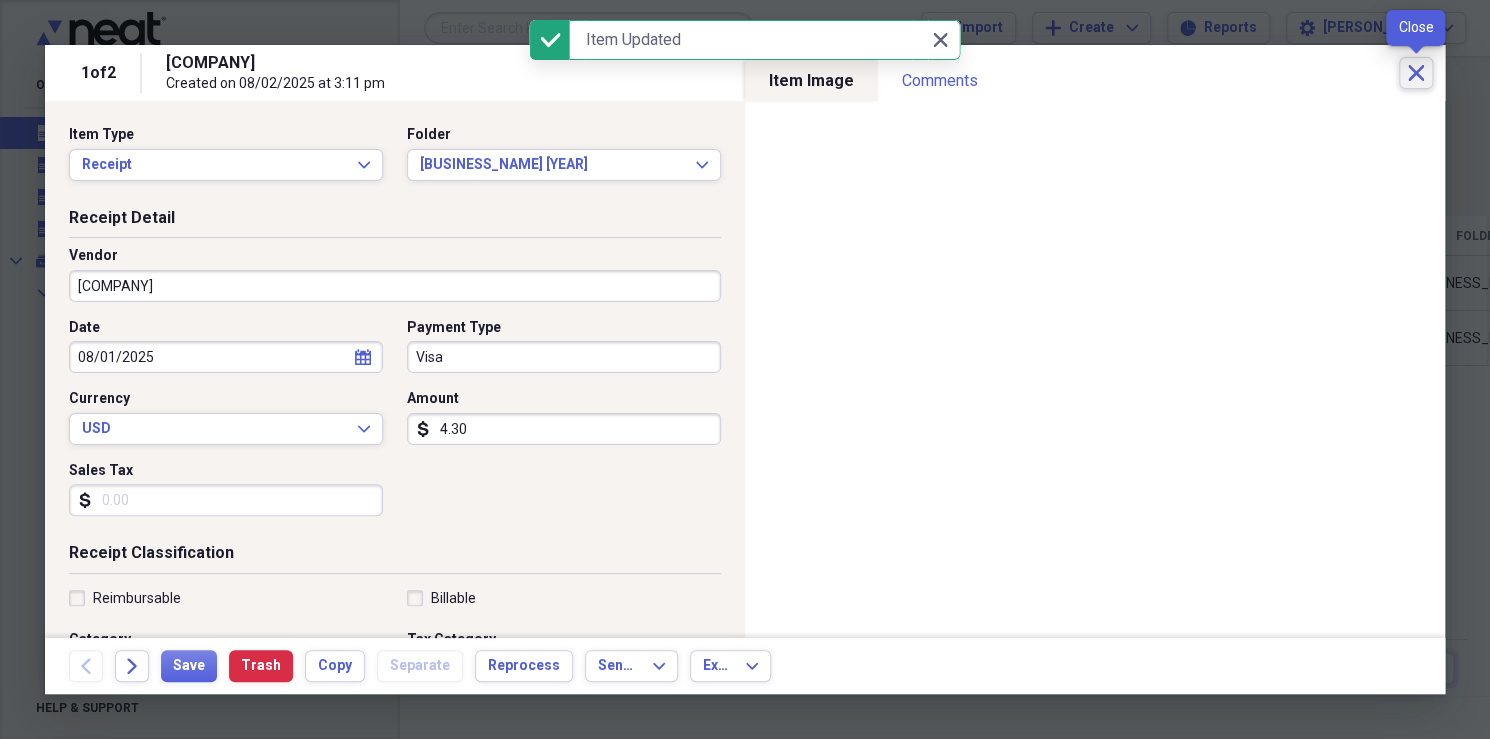 click on "Close" 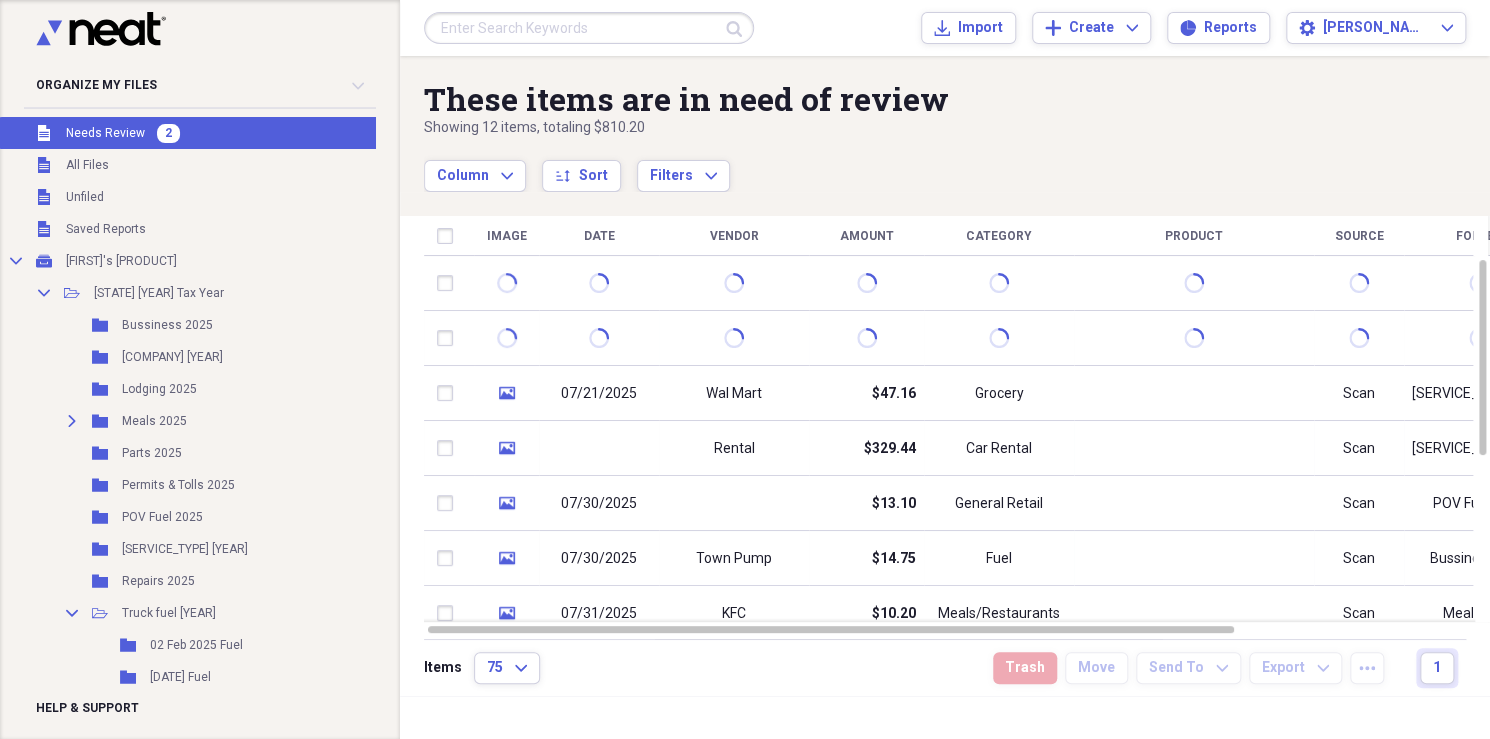 click on "Unfiled Needs Review 2" at bounding box center (189, 133) 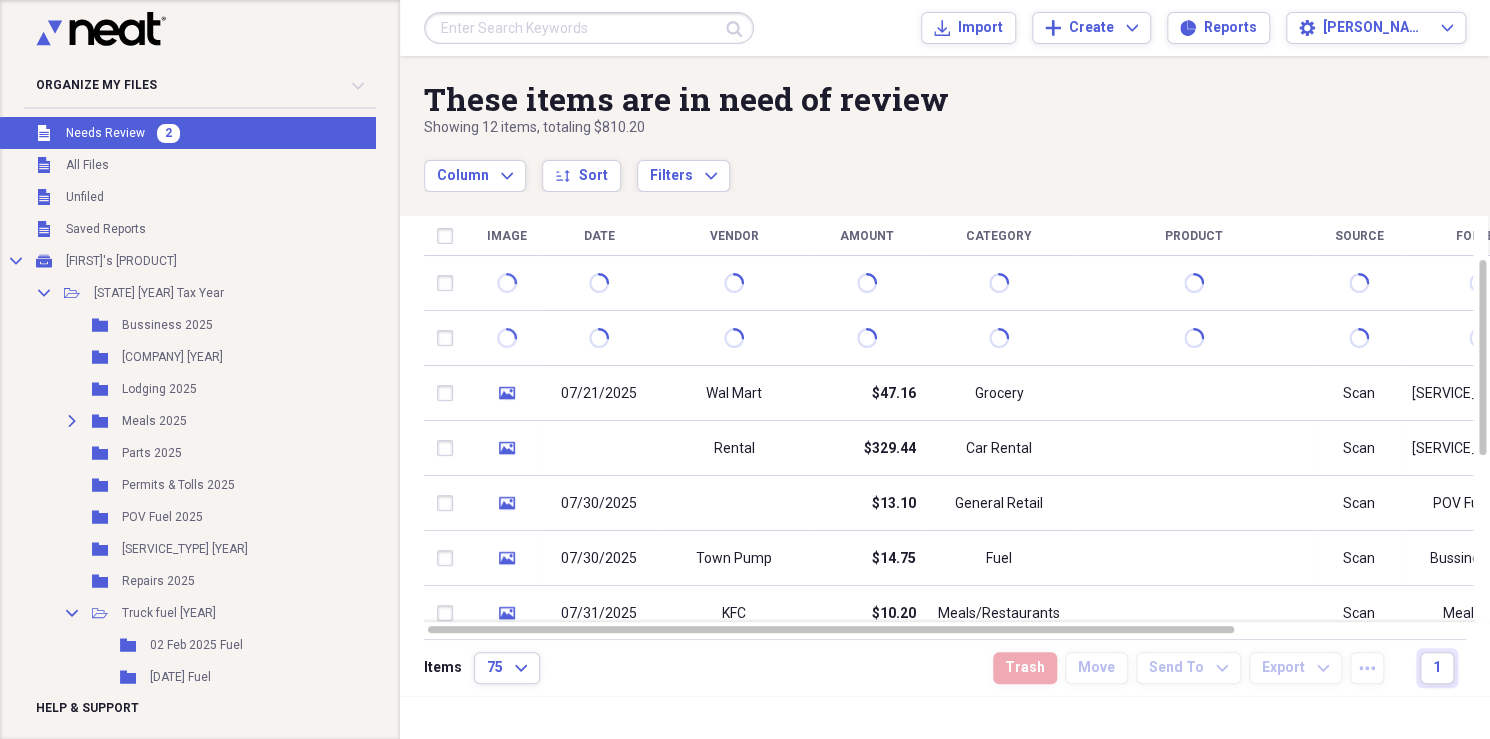 click on "Needs Review" at bounding box center [105, 133] 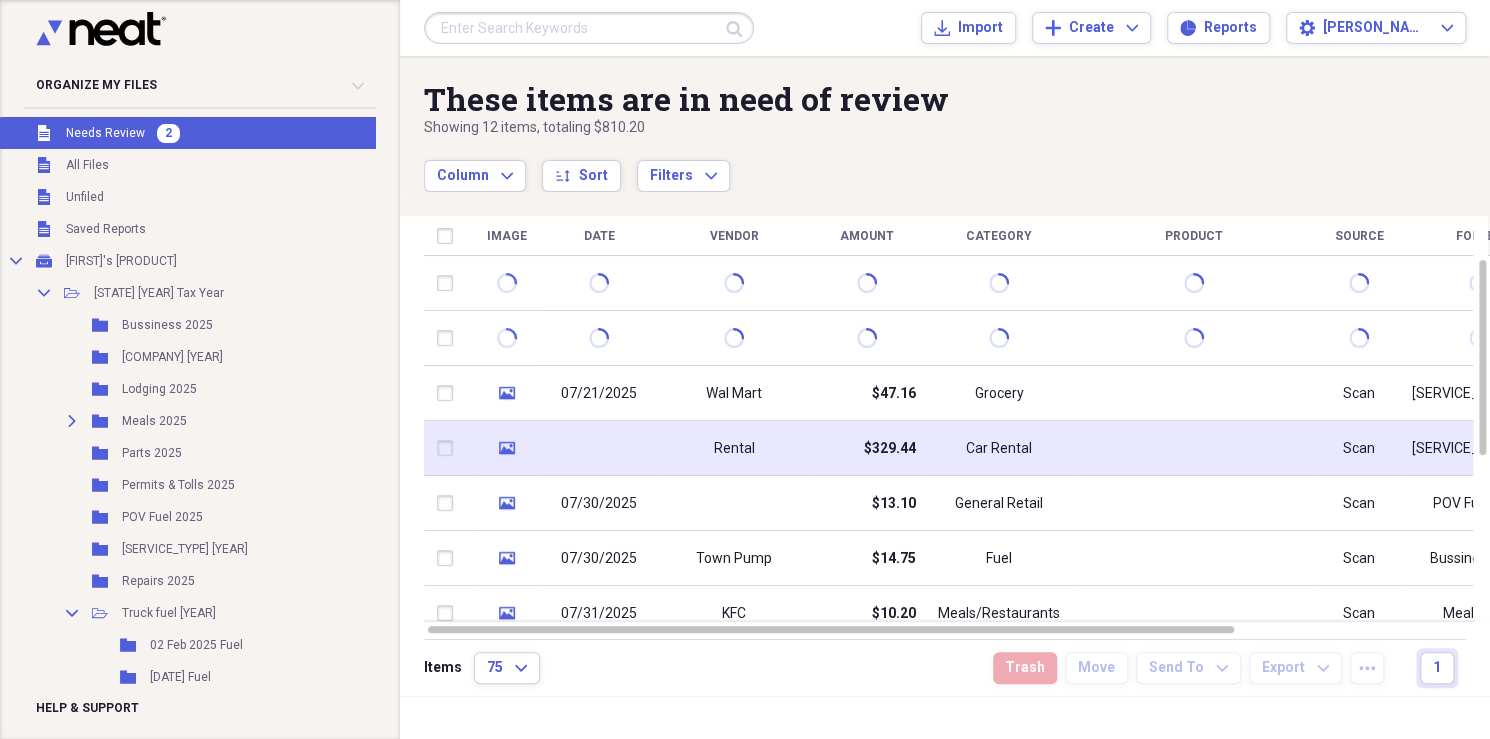 click on "Rental" at bounding box center [734, 448] 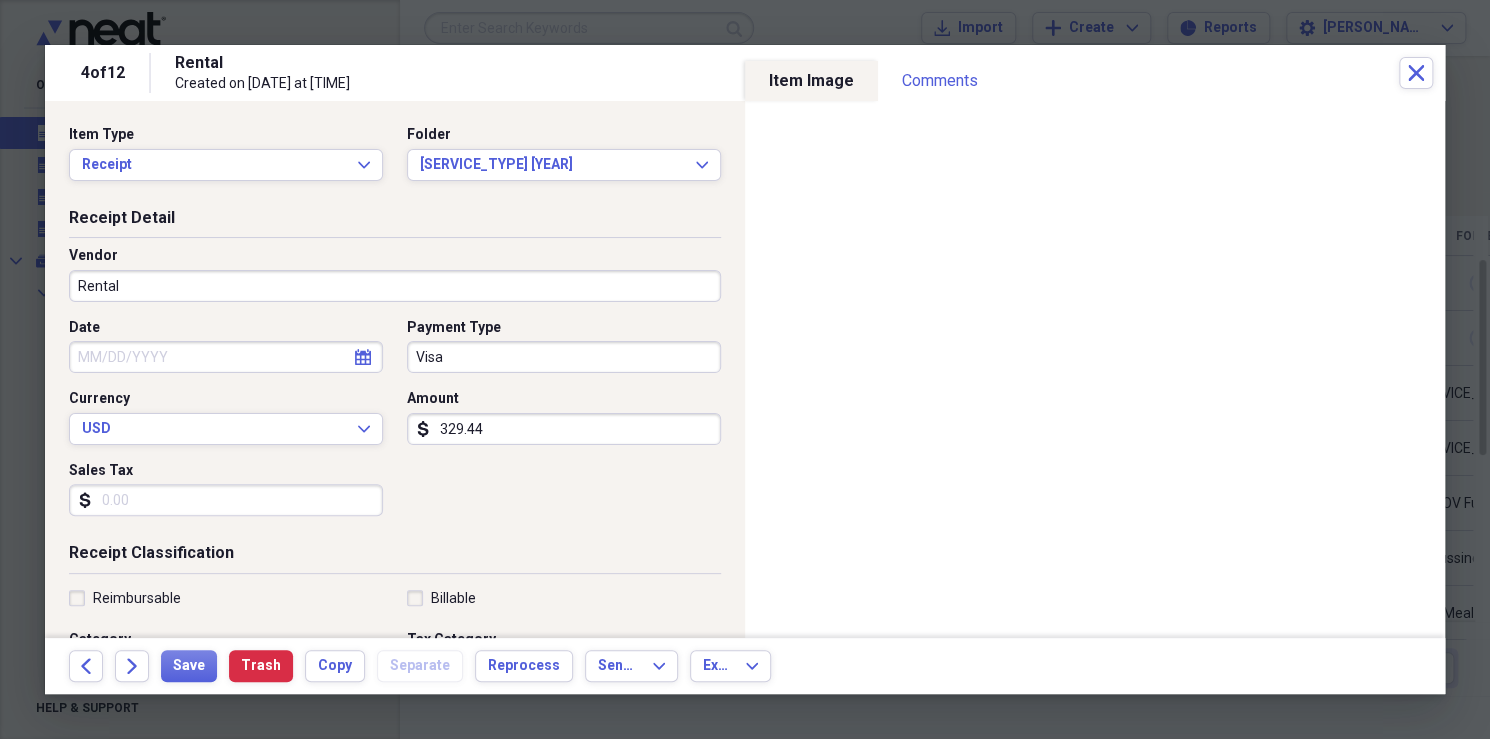 click on "Rental" at bounding box center (395, 286) 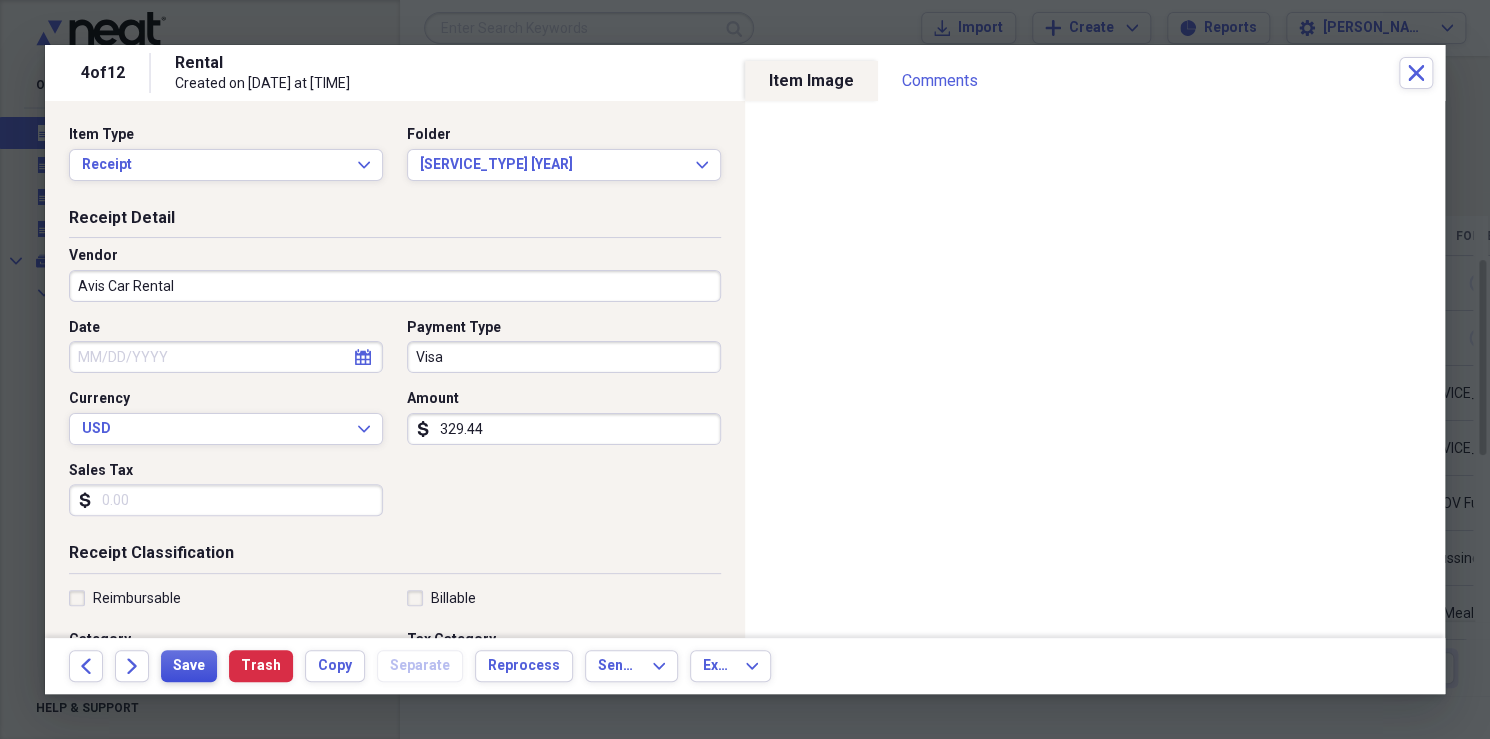 type on "Avis Car Rental" 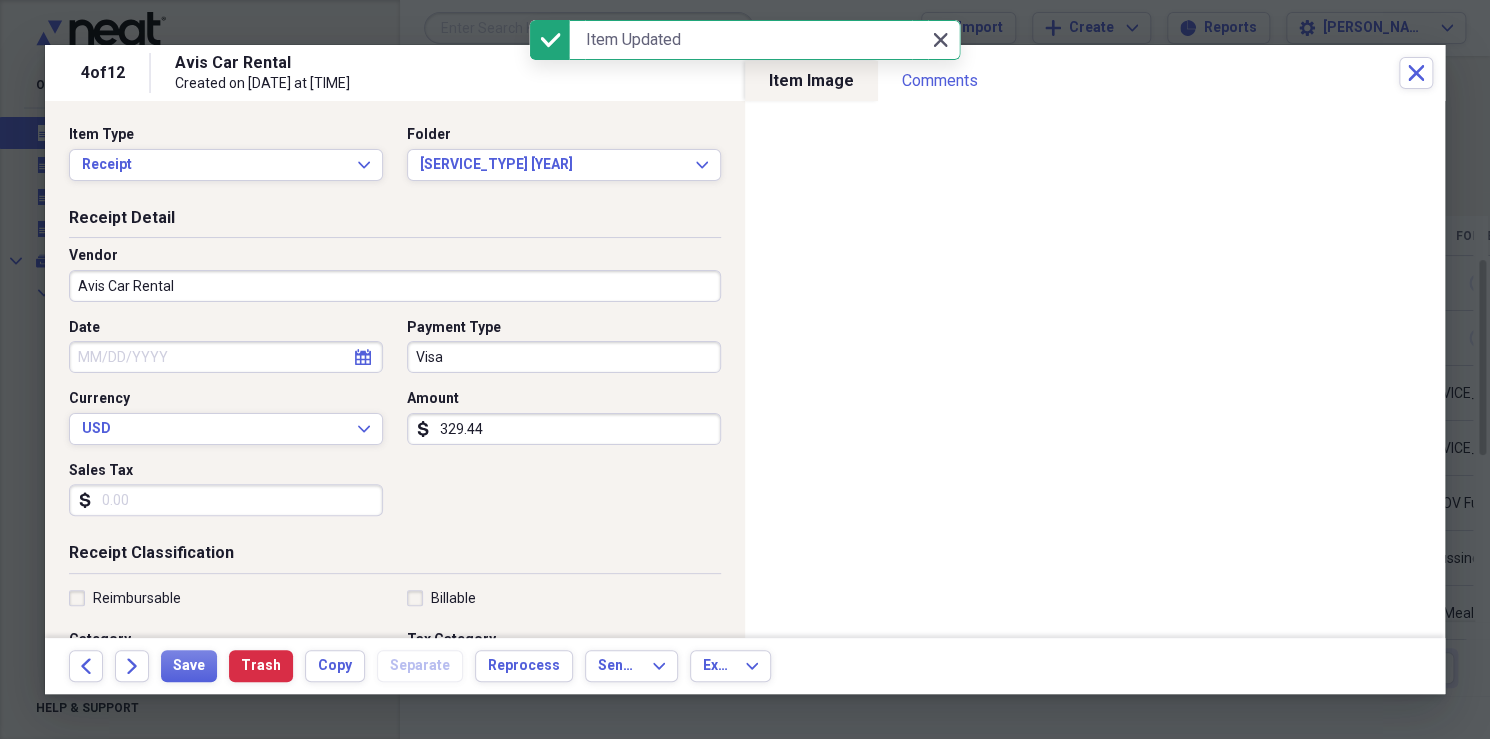 click on "Close Close" at bounding box center (940, 40) 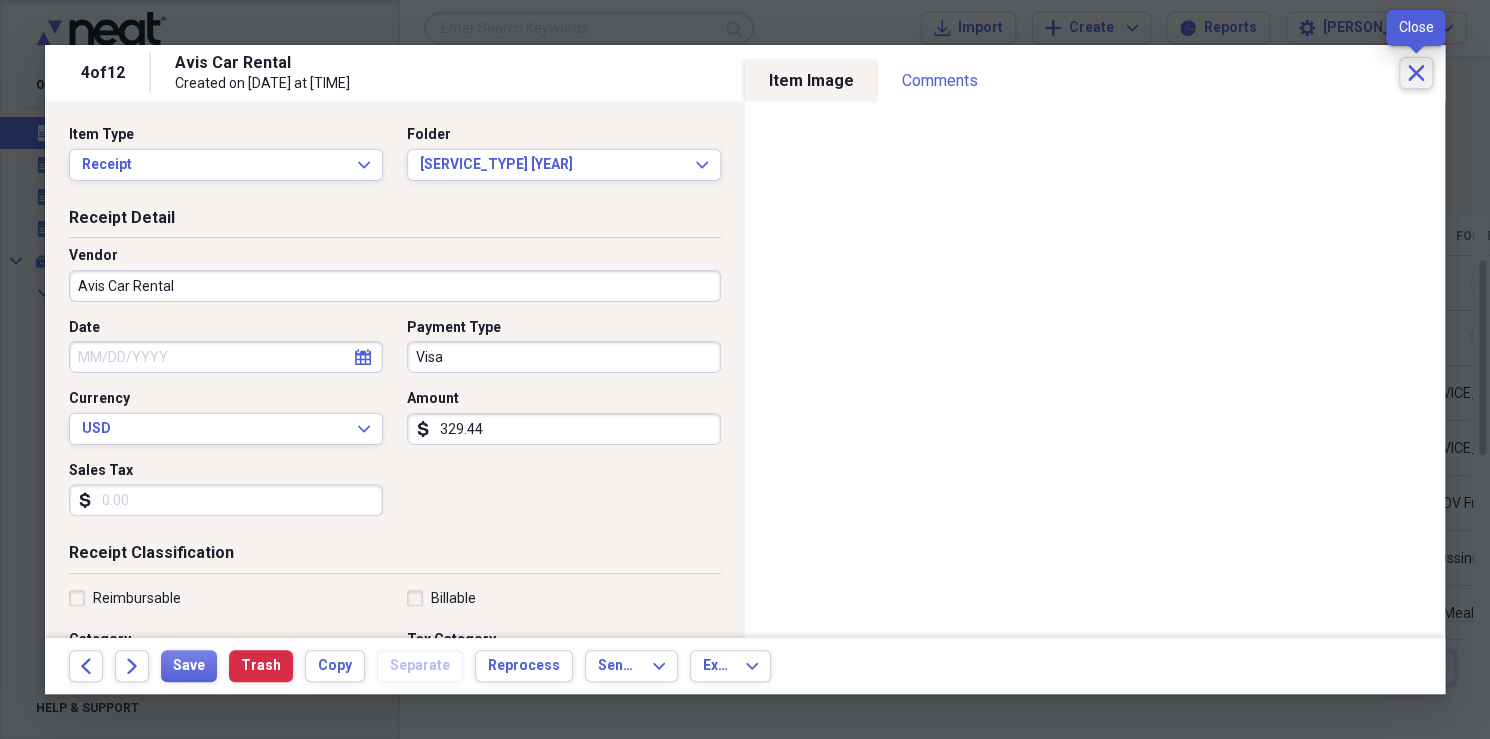 click on "Close" at bounding box center [1416, 73] 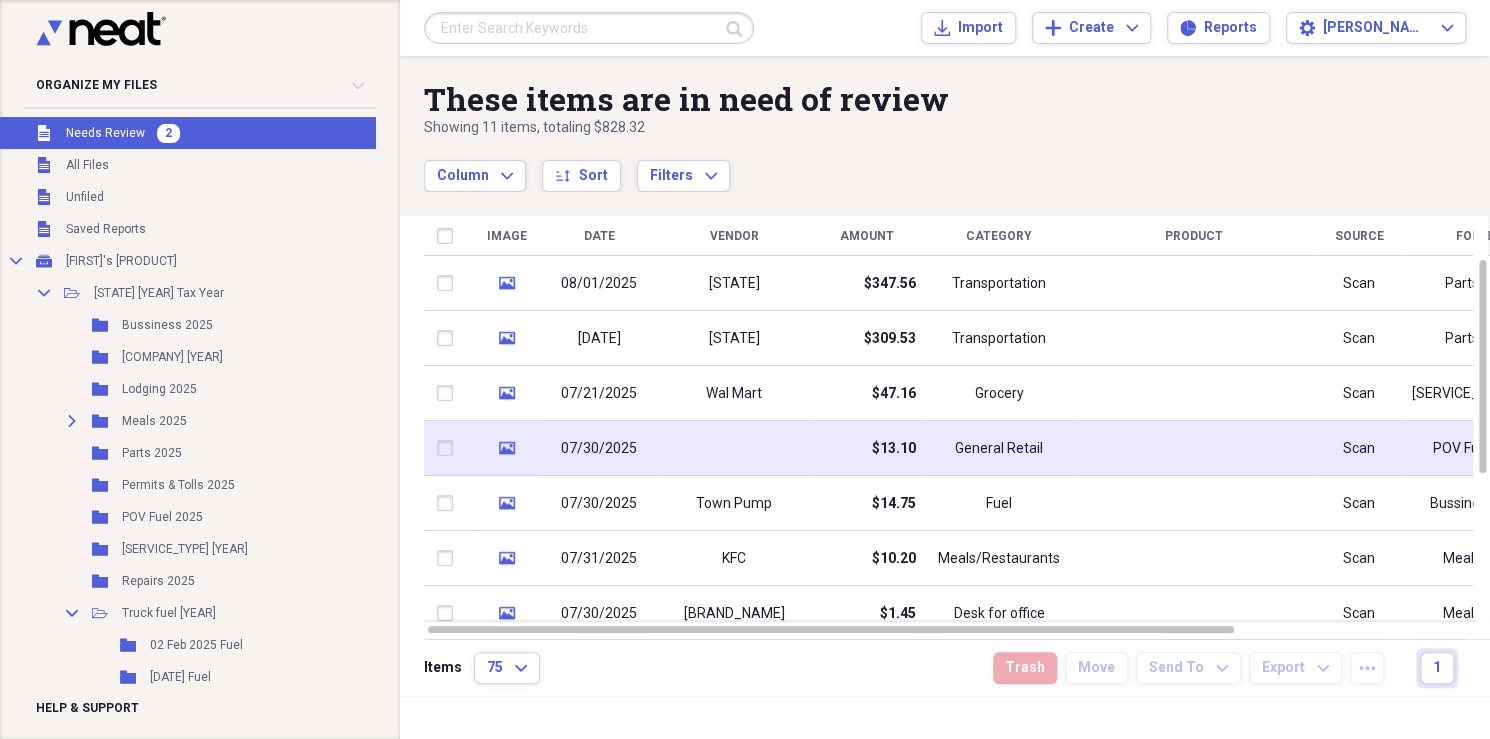 click at bounding box center (734, 448) 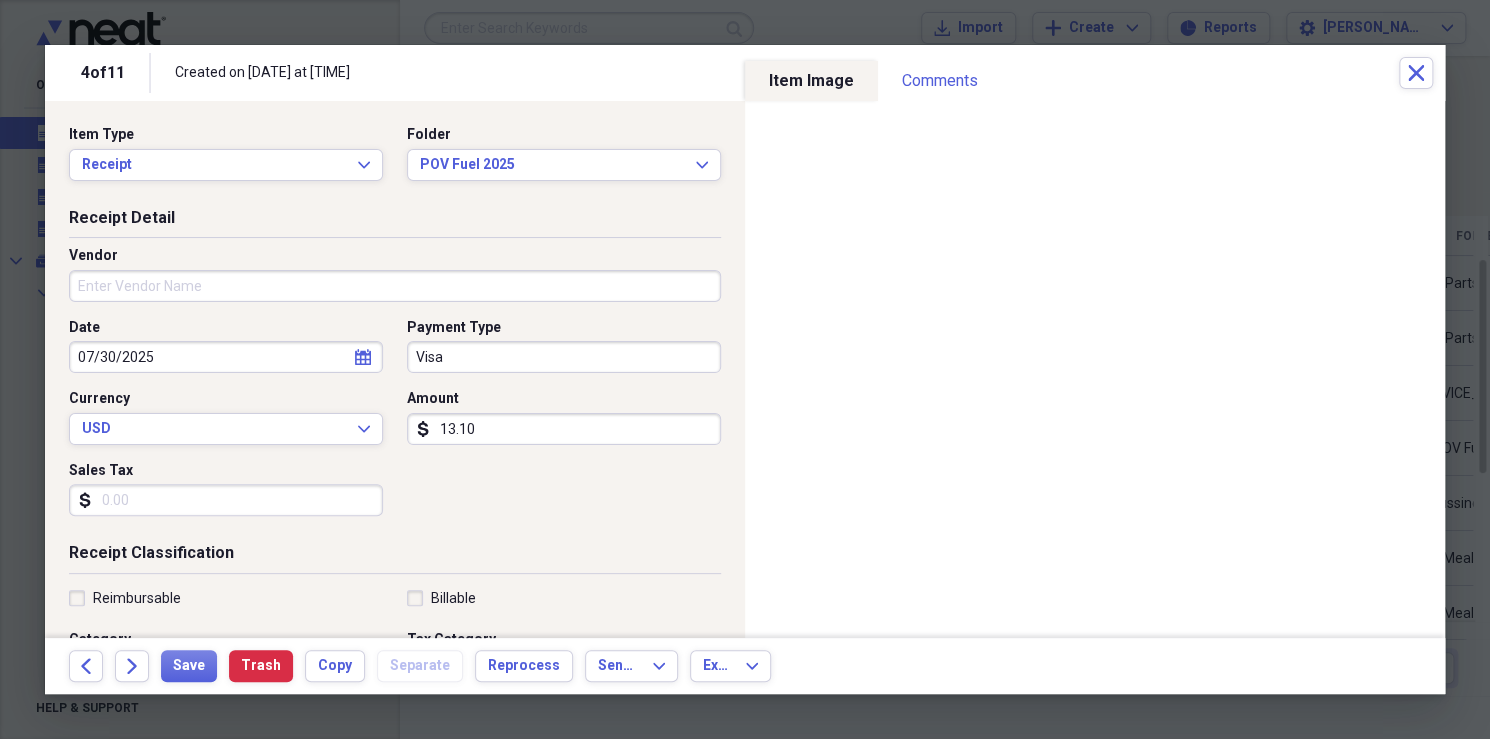 click on "Vendor" at bounding box center [395, 286] 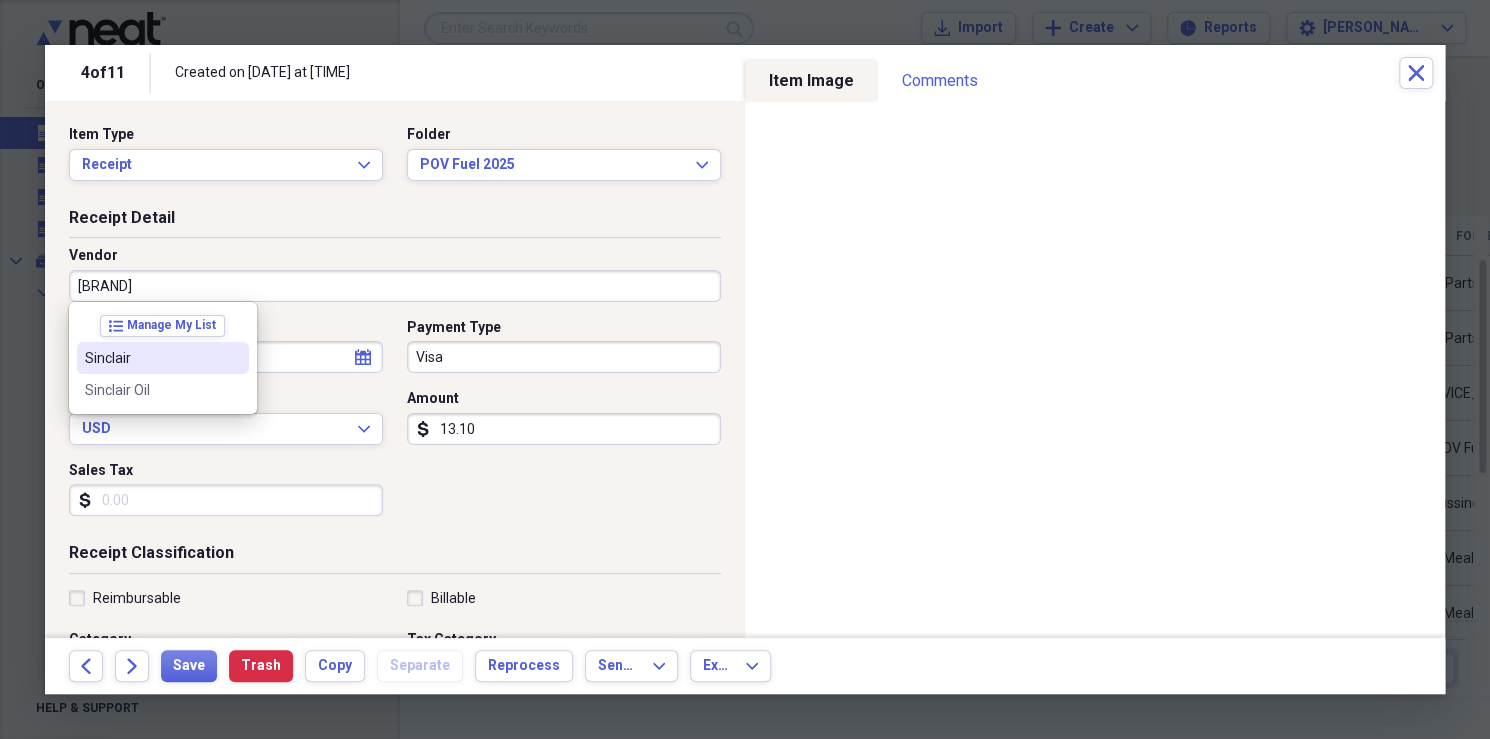 click on "Sinclair" at bounding box center (151, 358) 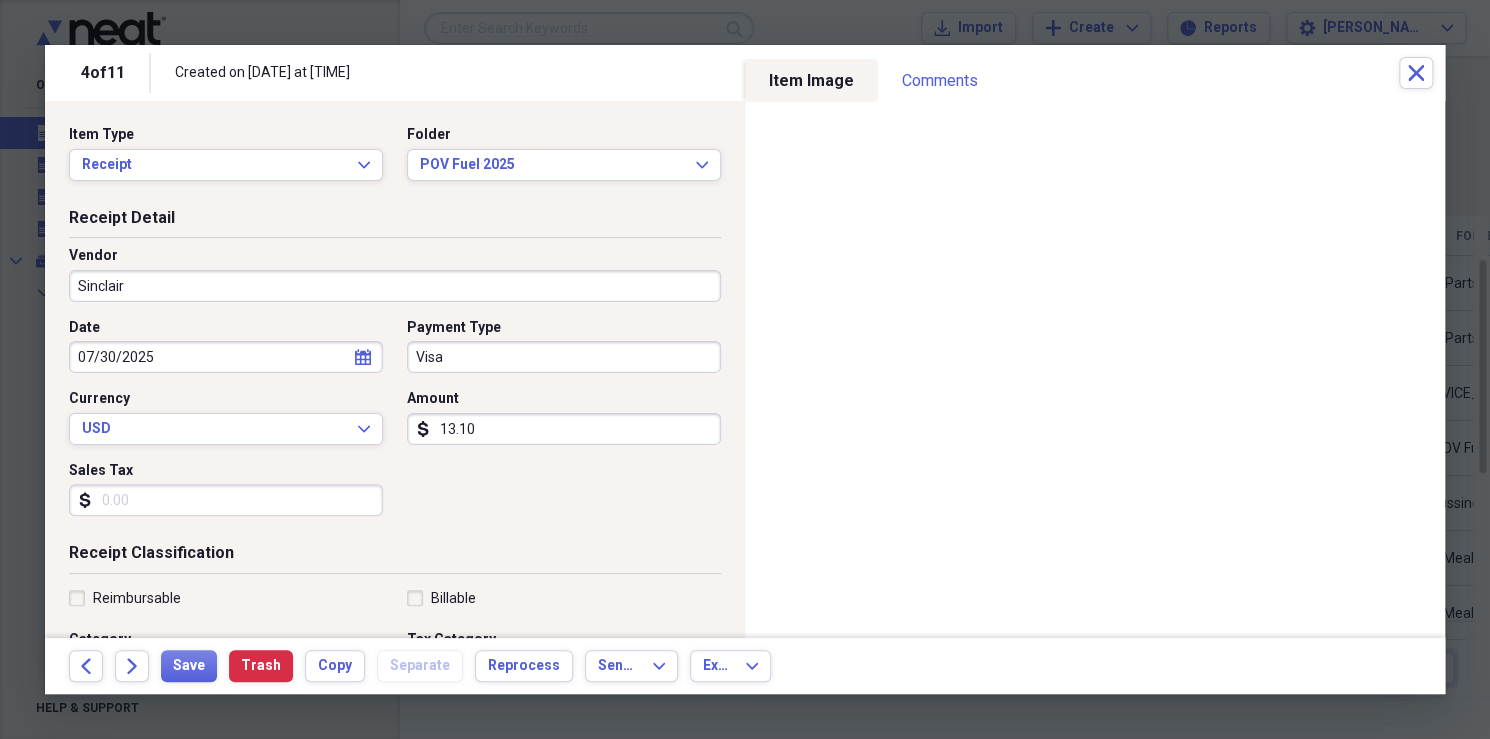 type on "Fuel/Auto" 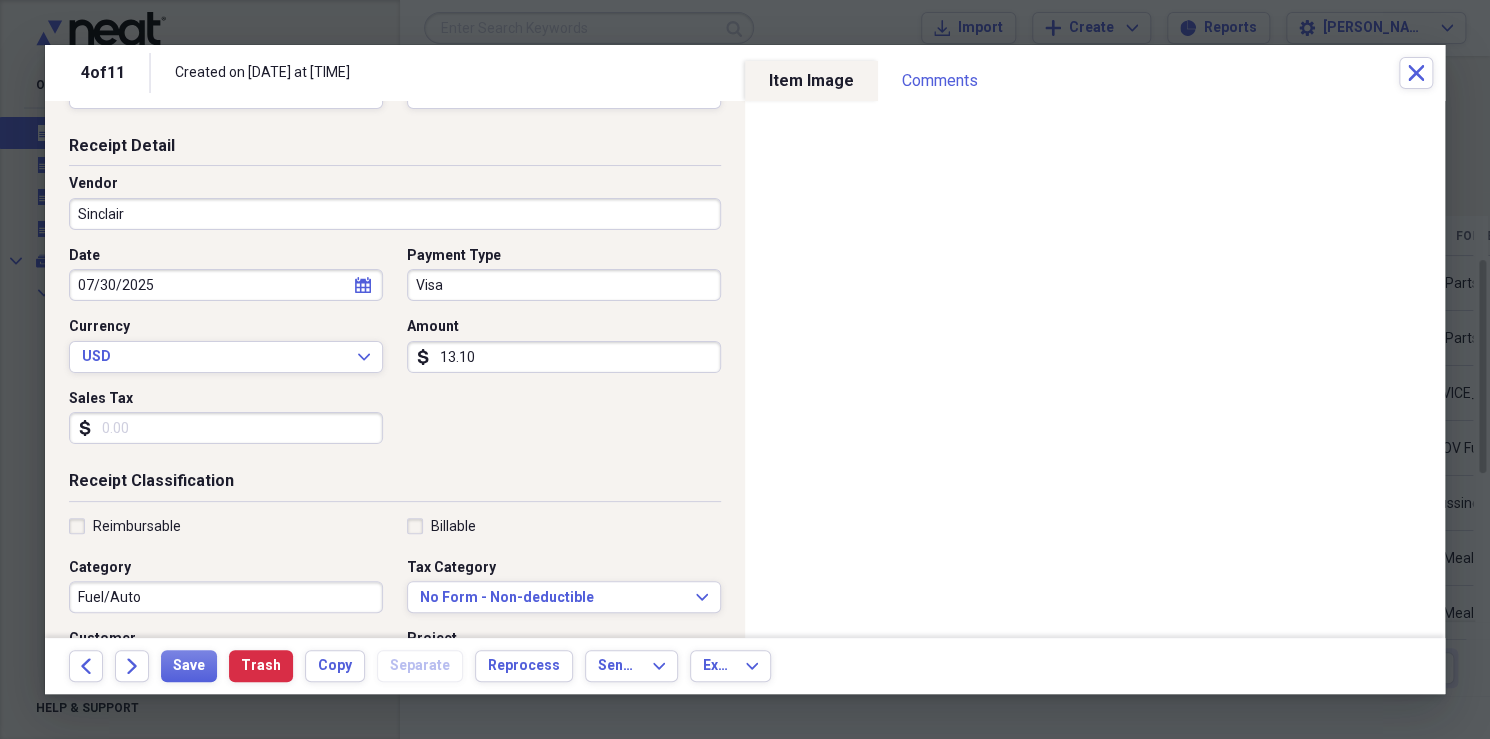 scroll, scrollTop: 482, scrollLeft: 0, axis: vertical 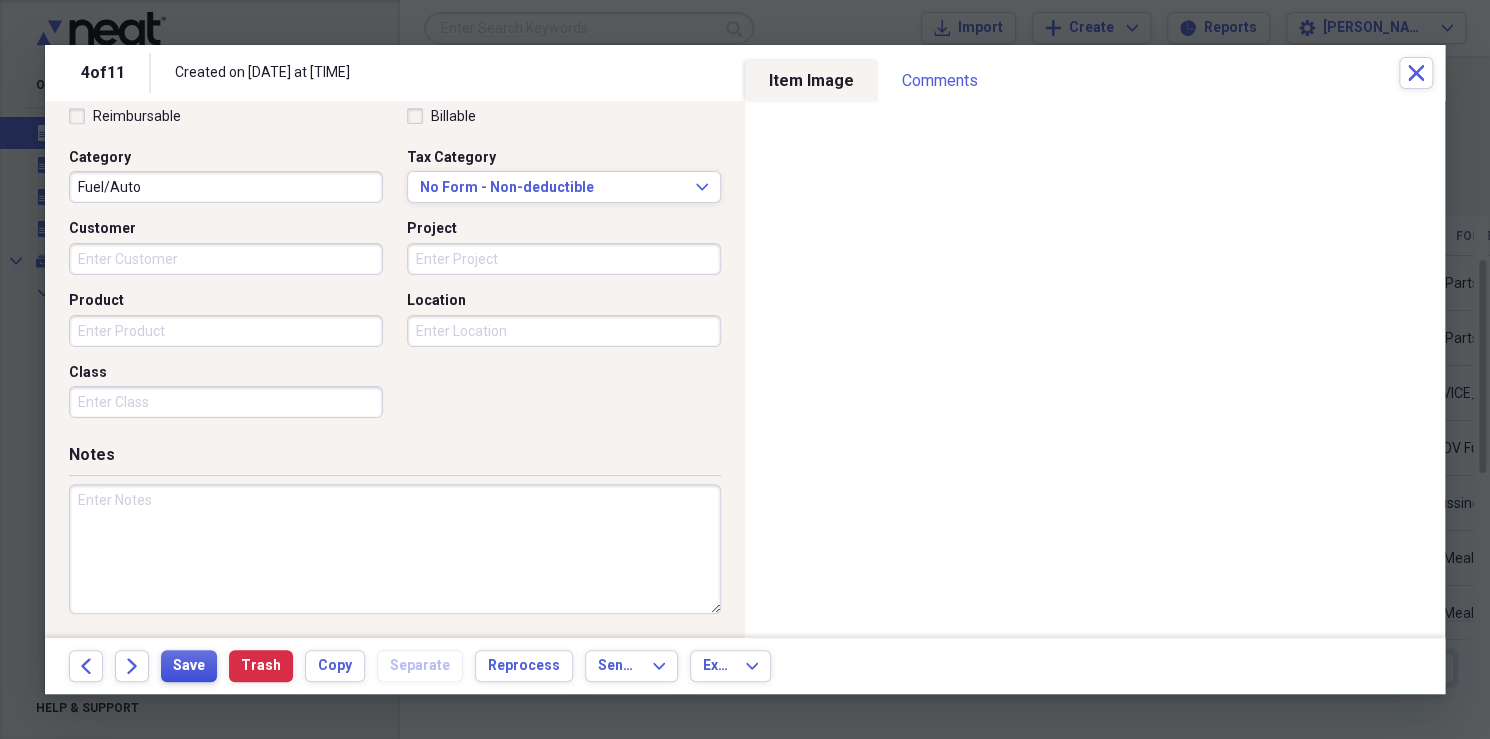 click on "Save" at bounding box center [189, 666] 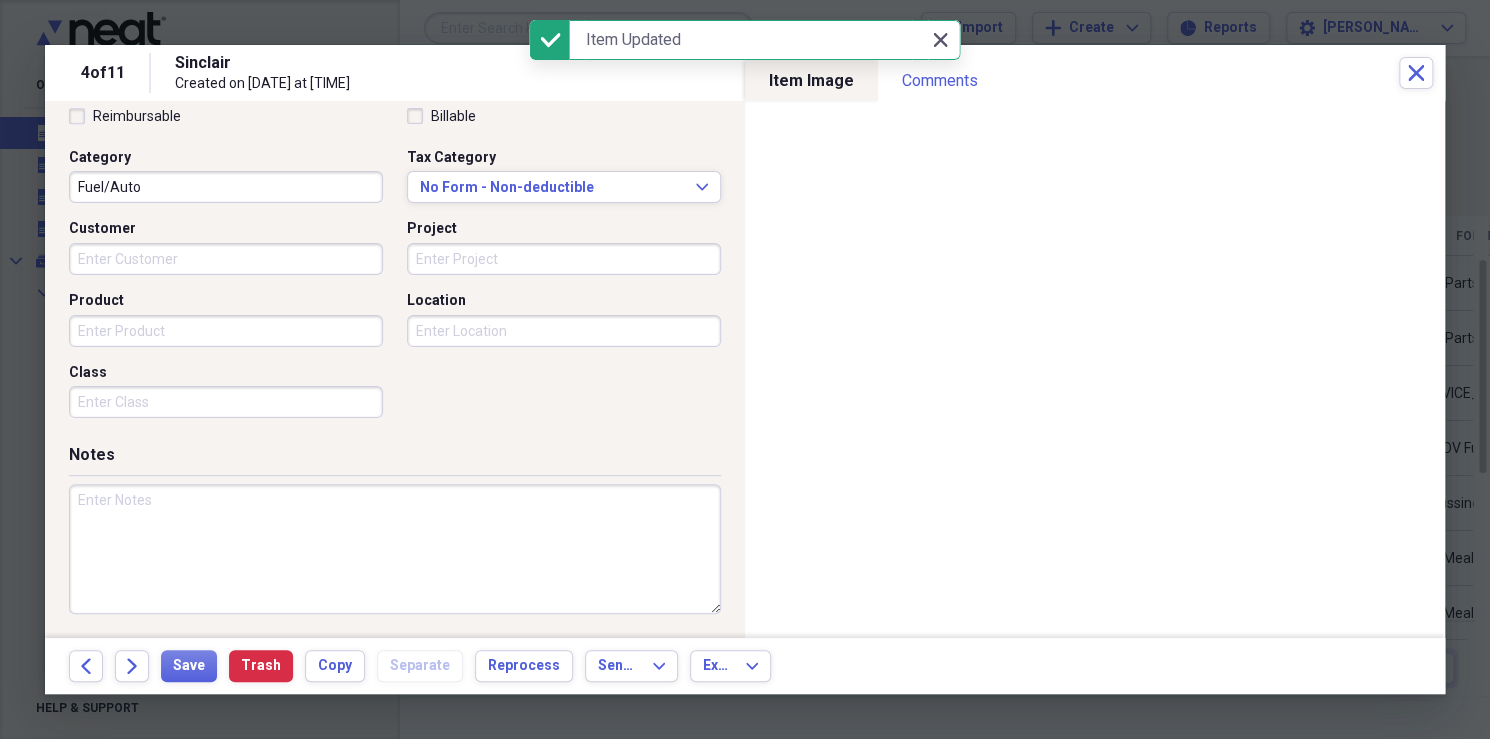 click on "Close Close" at bounding box center [940, 40] 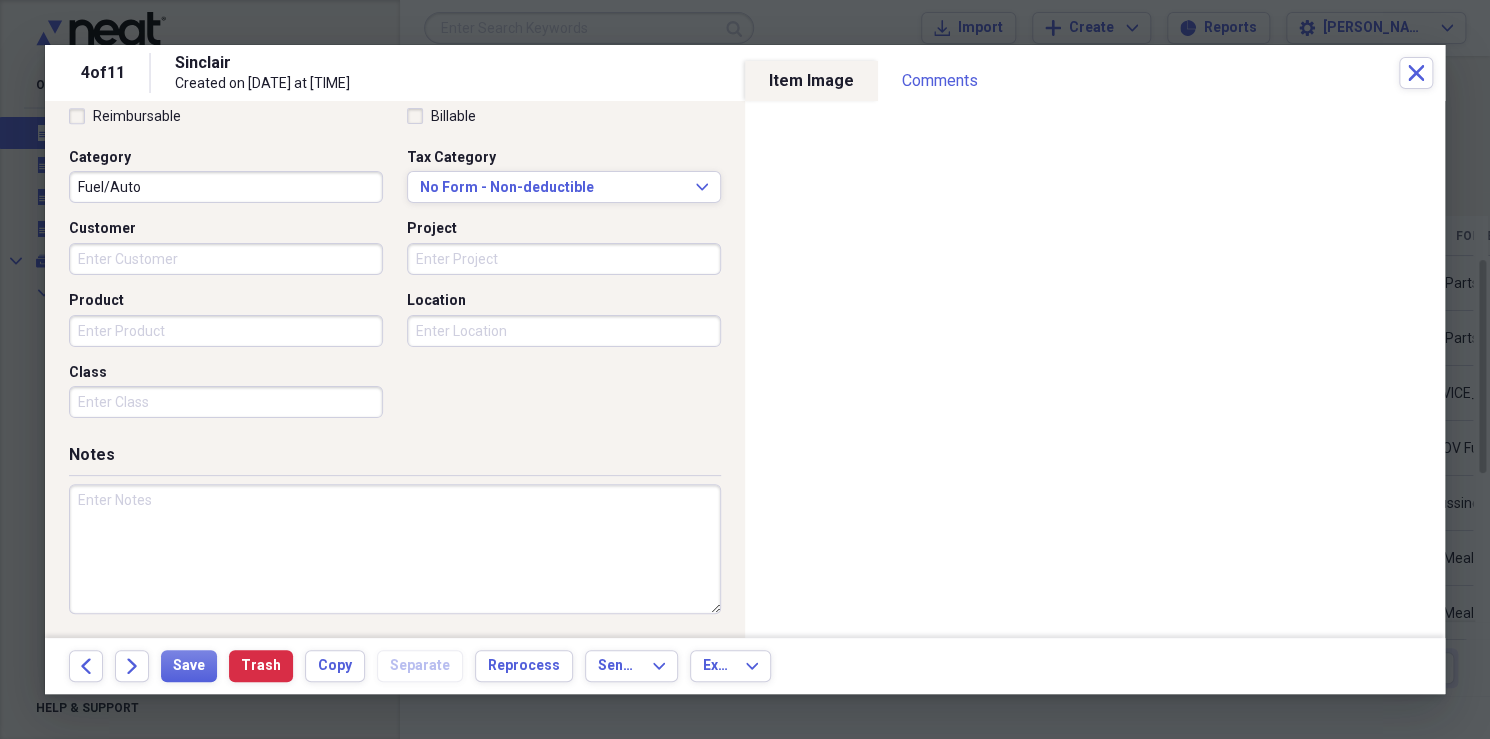 click on "[BUSINESS_NAME]" at bounding box center (787, 73) 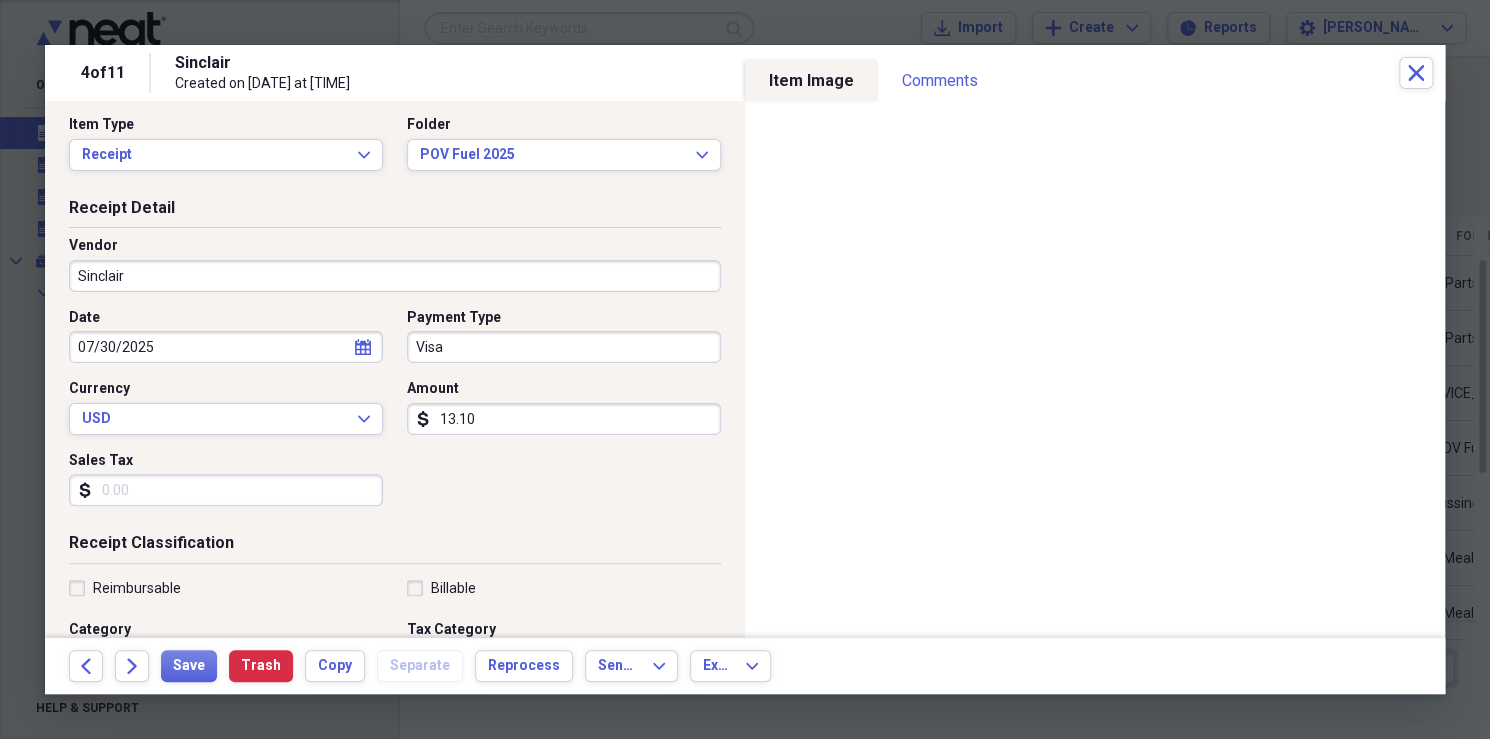 scroll, scrollTop: 13, scrollLeft: 0, axis: vertical 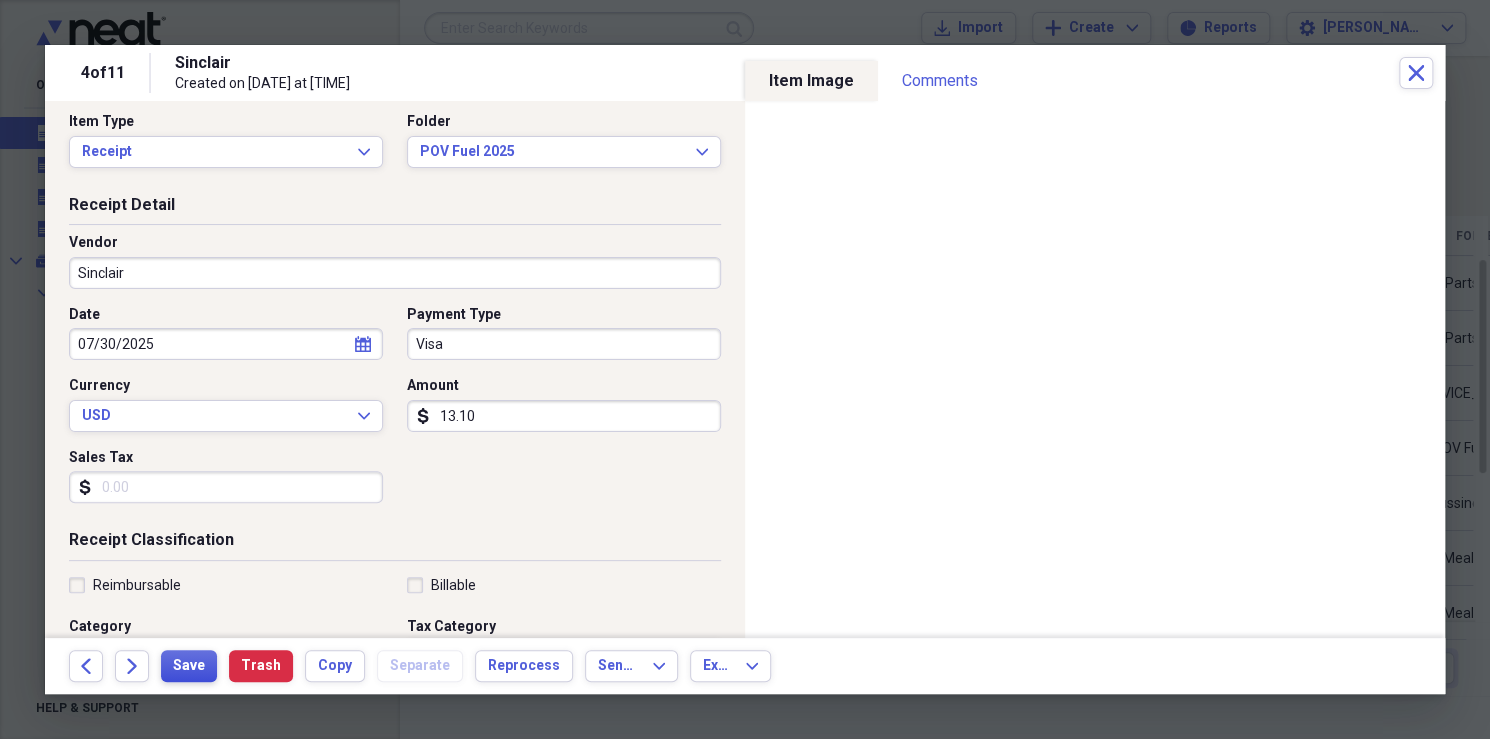 click on "Save" at bounding box center (189, 666) 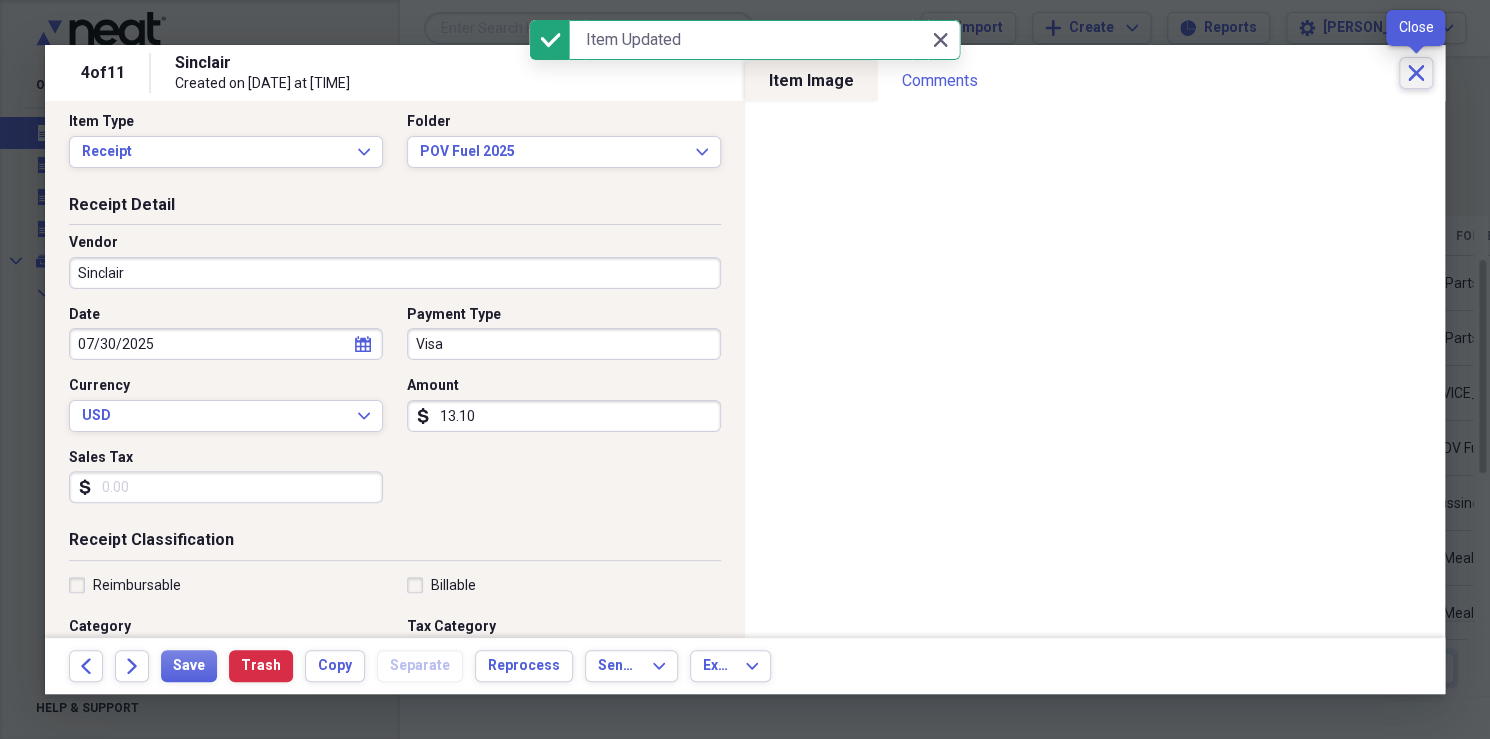 click on "Close" 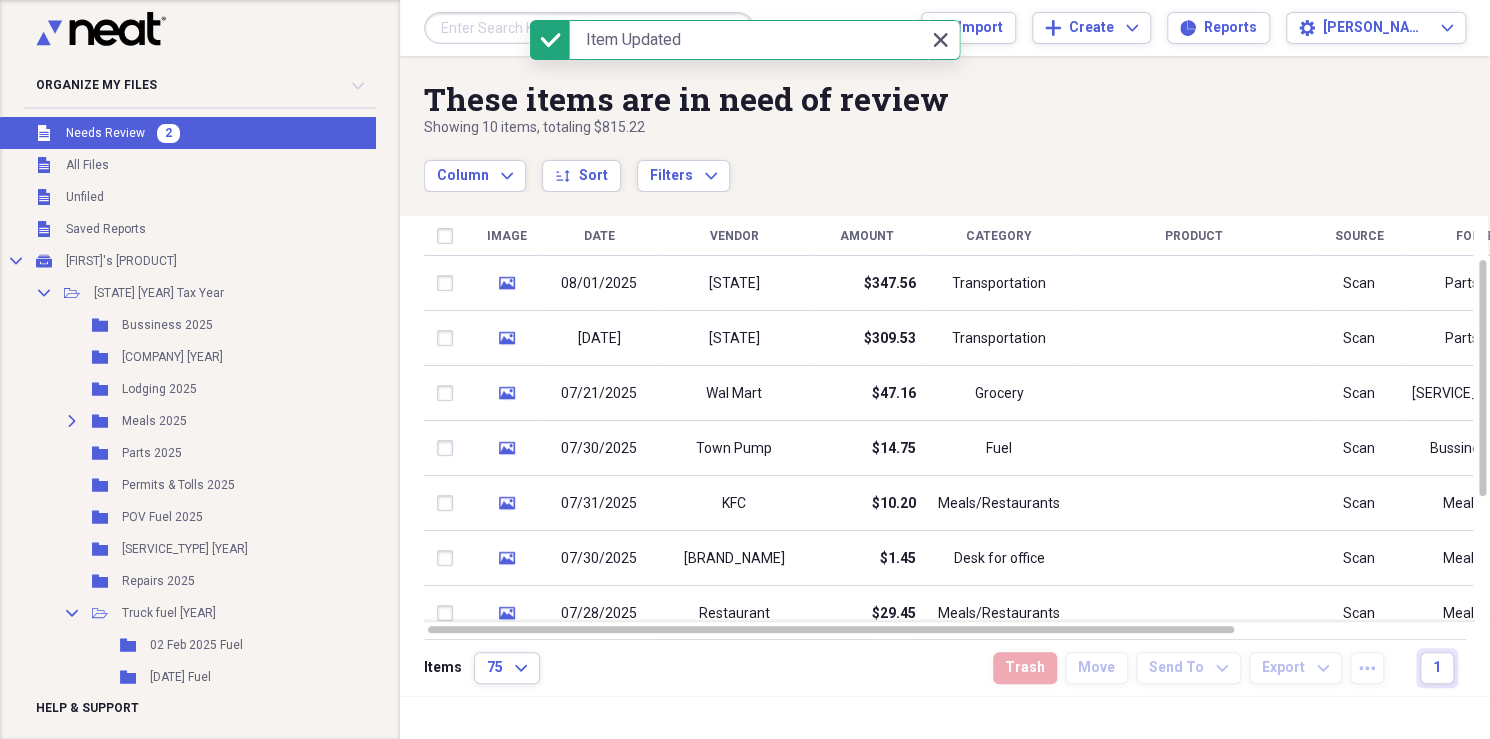 click on "Close Close" at bounding box center (940, 40) 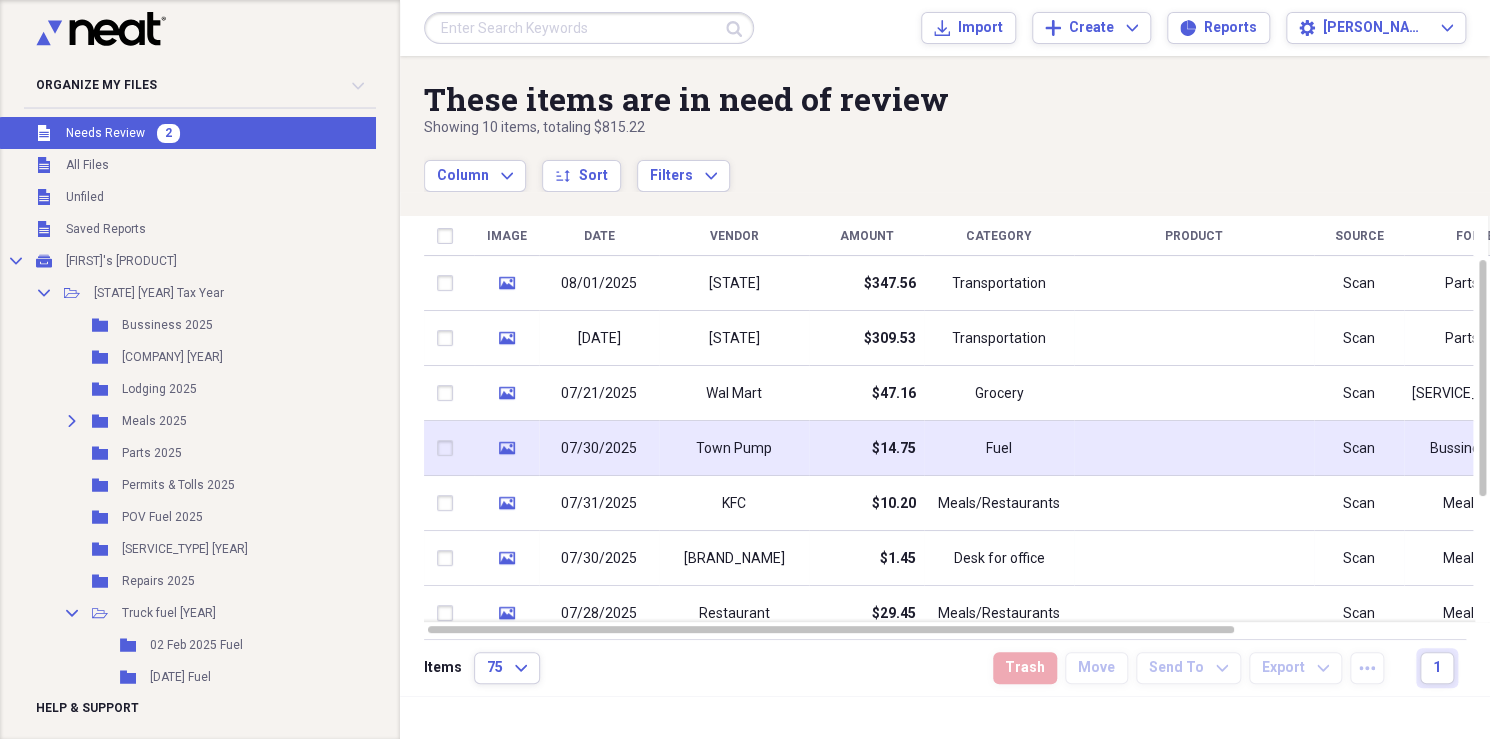 click on "07/30/2025" at bounding box center [599, 448] 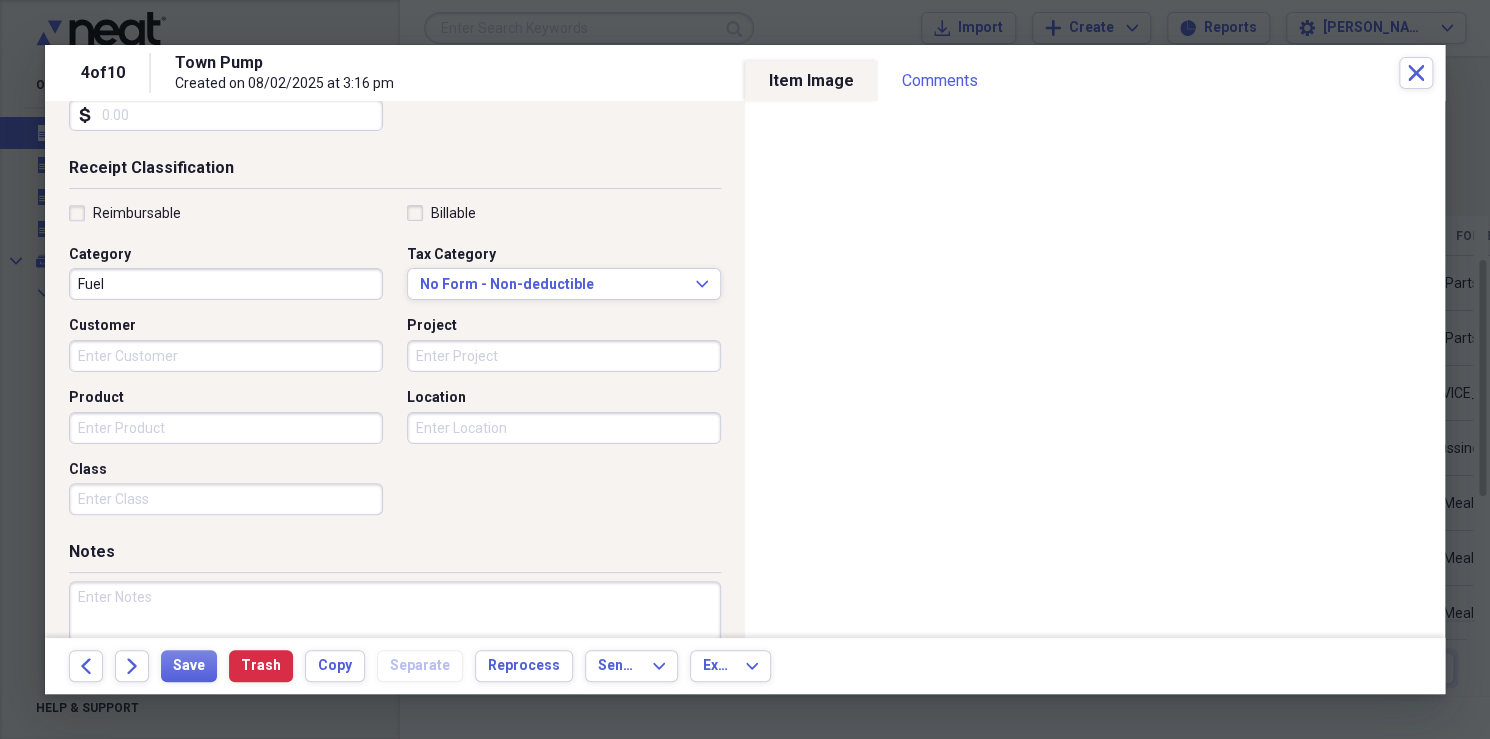 scroll, scrollTop: 390, scrollLeft: 0, axis: vertical 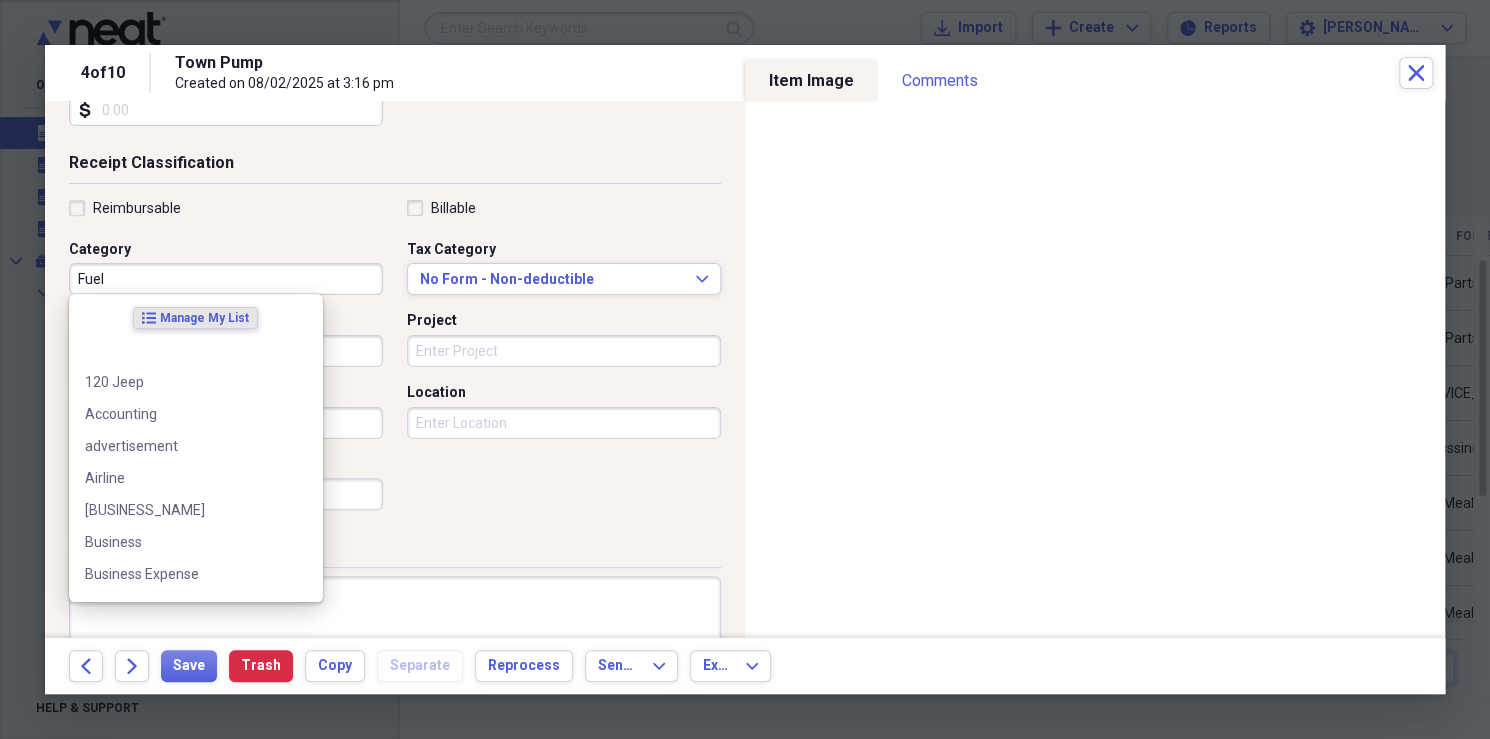 click on "Fuel" at bounding box center (226, 279) 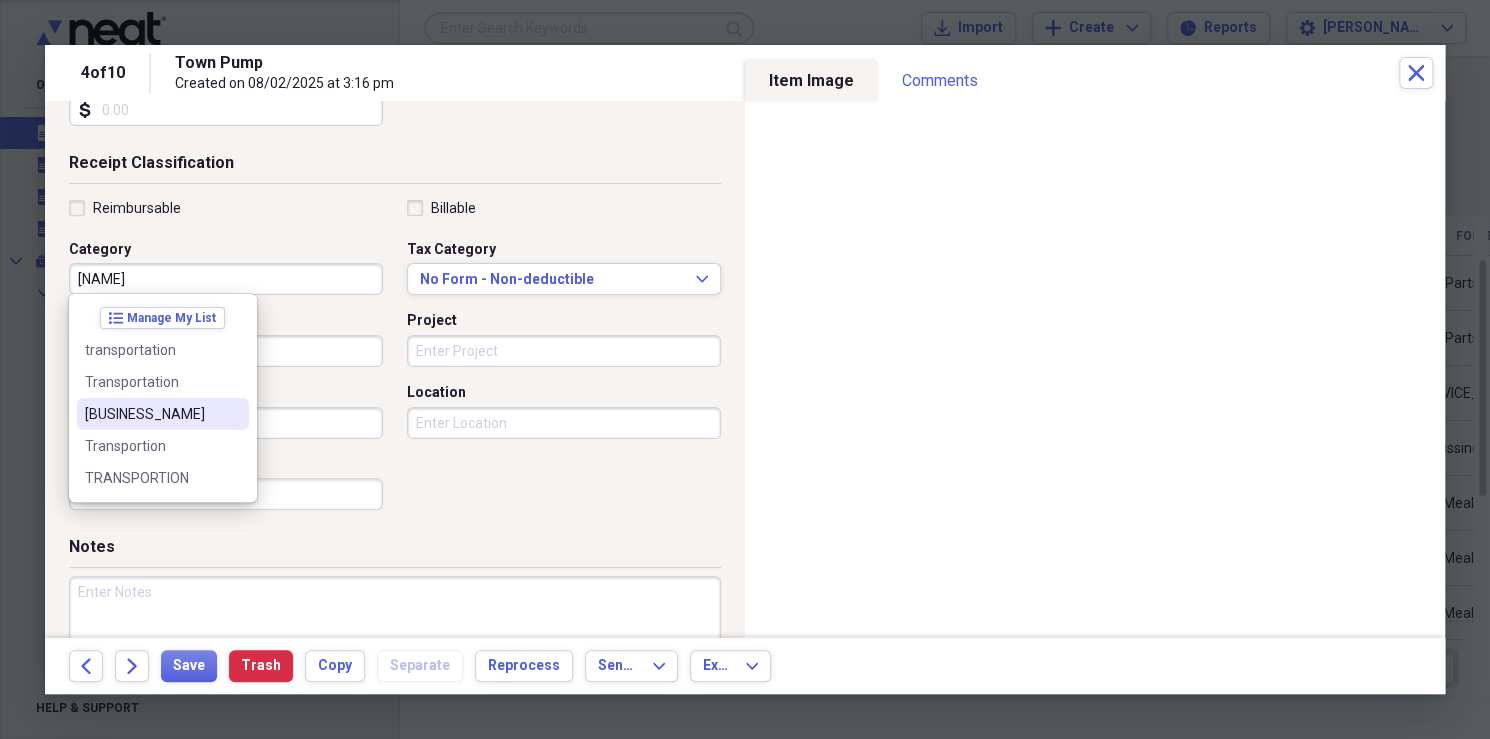 click on "[BUSINESS_NAME]" at bounding box center [151, 414] 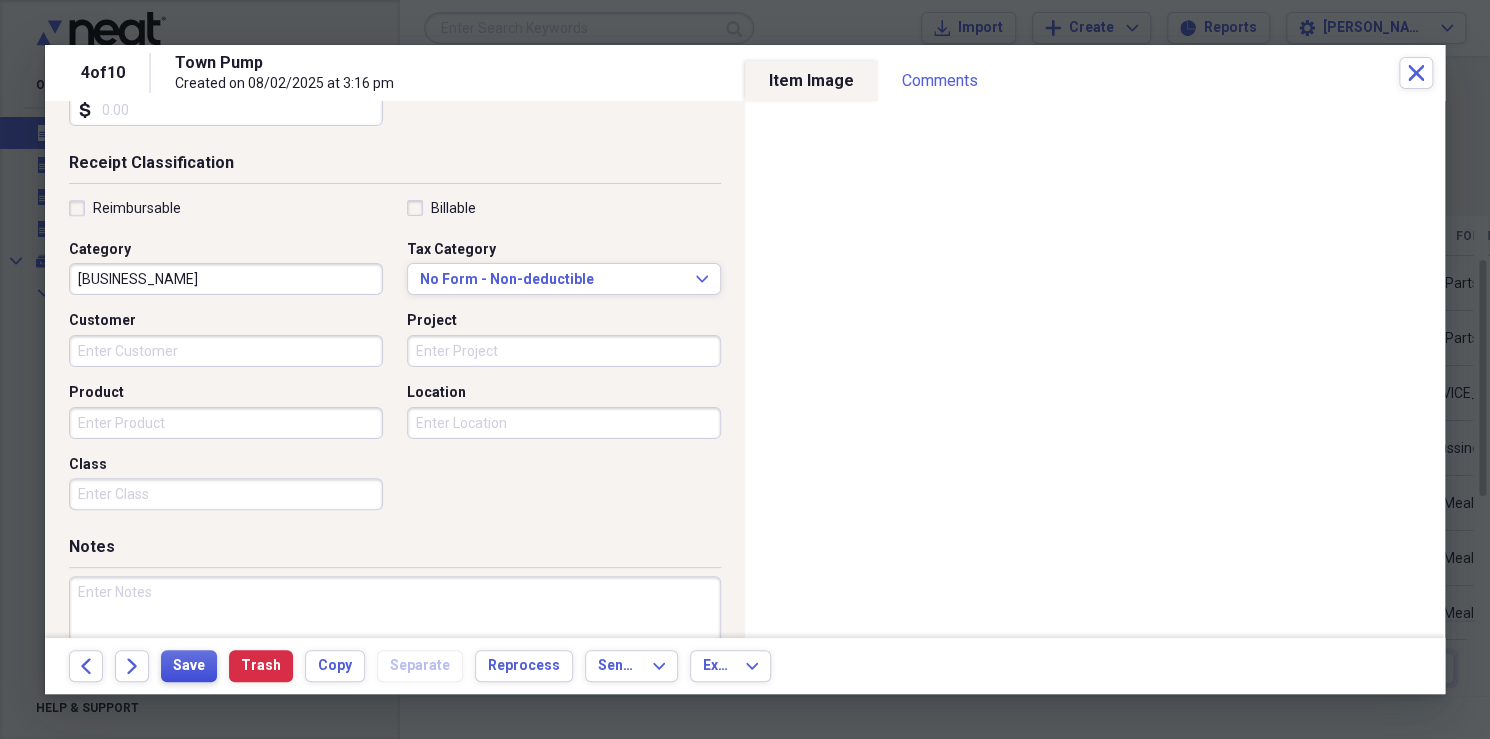 click on "Save" at bounding box center (189, 666) 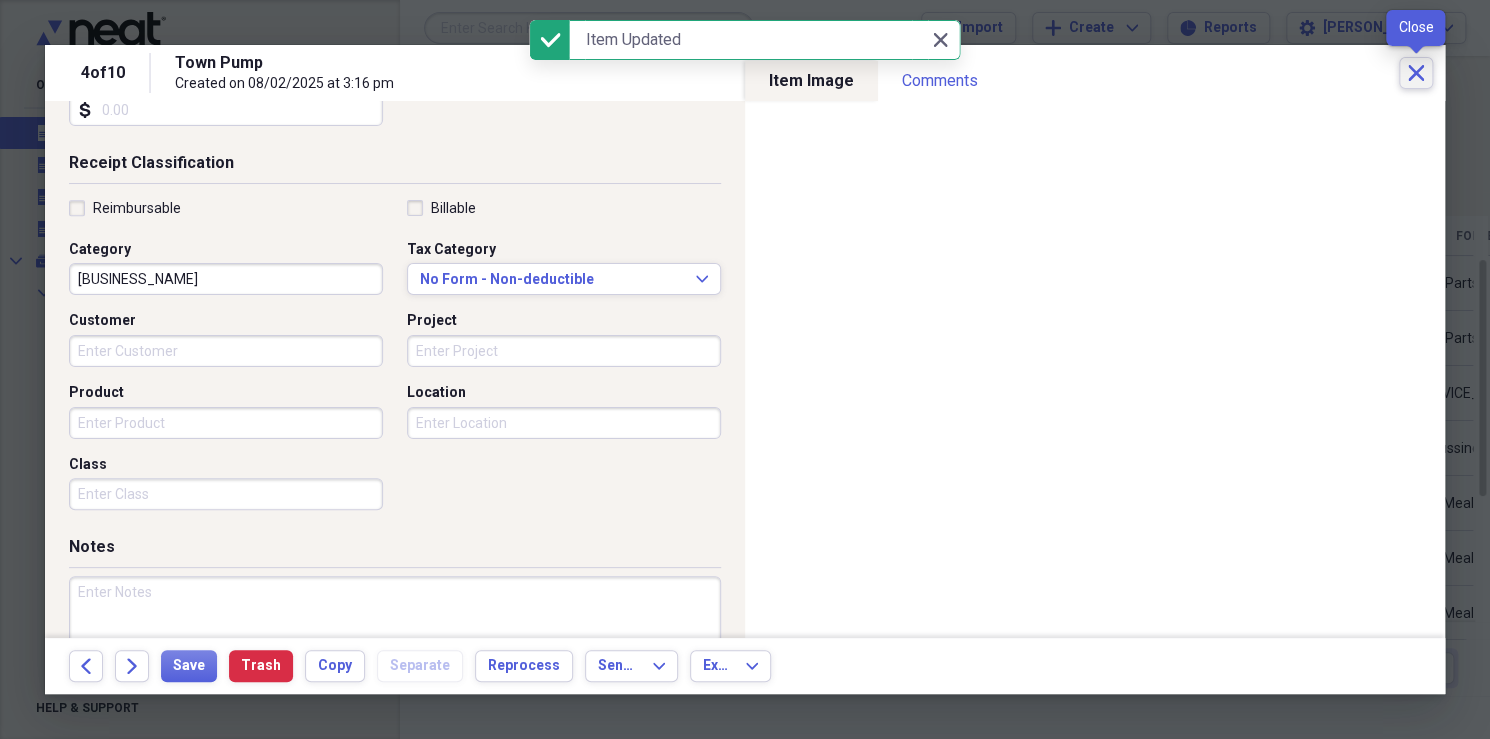 click 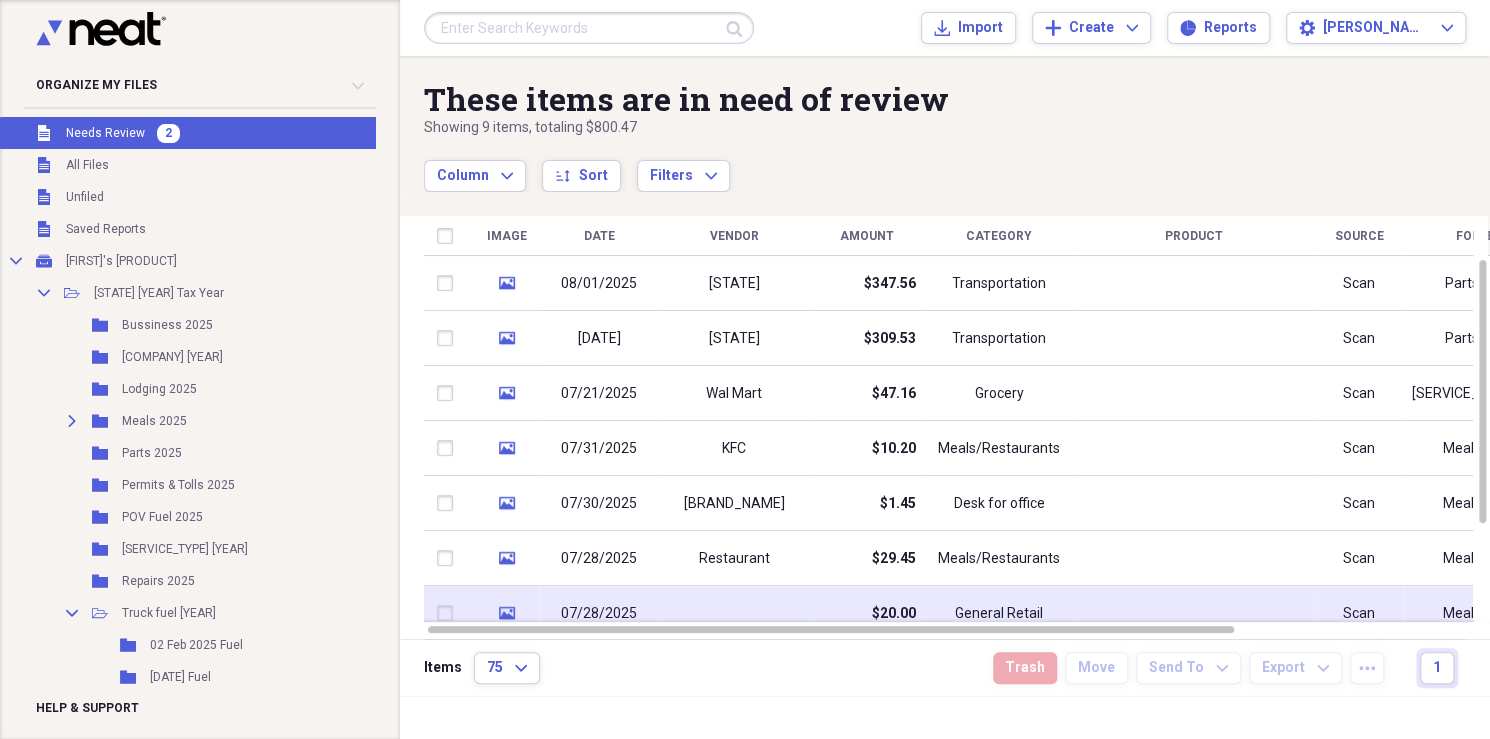 click at bounding box center (734, 613) 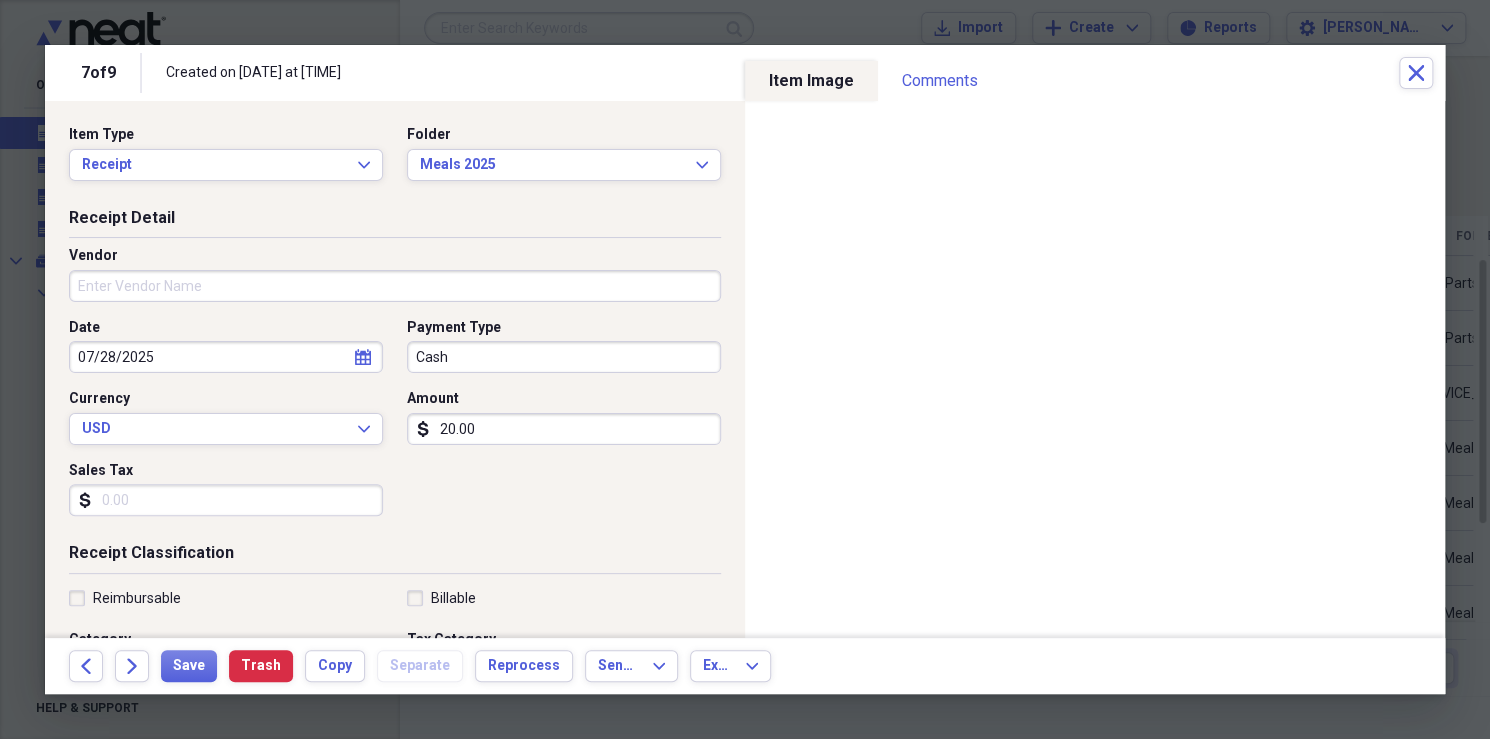click on "Vendor" at bounding box center [395, 286] 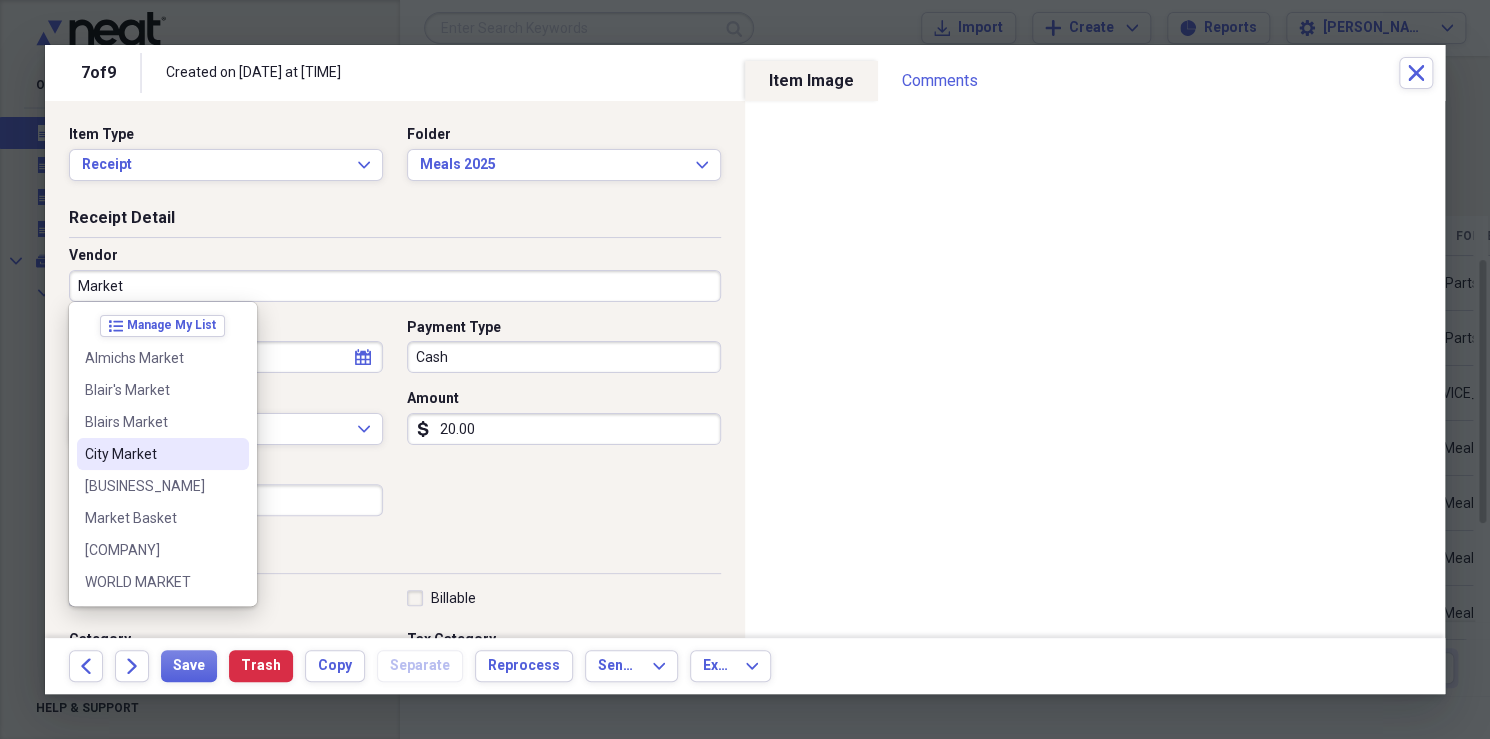 click on "City Market" at bounding box center [151, 454] 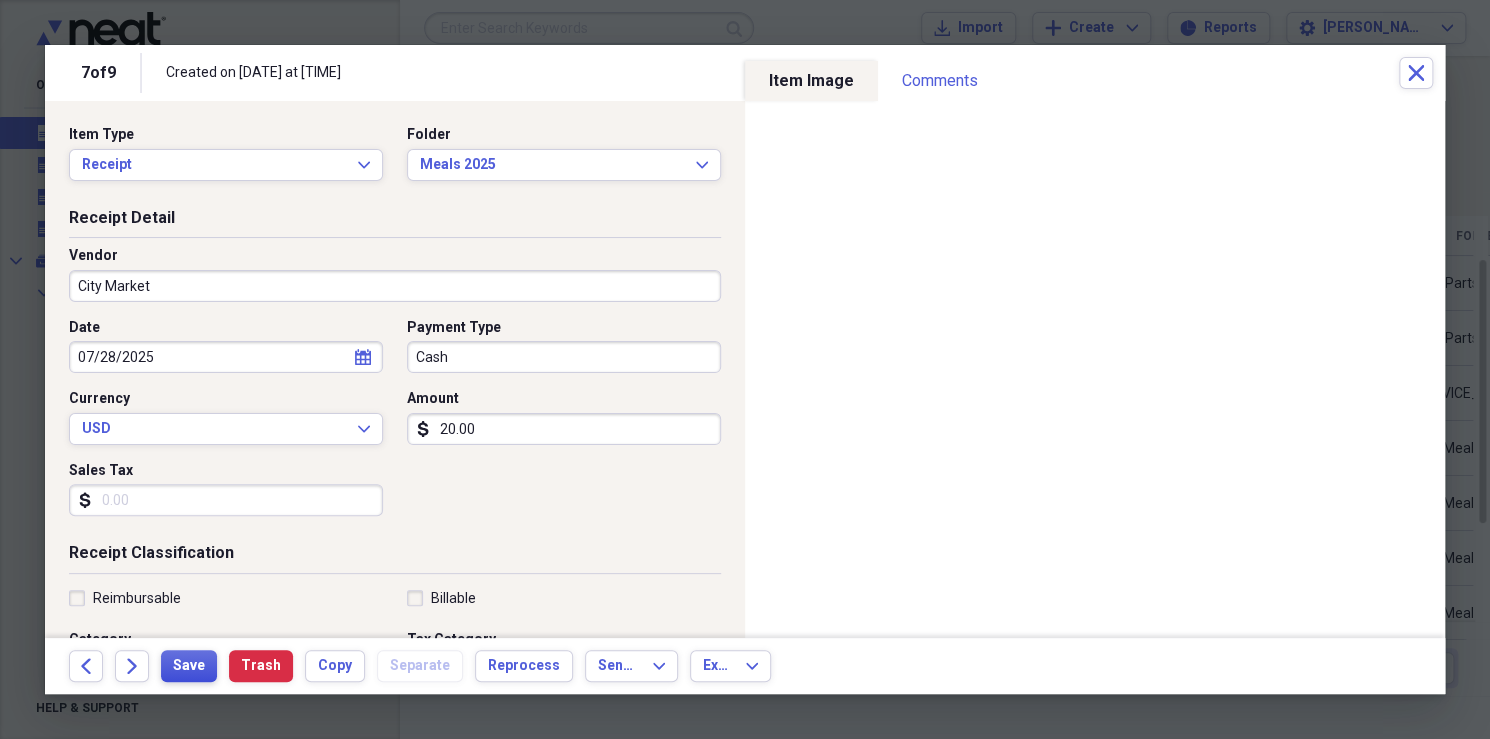 click on "Save" at bounding box center (189, 666) 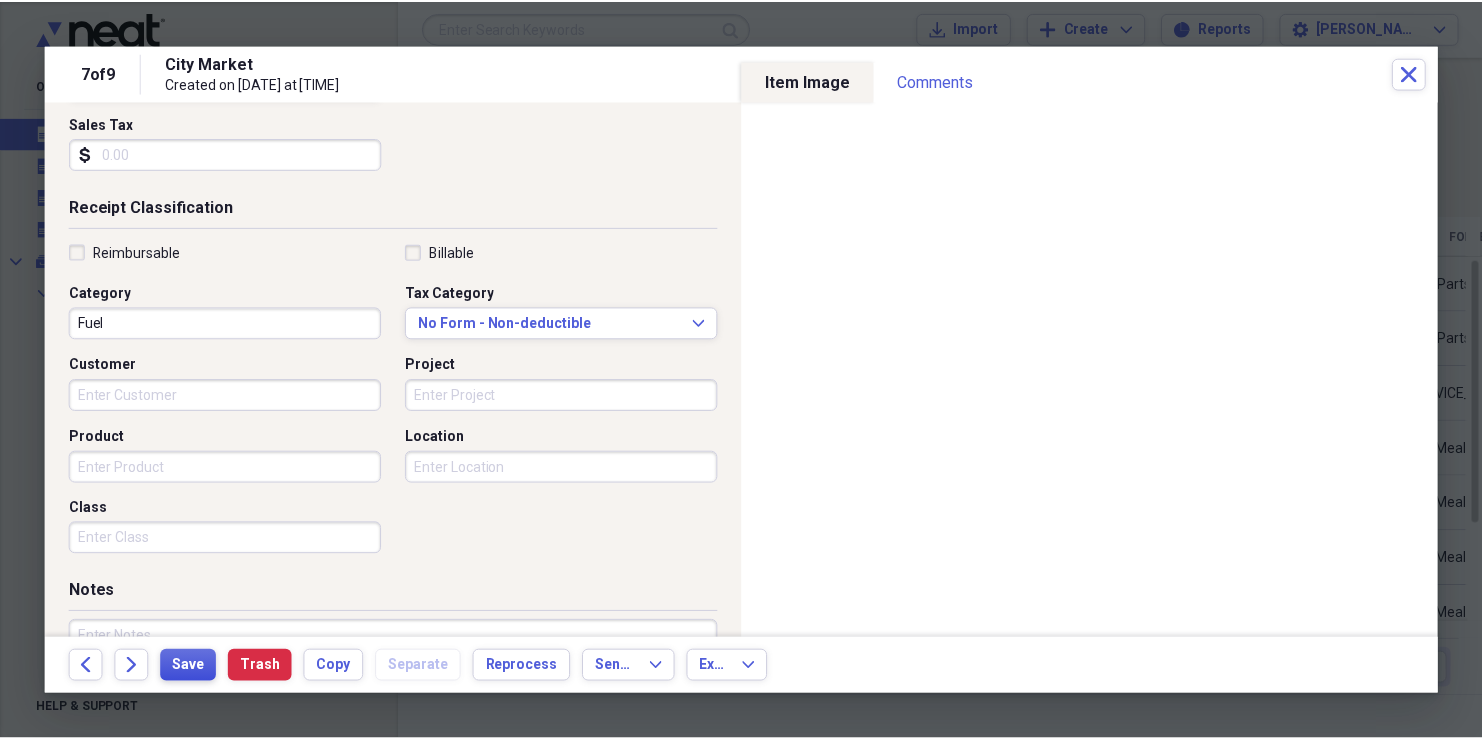 scroll, scrollTop: 344, scrollLeft: 0, axis: vertical 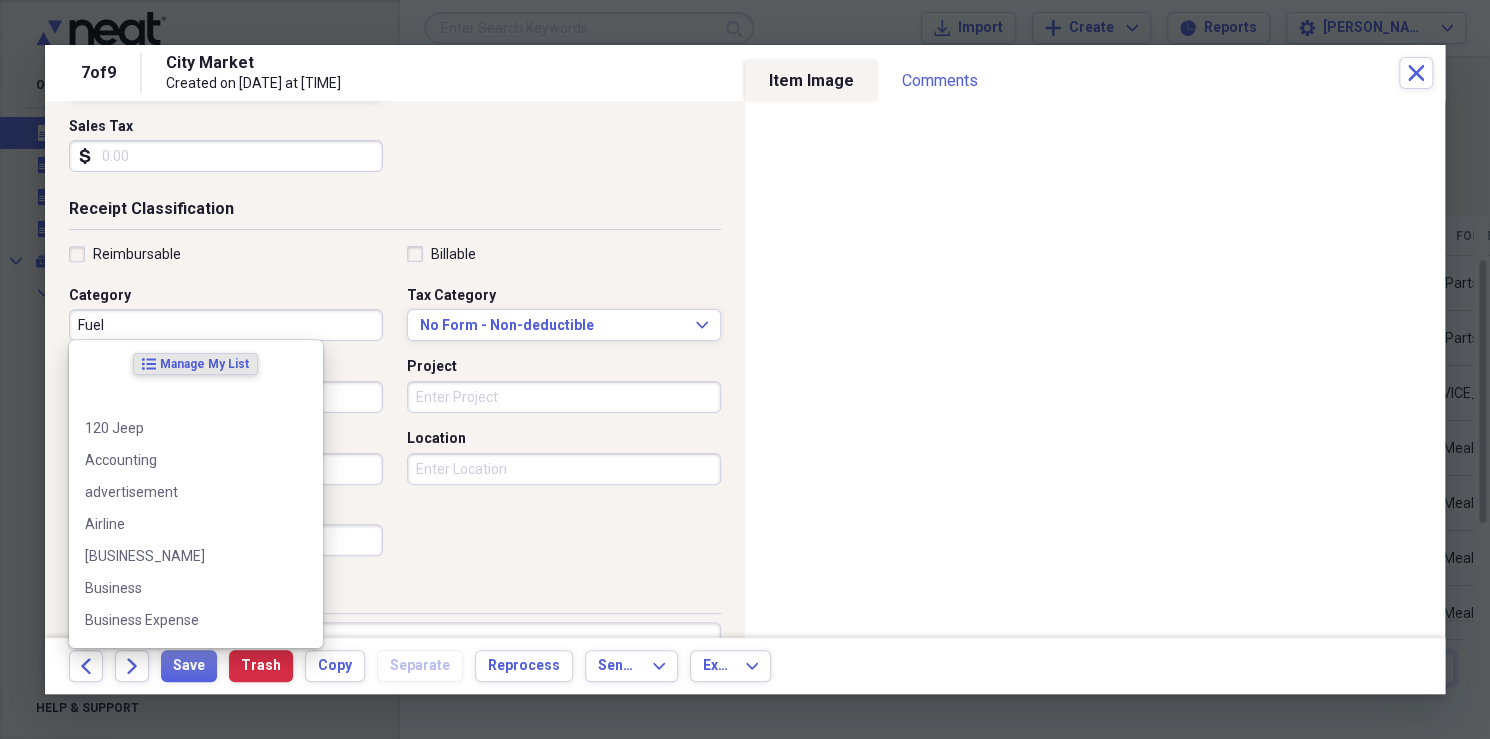 click on "Fuel" at bounding box center [226, 325] 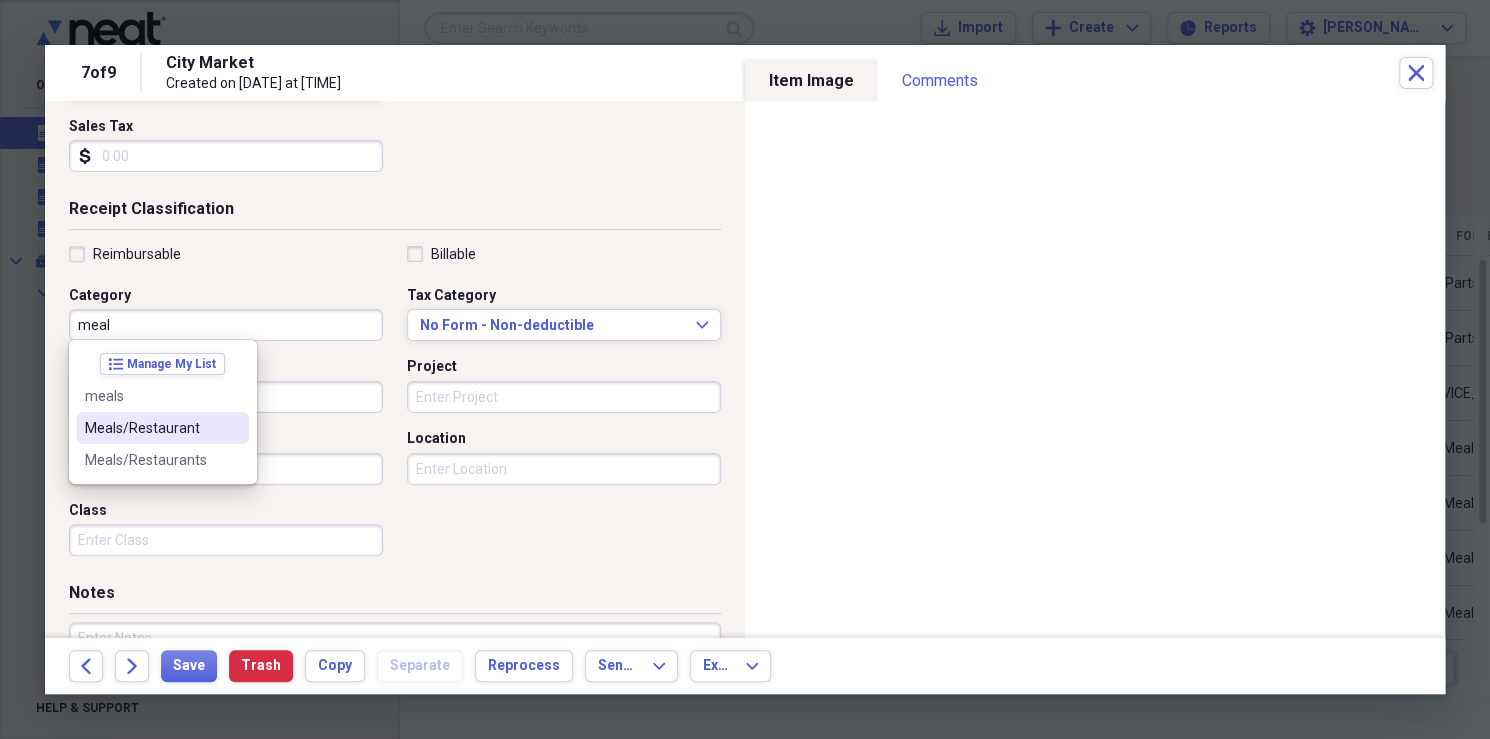 click on "Meals/Restaurant" at bounding box center (151, 428) 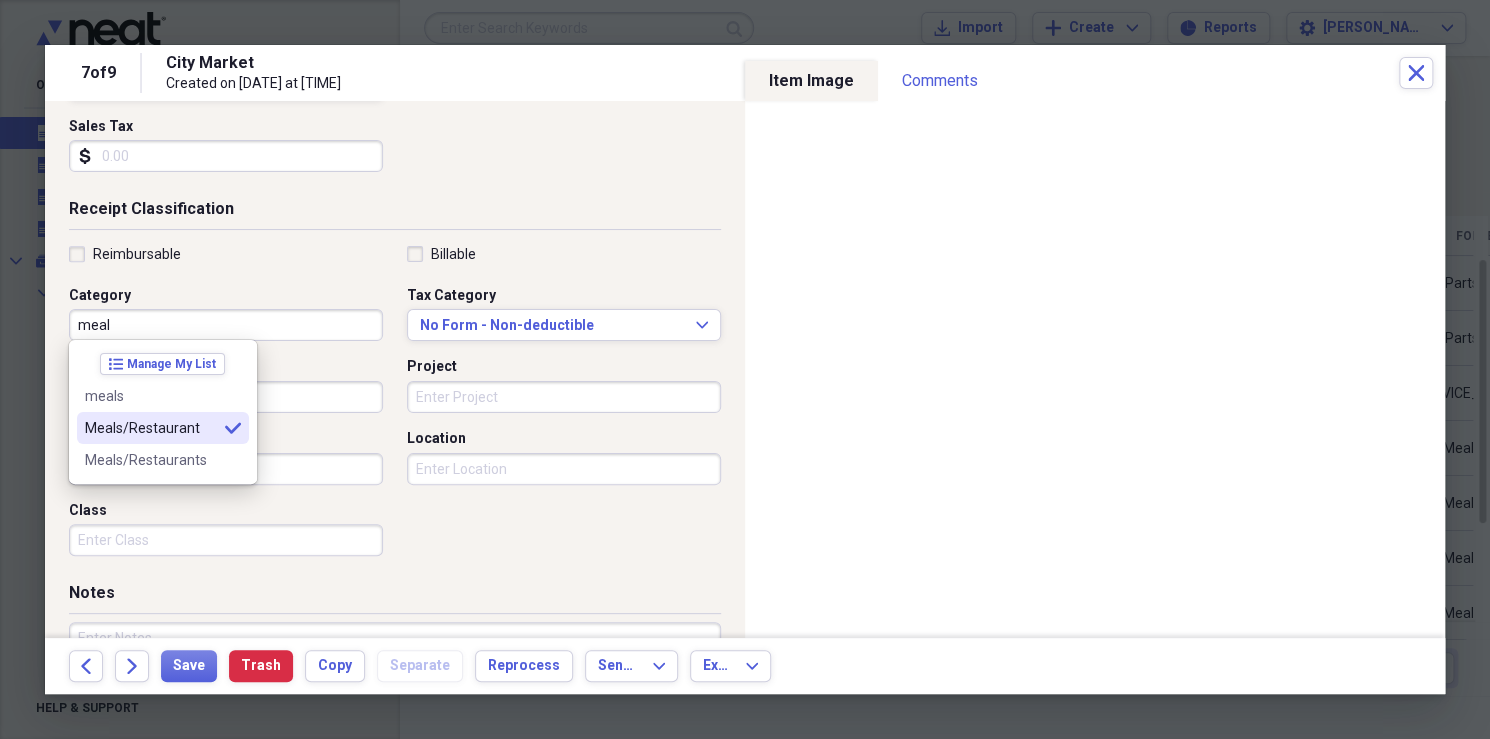 type on "Meals/Restaurant" 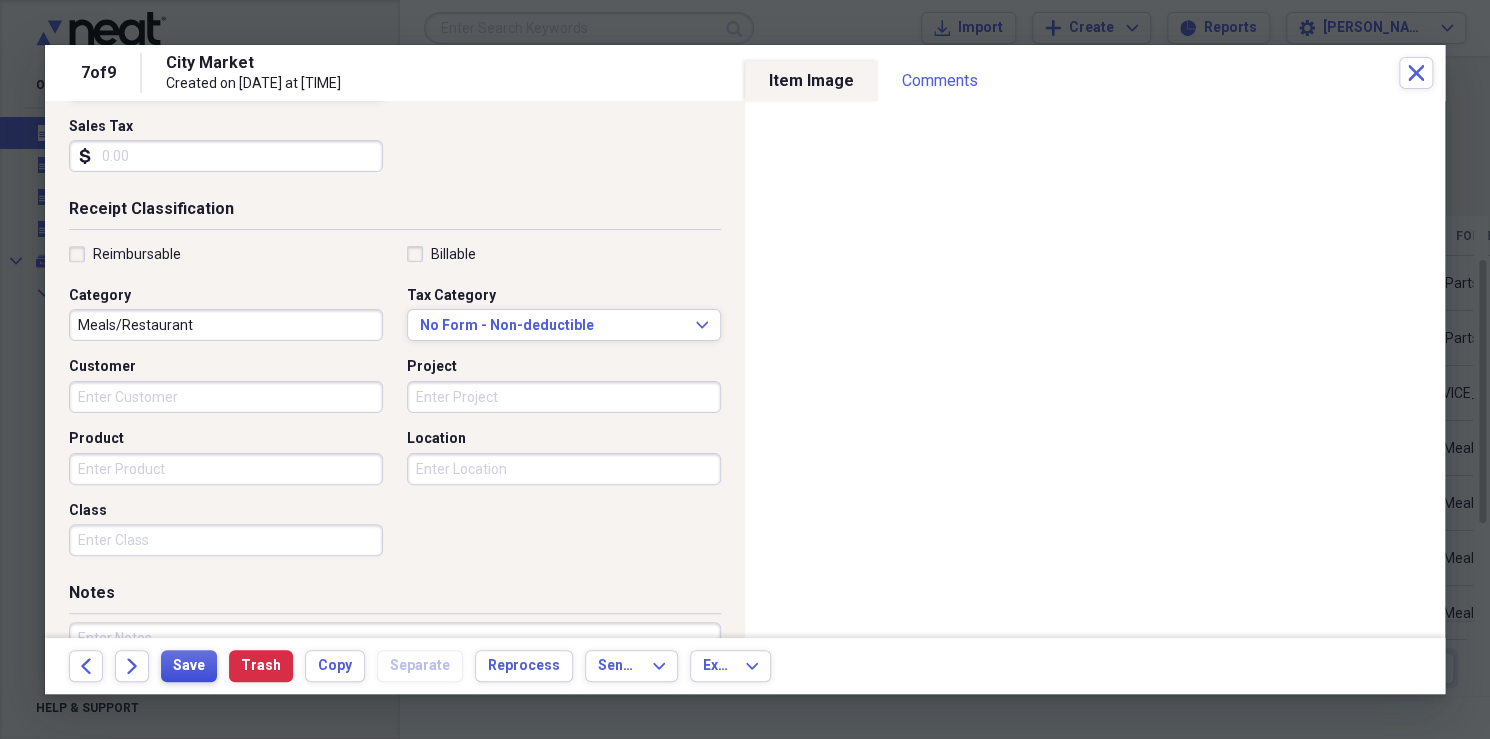 click on "Save" at bounding box center (189, 666) 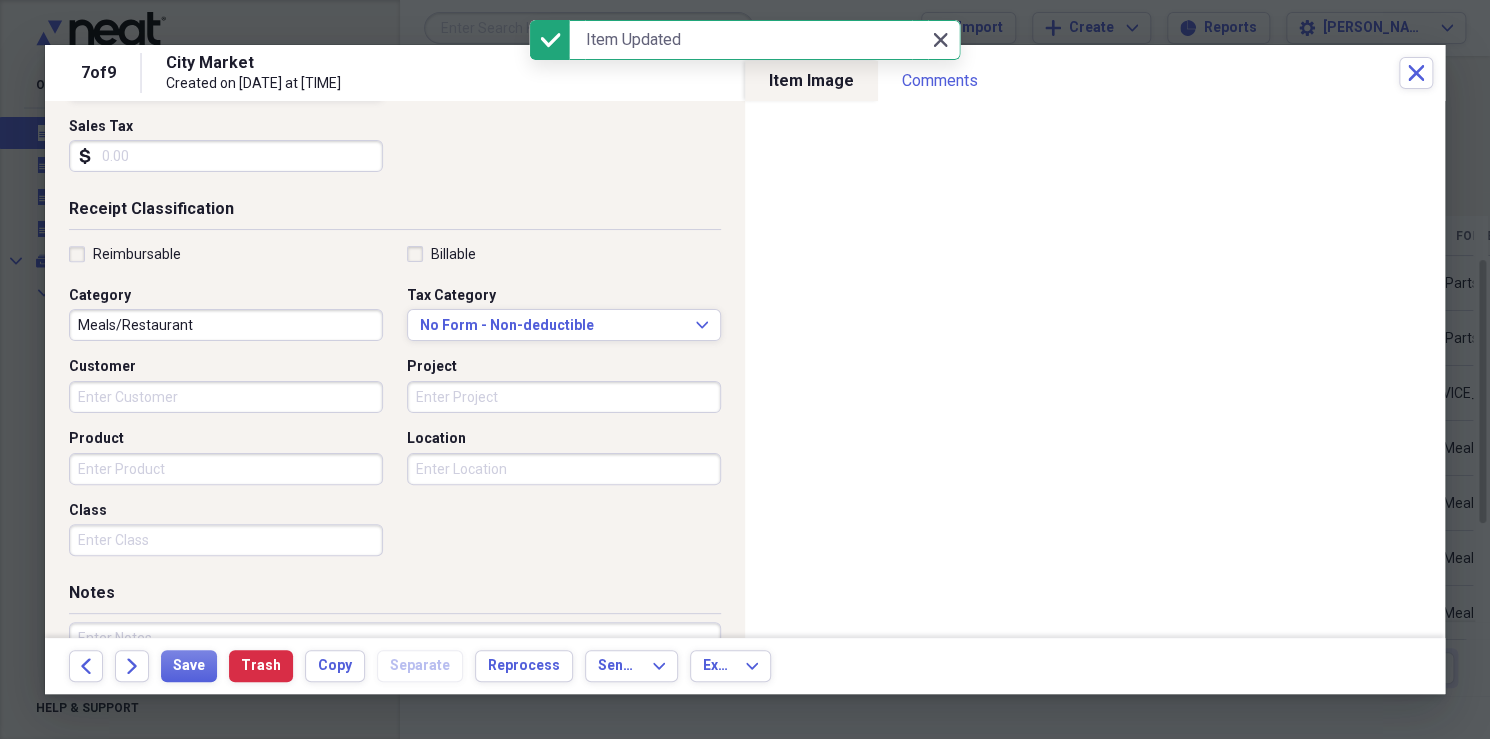 click on "Close Close" at bounding box center [940, 40] 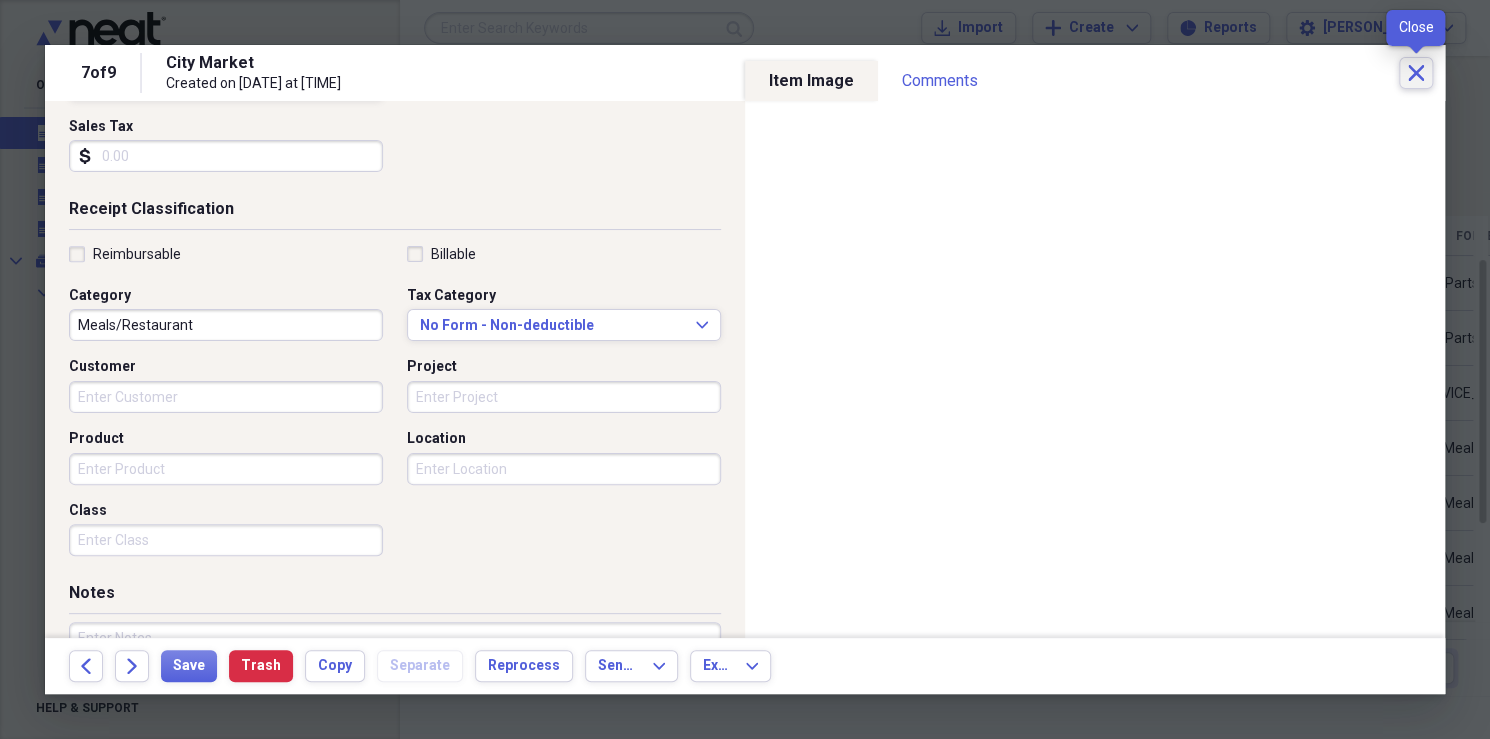 click 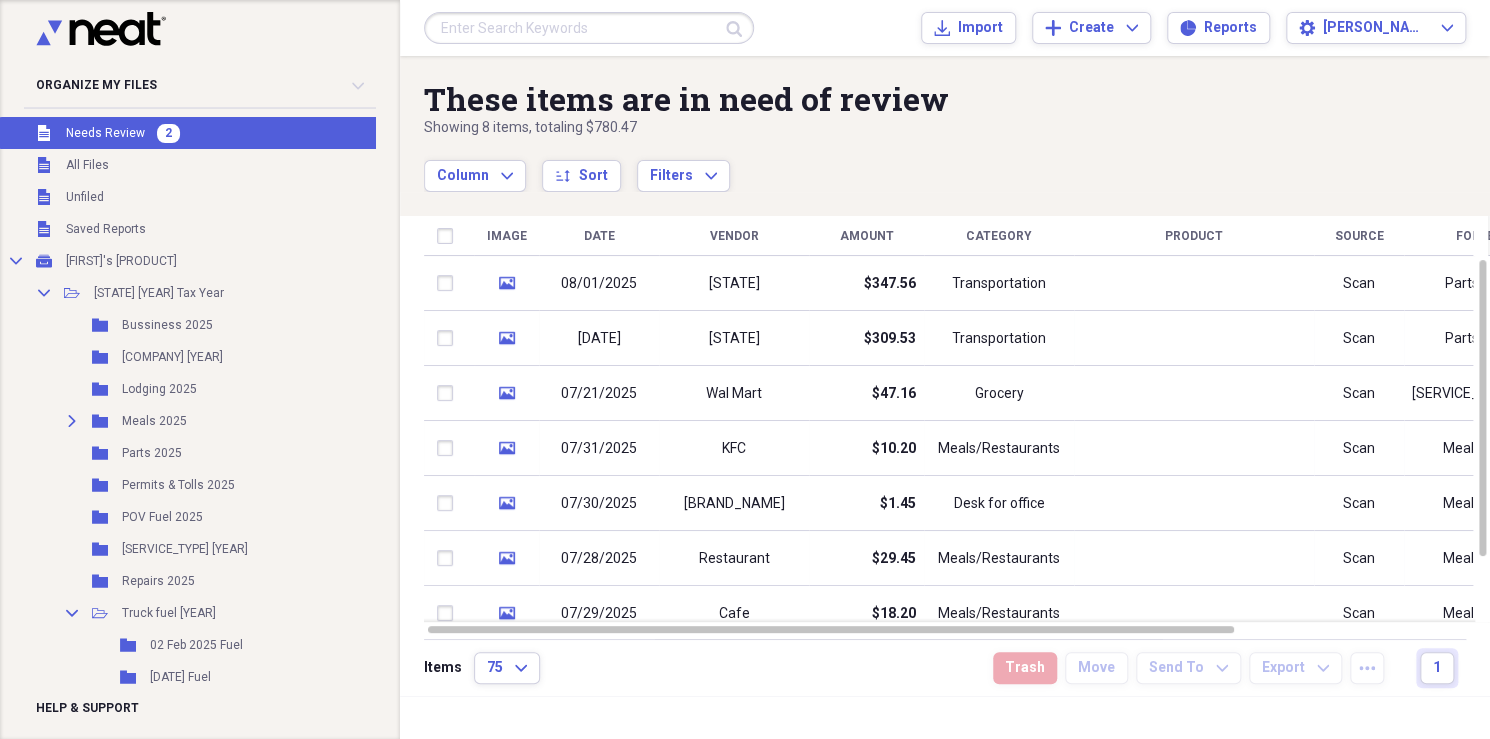 click on "Unfiled Needs Review 2" at bounding box center [189, 133] 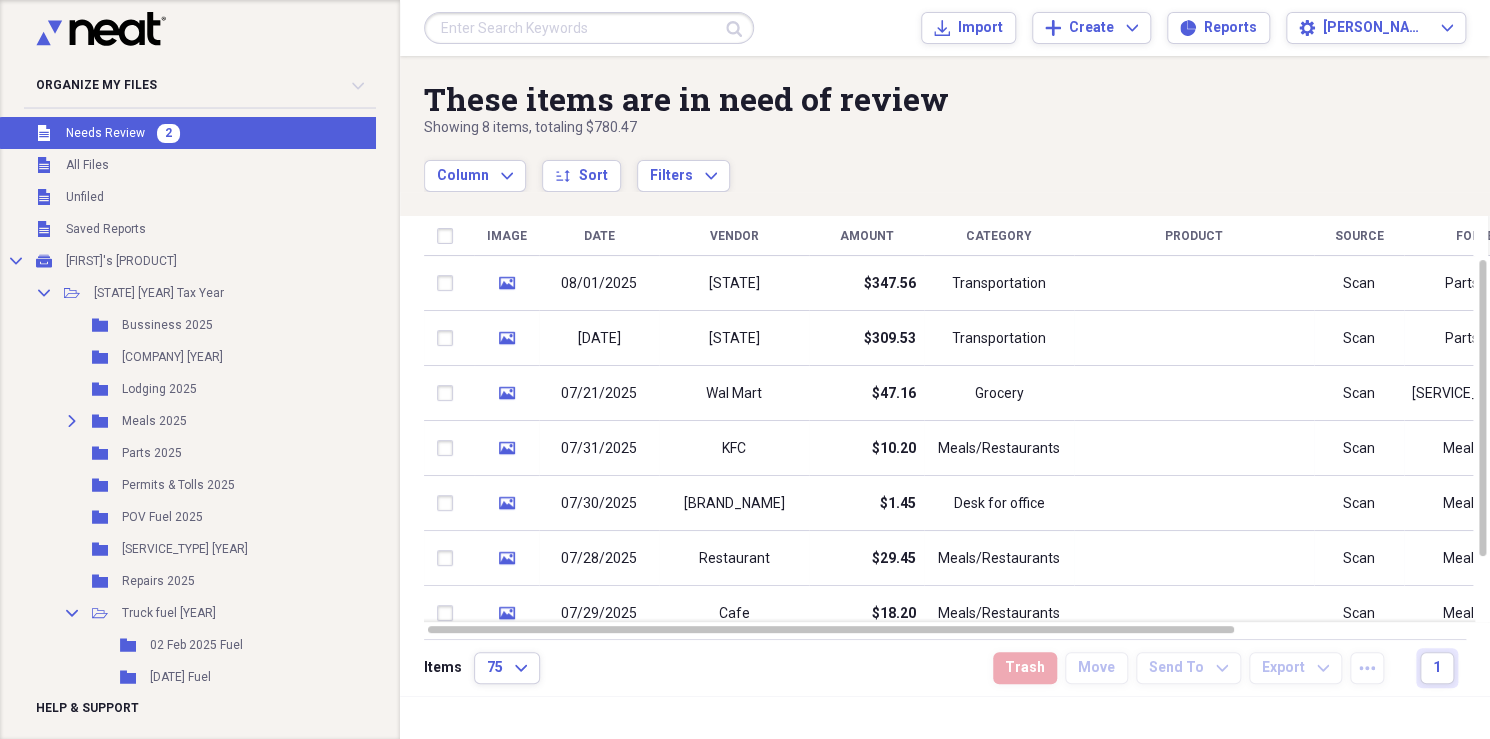 click on "Needs Review" at bounding box center (105, 133) 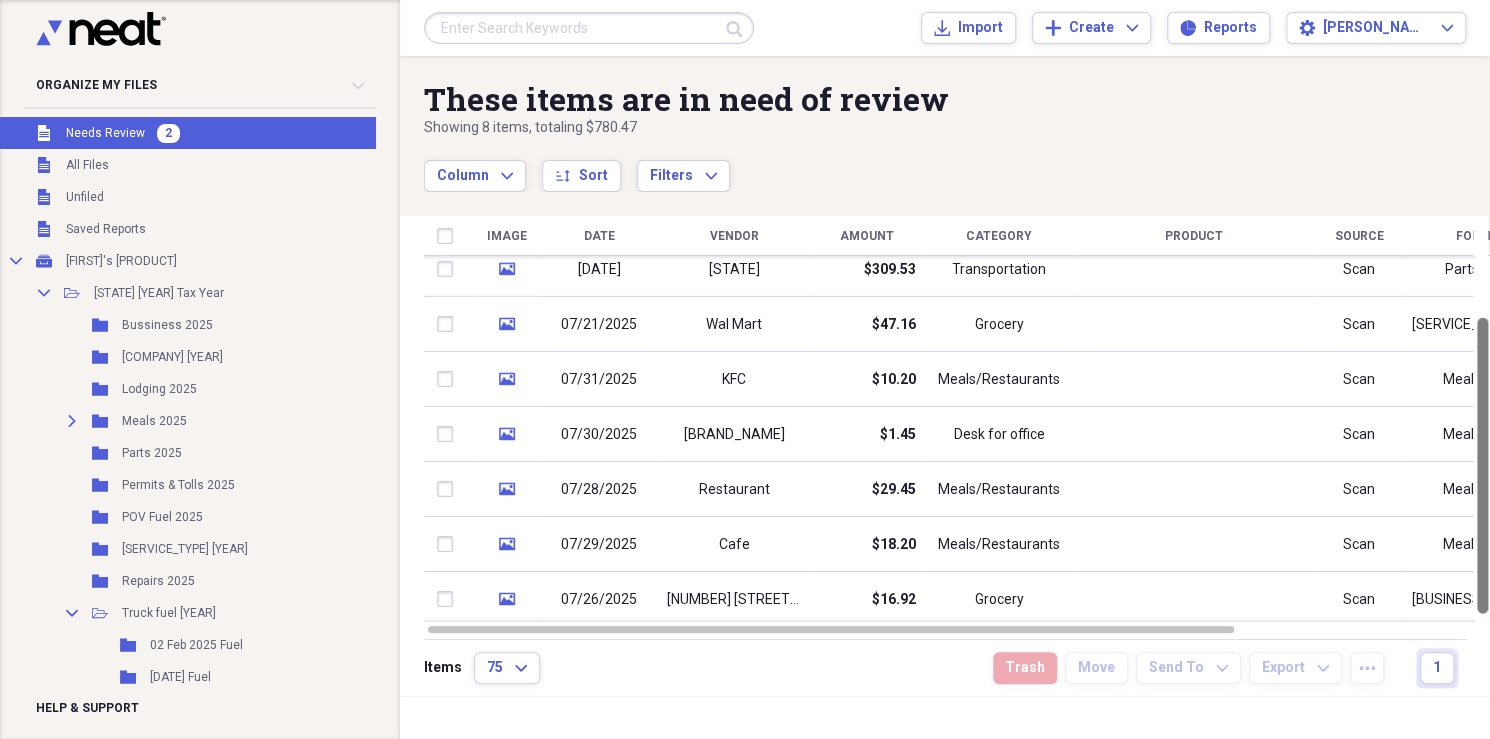 drag, startPoint x: 1478, startPoint y: 533, endPoint x: 1461, endPoint y: 668, distance: 136.06616 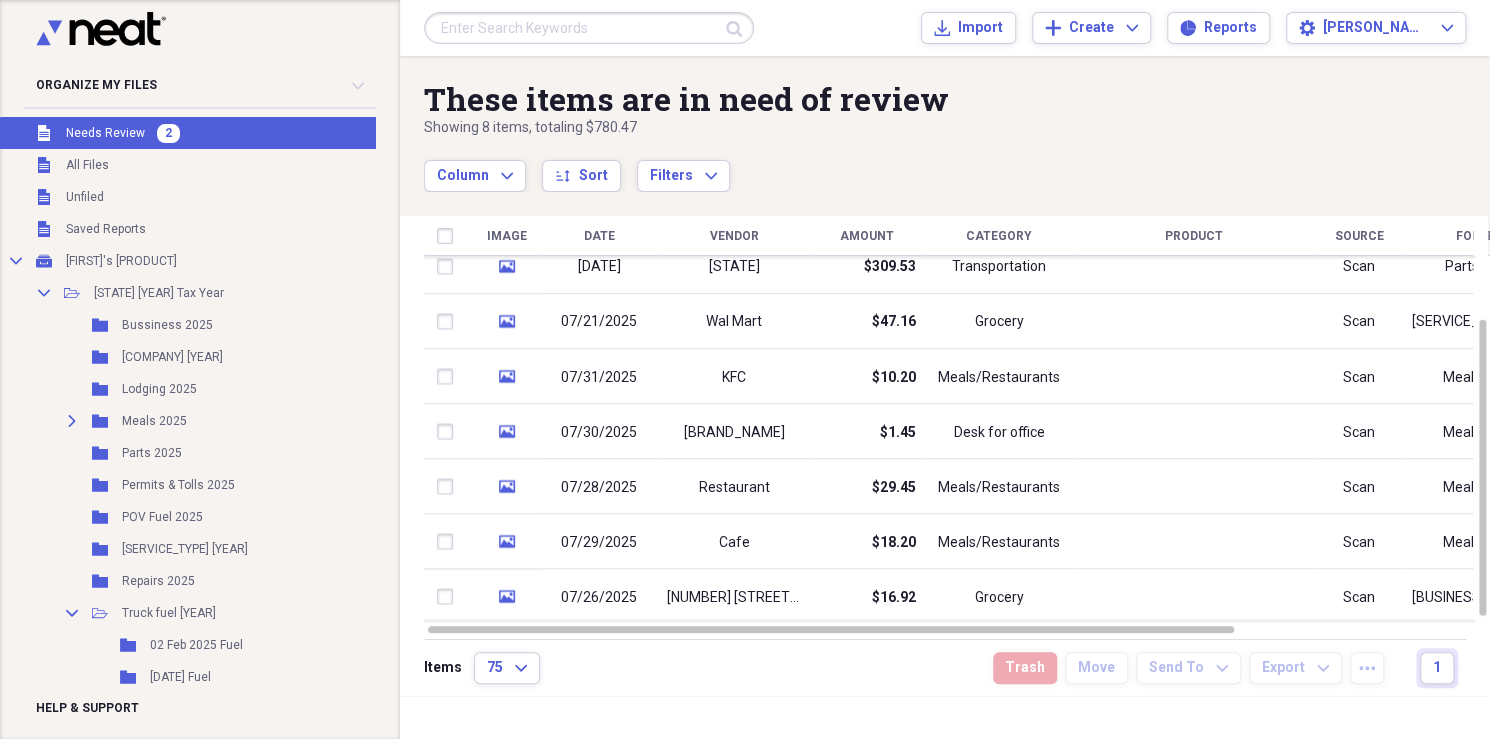 click 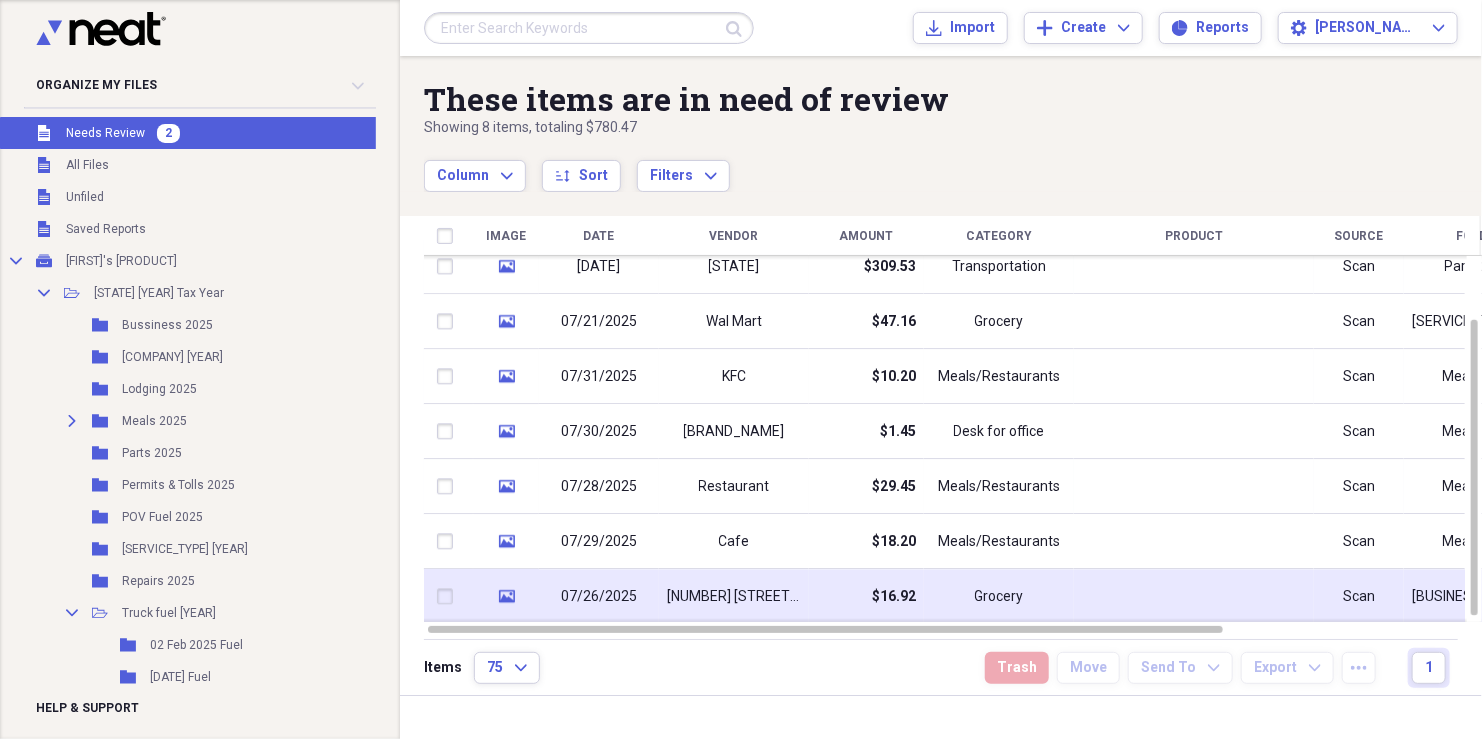 click on "$16.92" at bounding box center (894, 597) 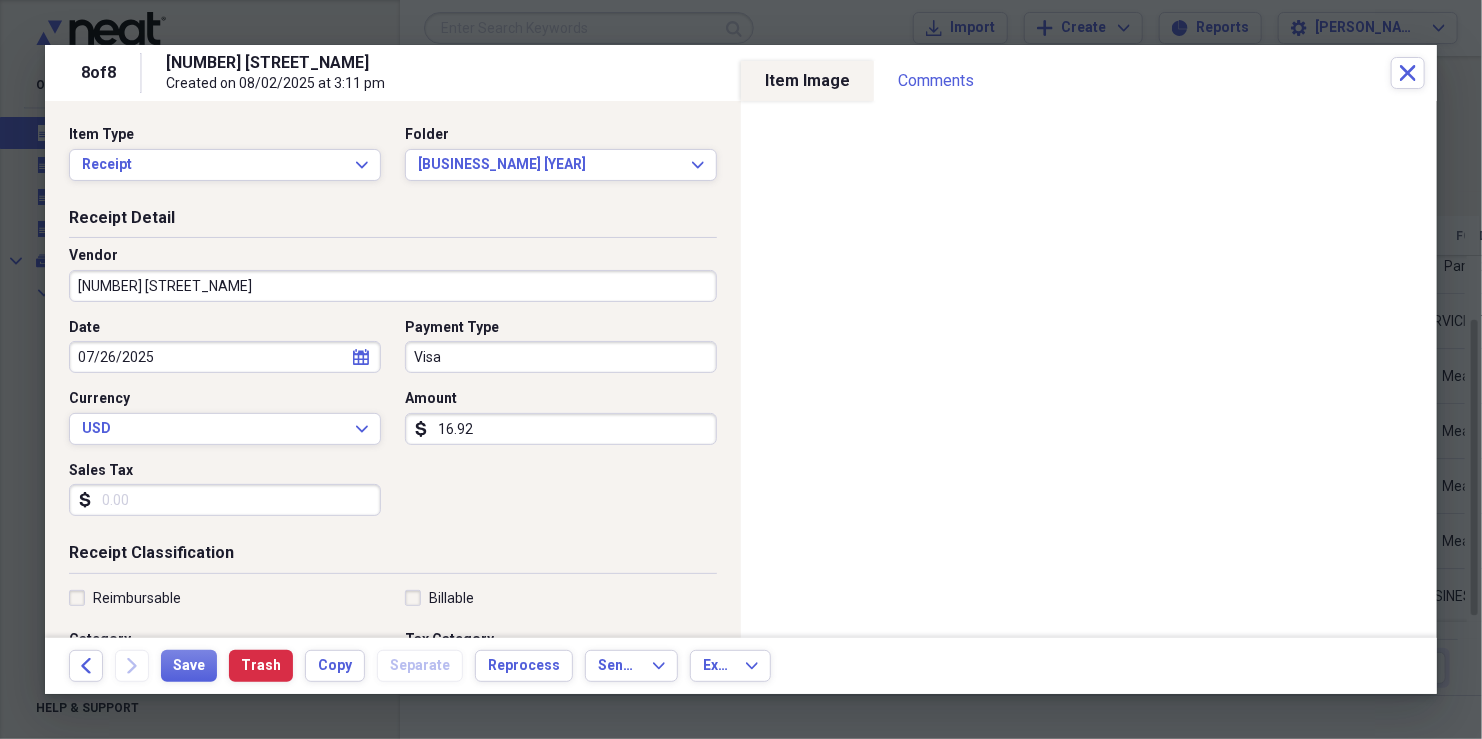 click on "[NUMBER] [STREET_NAME]" at bounding box center (393, 286) 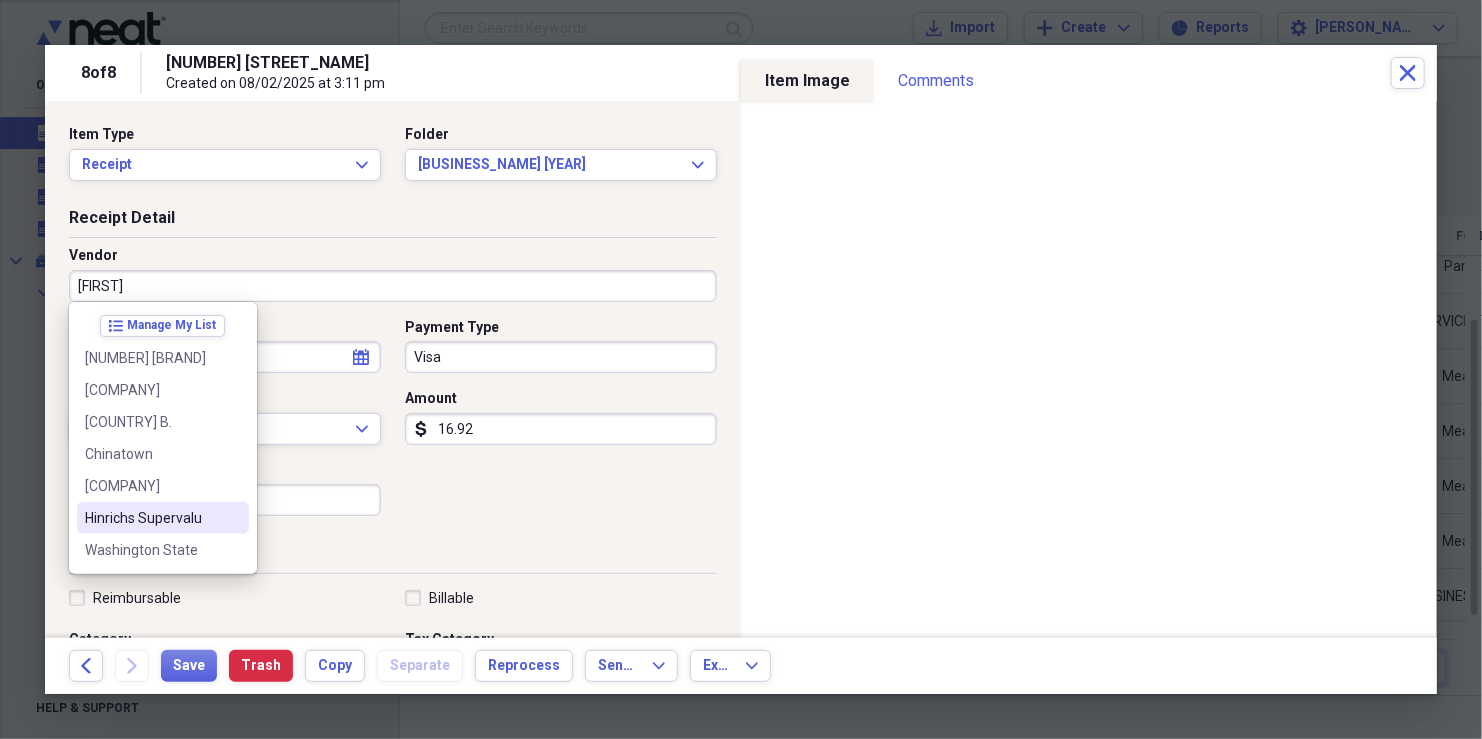 click on "Hinrichs Supervalu" at bounding box center (163, 518) 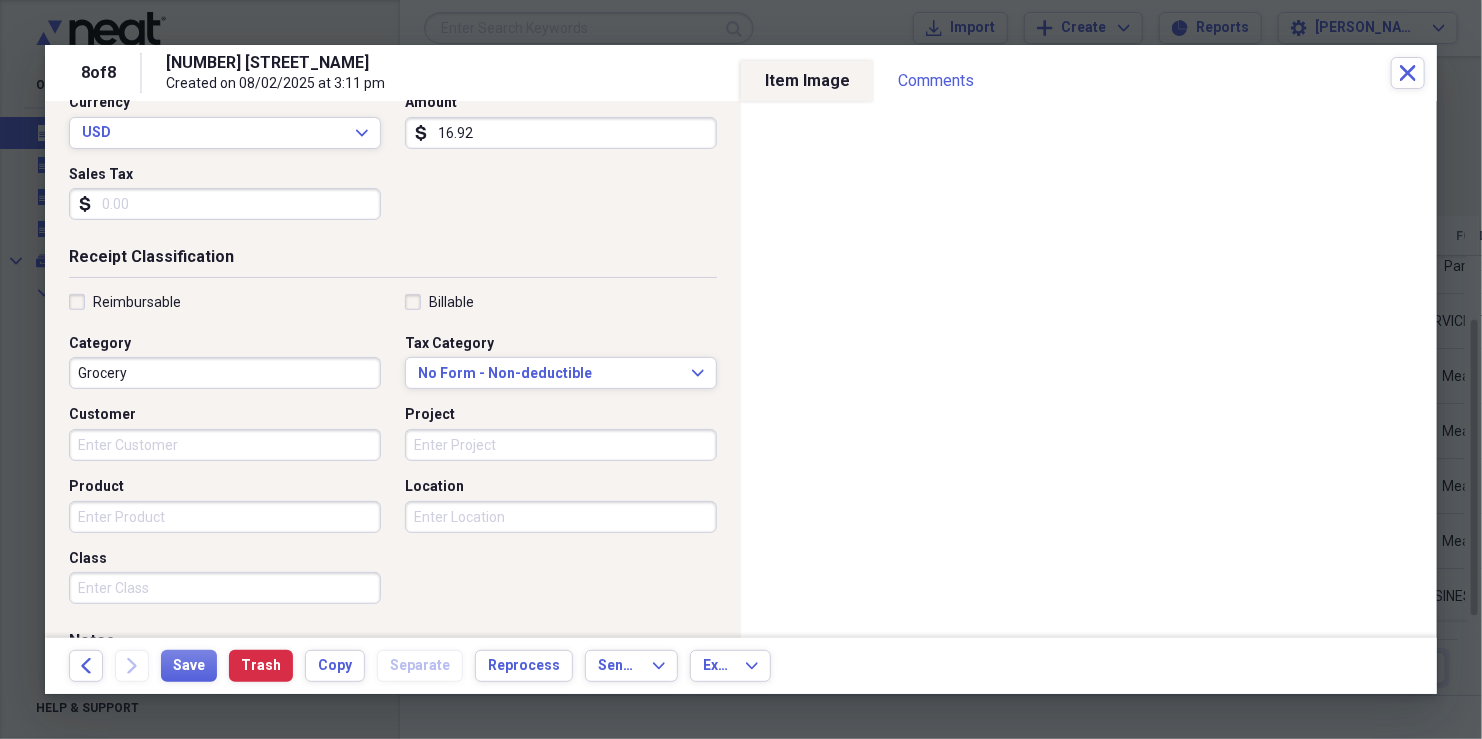 scroll, scrollTop: 334, scrollLeft: 0, axis: vertical 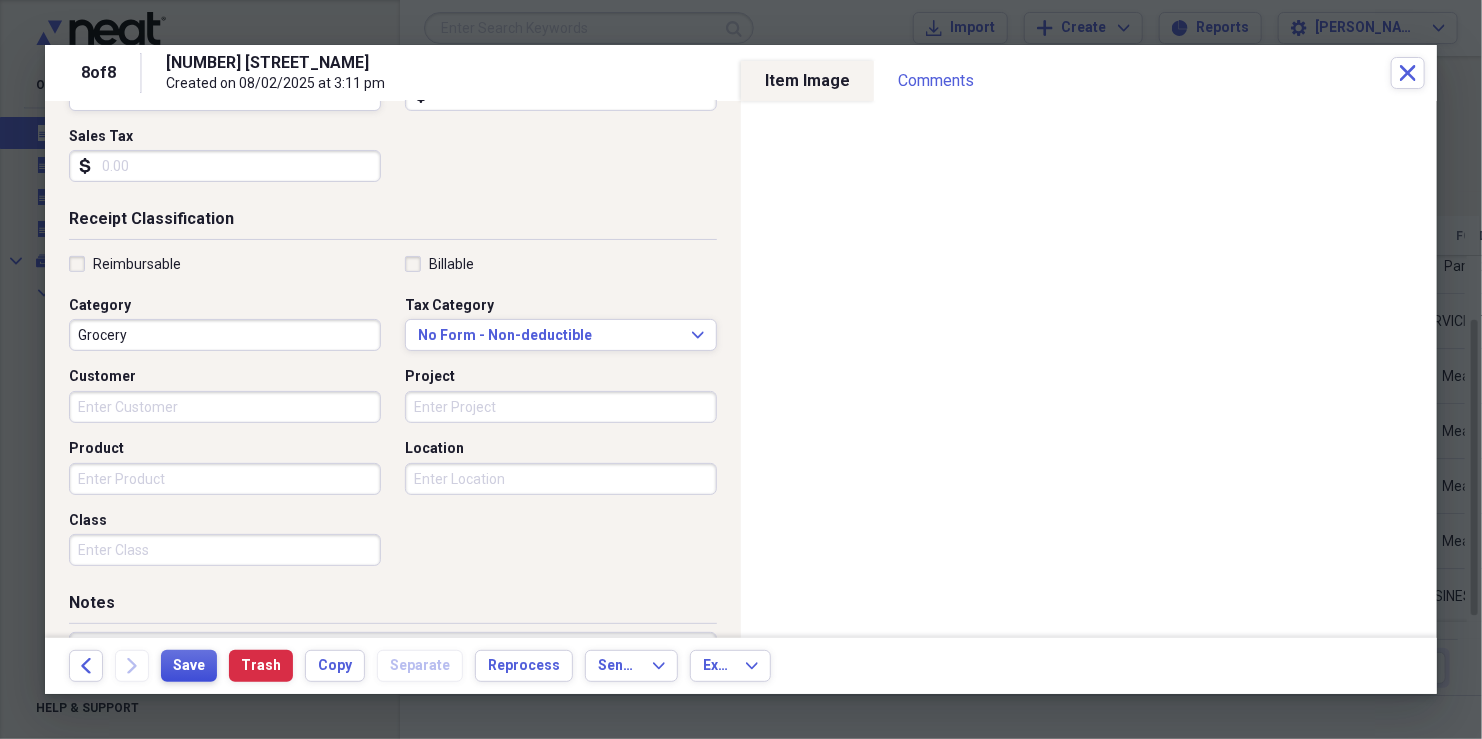 click on "Save" at bounding box center (189, 666) 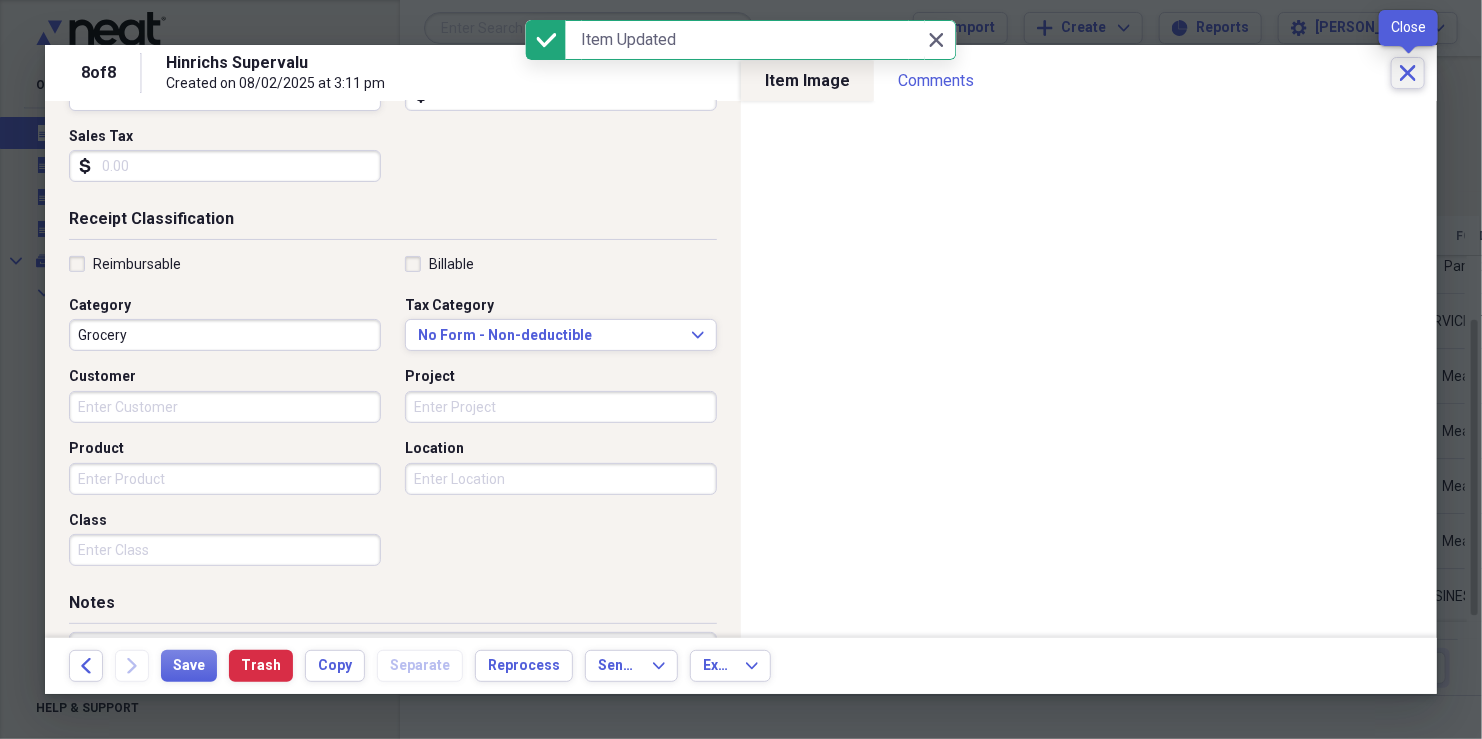 click on "Close" at bounding box center [1408, 73] 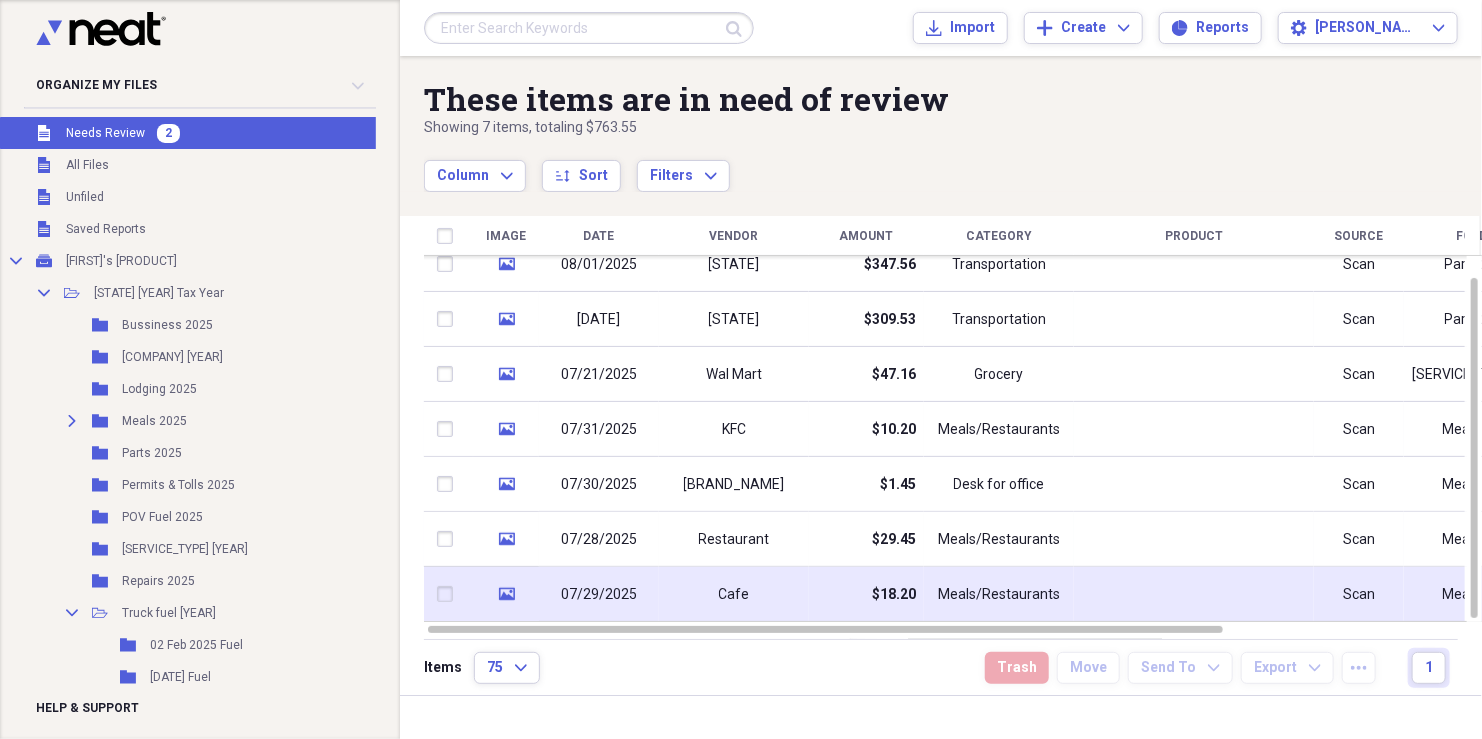 click on "Meals/Restaurants" at bounding box center [999, 595] 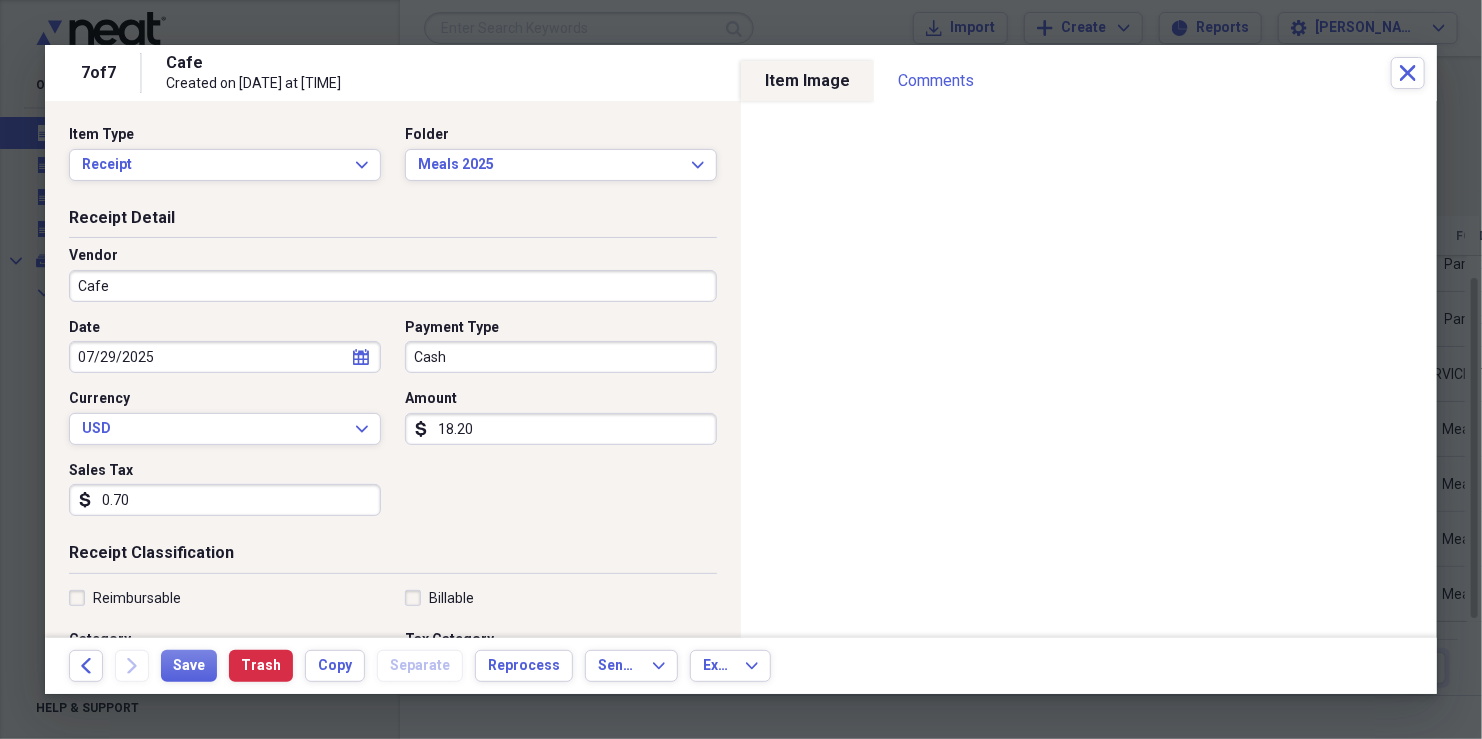 drag, startPoint x: 478, startPoint y: 436, endPoint x: 515, endPoint y: 423, distance: 39.217342 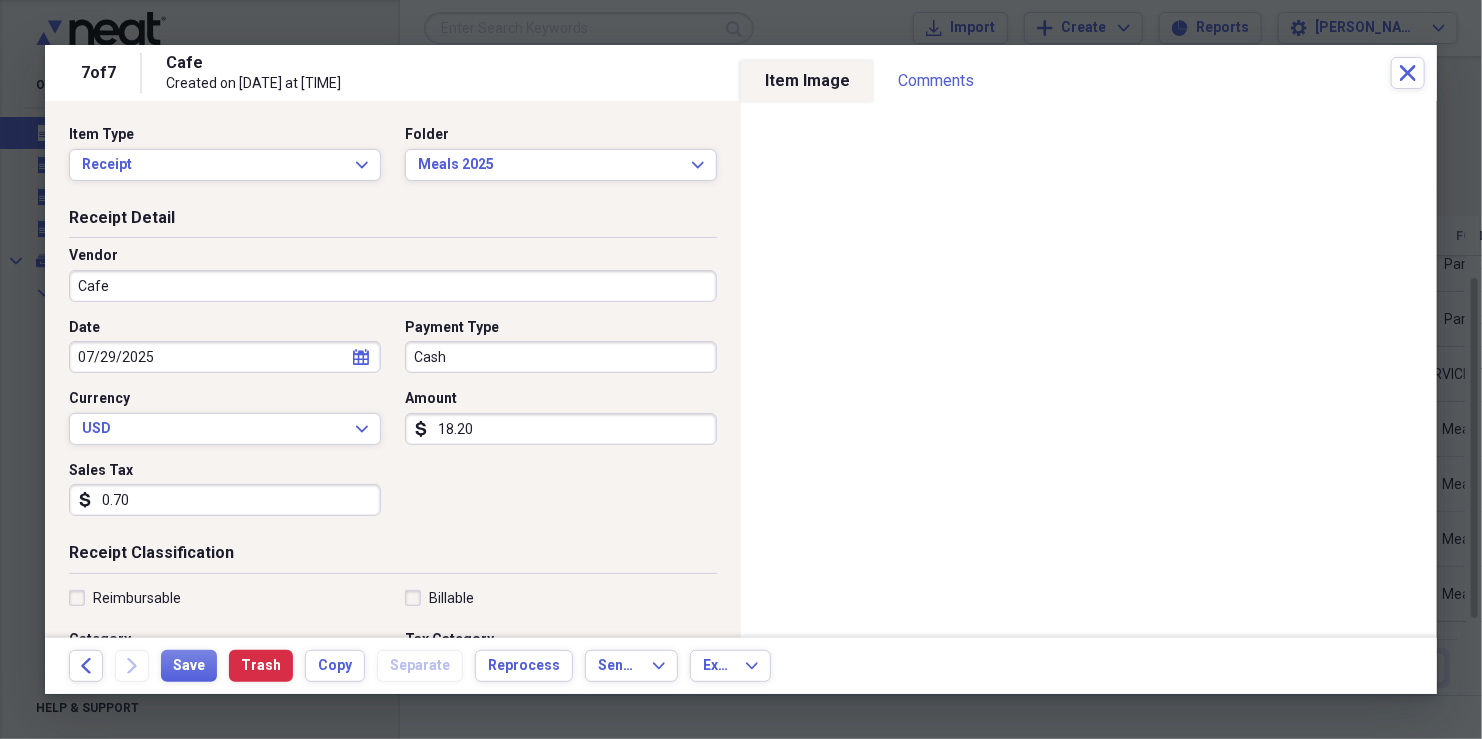 click on "18.20" at bounding box center (561, 429) 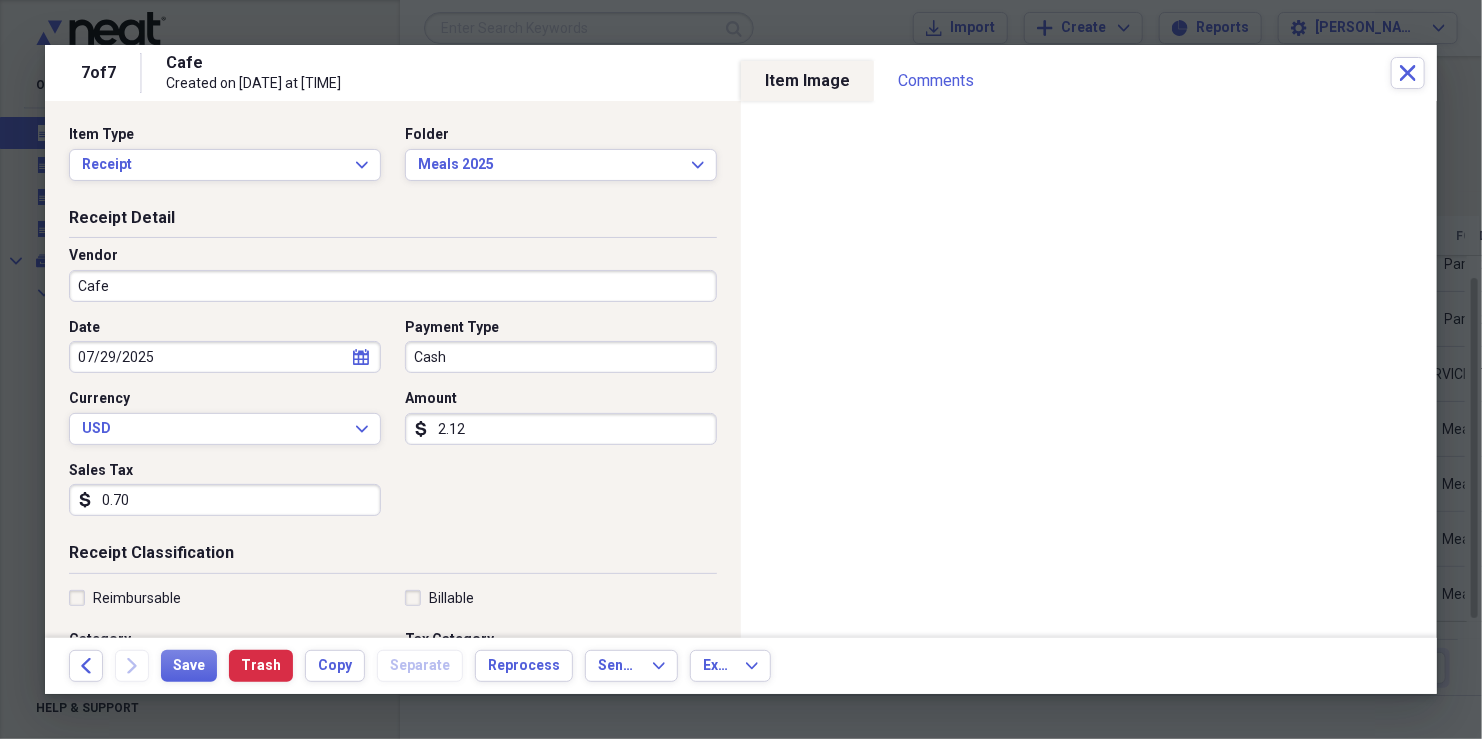 type on "21.20" 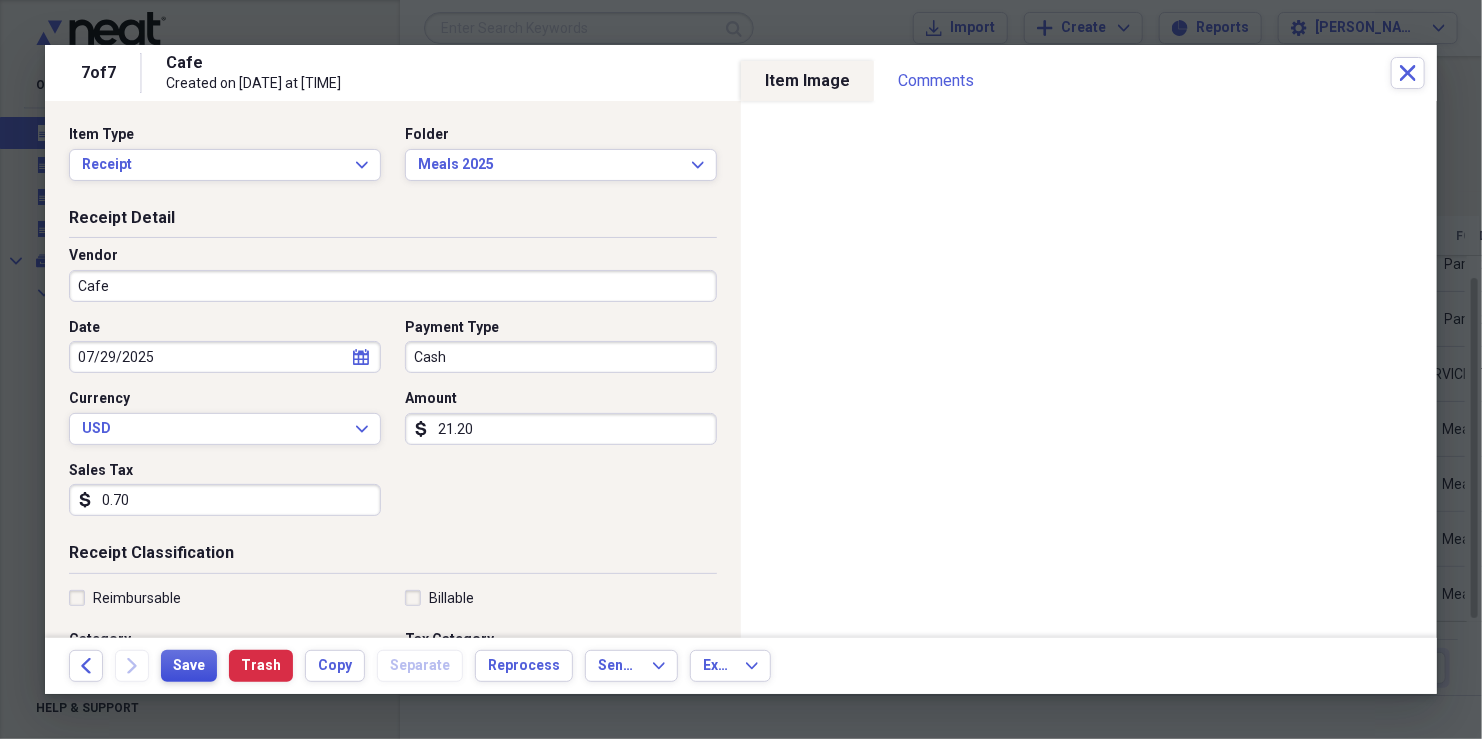click on "Save" at bounding box center [189, 666] 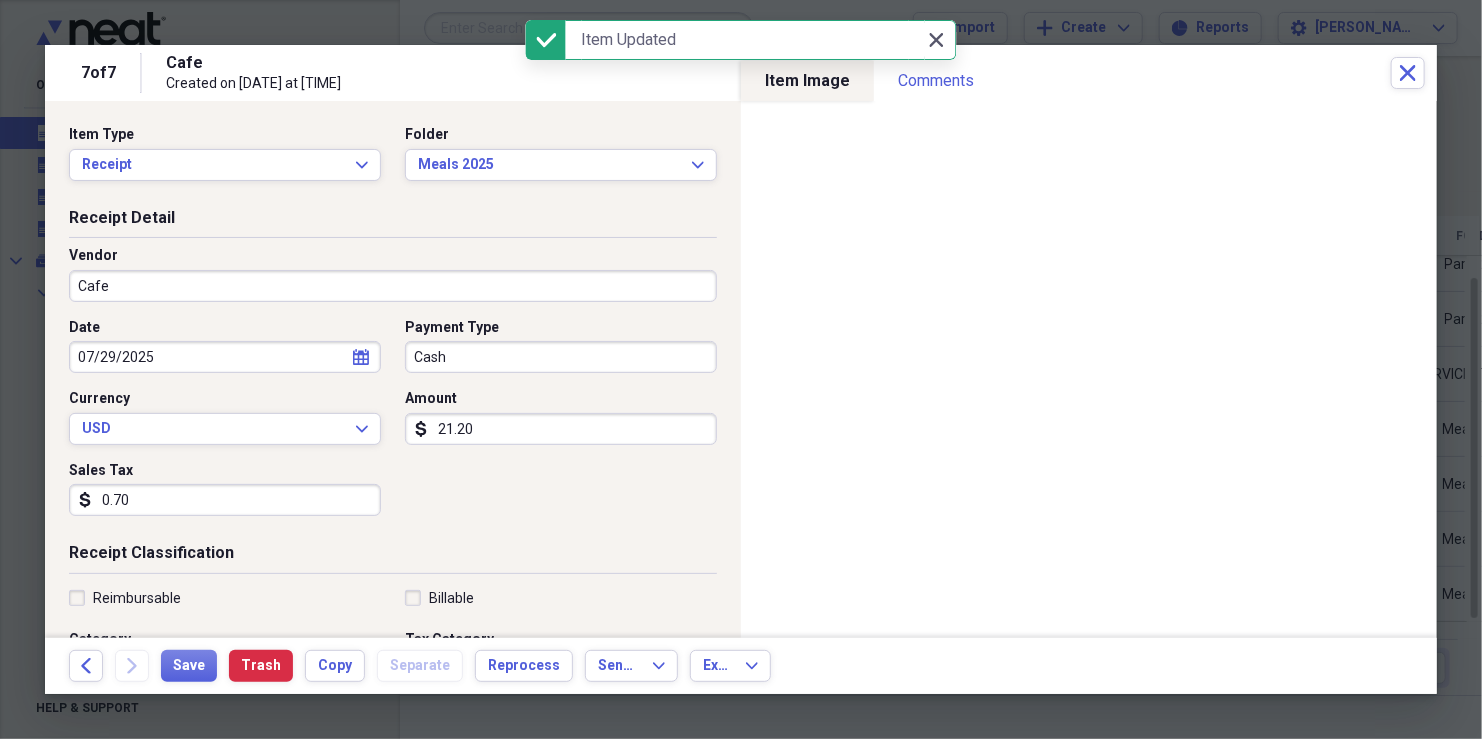 click on "Close Close" at bounding box center [936, 40] 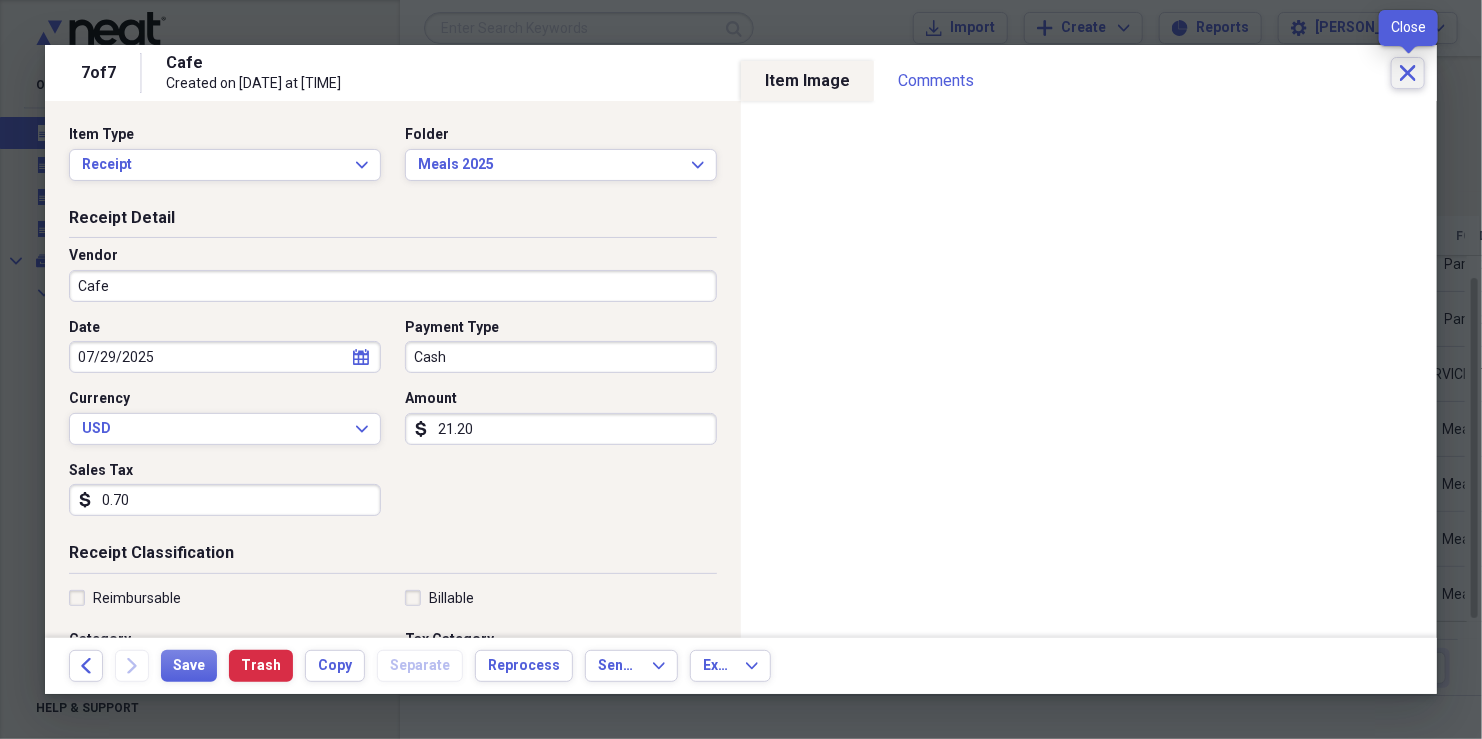 click on "Close" 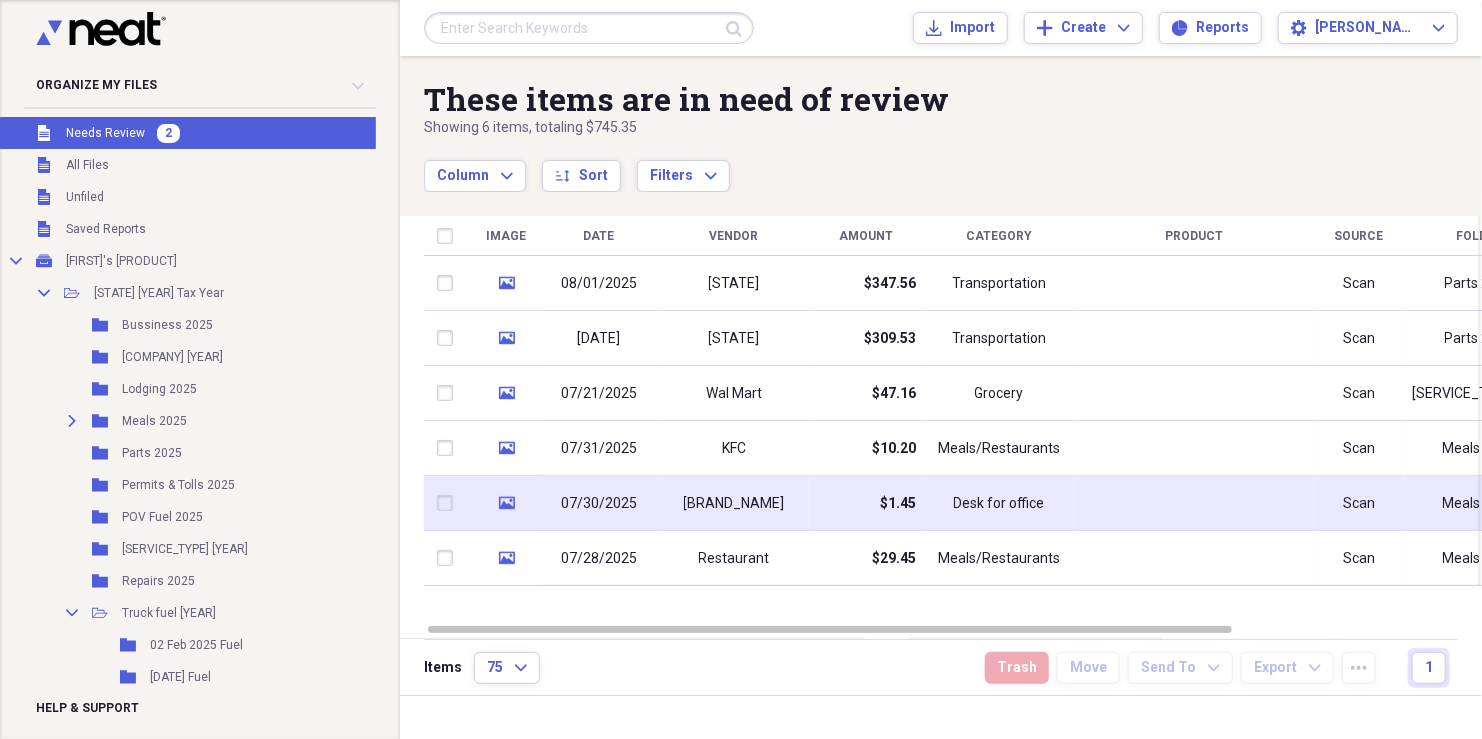 click at bounding box center (1194, 503) 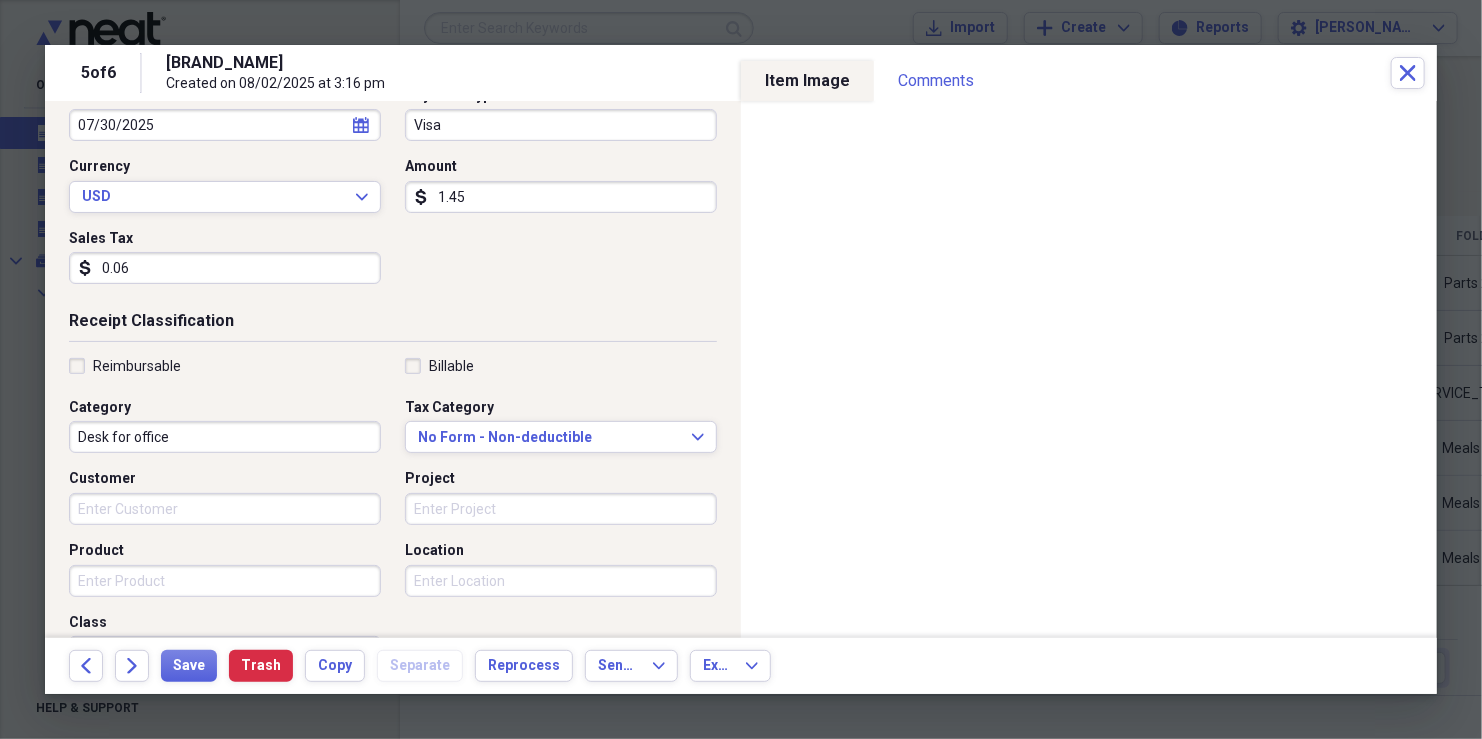 scroll, scrollTop: 231, scrollLeft: 0, axis: vertical 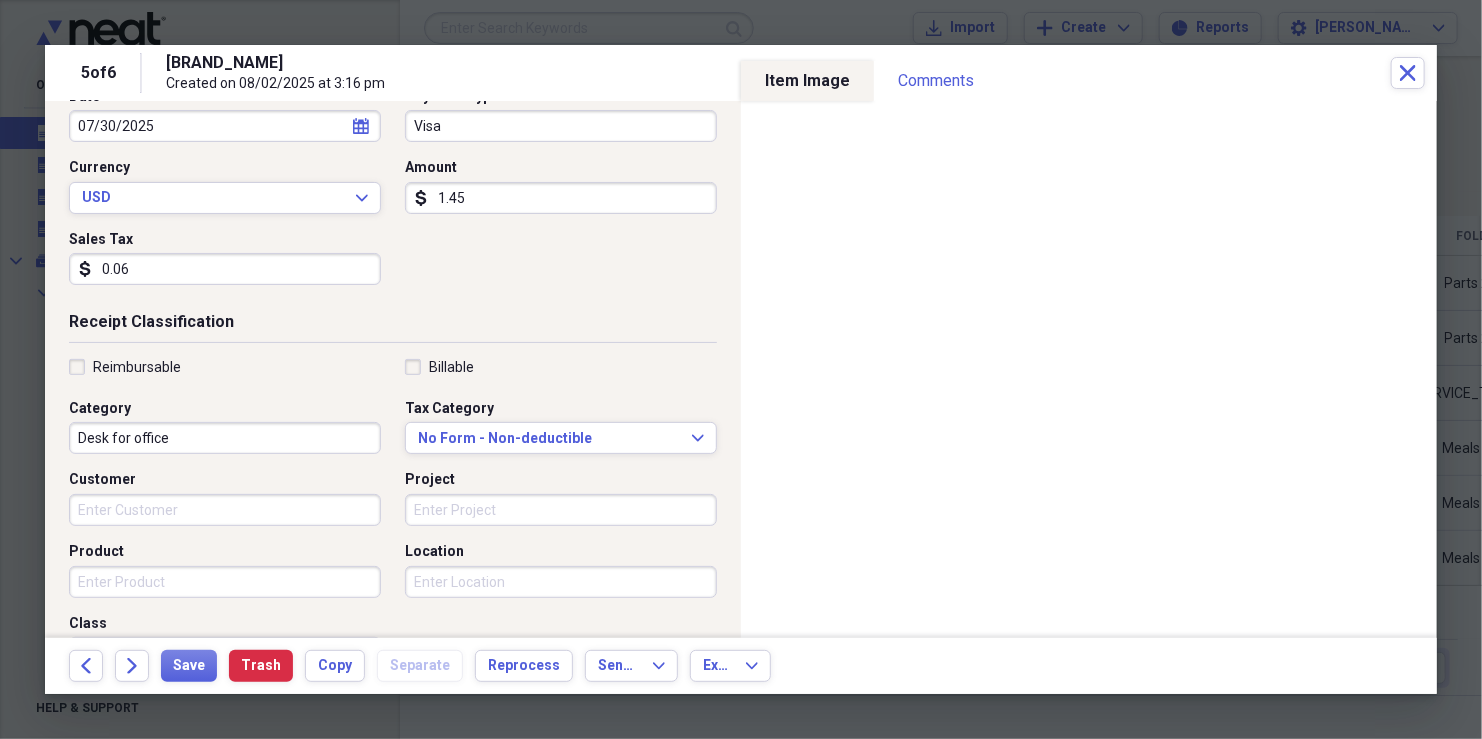 click on "Desk for office" at bounding box center (225, 438) 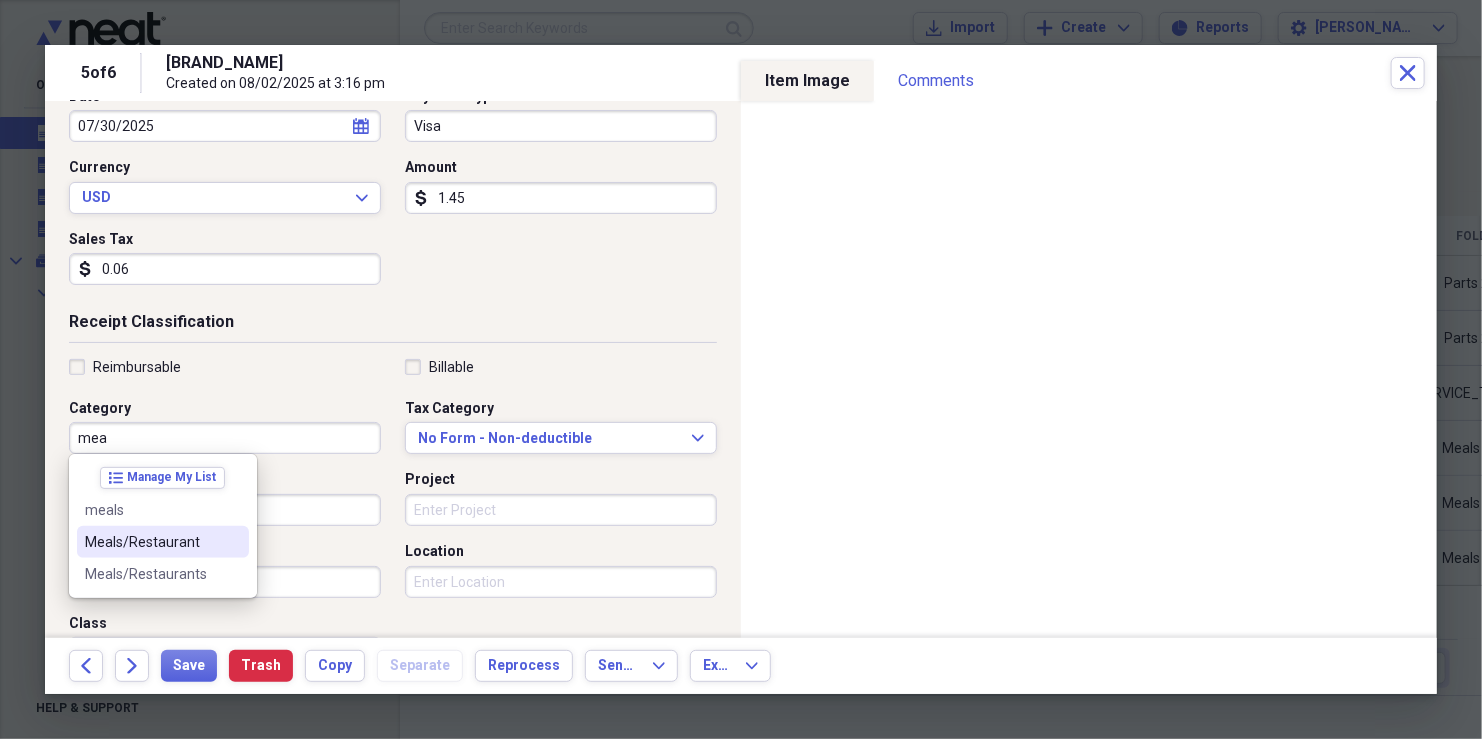 click on "Meals/Restaurant" at bounding box center (151, 542) 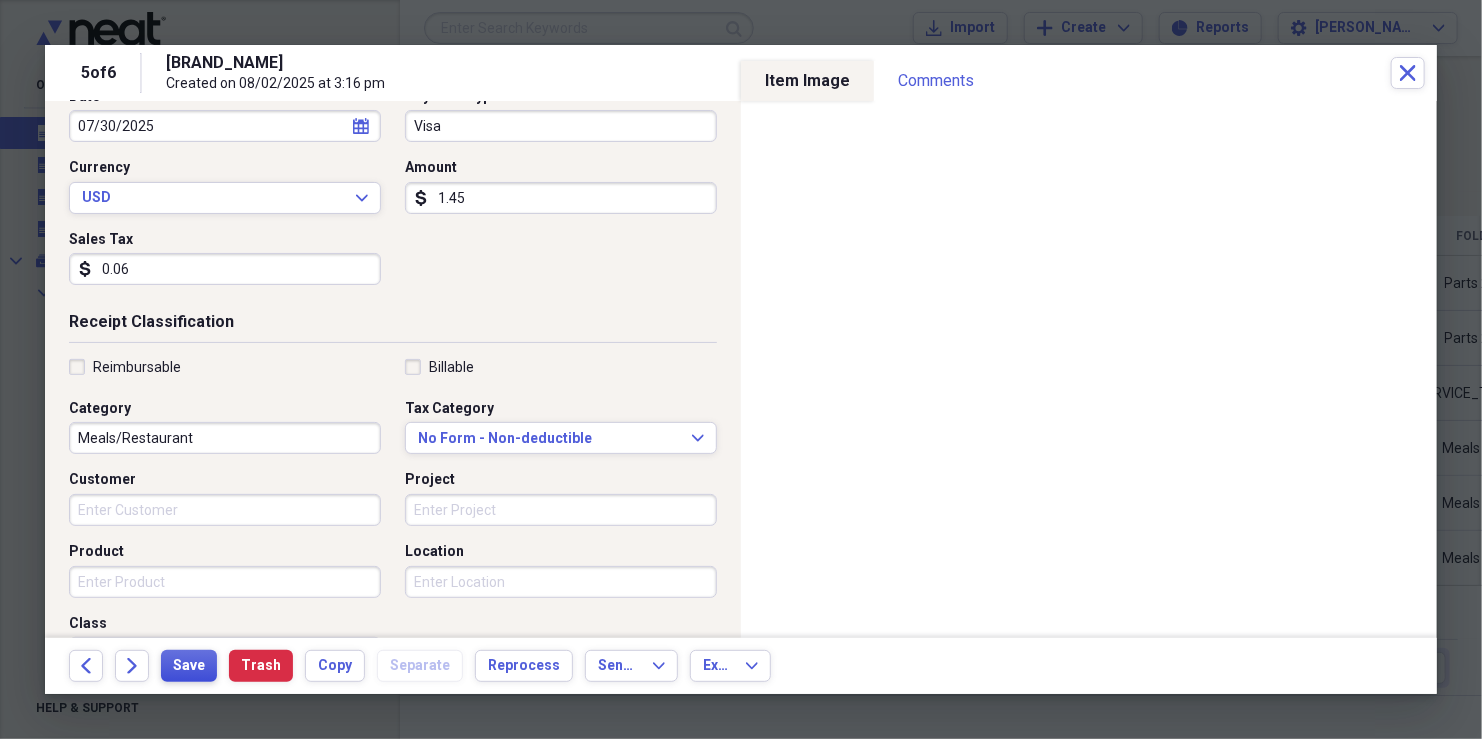 click on "Save" at bounding box center [189, 666] 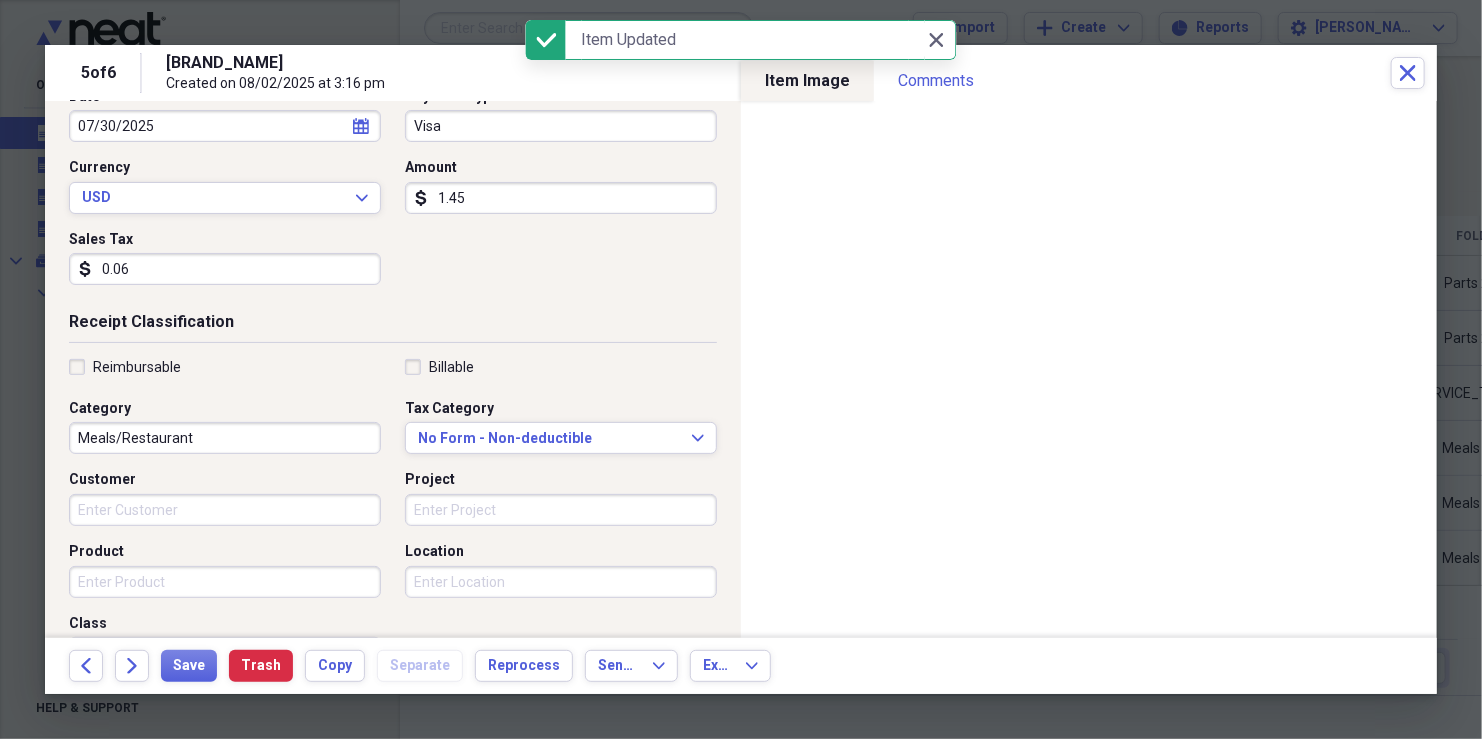 click on "Close Close" at bounding box center (941, 40) 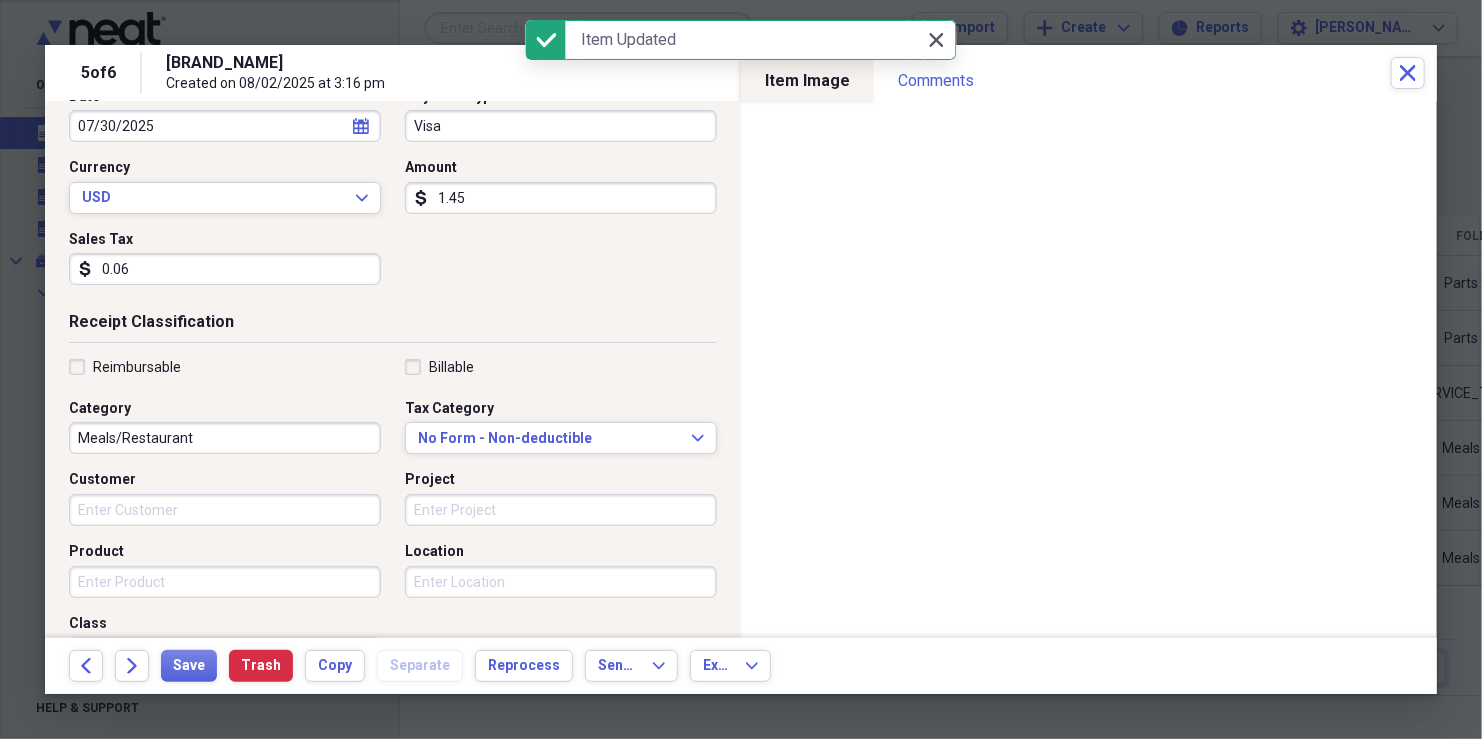 click on "Close Close" at bounding box center (936, 40) 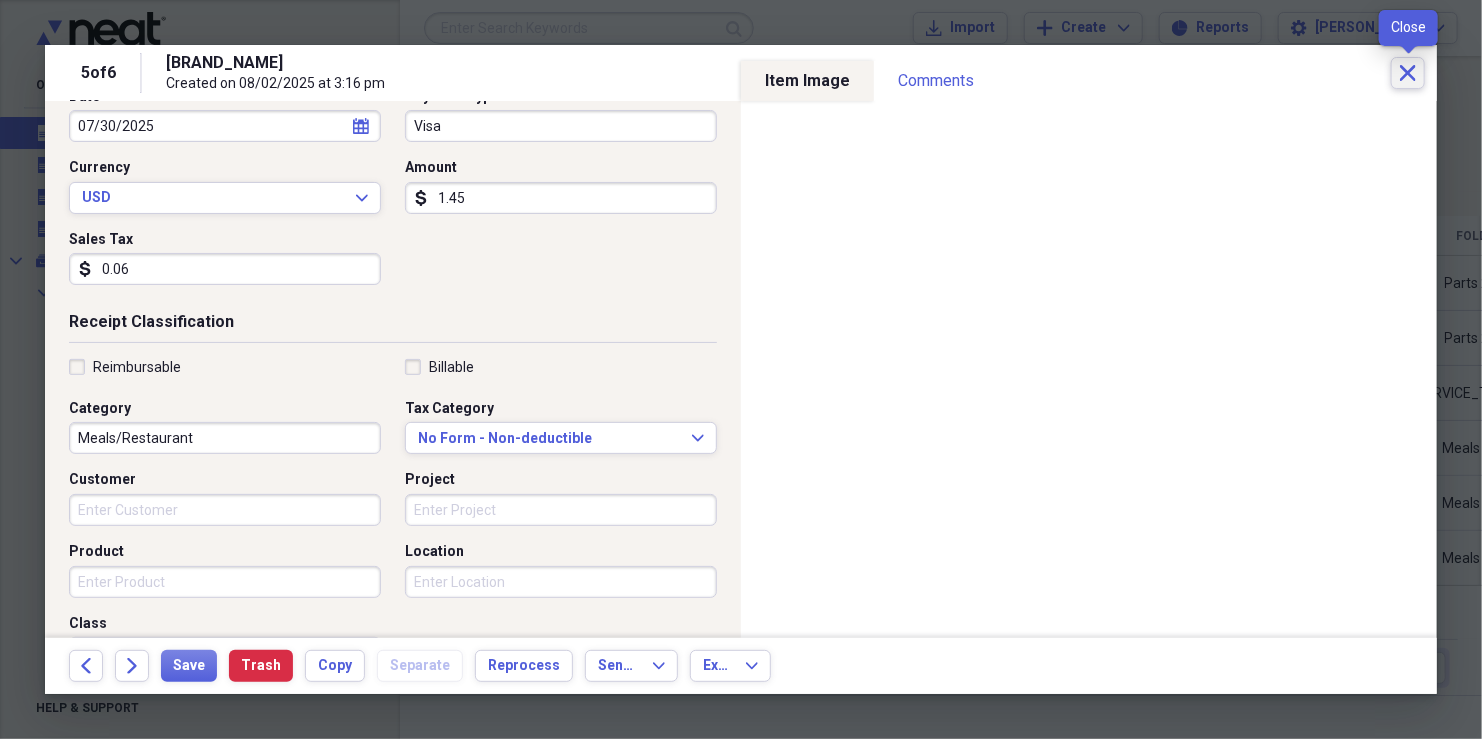 click on "Close" 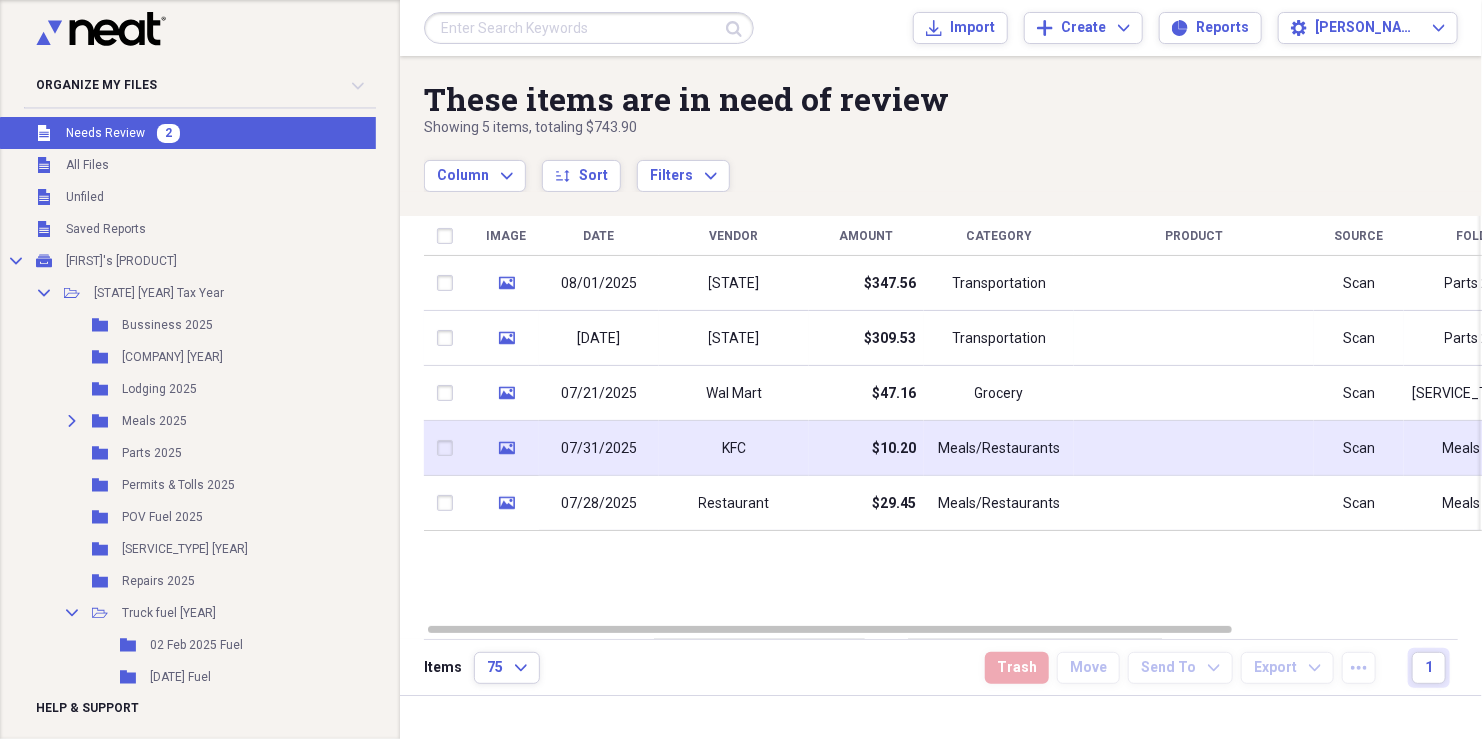 click on "$10.20" at bounding box center (894, 449) 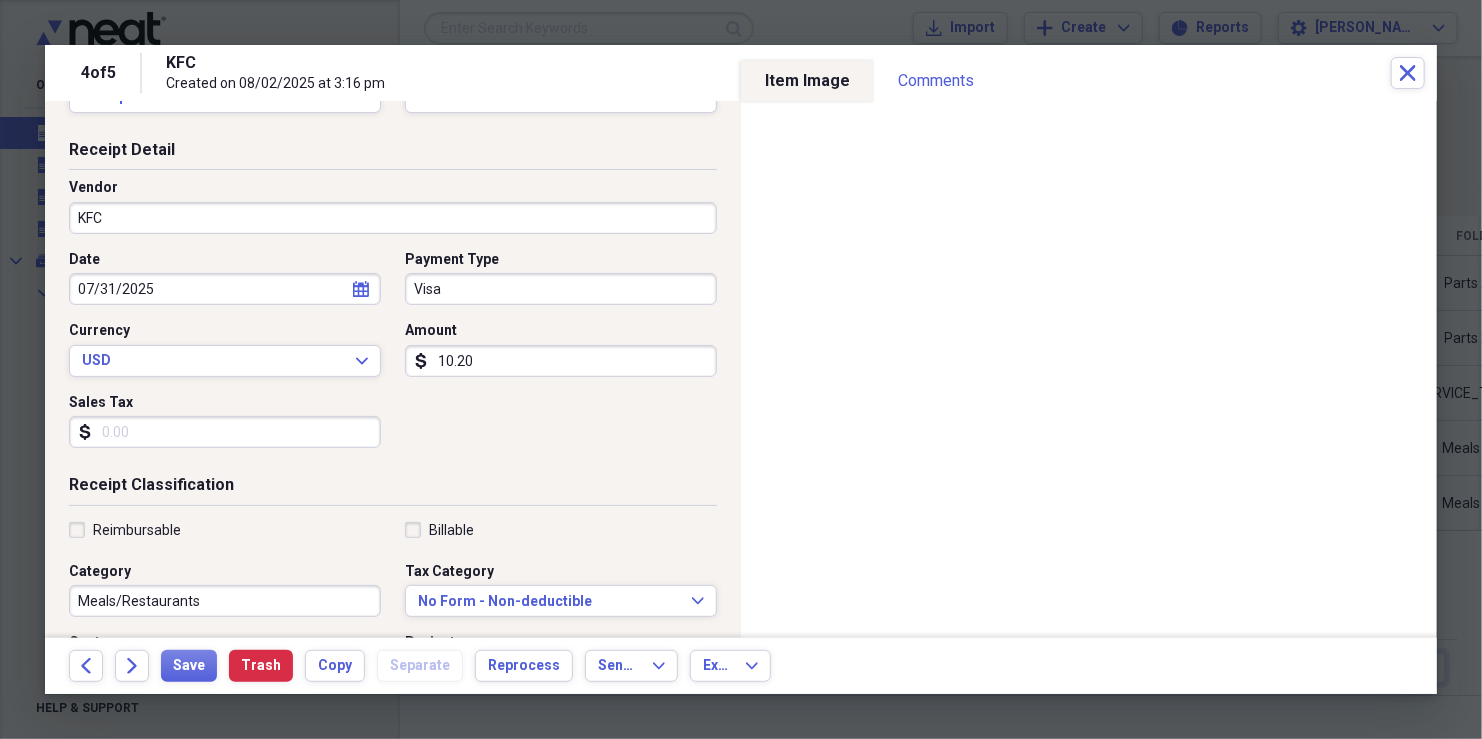 scroll, scrollTop: 0, scrollLeft: 0, axis: both 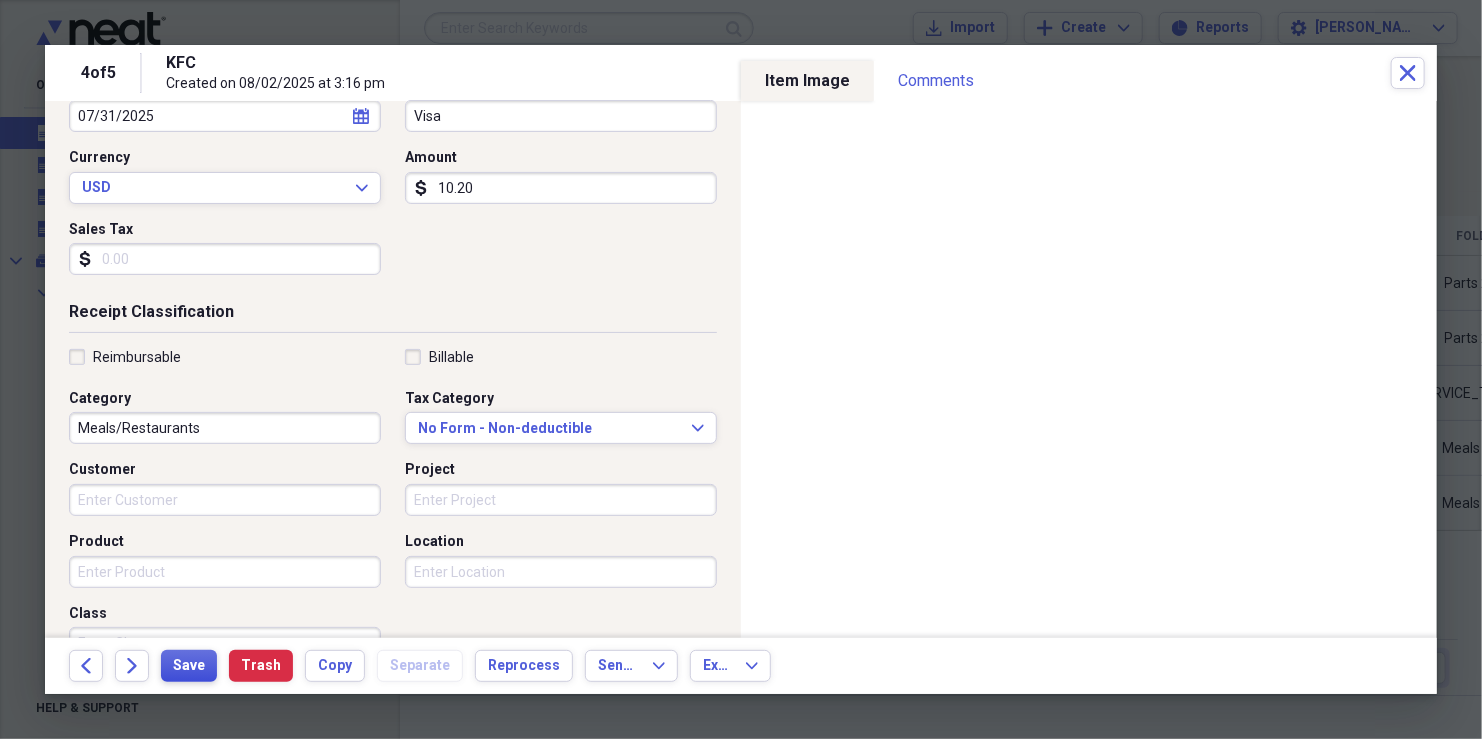 click on "Save" at bounding box center [189, 666] 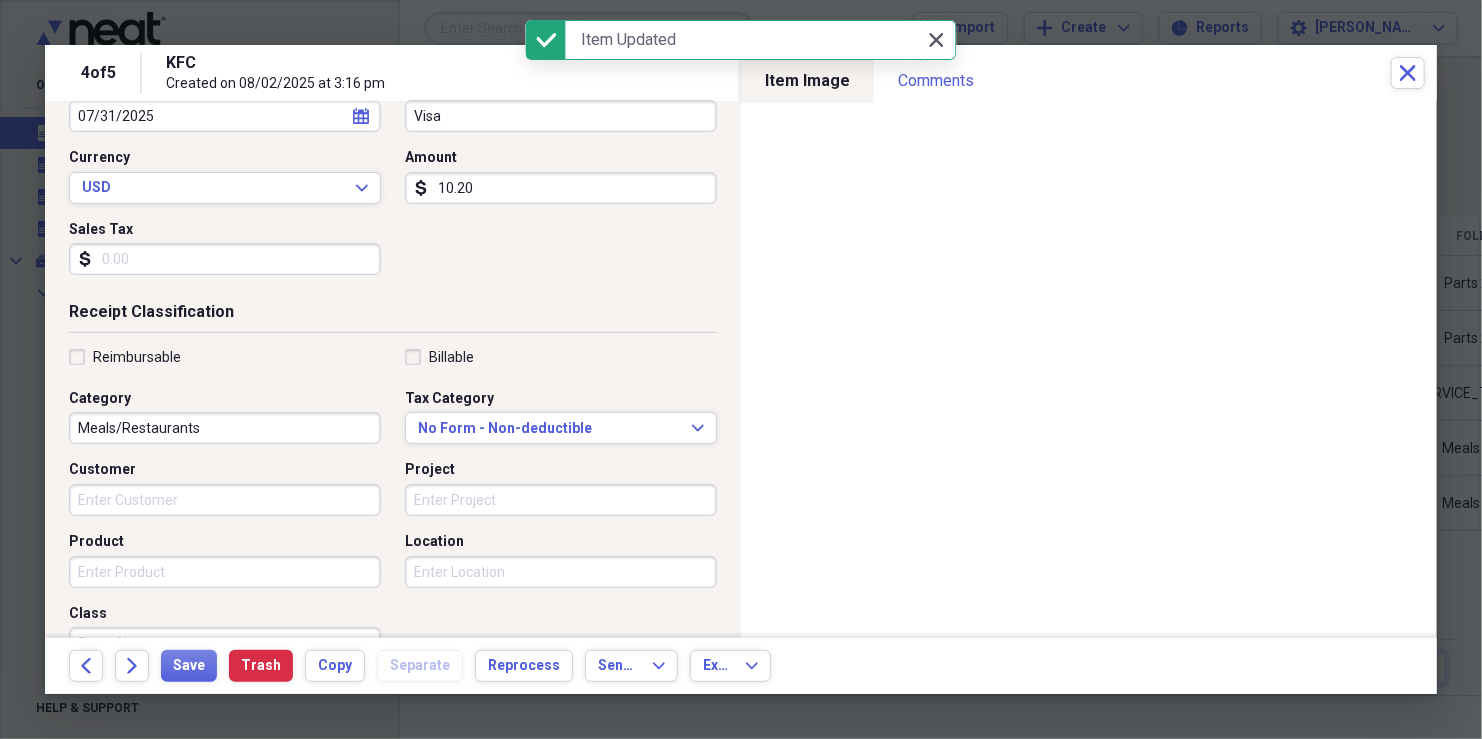 drag, startPoint x: 1246, startPoint y: 59, endPoint x: 942, endPoint y: 45, distance: 304.3222 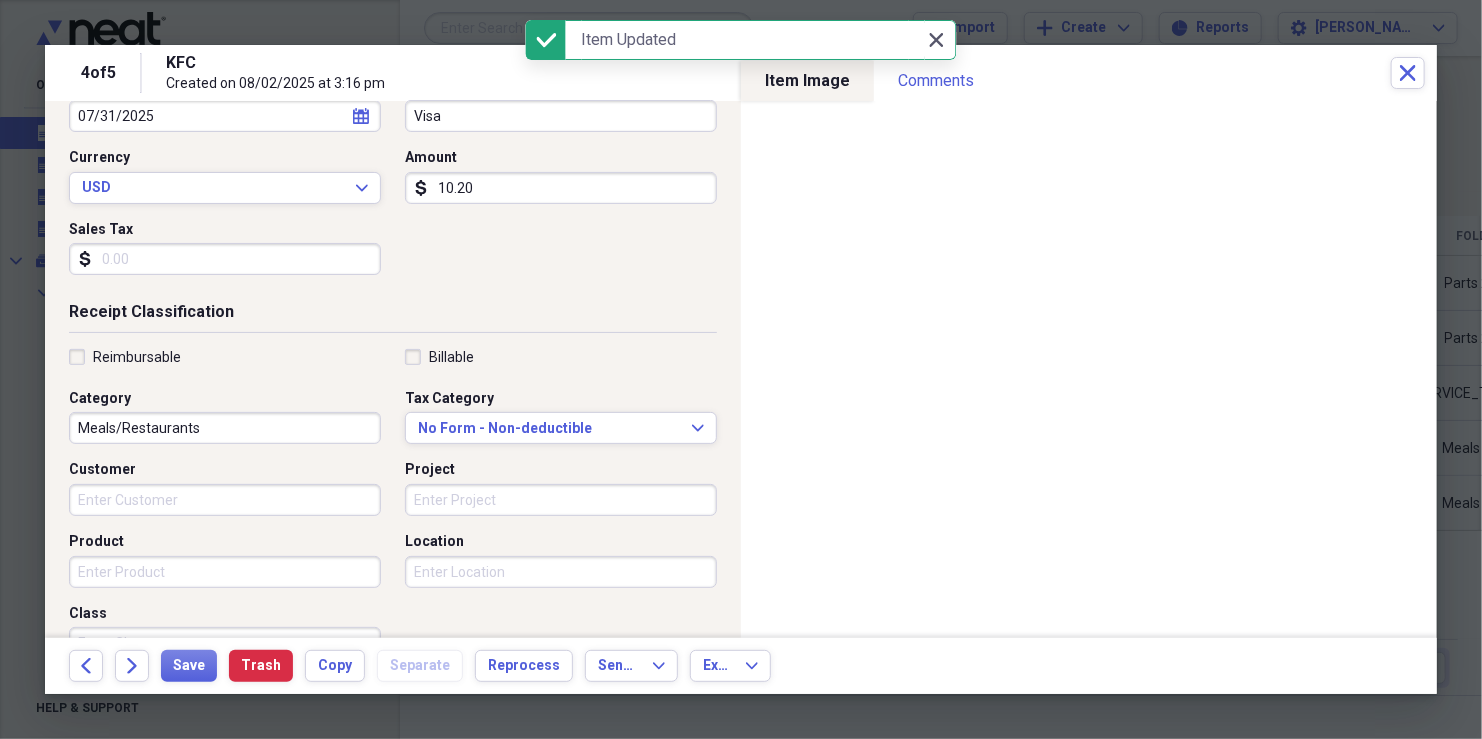 click on "Close" 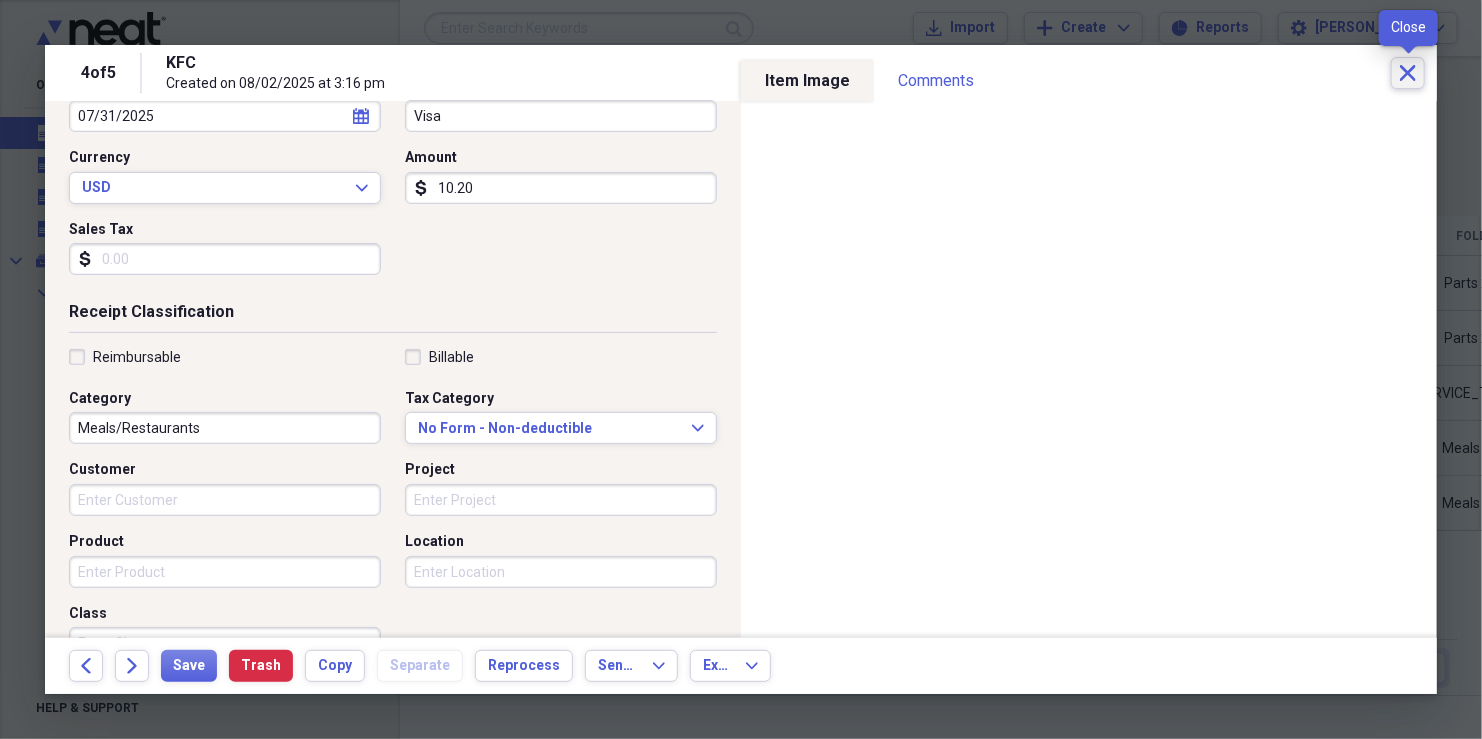 click on "Close" at bounding box center [1408, 73] 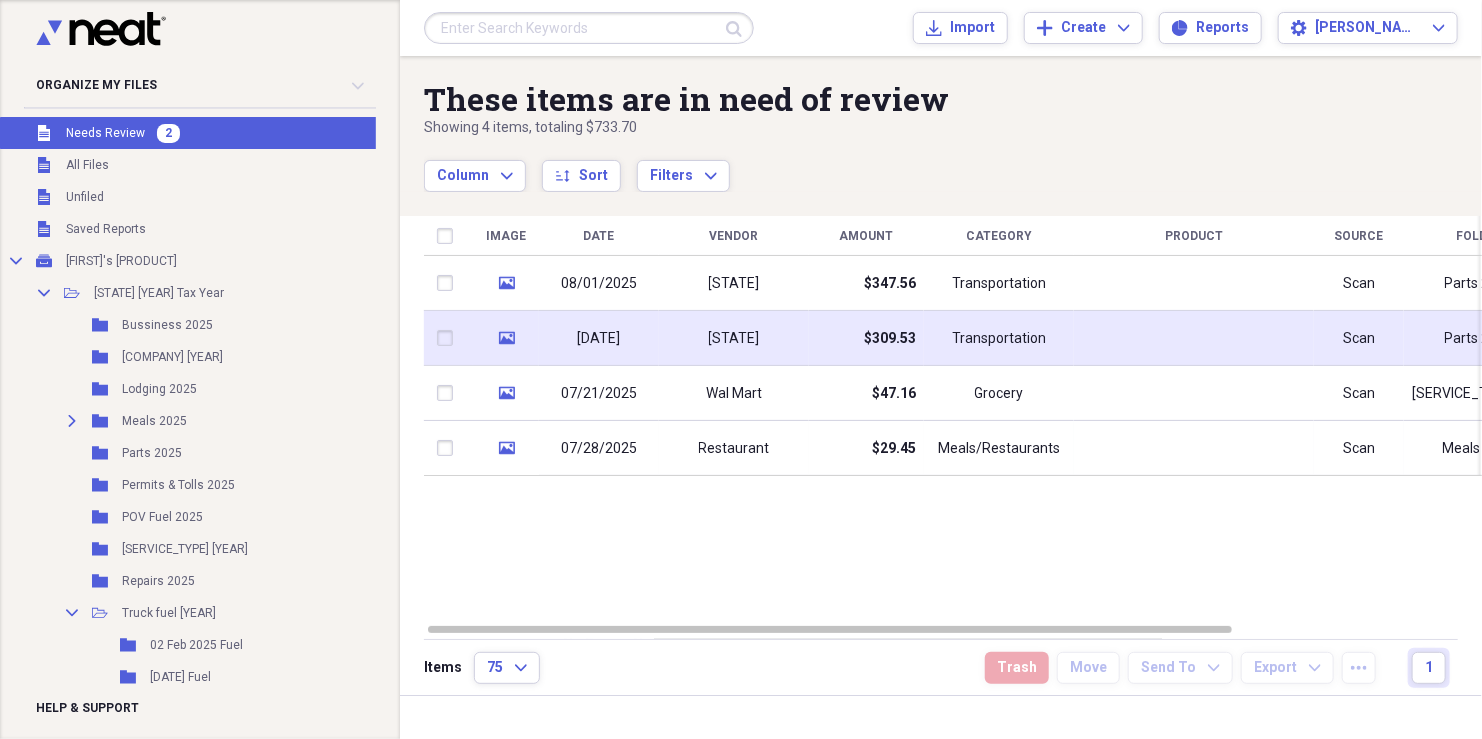 click on "Transportation" at bounding box center [999, 338] 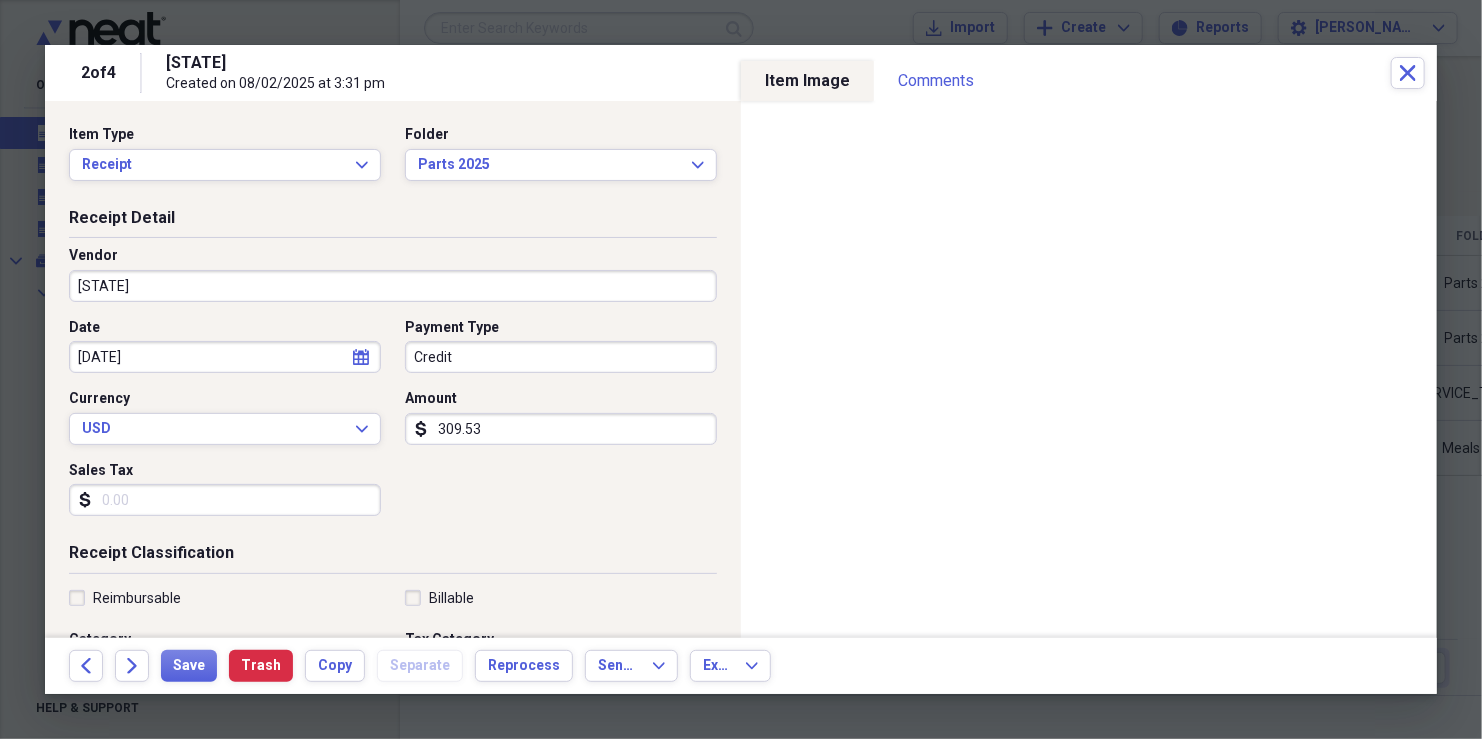 click on "[STATE]" at bounding box center [393, 286] 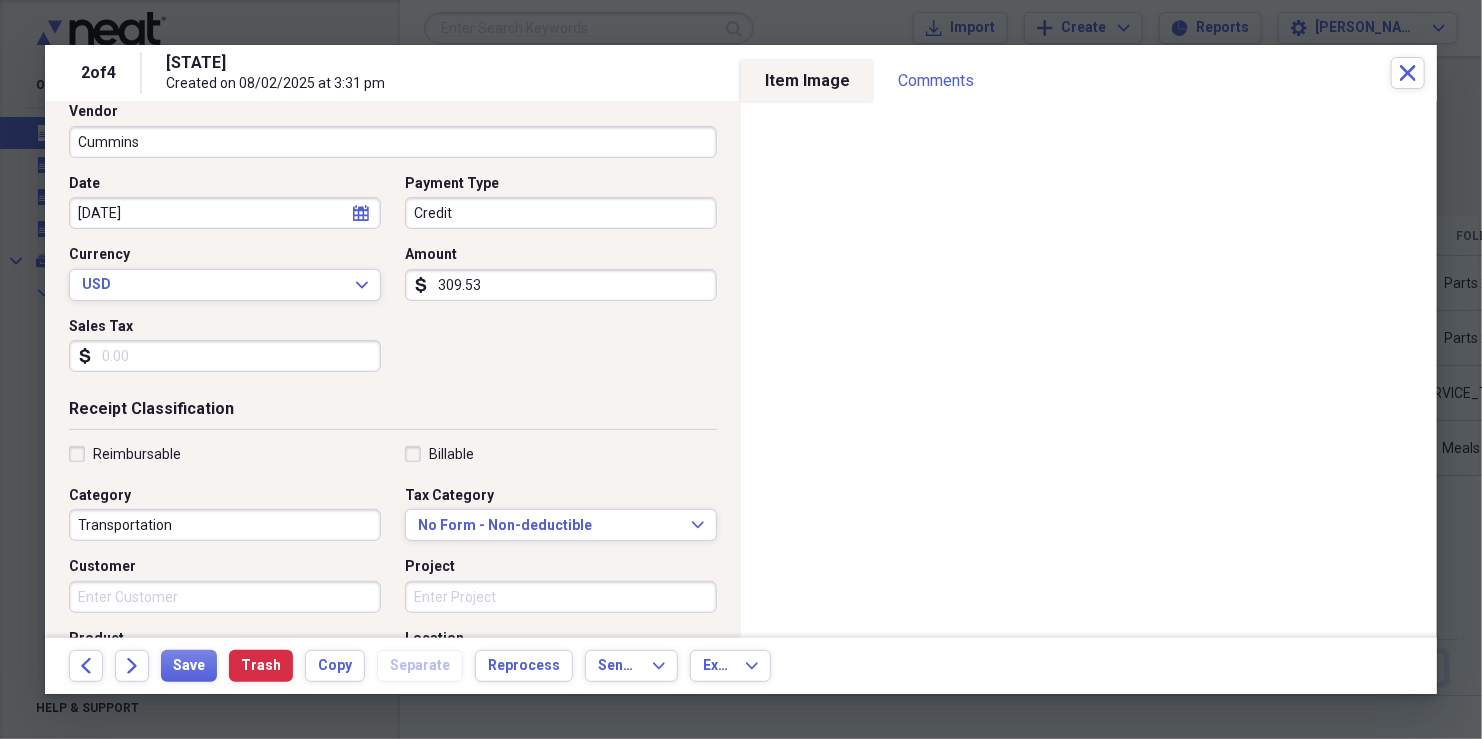 scroll, scrollTop: 88, scrollLeft: 0, axis: vertical 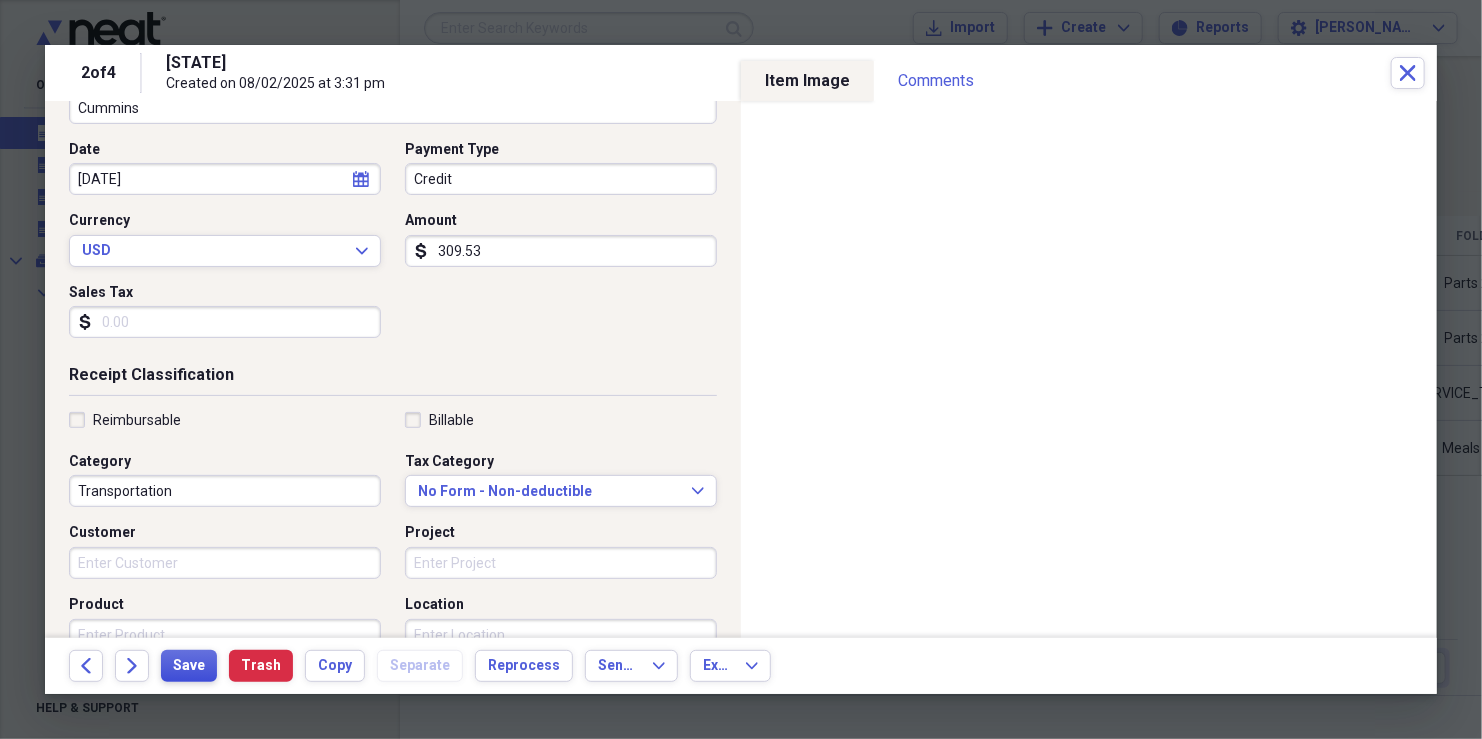 click on "Save" at bounding box center [189, 666] 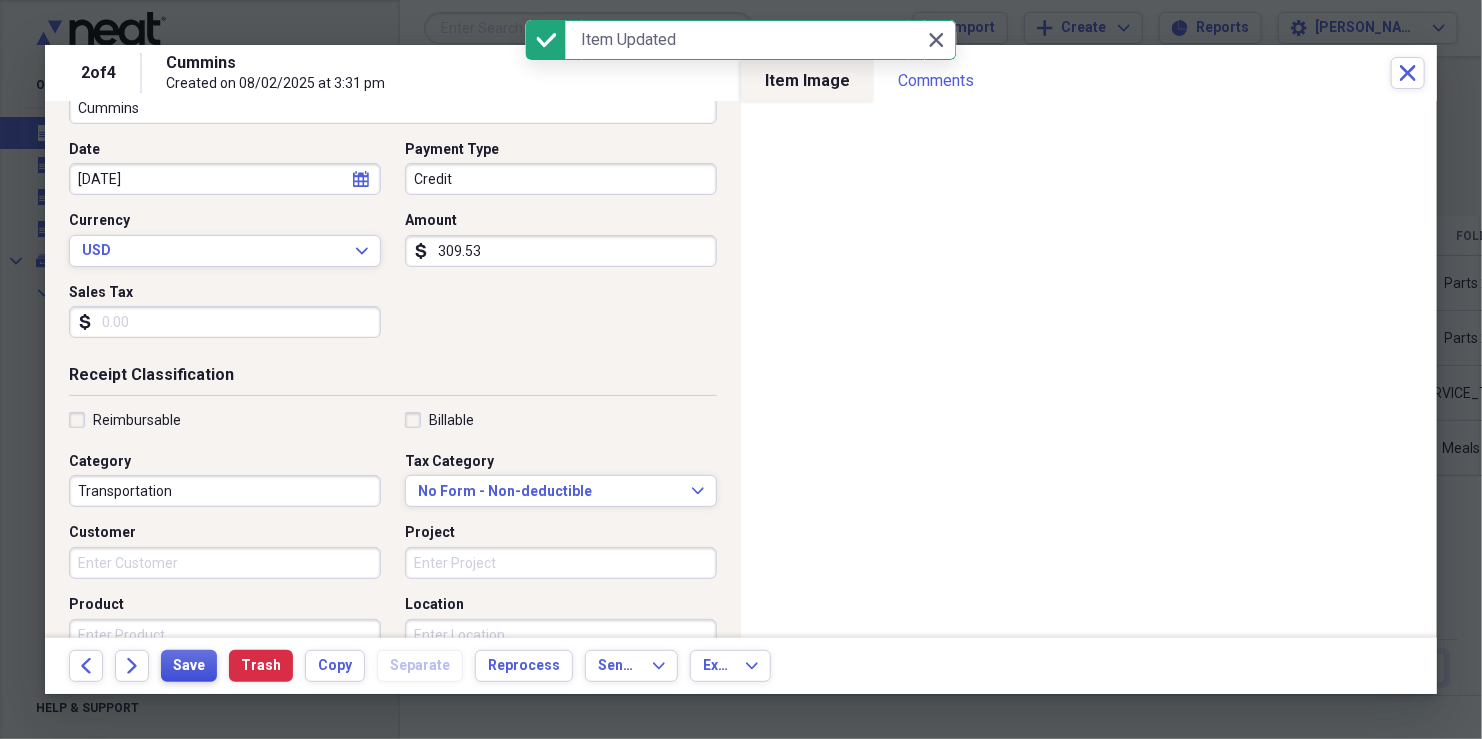 type on "Cummins" 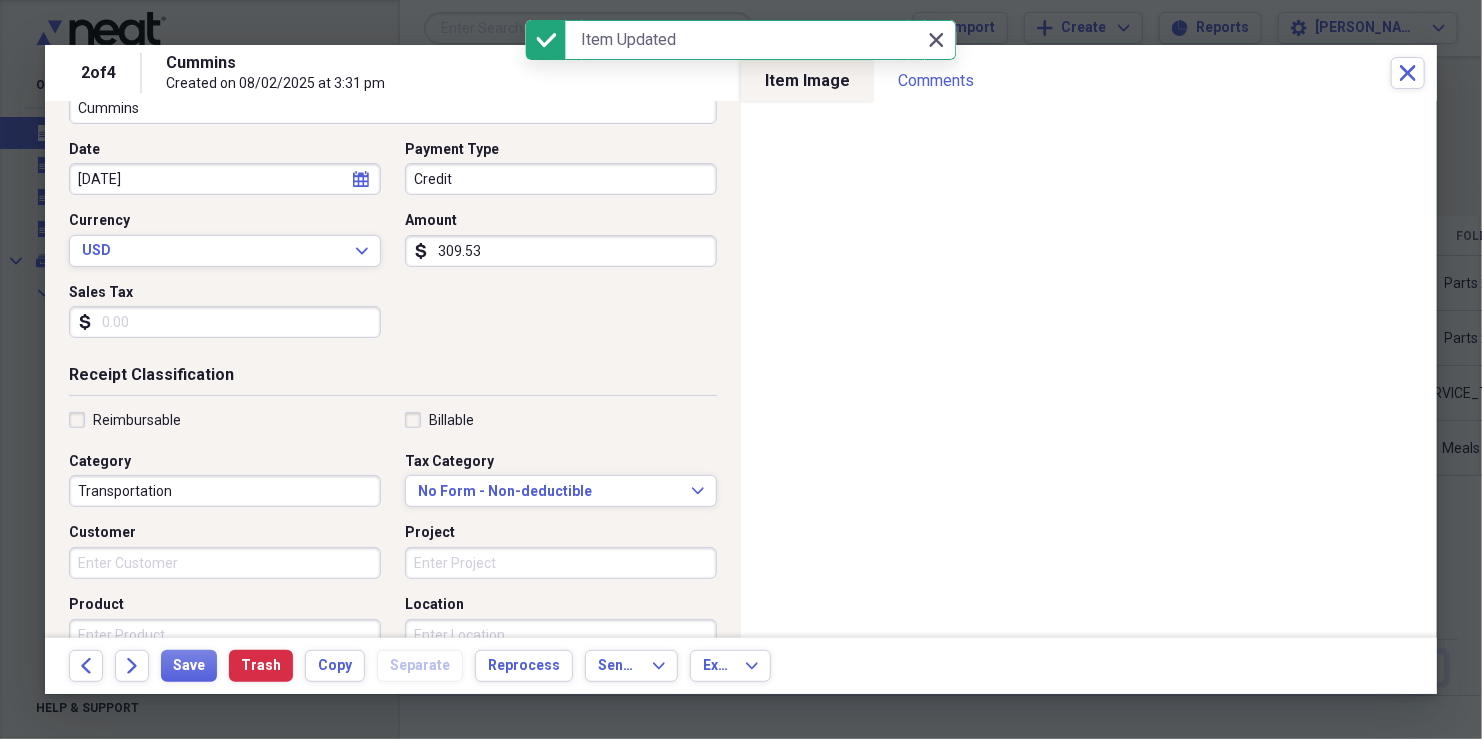 click on "Close Close" at bounding box center [936, 40] 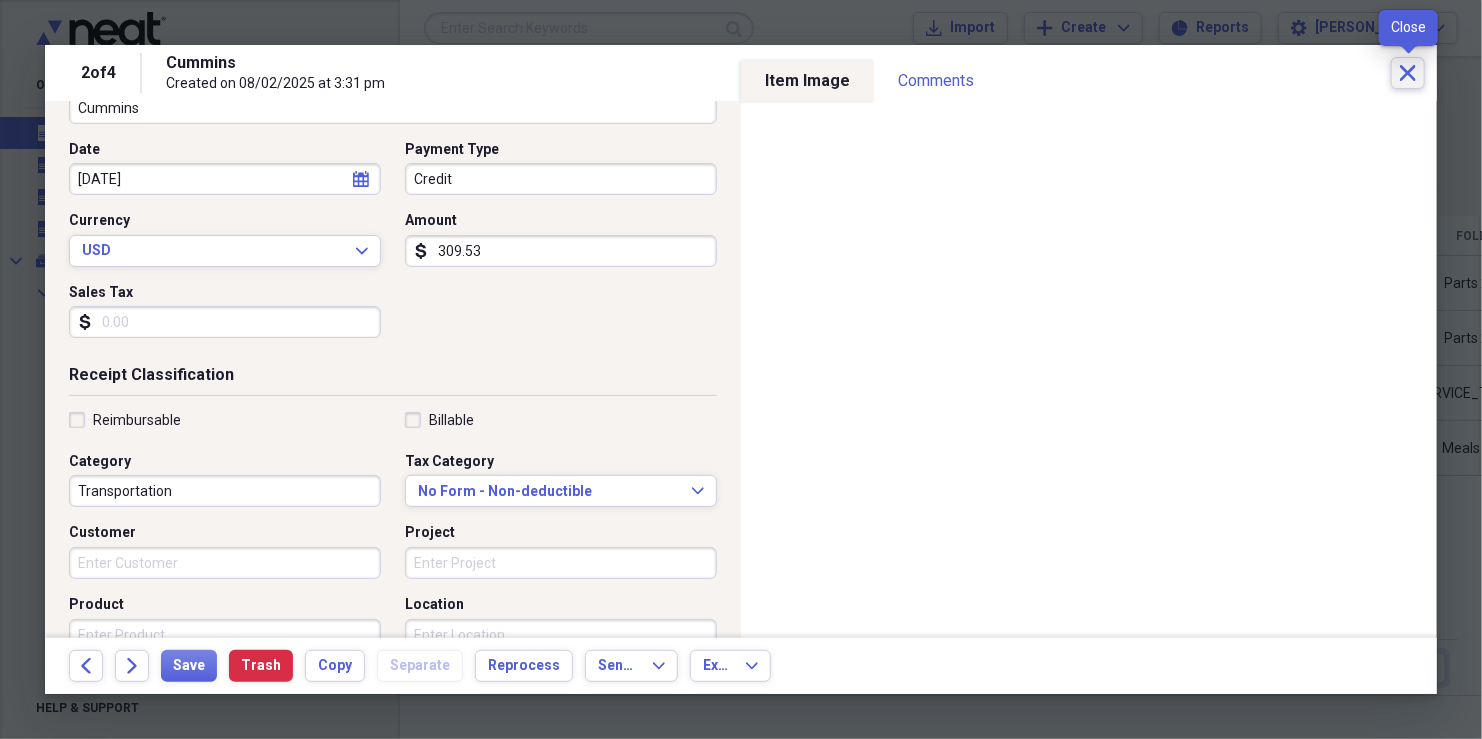 click on "Close" 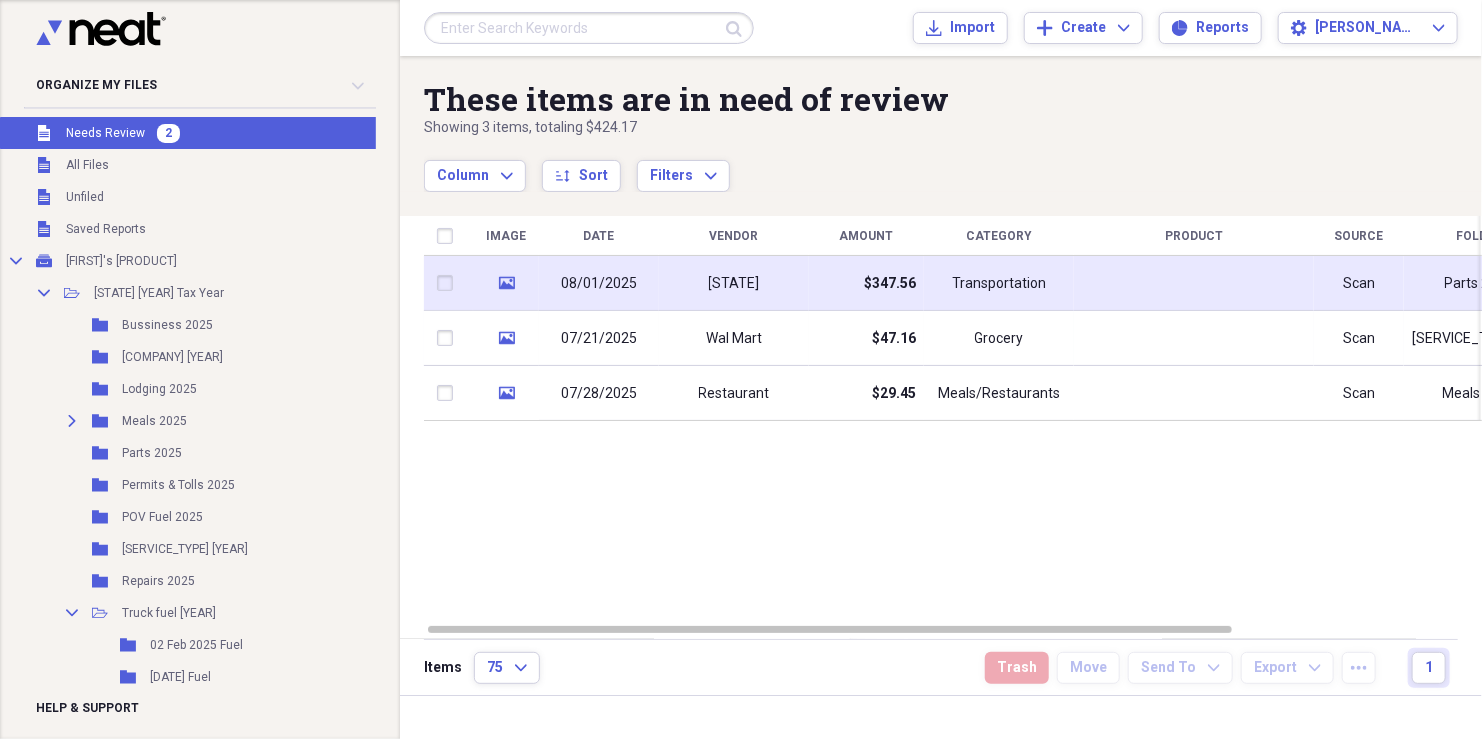 click at bounding box center (1194, 283) 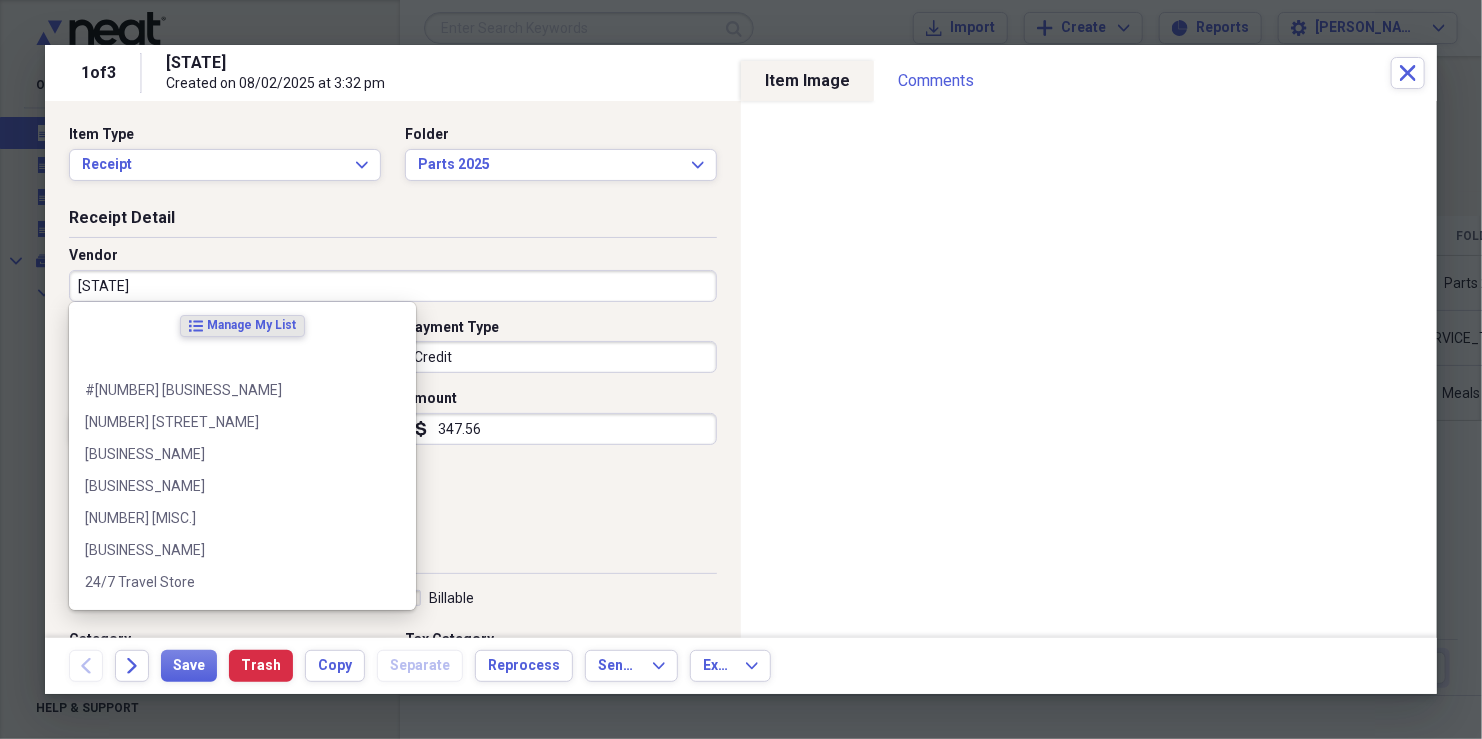 click on "[STATE]" at bounding box center [393, 286] 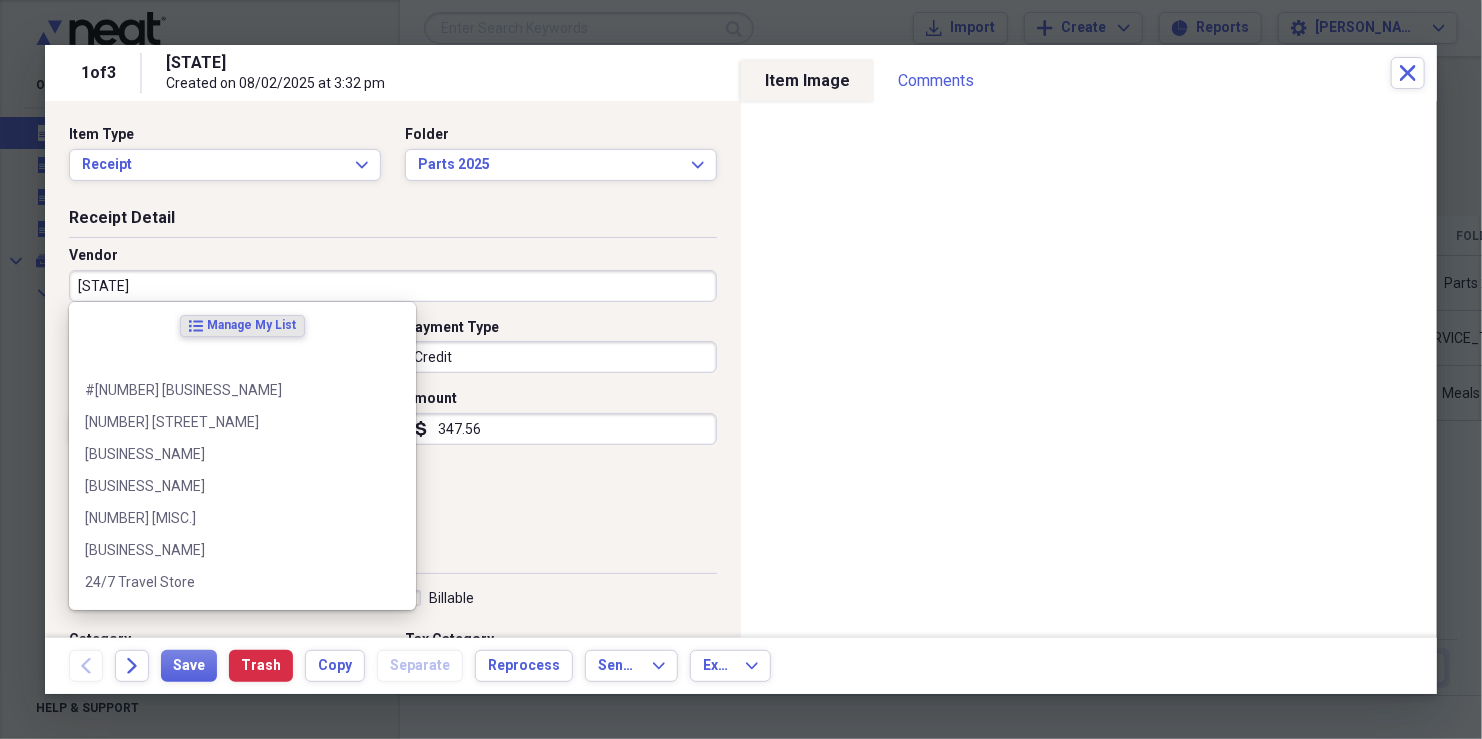 click on "[STATE]" at bounding box center [393, 286] 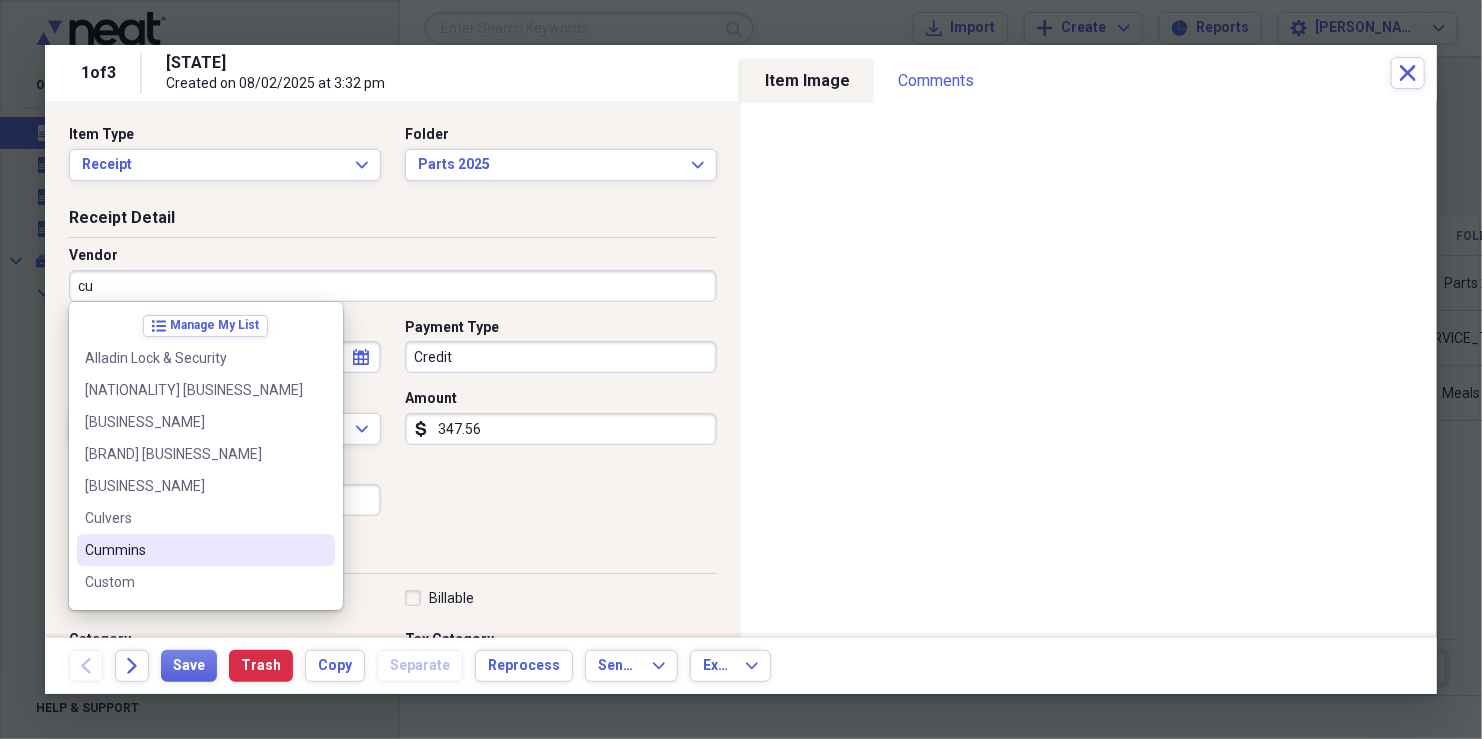 click on "Cummins" at bounding box center (194, 550) 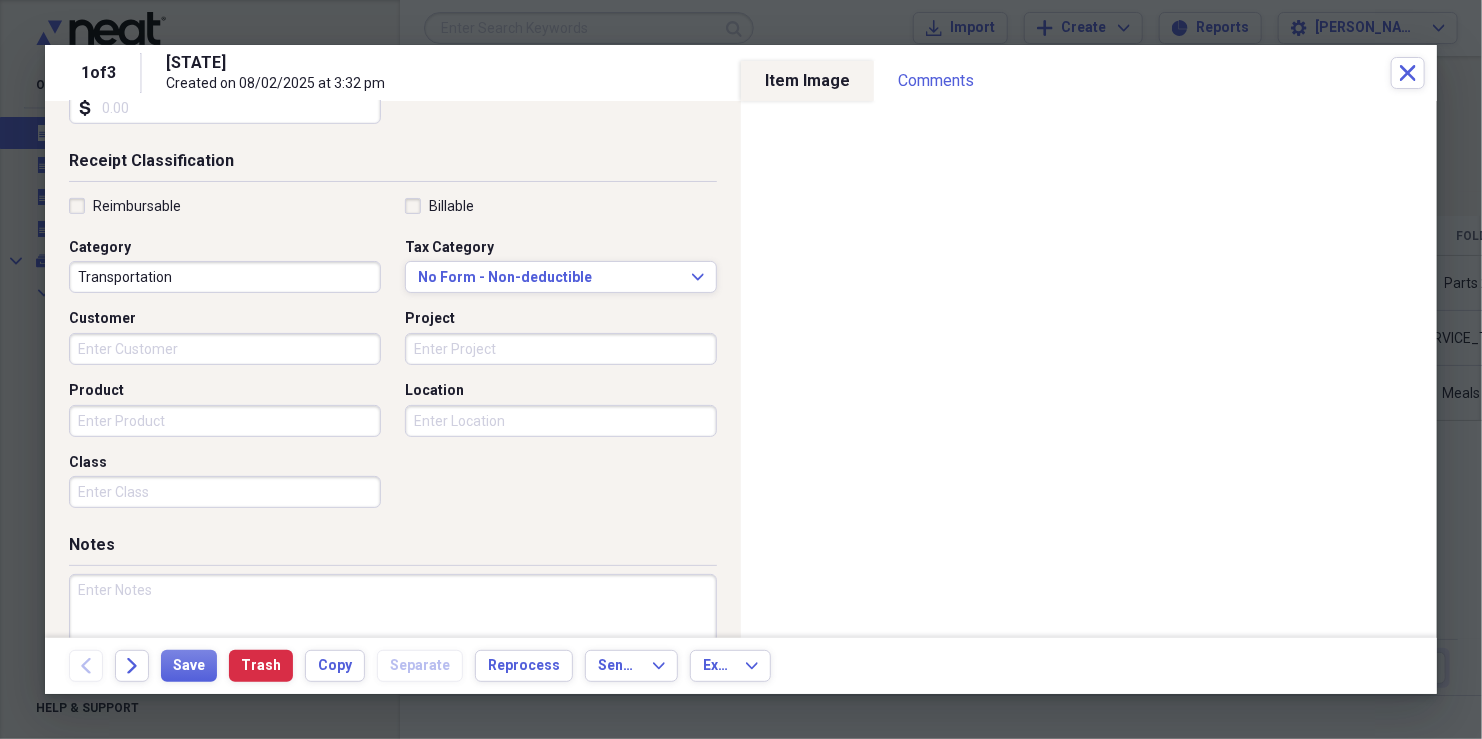 scroll, scrollTop: 0, scrollLeft: 0, axis: both 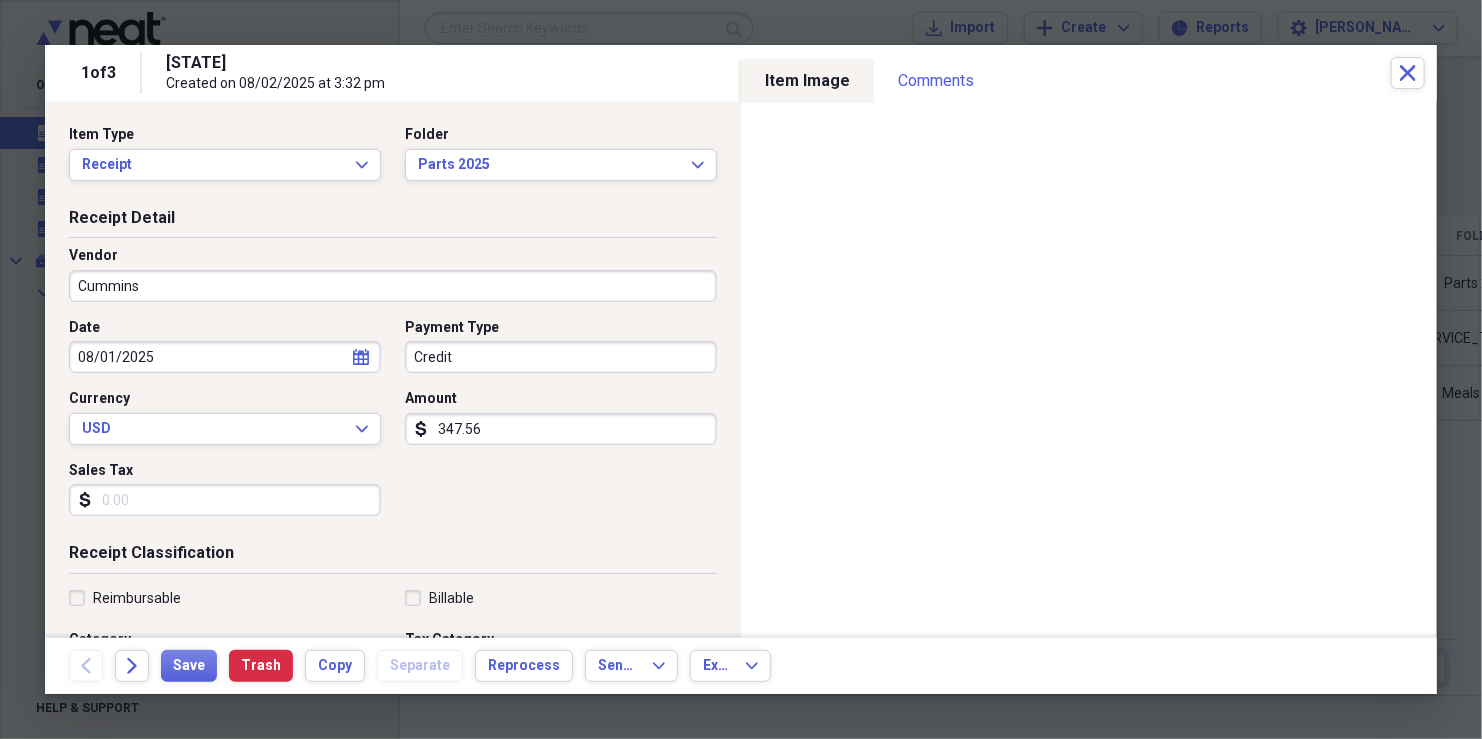 click on "calendar" 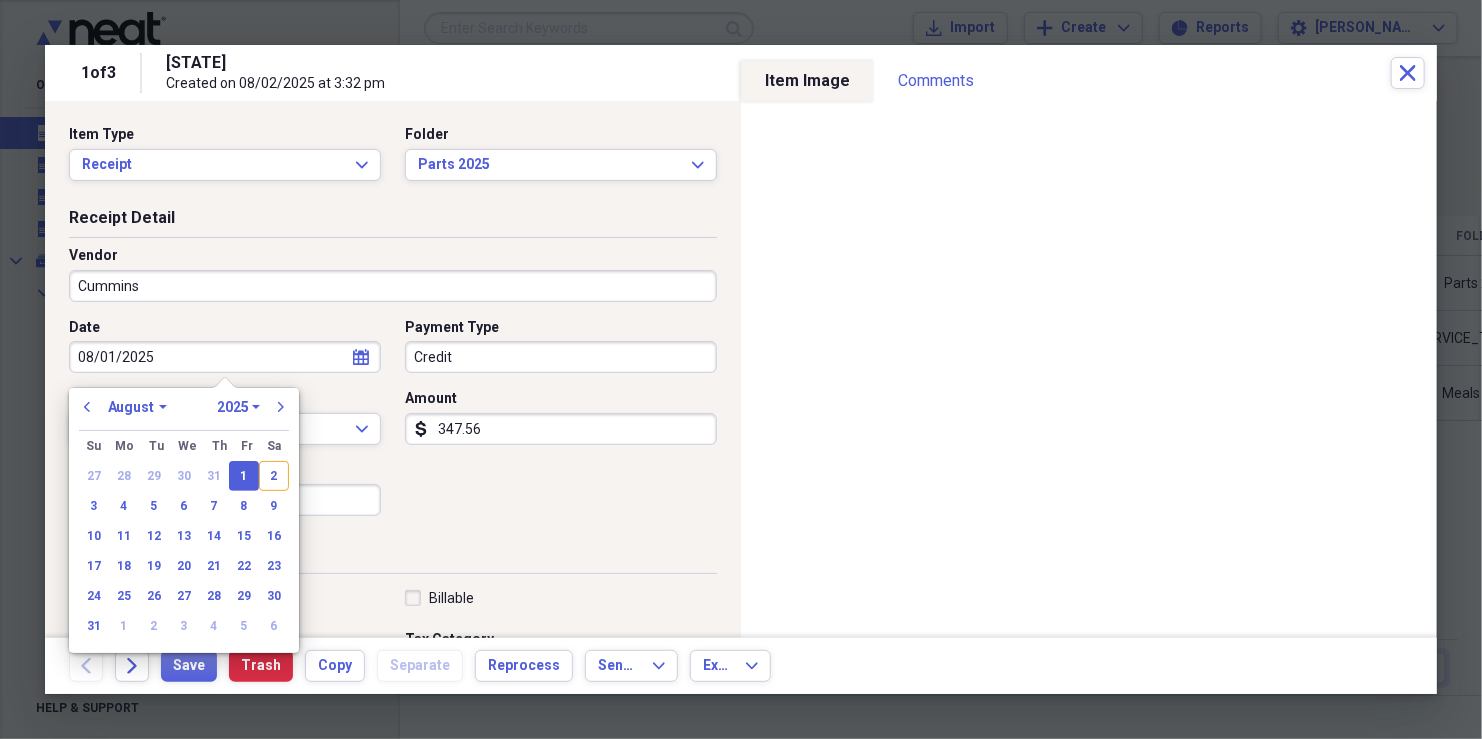 click on "1" at bounding box center (244, 476) 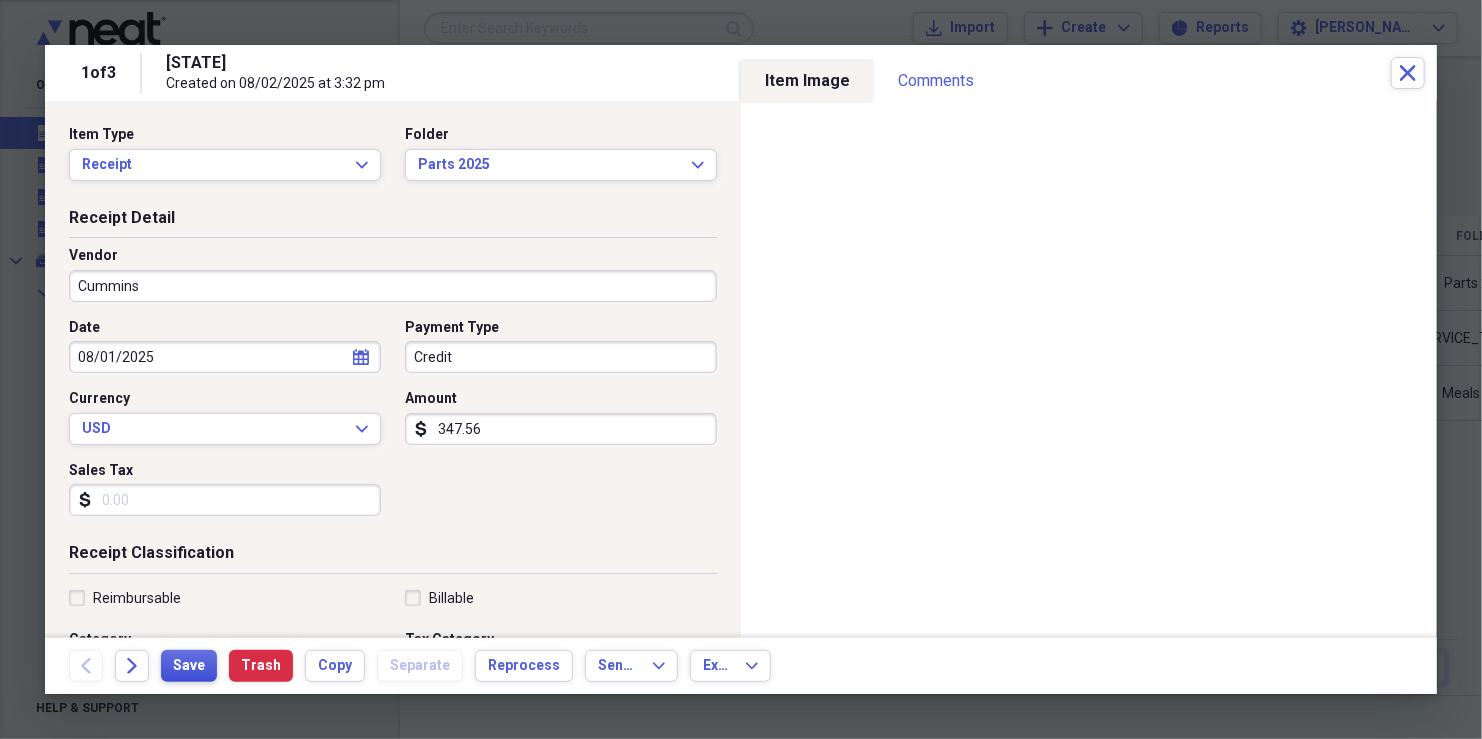 click on "Save" at bounding box center (189, 666) 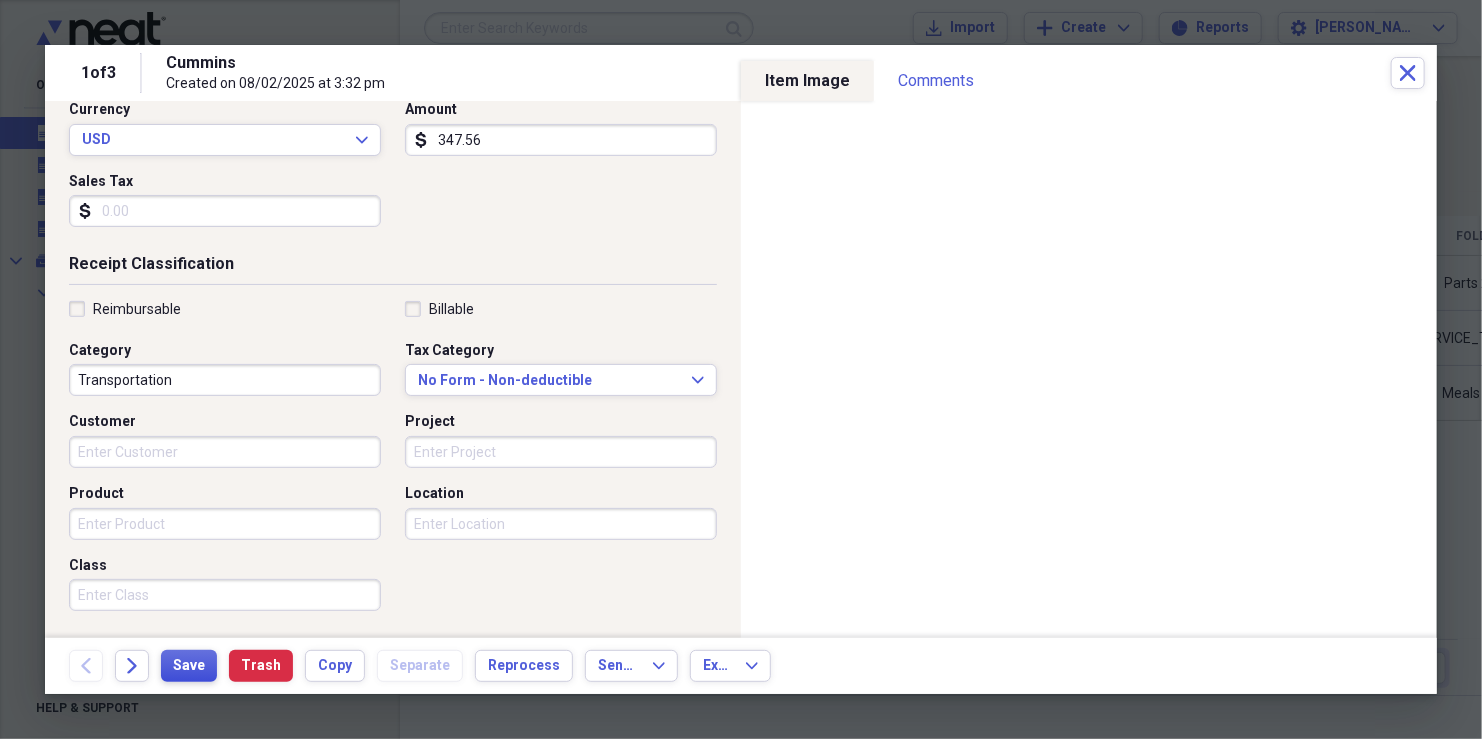 scroll, scrollTop: 320, scrollLeft: 0, axis: vertical 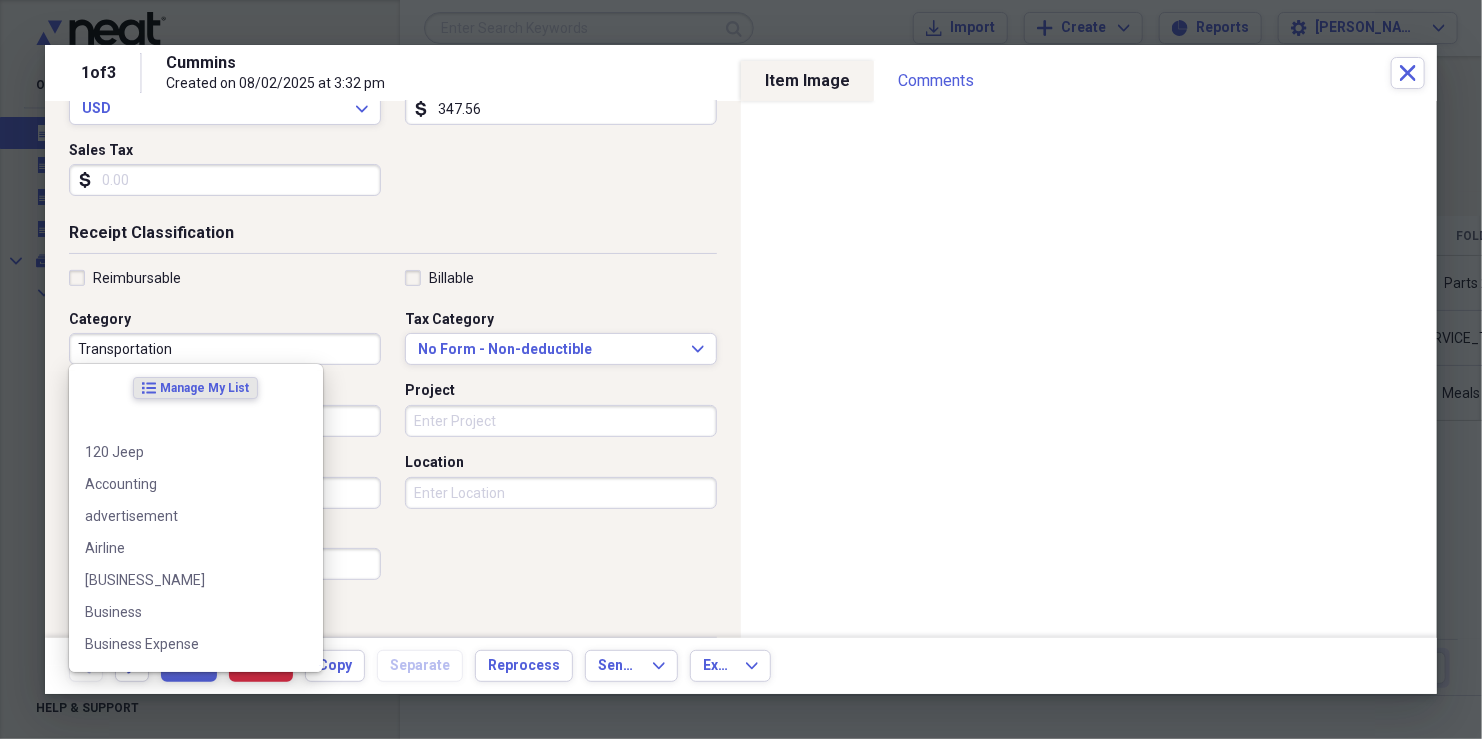click on "Transportation" at bounding box center [225, 349] 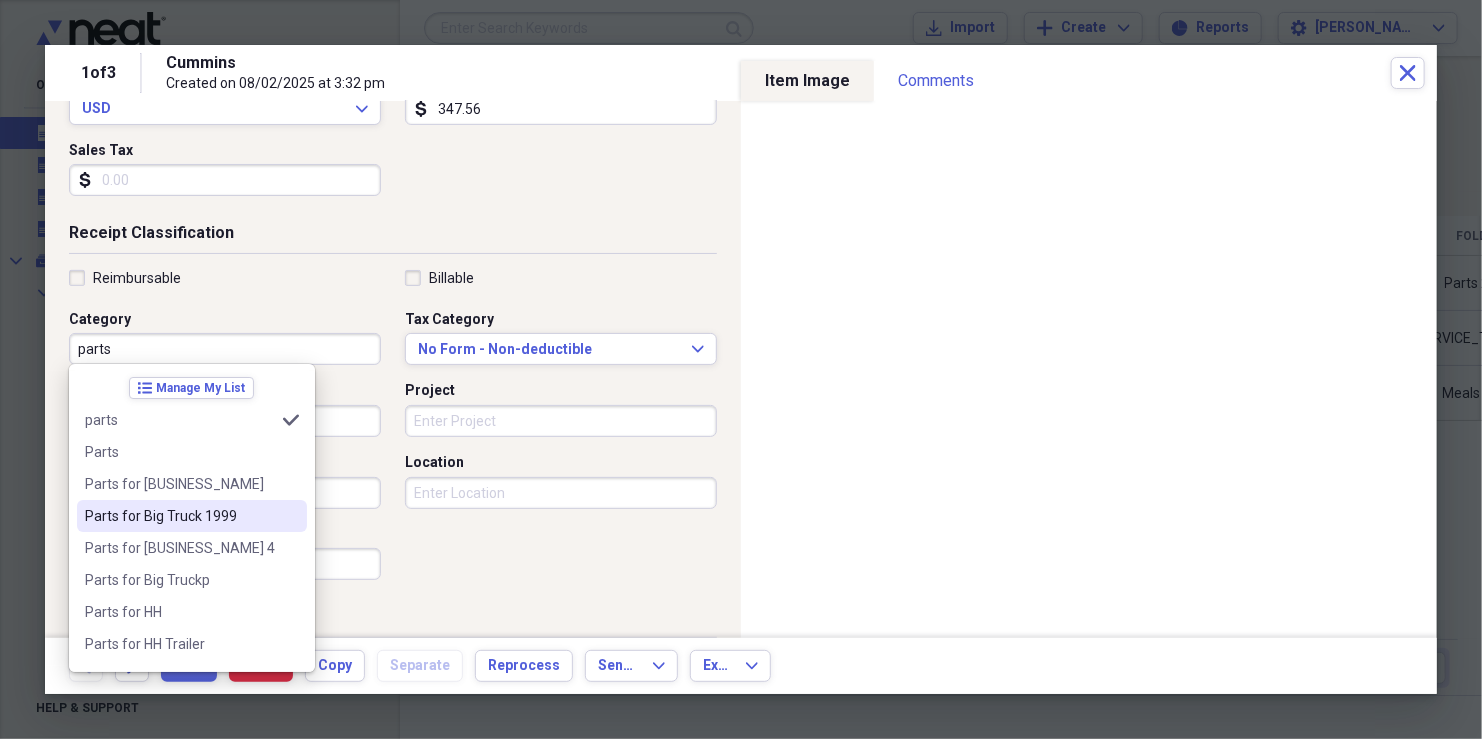 click on "Parts for Big Truck 1999" at bounding box center (192, 516) 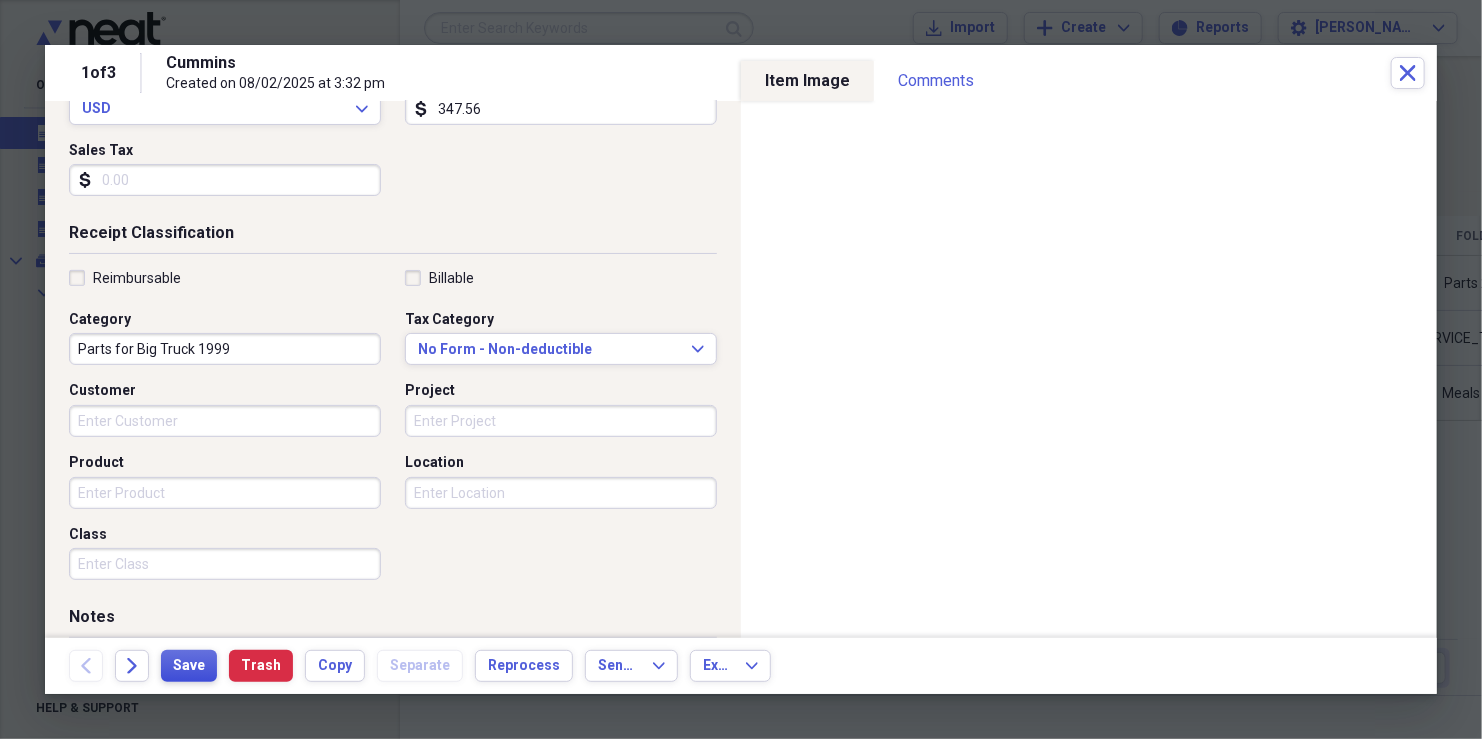 click on "Save" at bounding box center [189, 666] 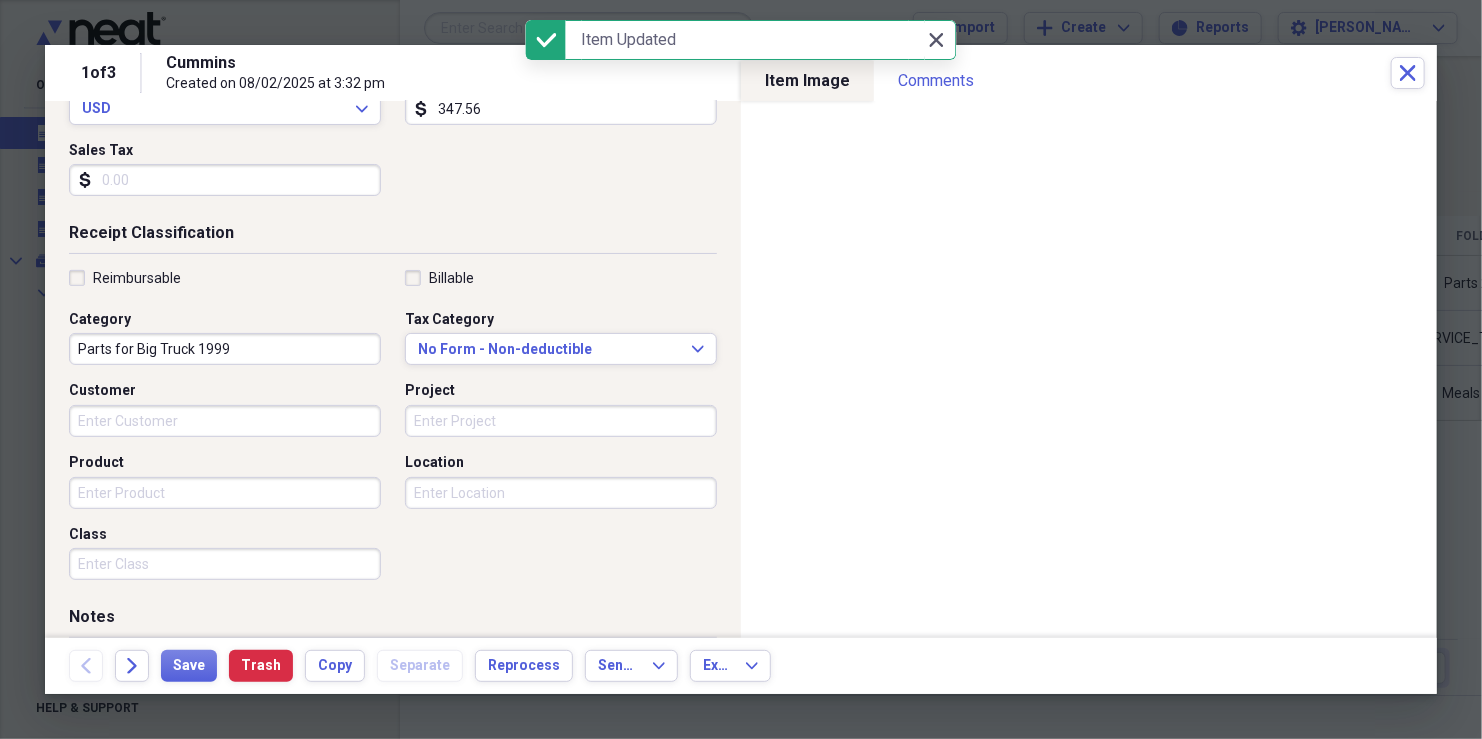 click on "Close Close" at bounding box center [936, 40] 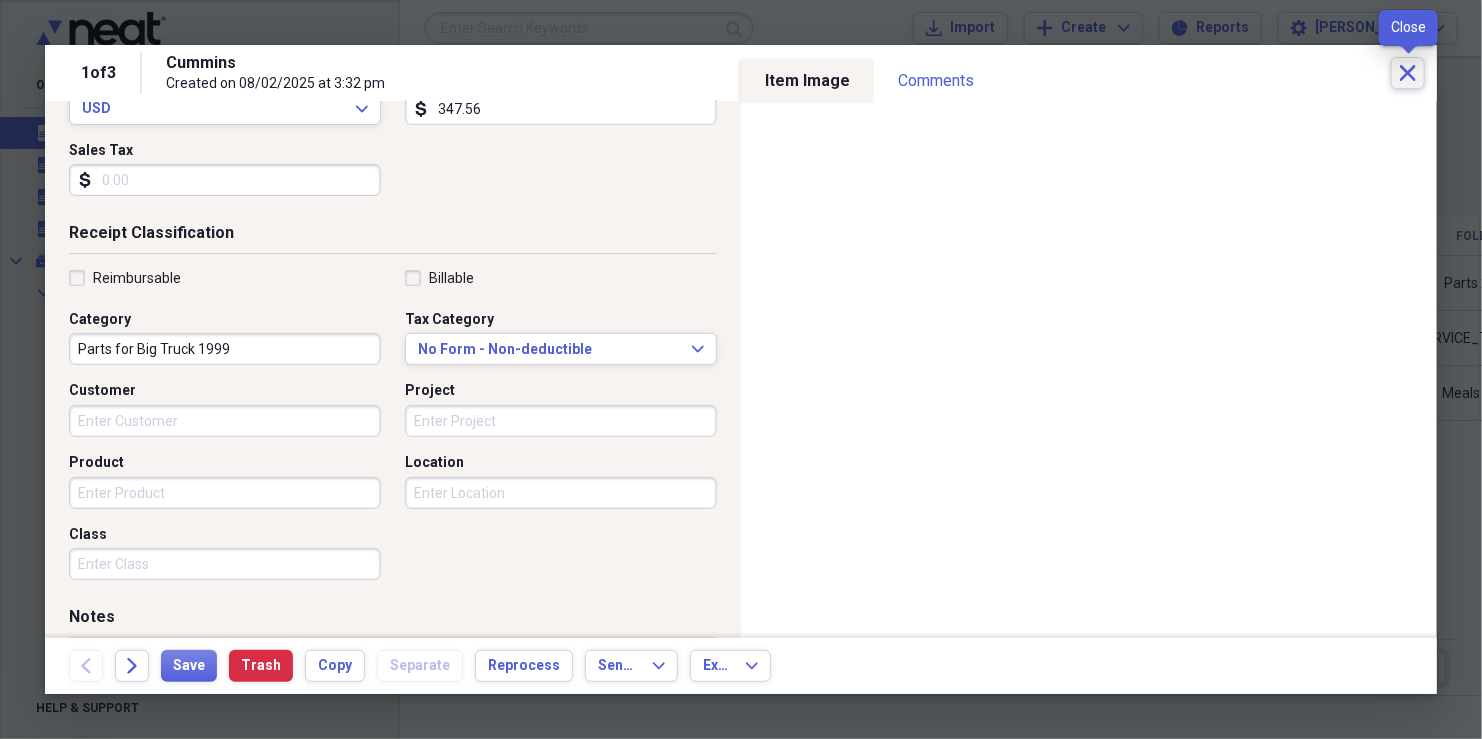 click 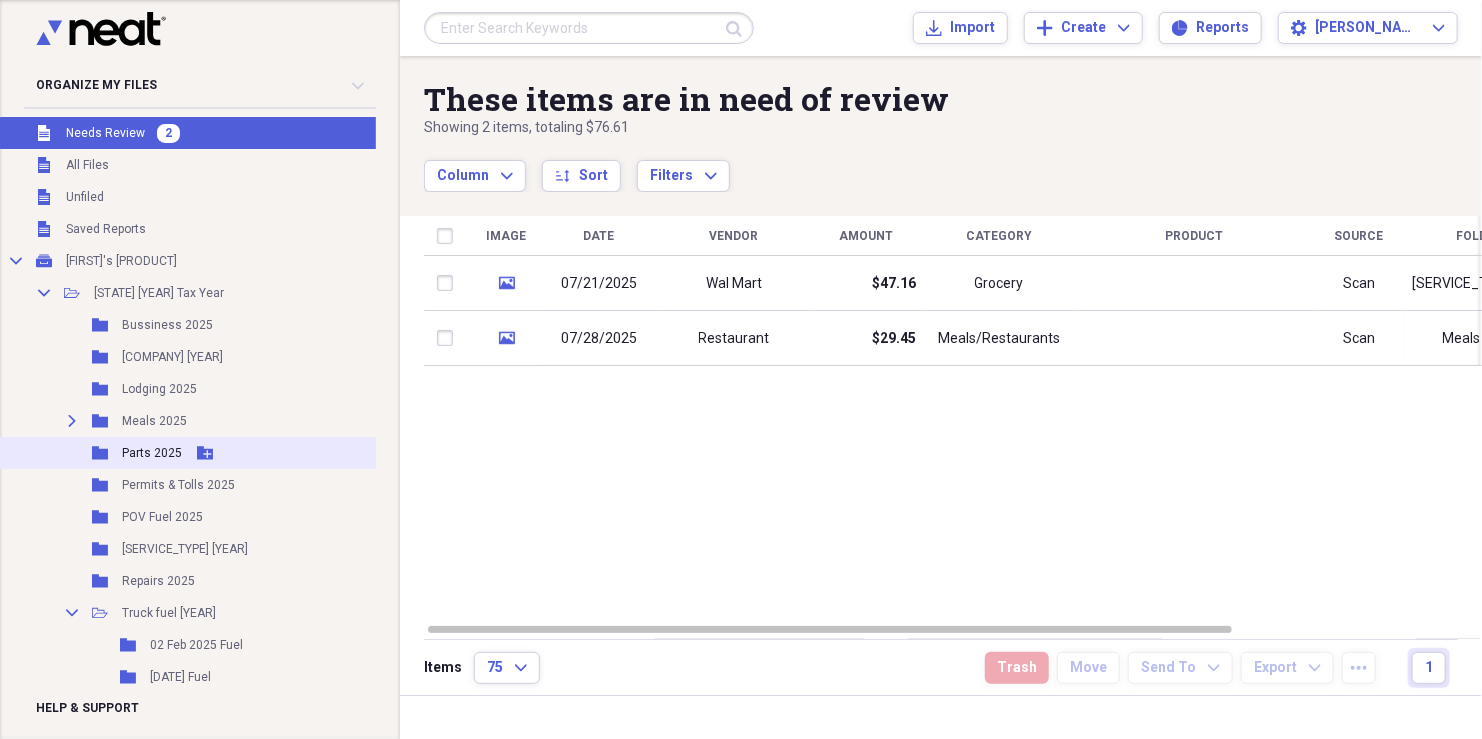 click on "Folder Parts 2025 Add Folder" at bounding box center [189, 453] 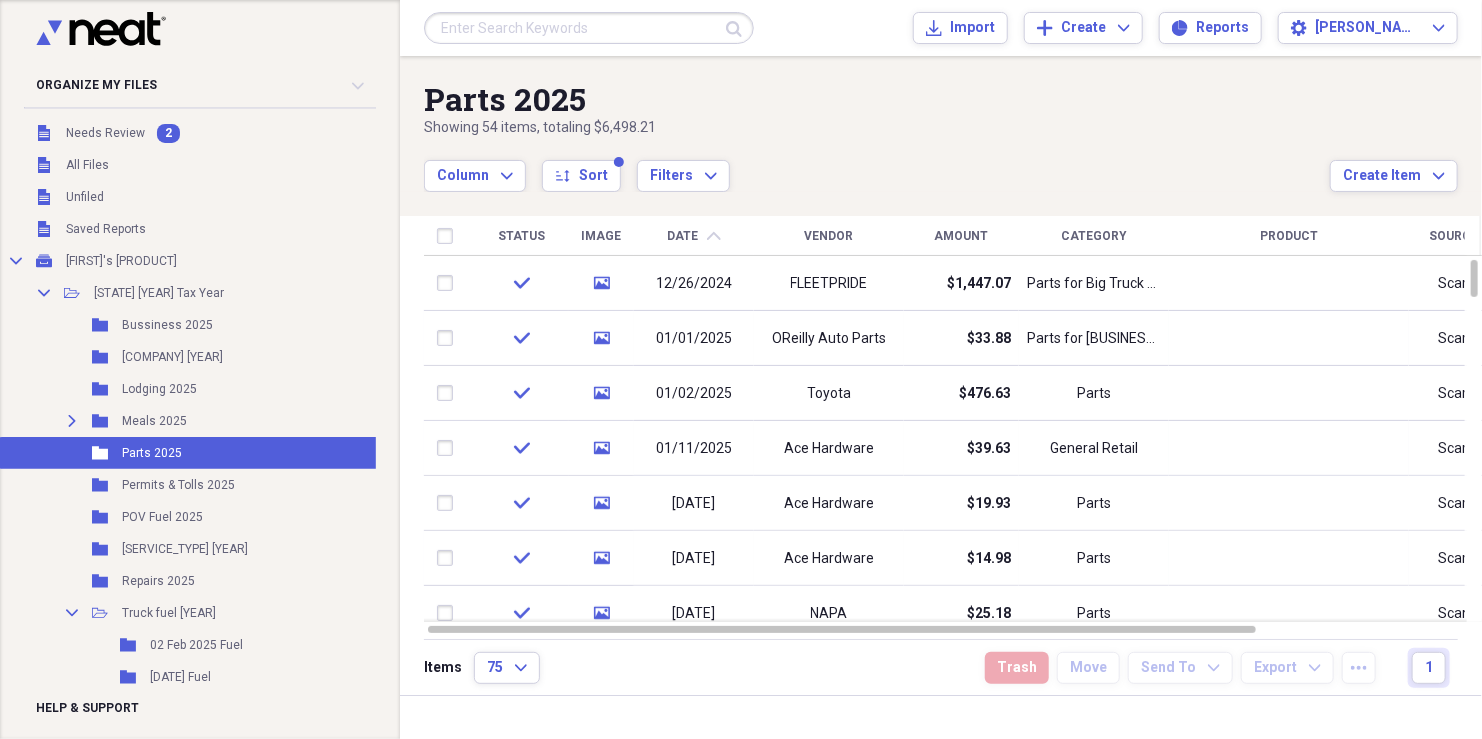 click on "Date chevron-up" at bounding box center (694, 236) 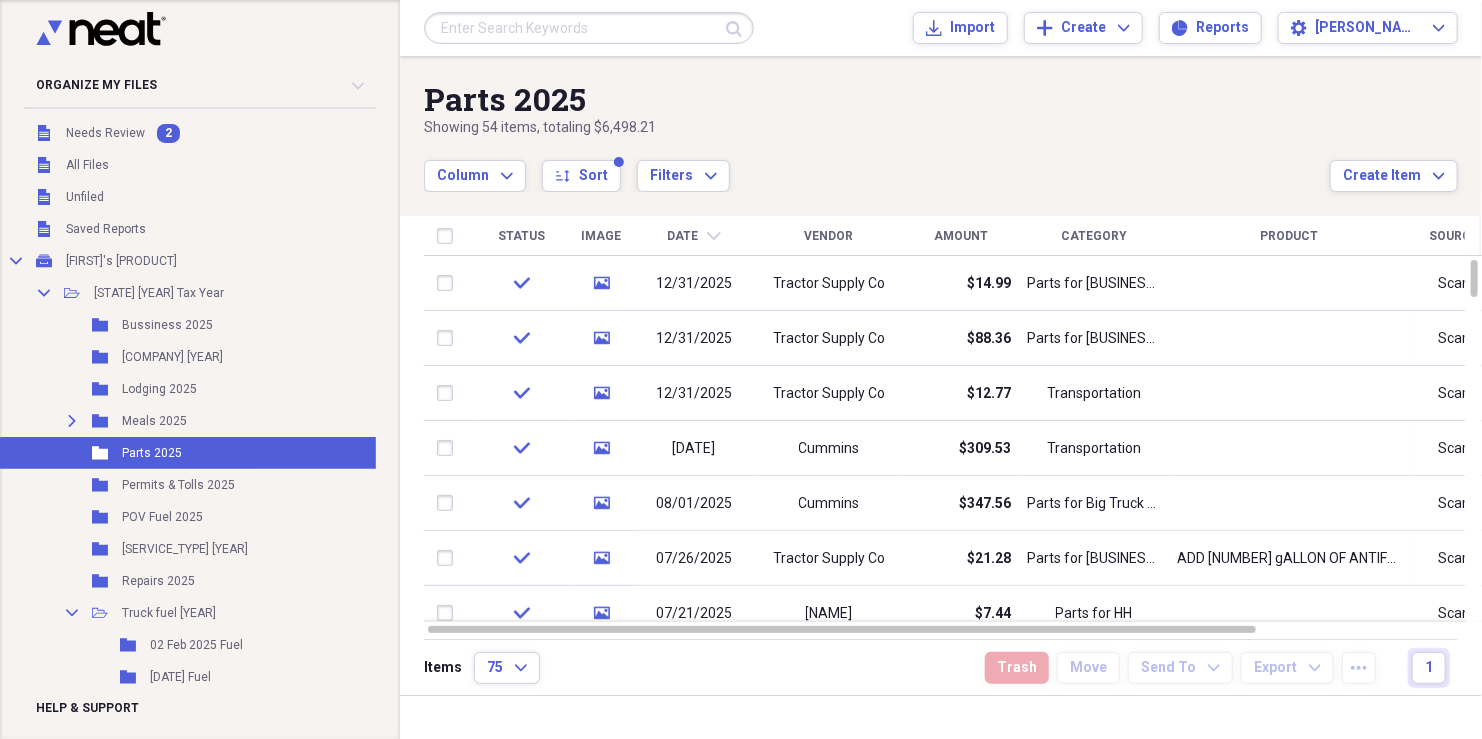 click on "Date chevron-down" at bounding box center [694, 236] 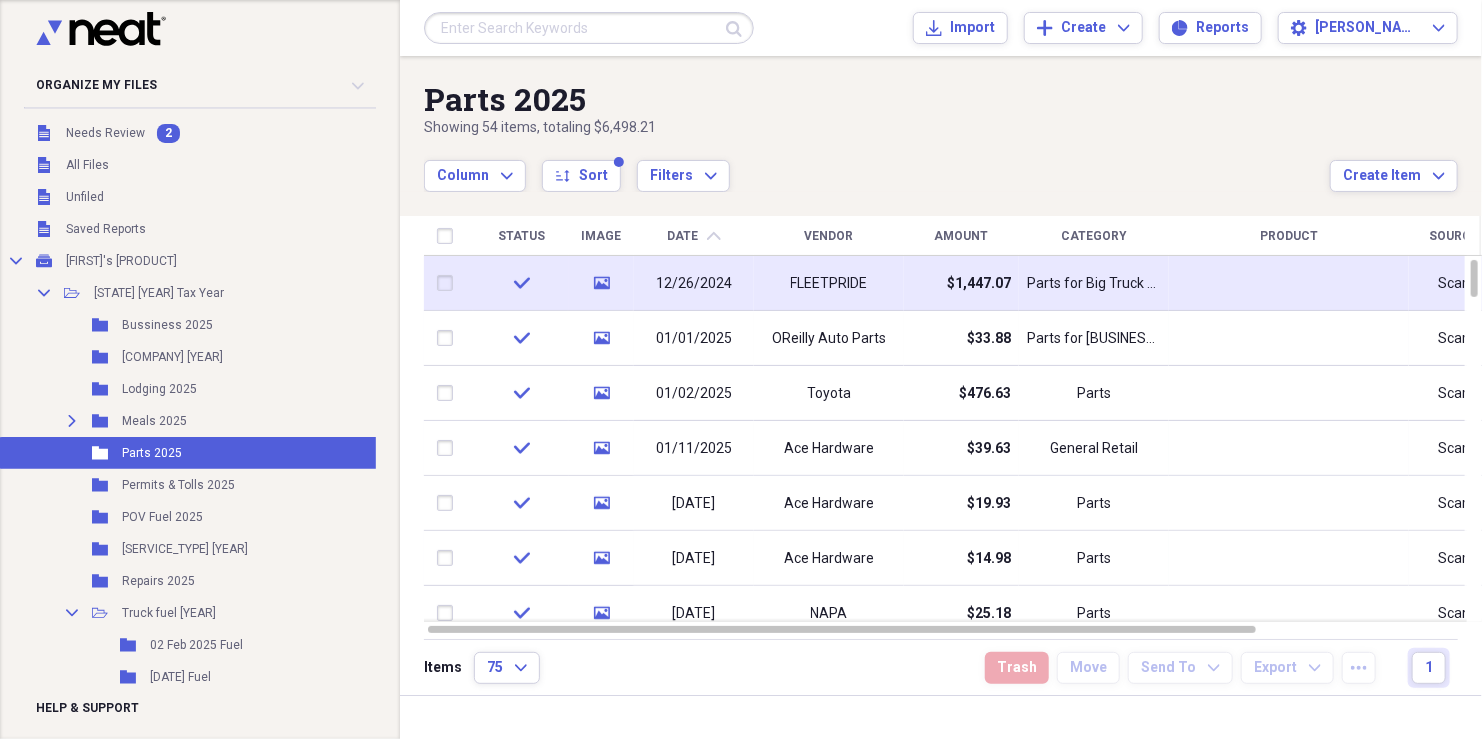 click on "12/26/2024" at bounding box center (694, 283) 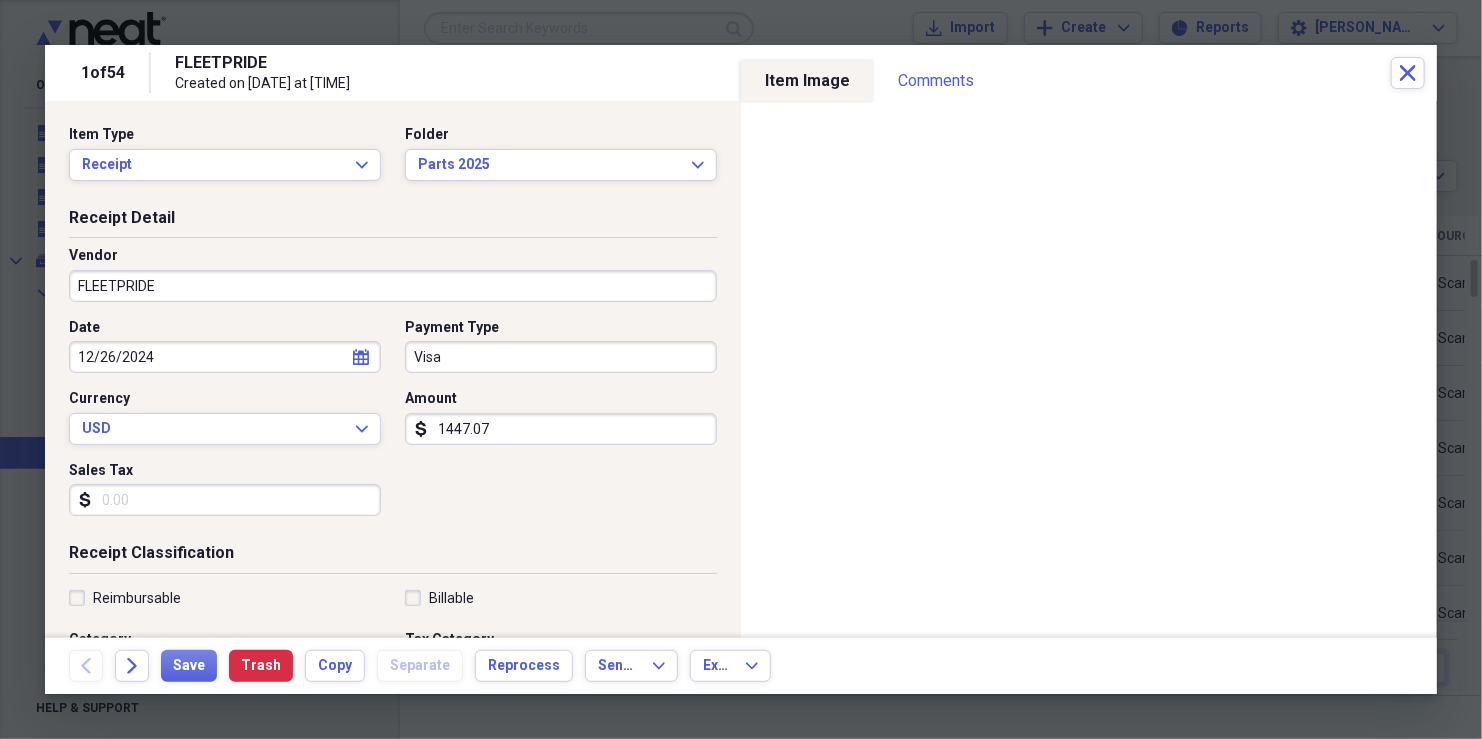 click on "calendar" 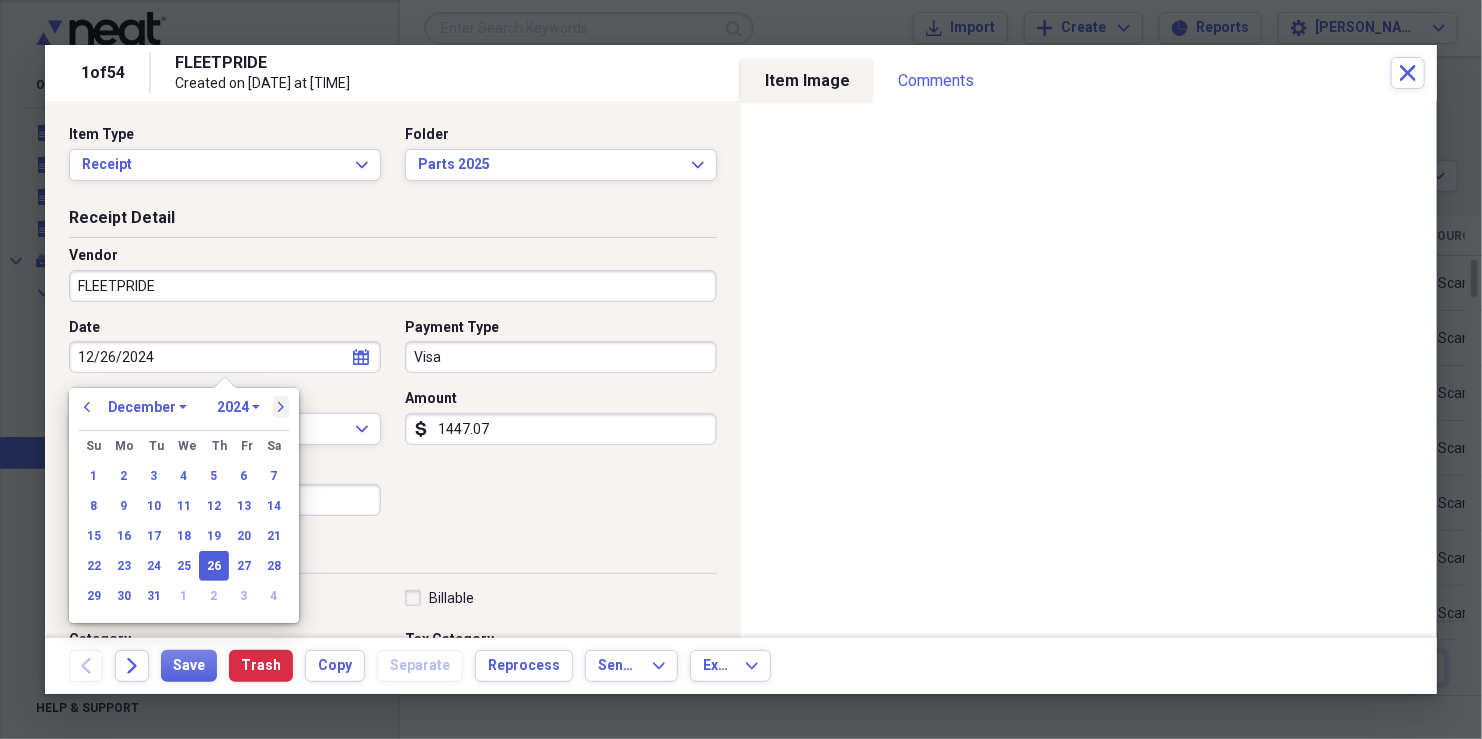 click on "next" at bounding box center (281, 407) 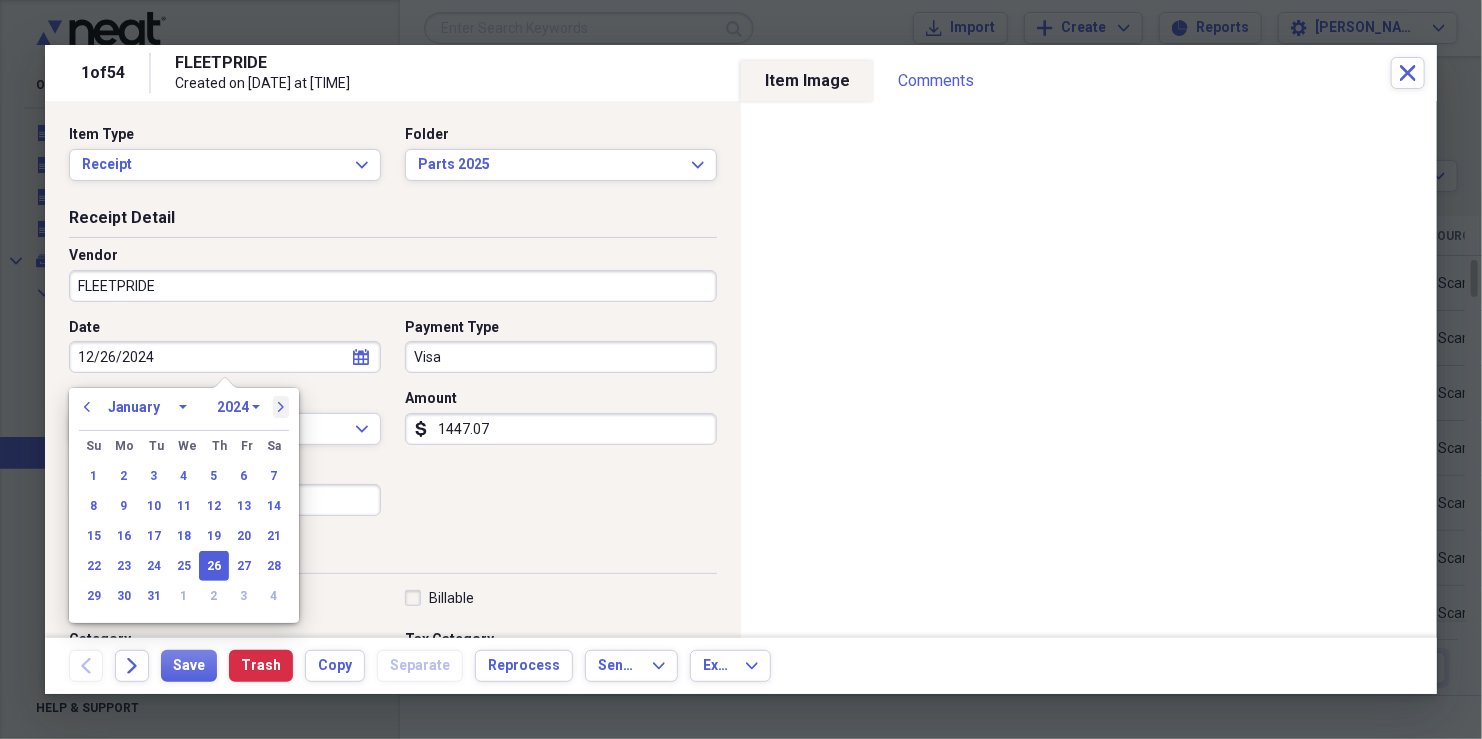 select on "2025" 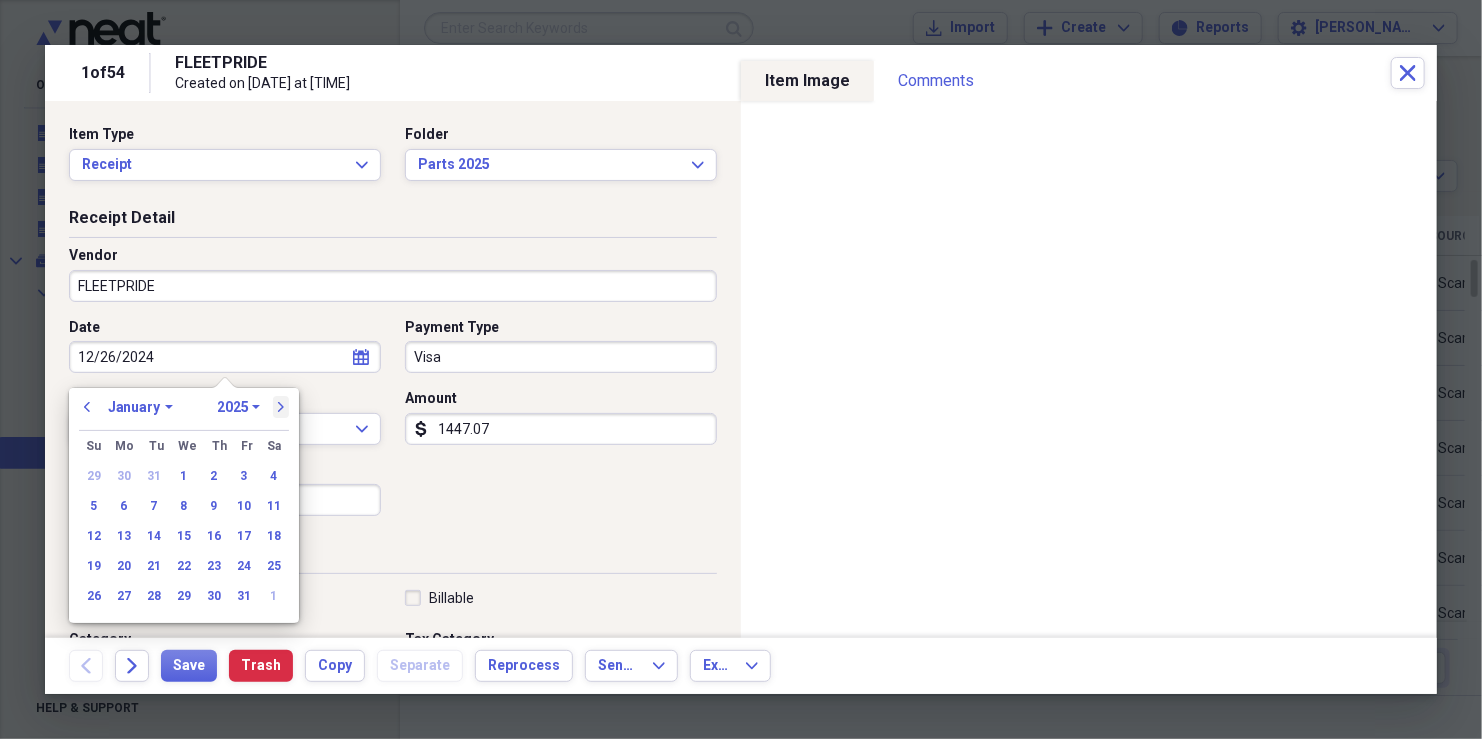 click on "next" at bounding box center [281, 407] 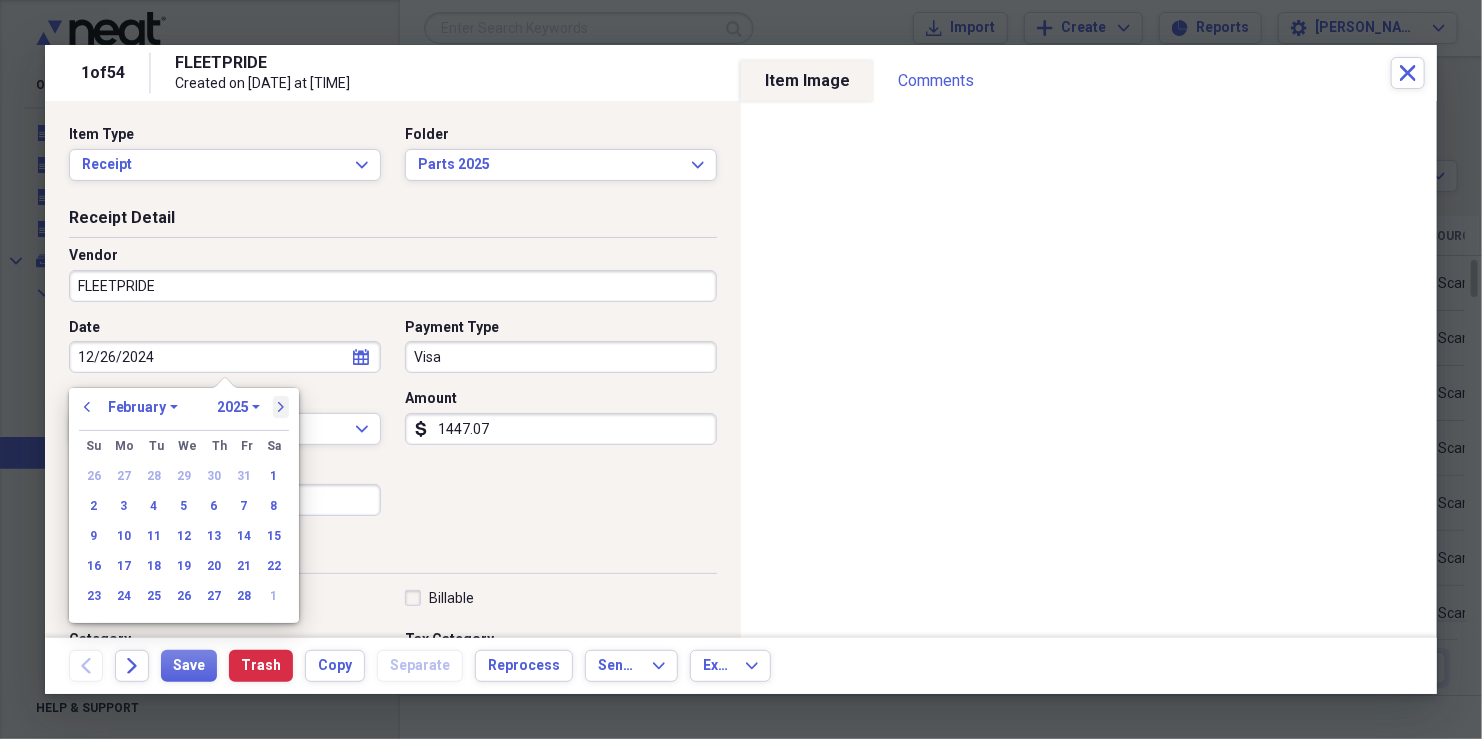click on "next" at bounding box center (281, 407) 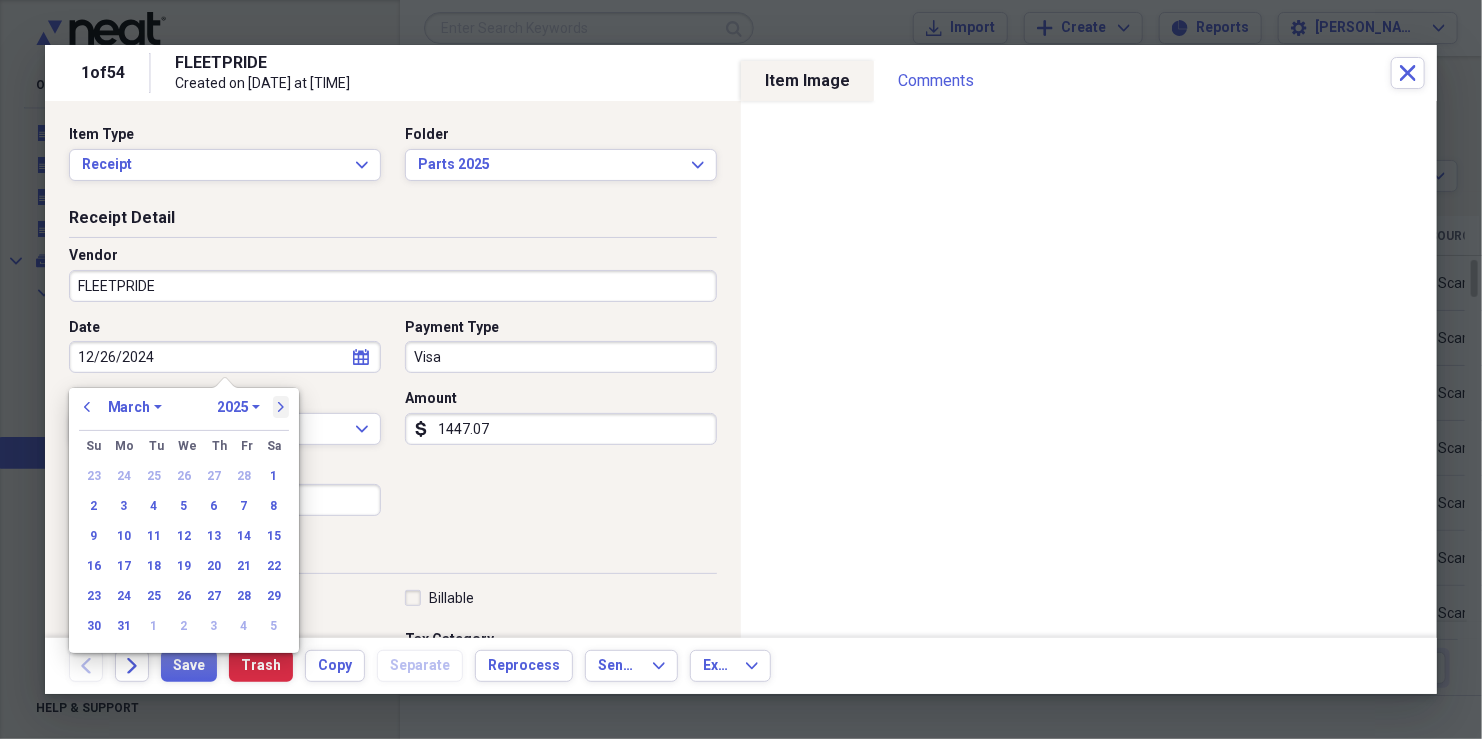 click on "next" at bounding box center (281, 407) 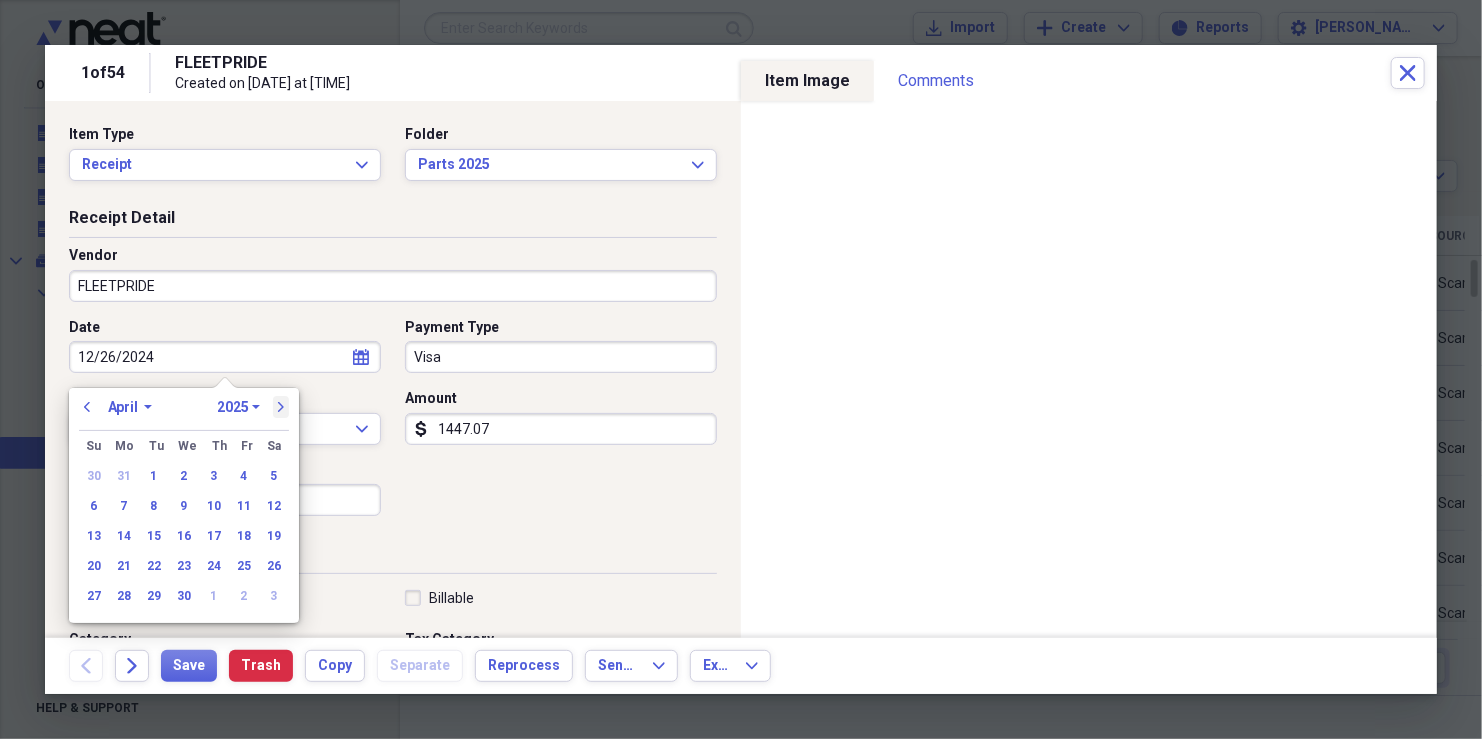 click on "next" at bounding box center [281, 407] 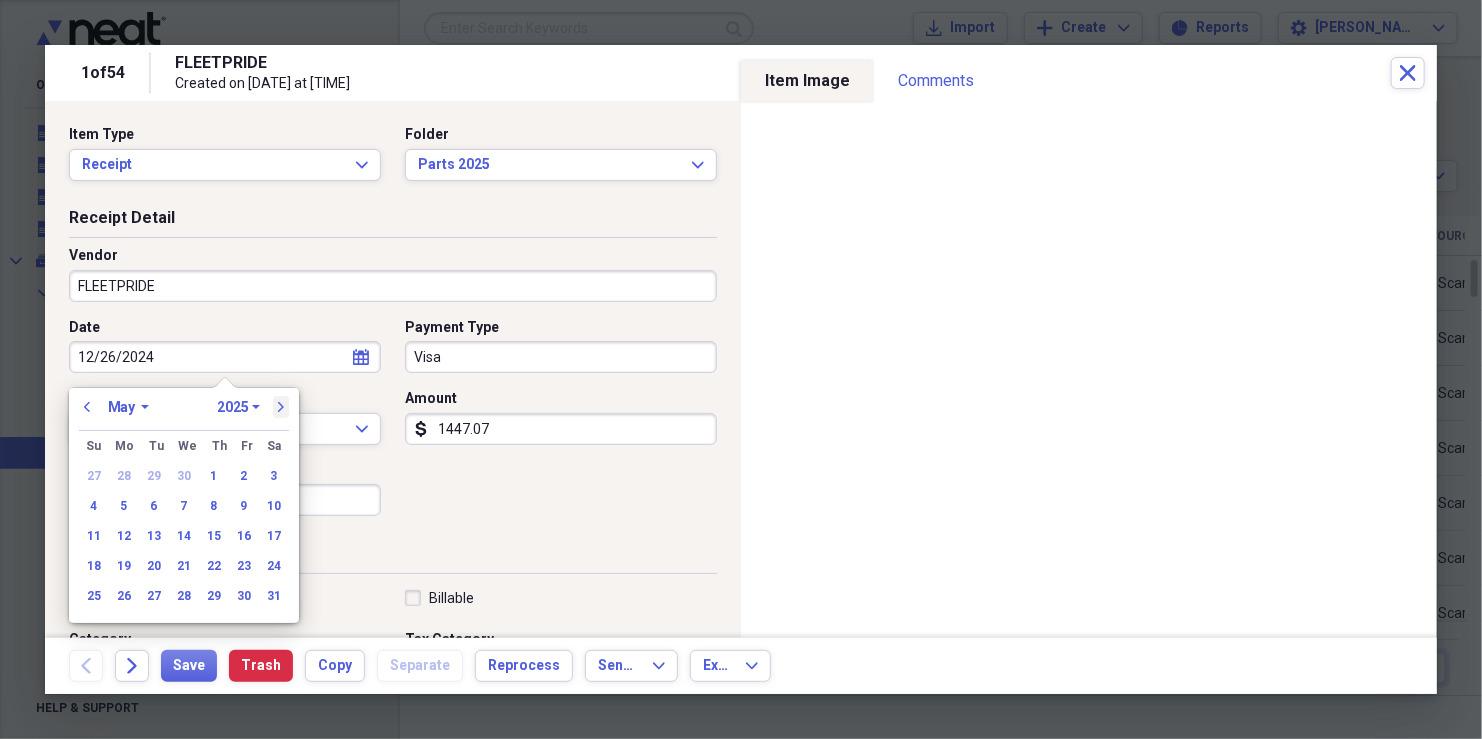 click on "next" at bounding box center (281, 407) 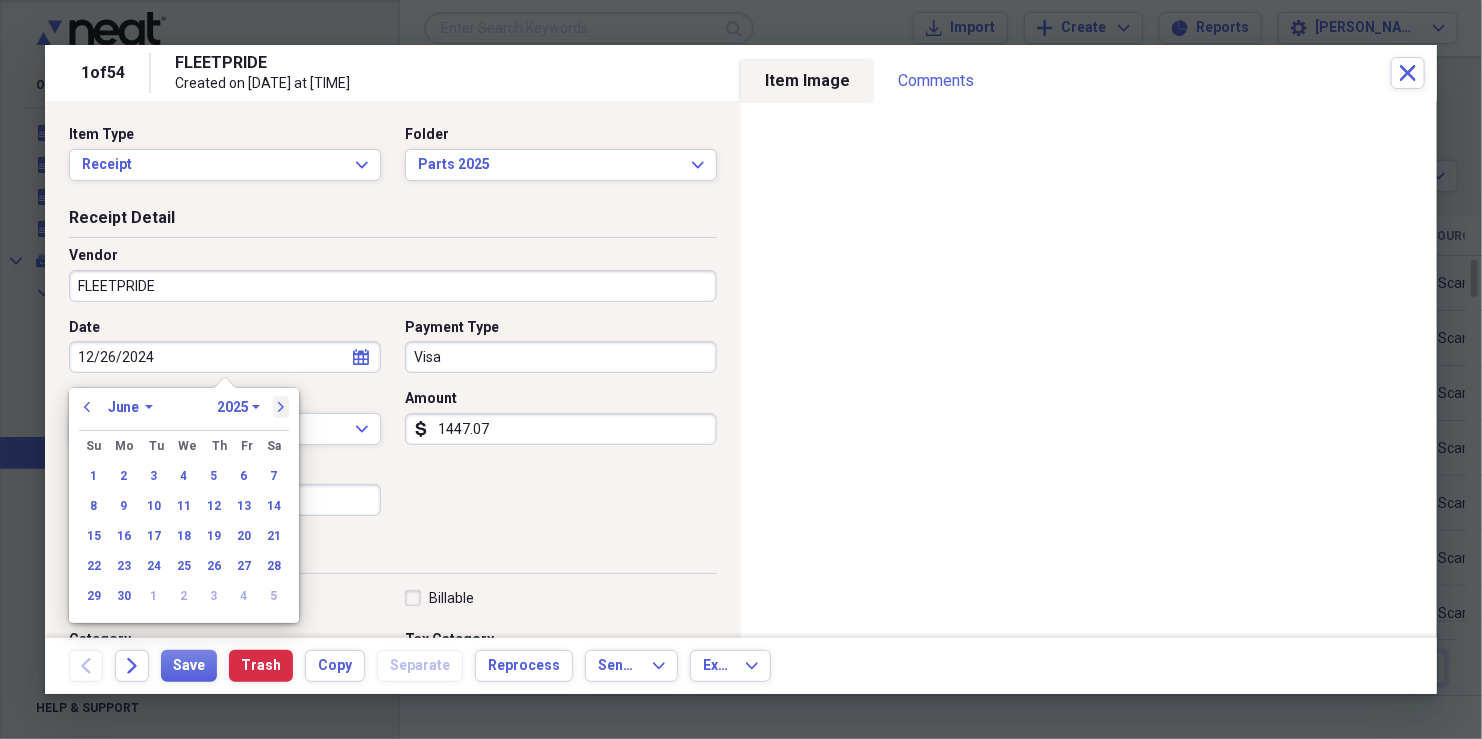 click on "next" at bounding box center (281, 407) 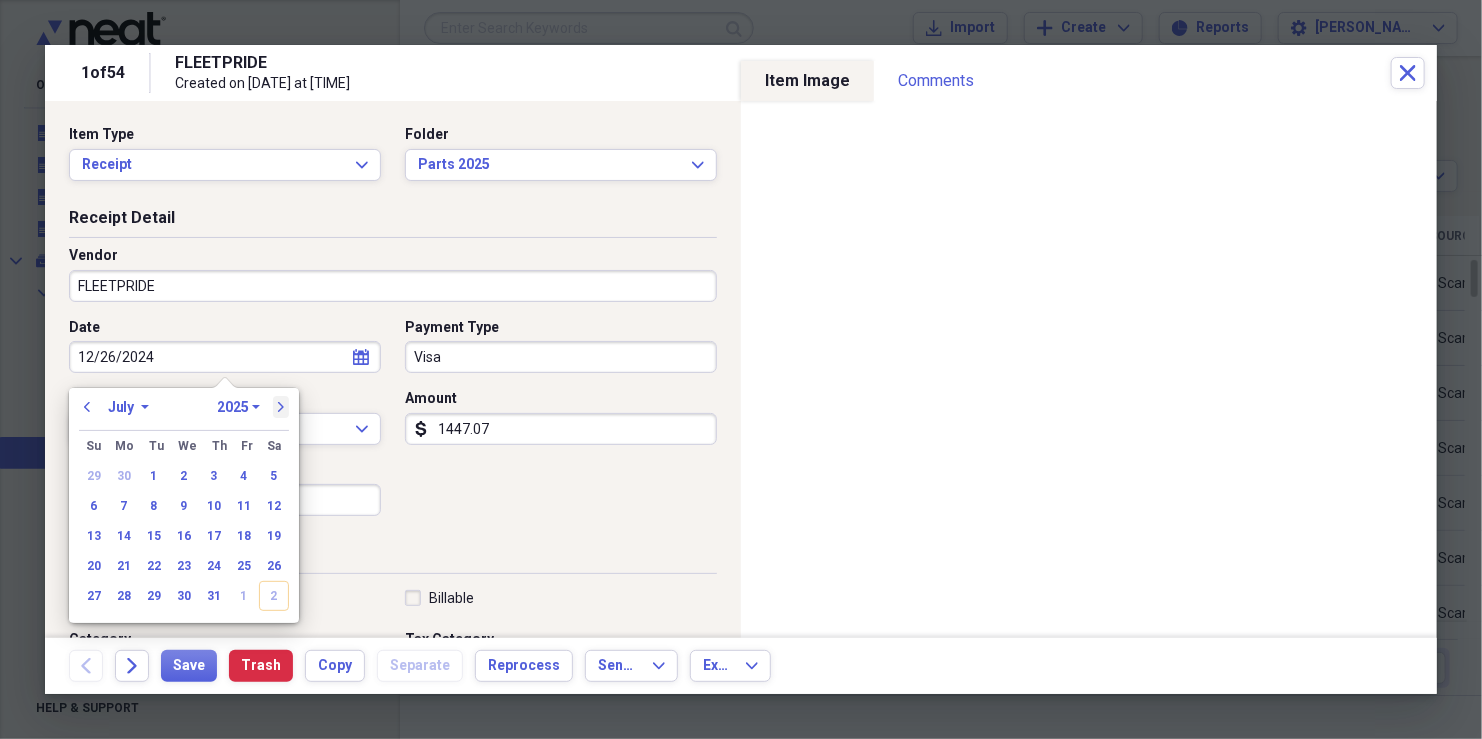 click on "next" at bounding box center (281, 407) 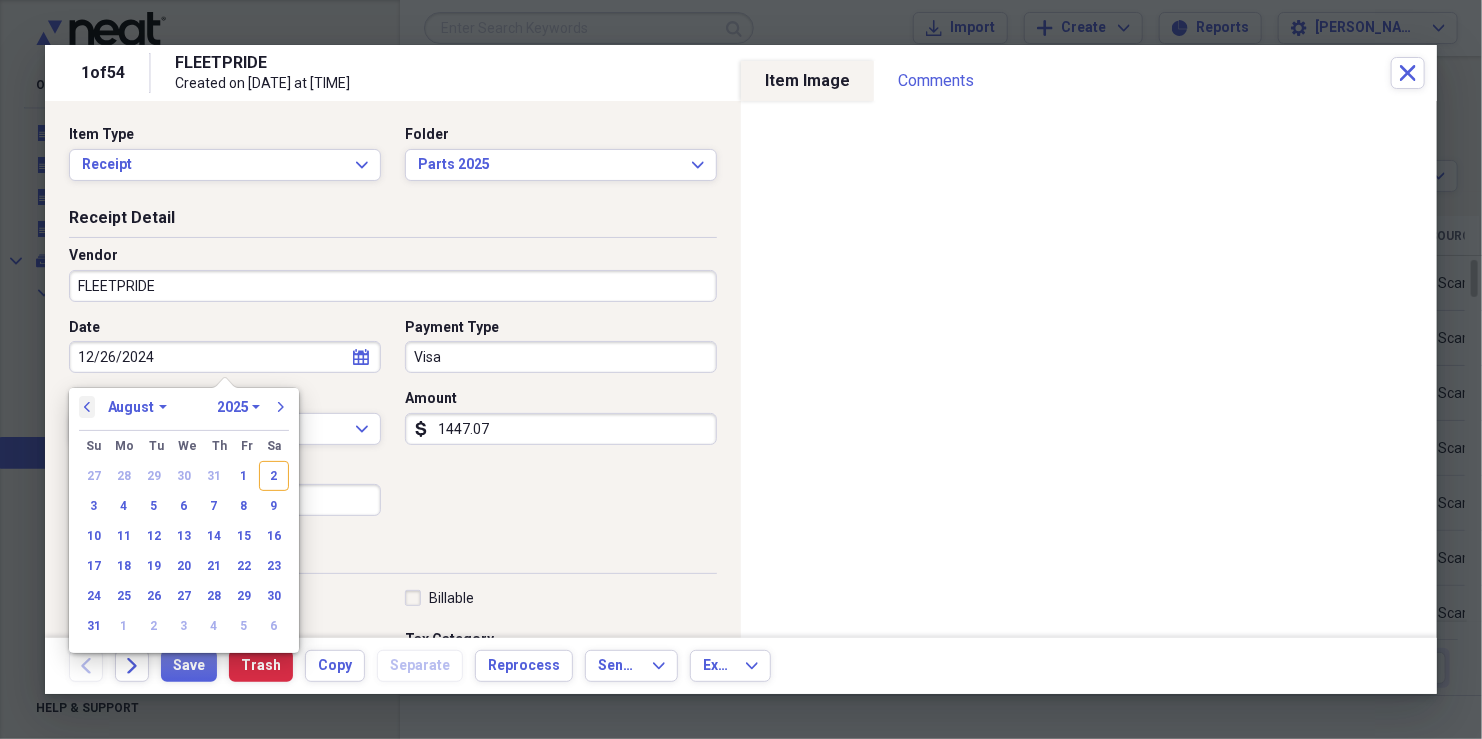 click on "previous" at bounding box center (87, 407) 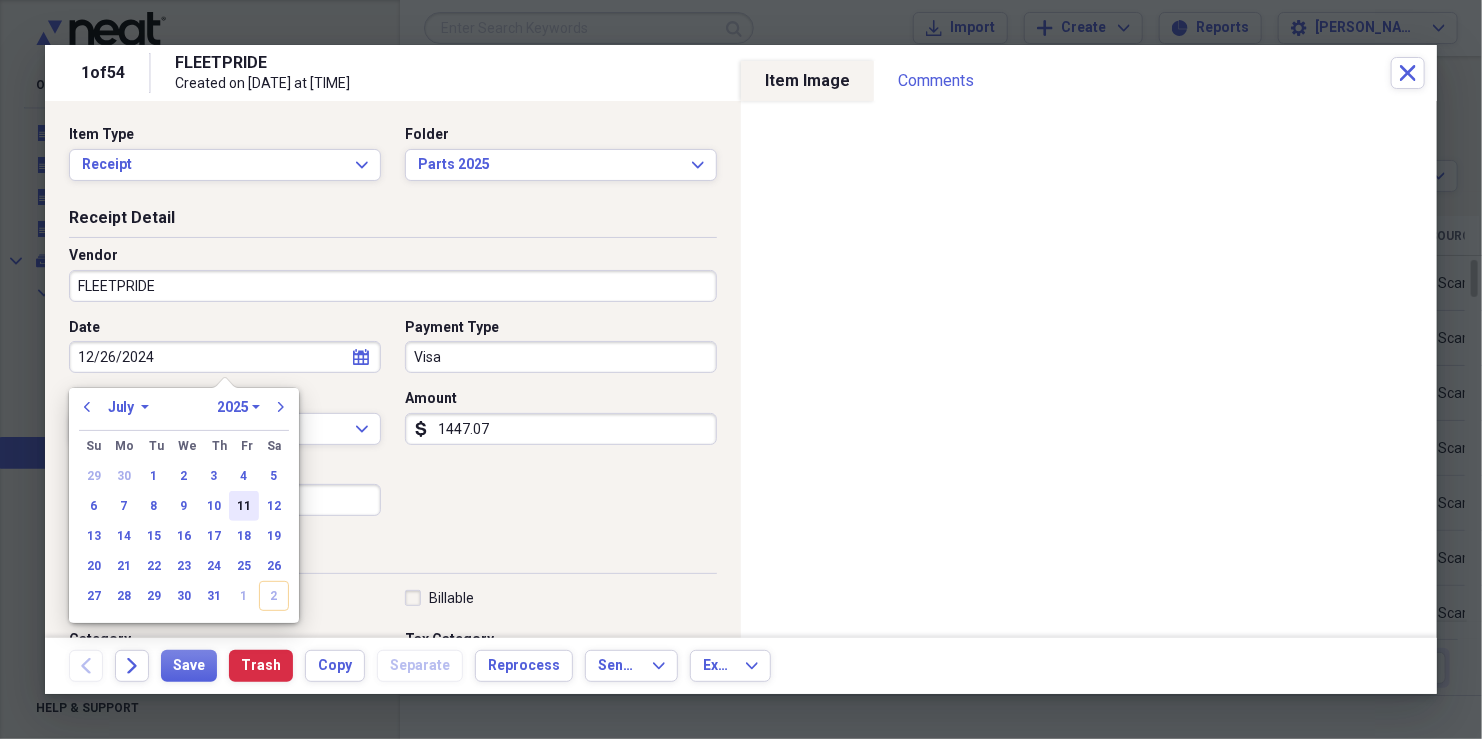 click on "11" at bounding box center [244, 506] 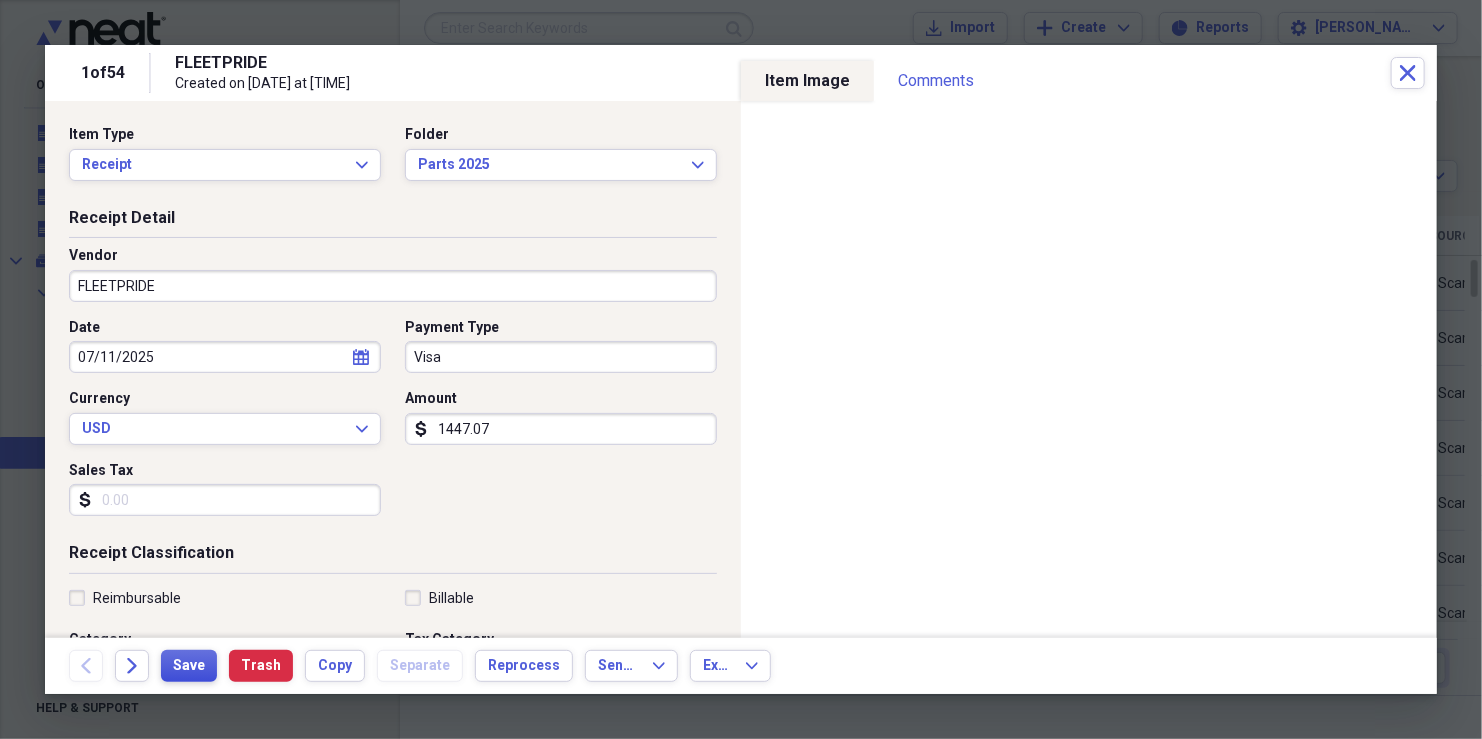 click on "Save" at bounding box center (189, 666) 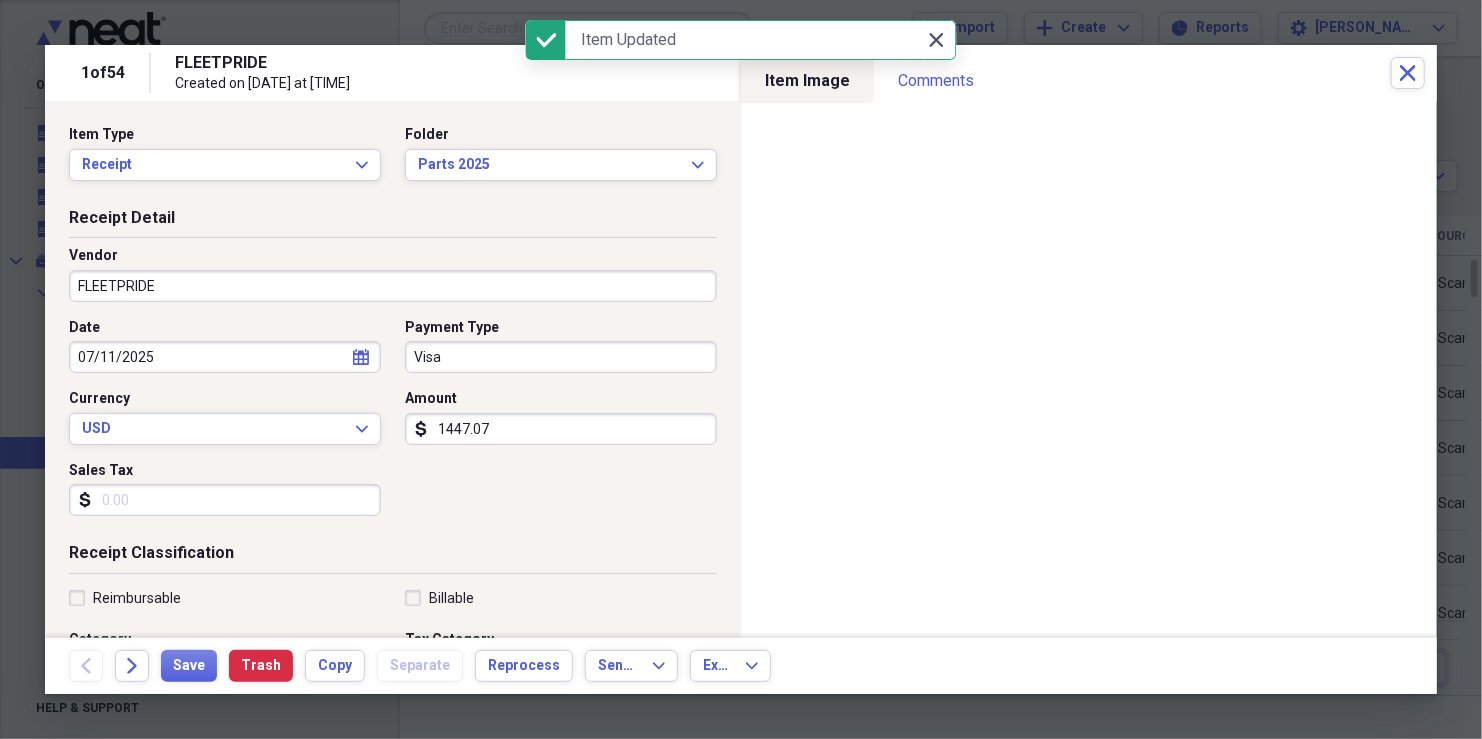 click on "Close Close" at bounding box center [936, 40] 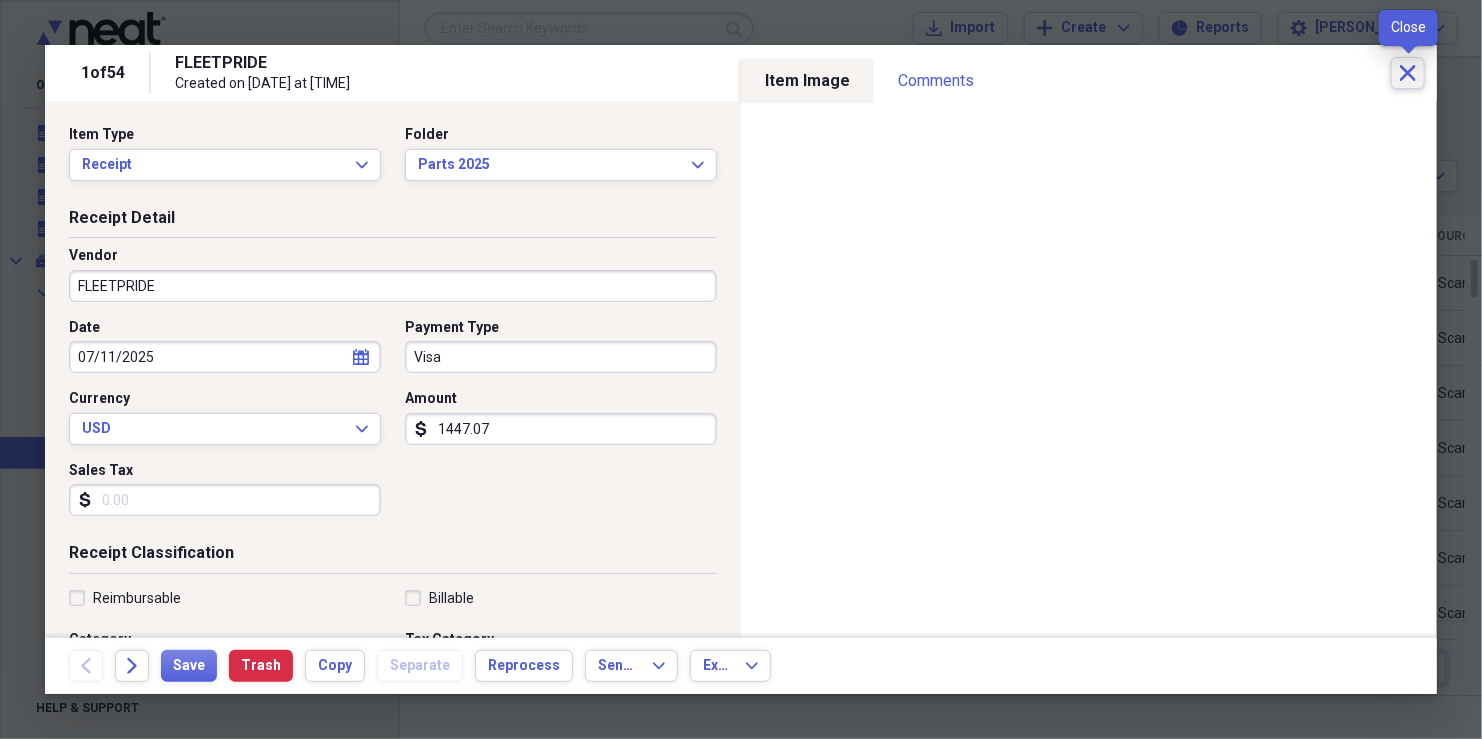 click on "Close" at bounding box center [1408, 73] 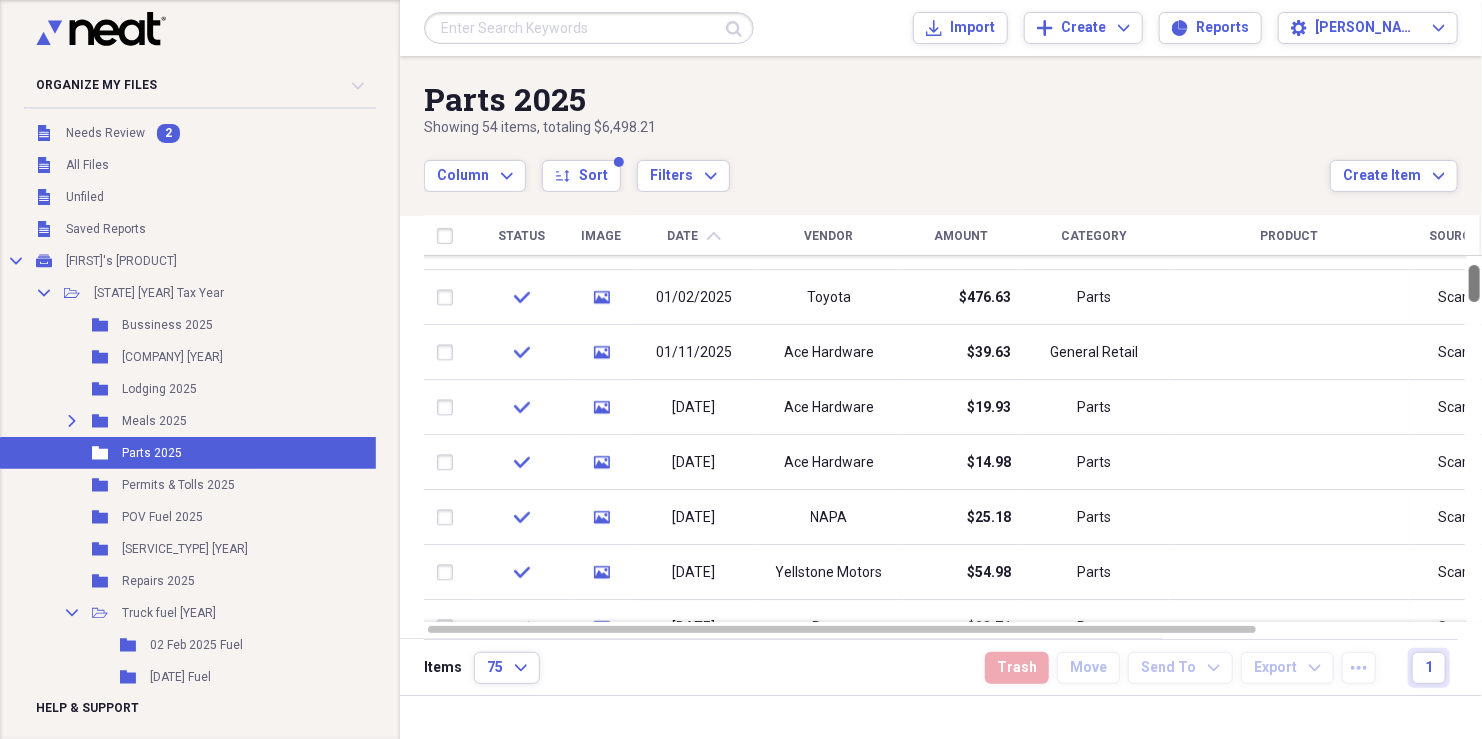 drag, startPoint x: 1477, startPoint y: 524, endPoint x: 1437, endPoint y: 138, distance: 388.06702 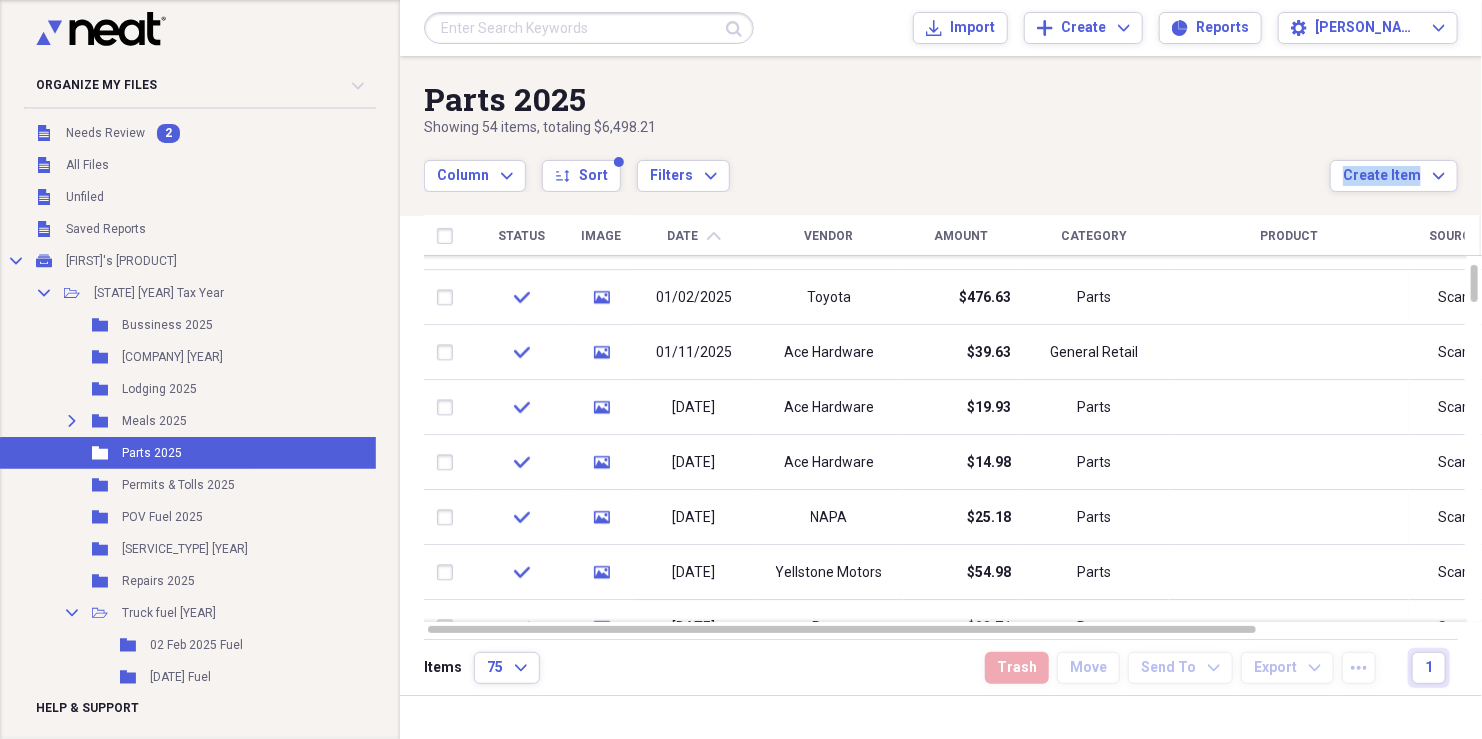 drag, startPoint x: 1437, startPoint y: 138, endPoint x: 1482, endPoint y: 267, distance: 136.62357 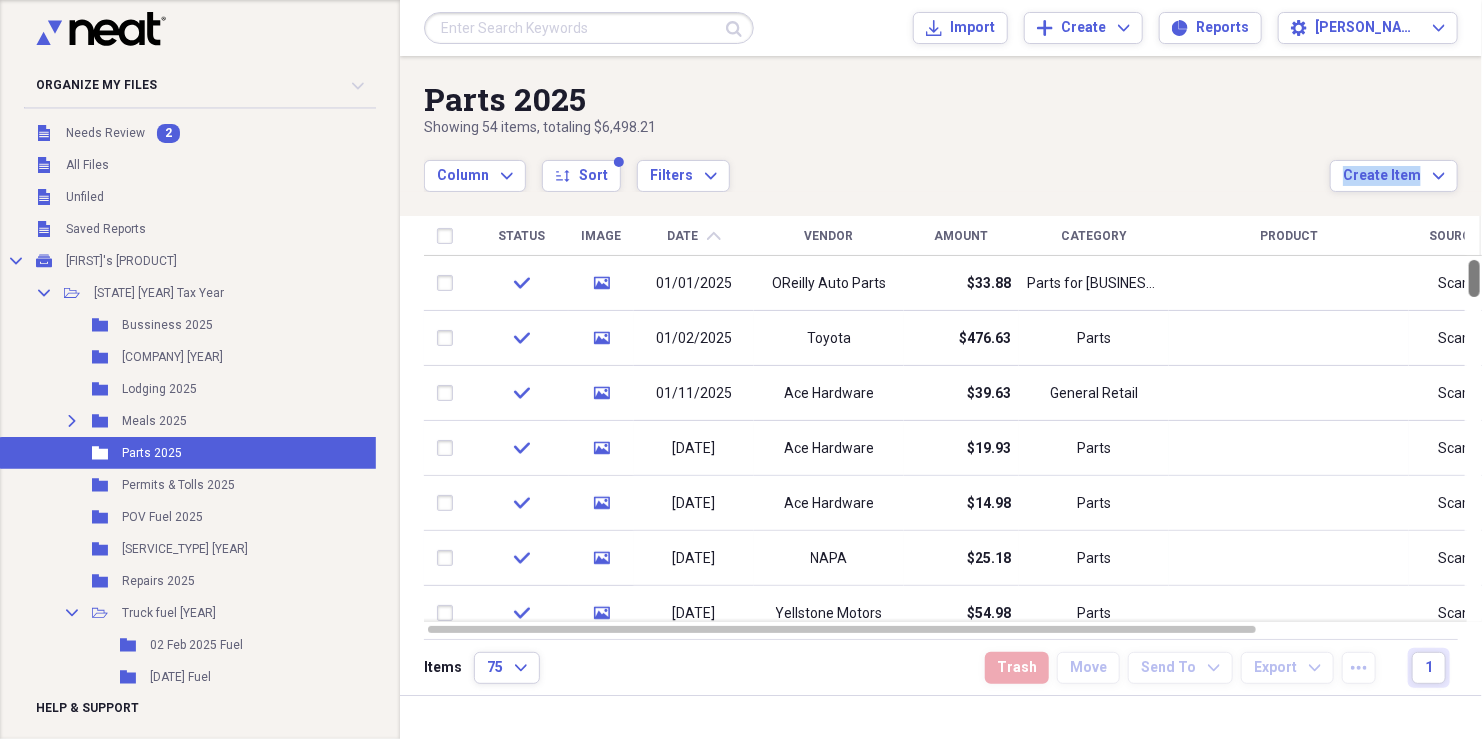 drag, startPoint x: 1472, startPoint y: 282, endPoint x: 1468, endPoint y: 198, distance: 84.095184 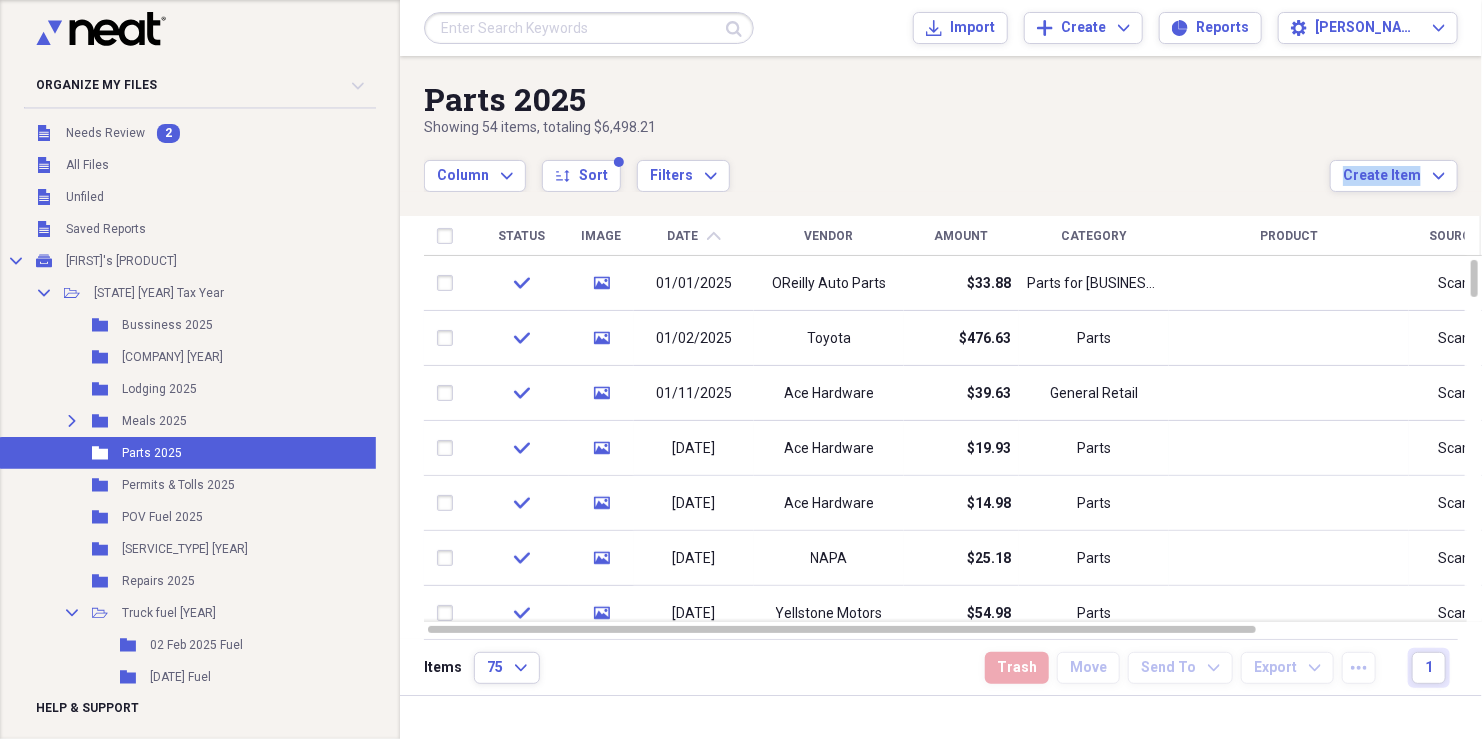 click on "Date" at bounding box center (683, 236) 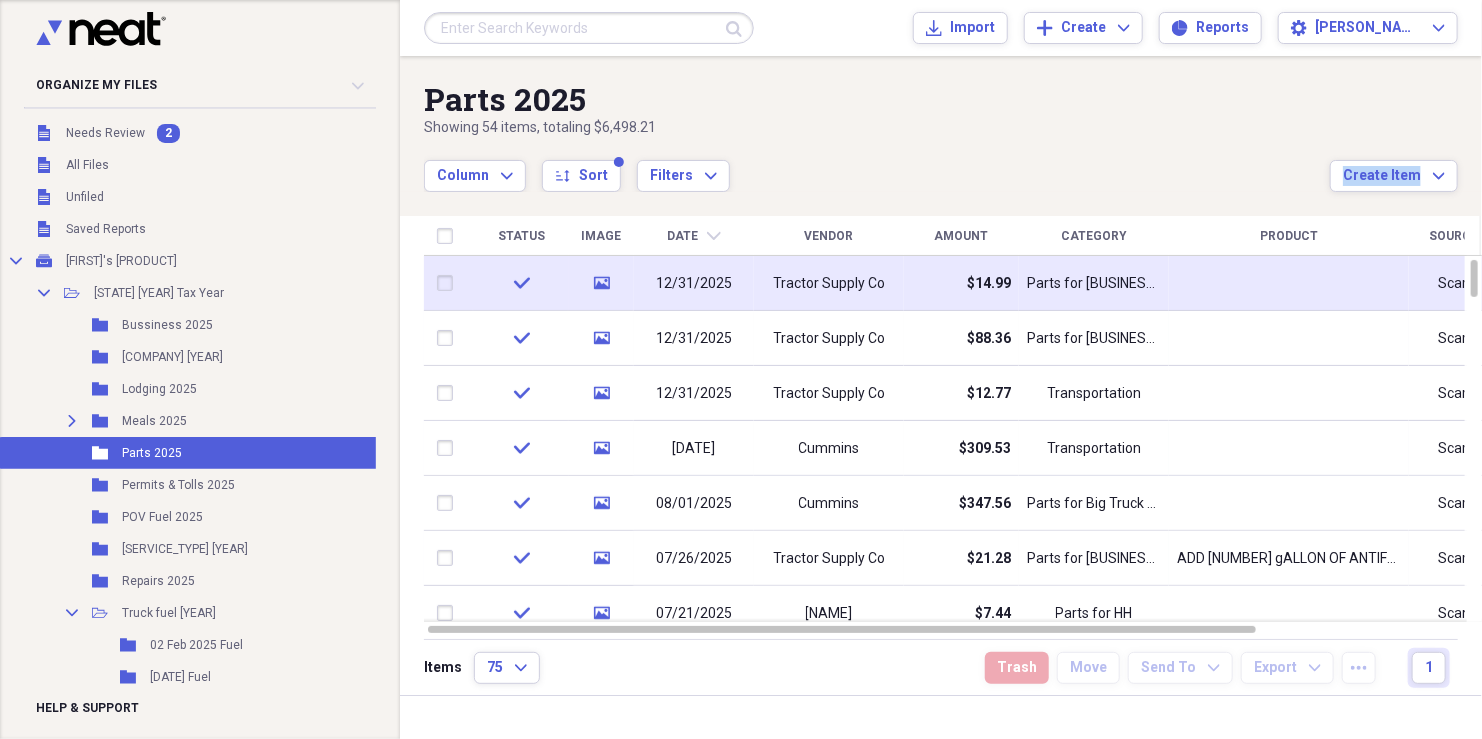 click on "Parts for [BUSINESS_NAME]" at bounding box center (1094, 283) 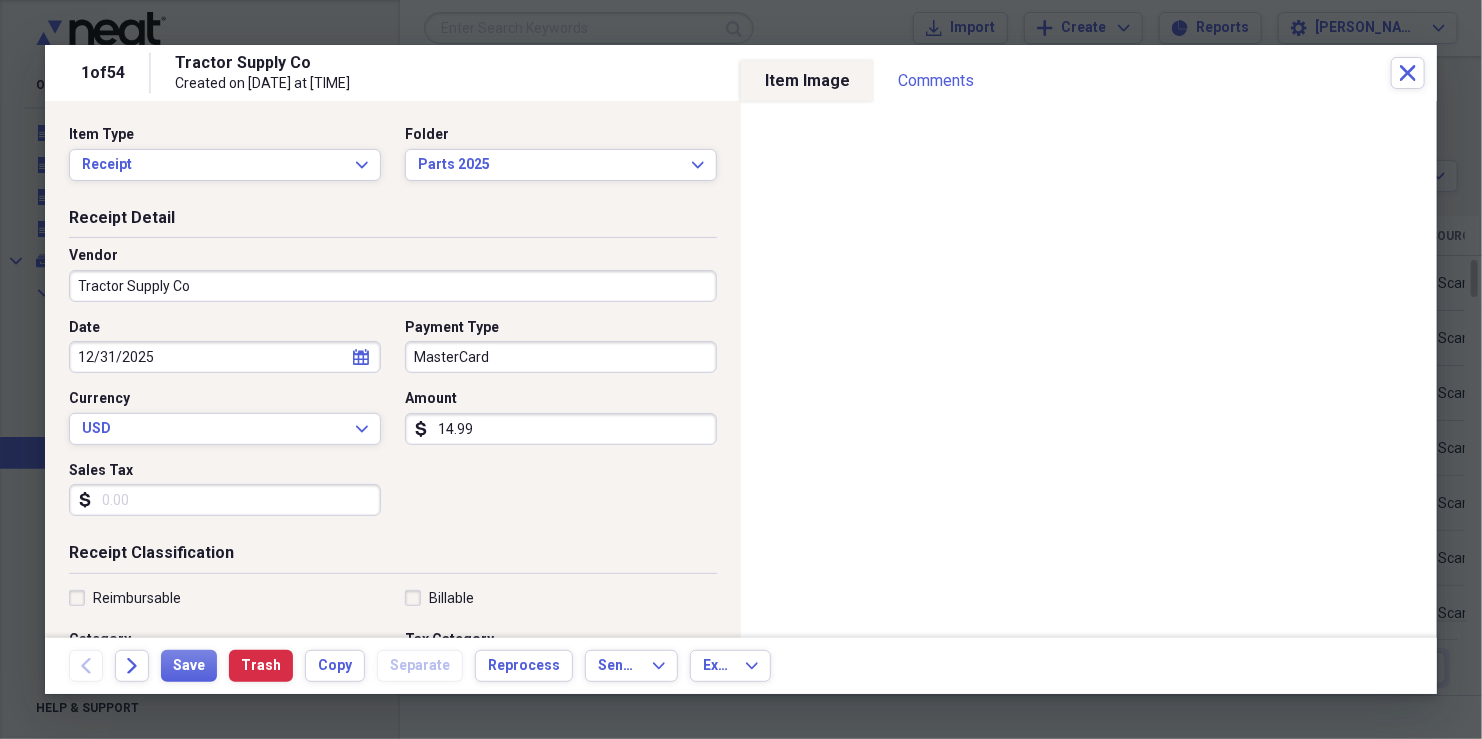 click on "calendar" 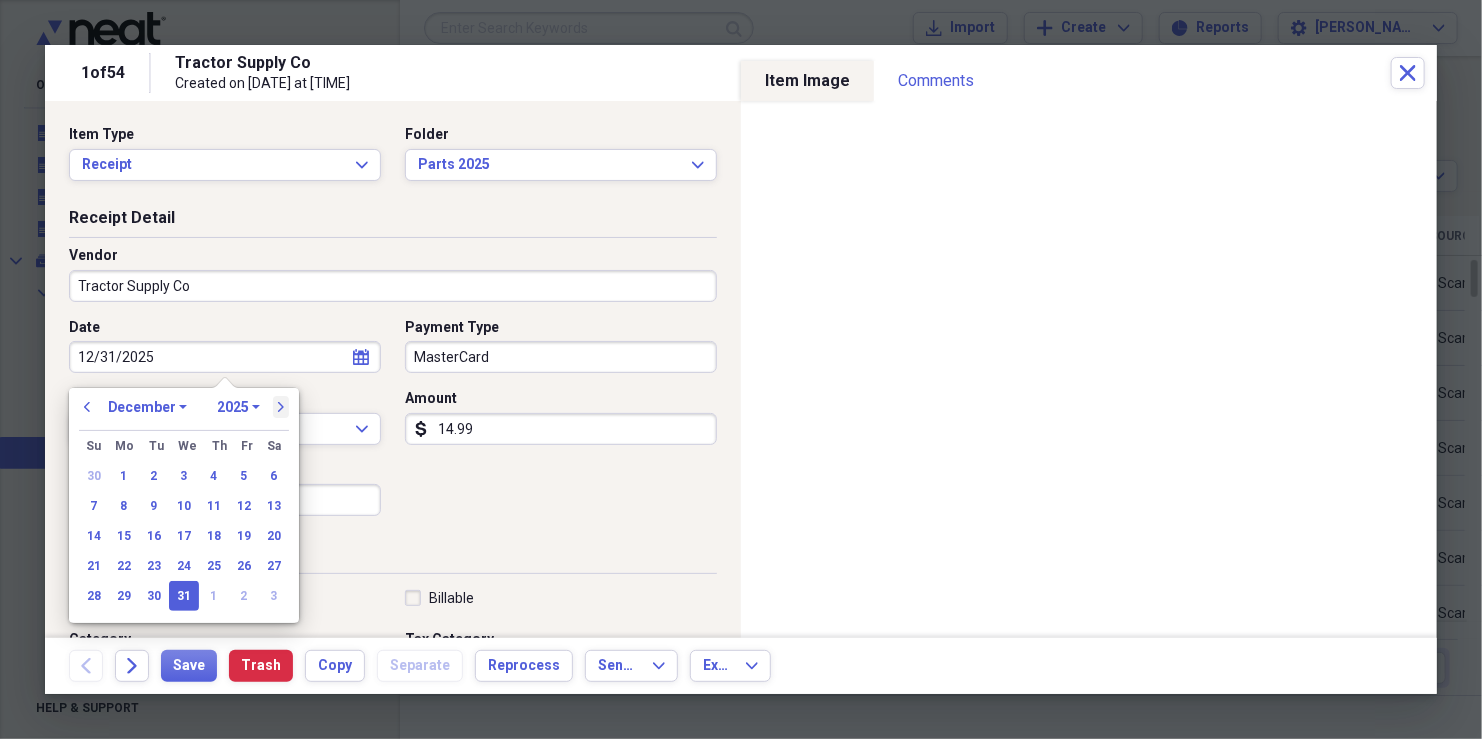 click on "next" at bounding box center [281, 407] 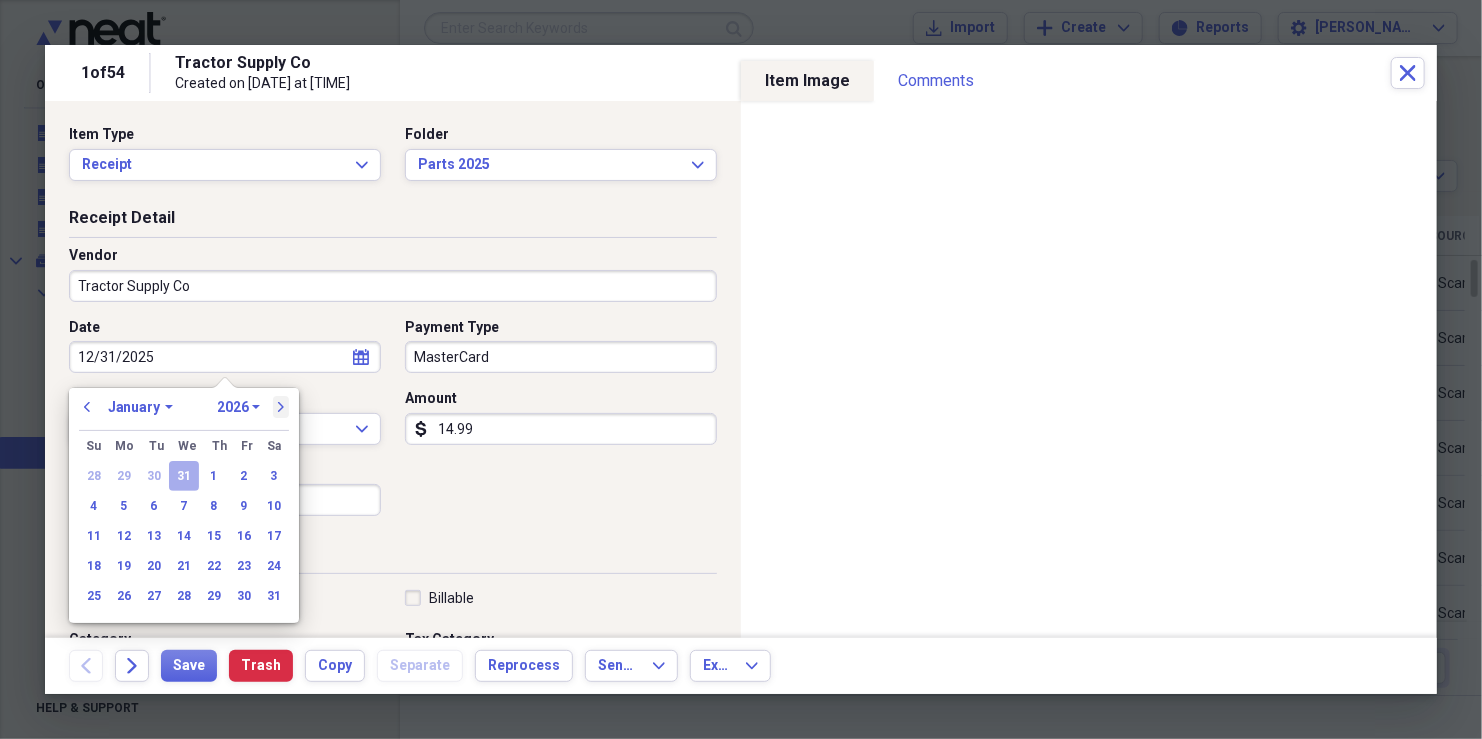 click on "next" at bounding box center (281, 407) 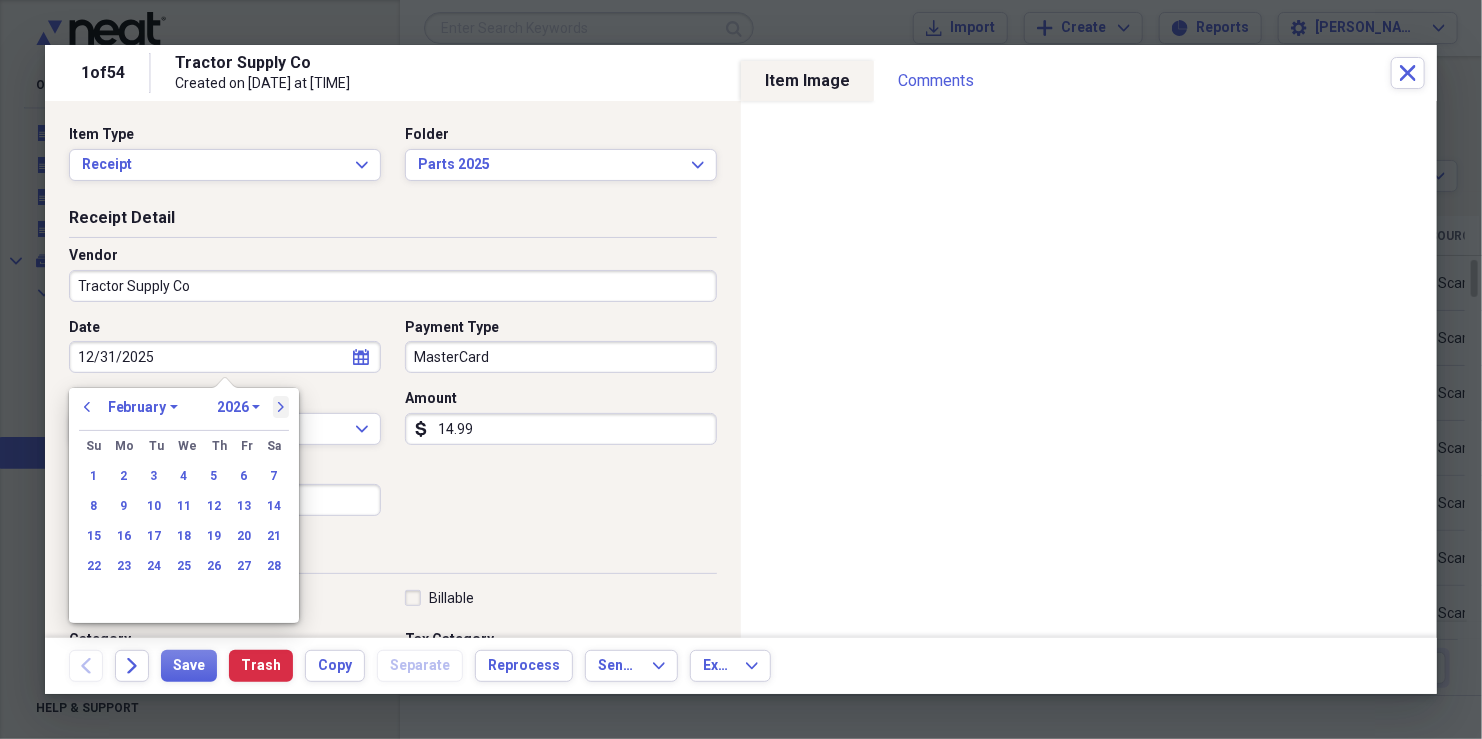 click on "next" at bounding box center [281, 407] 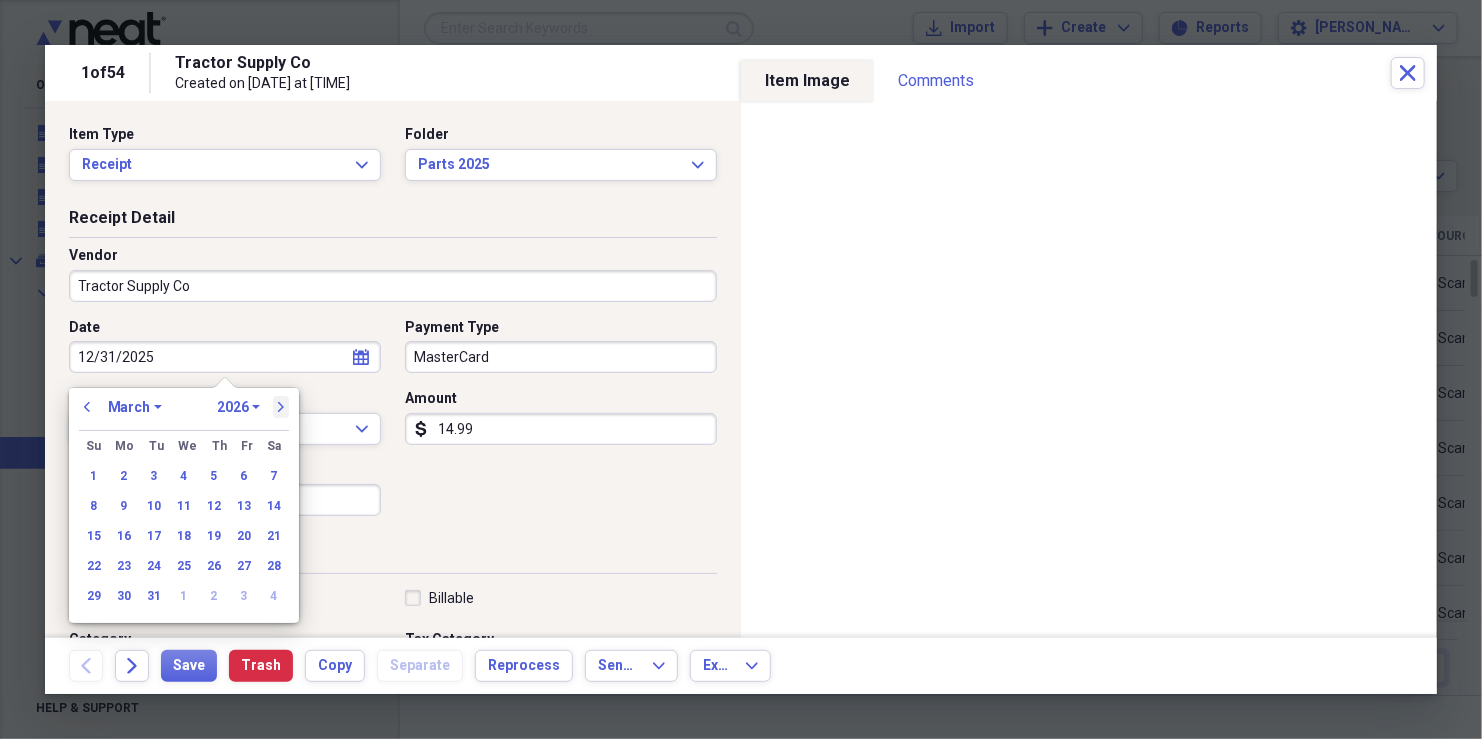 click on "next" at bounding box center (281, 407) 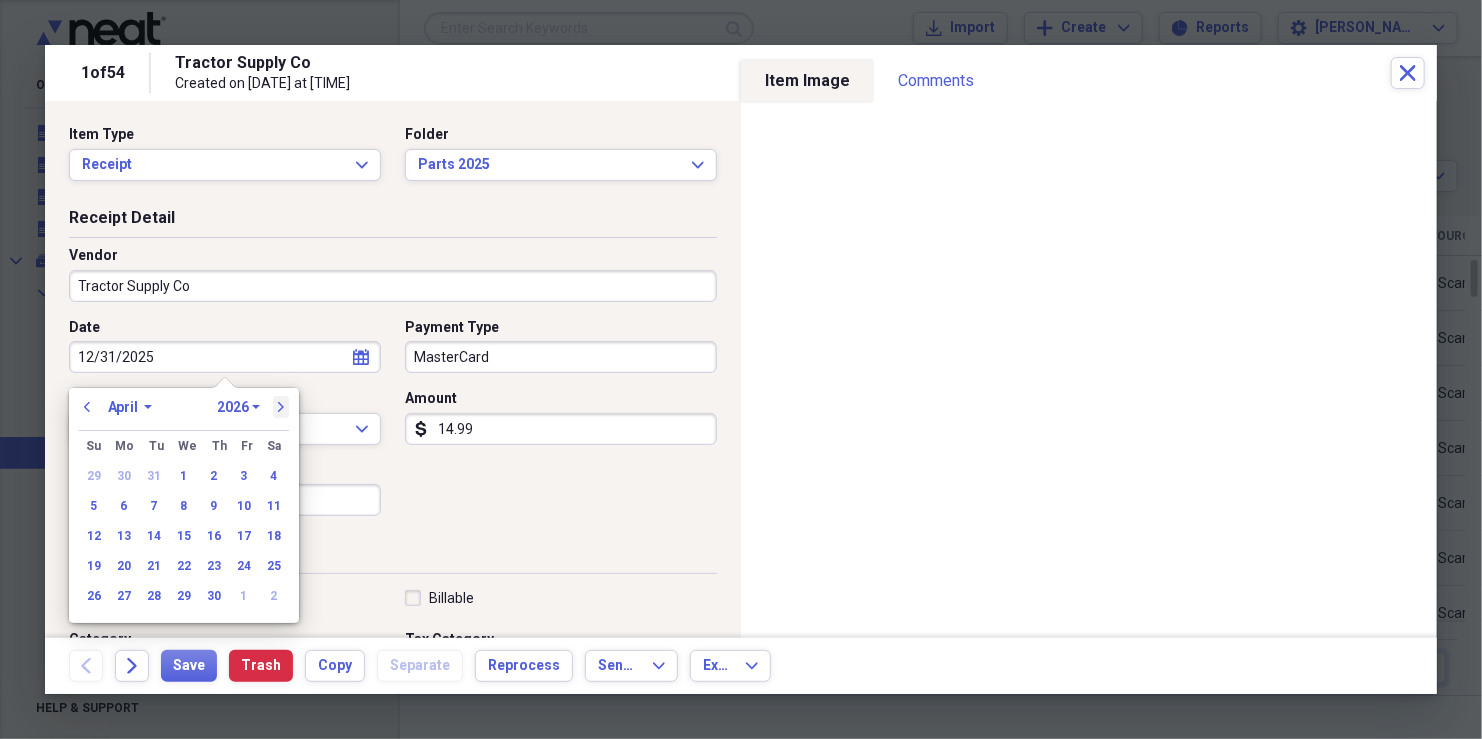 click on "next" at bounding box center [281, 407] 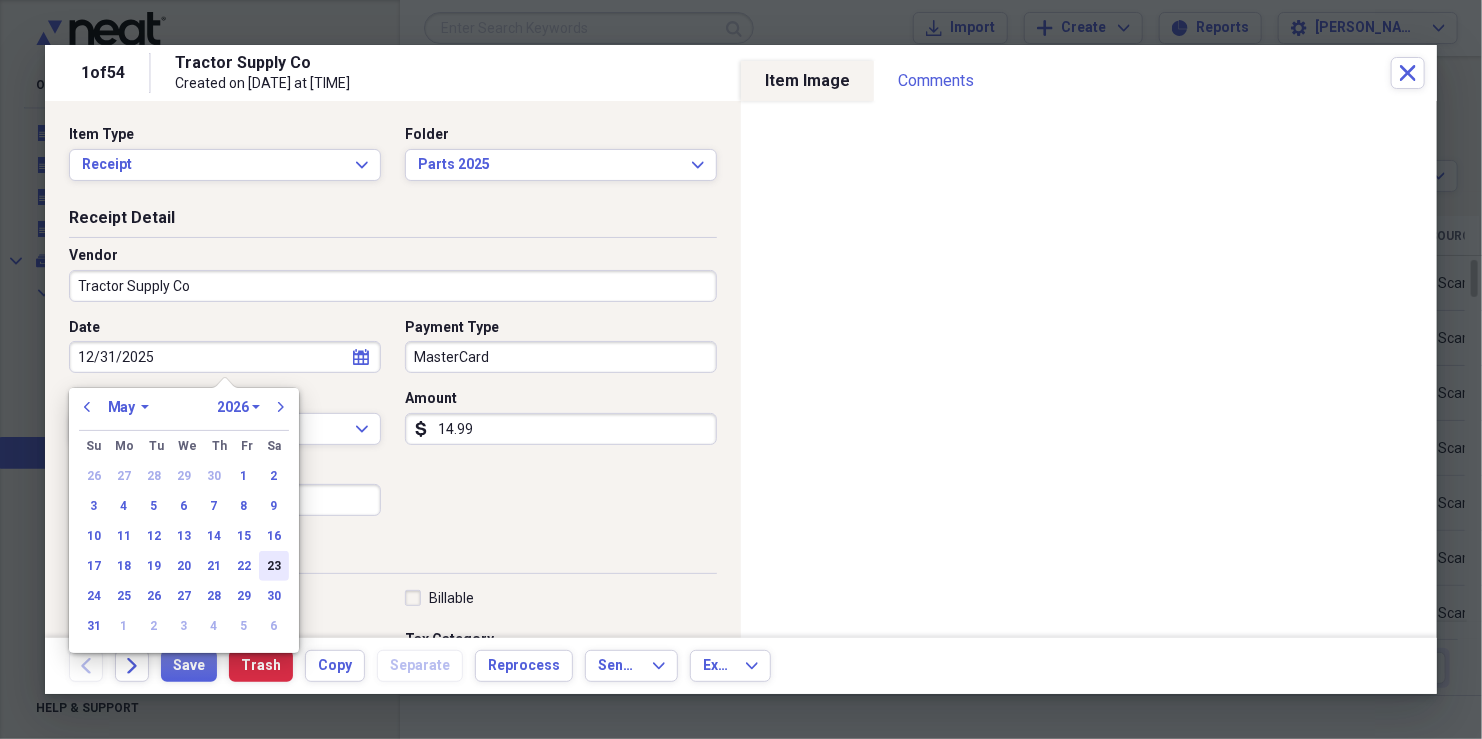 click on "23" at bounding box center (274, 566) 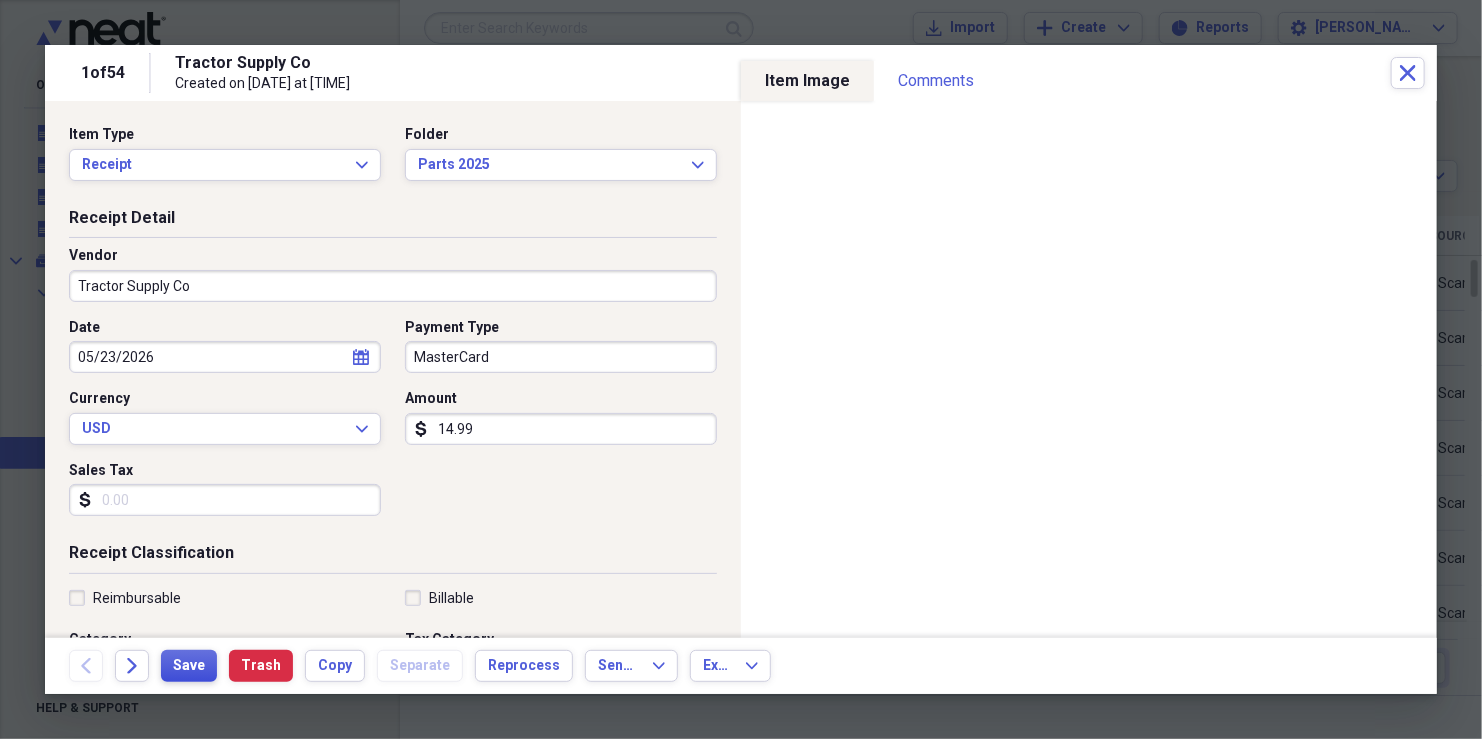 click on "Save" at bounding box center (189, 666) 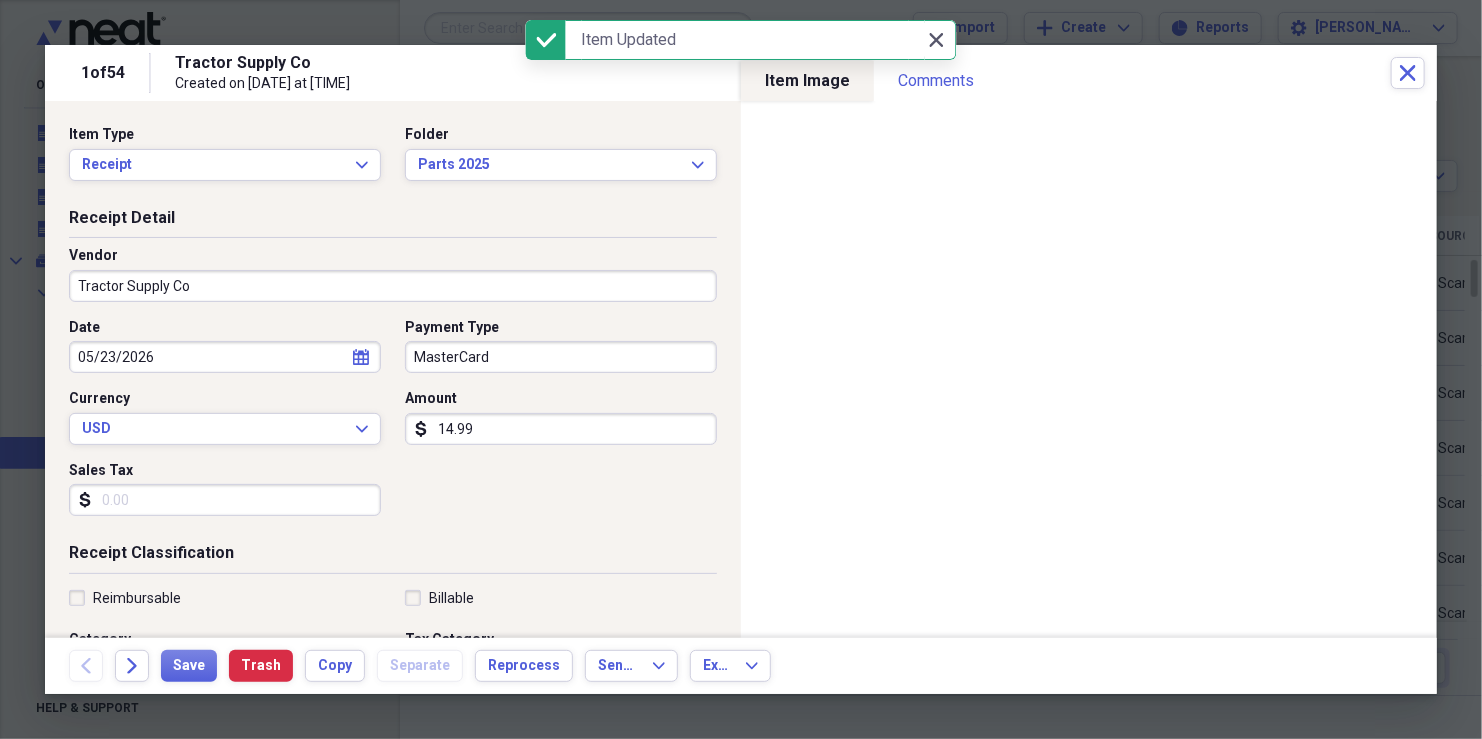click on "Close" 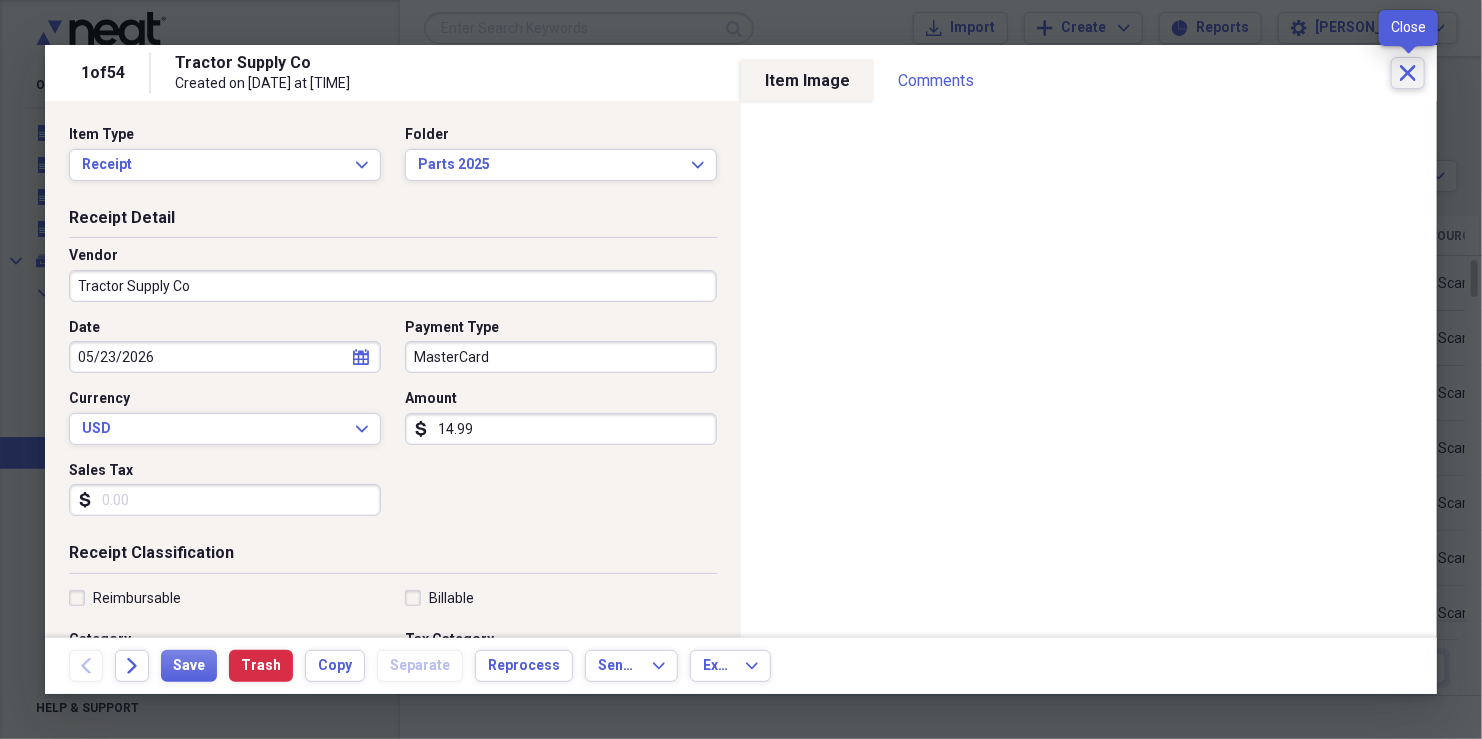 click on "Close" 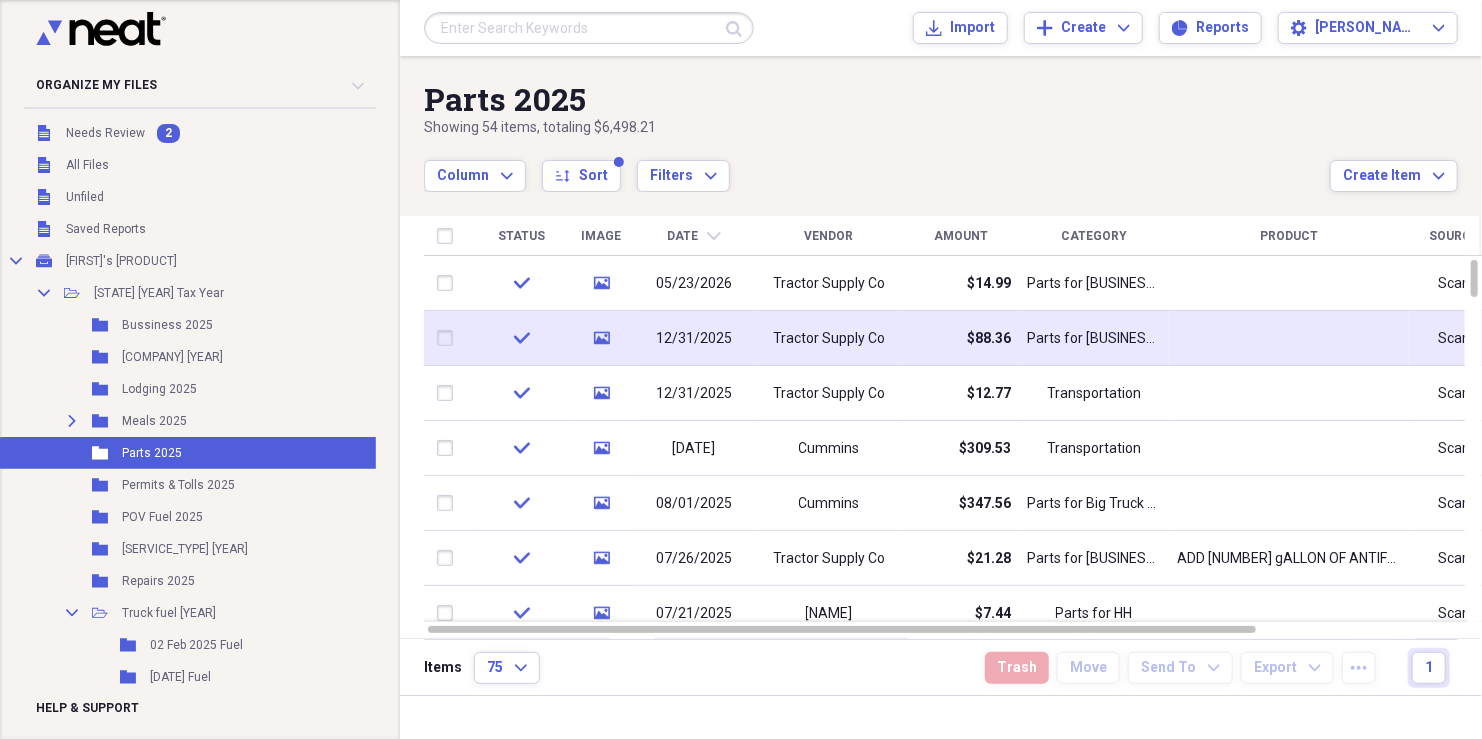 click on "Tractor Supply Co" at bounding box center (829, 339) 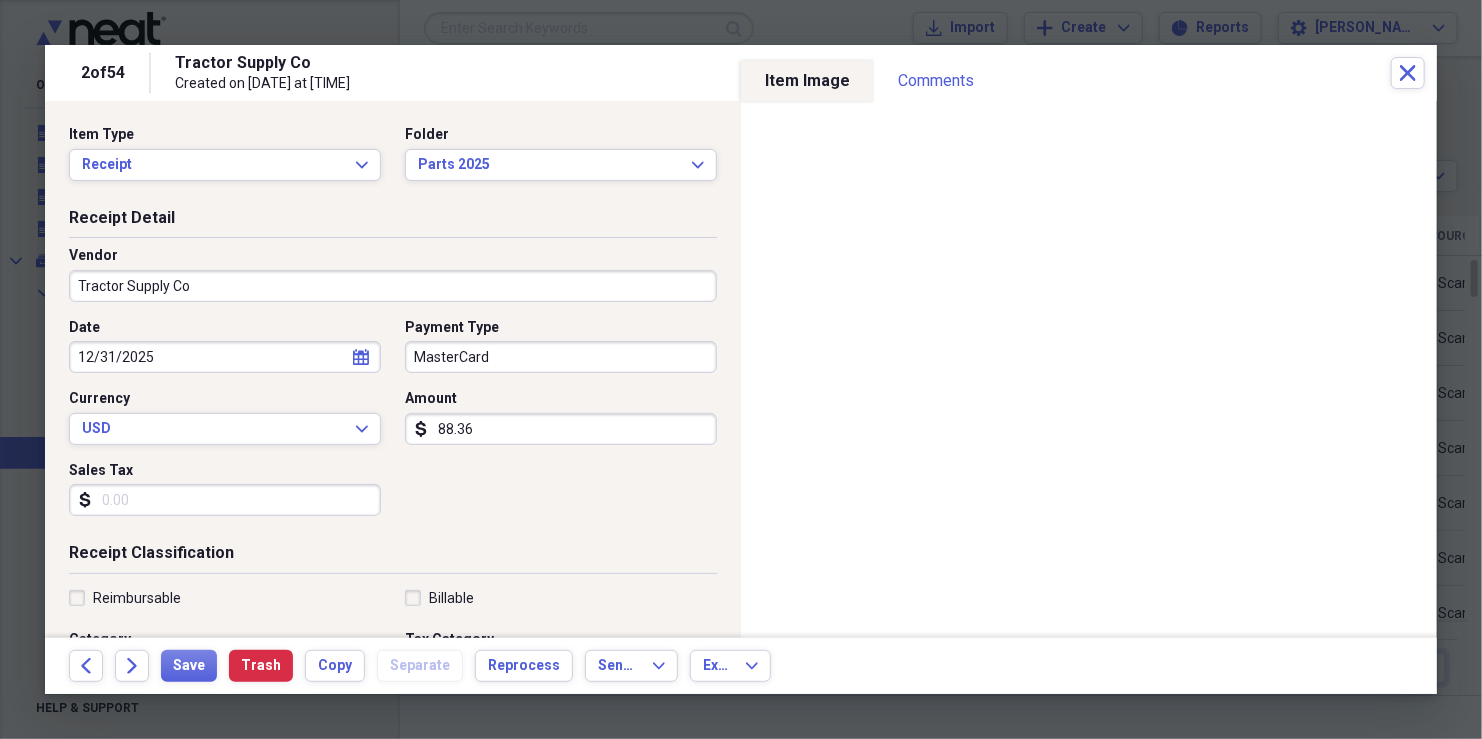 select on "11" 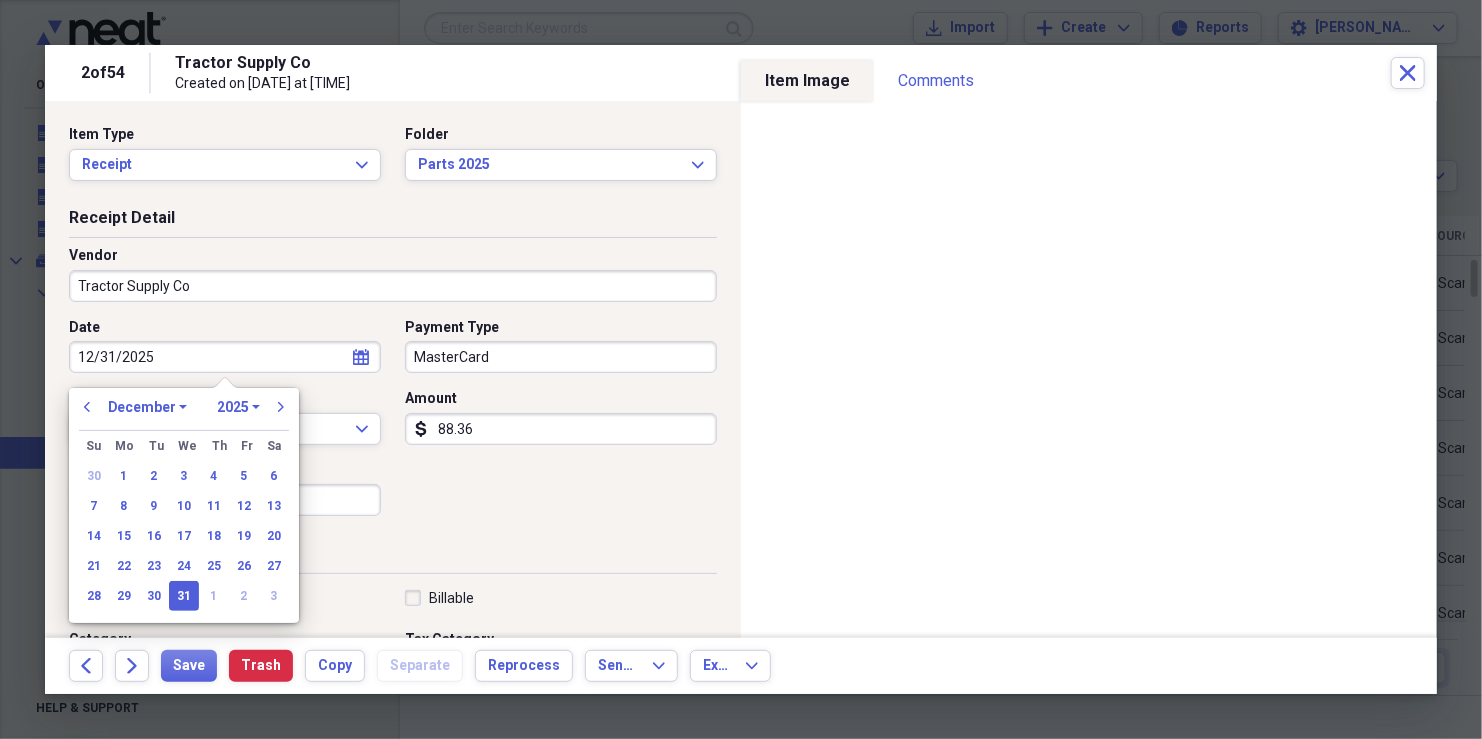 click on "12/31/2025" at bounding box center (225, 357) 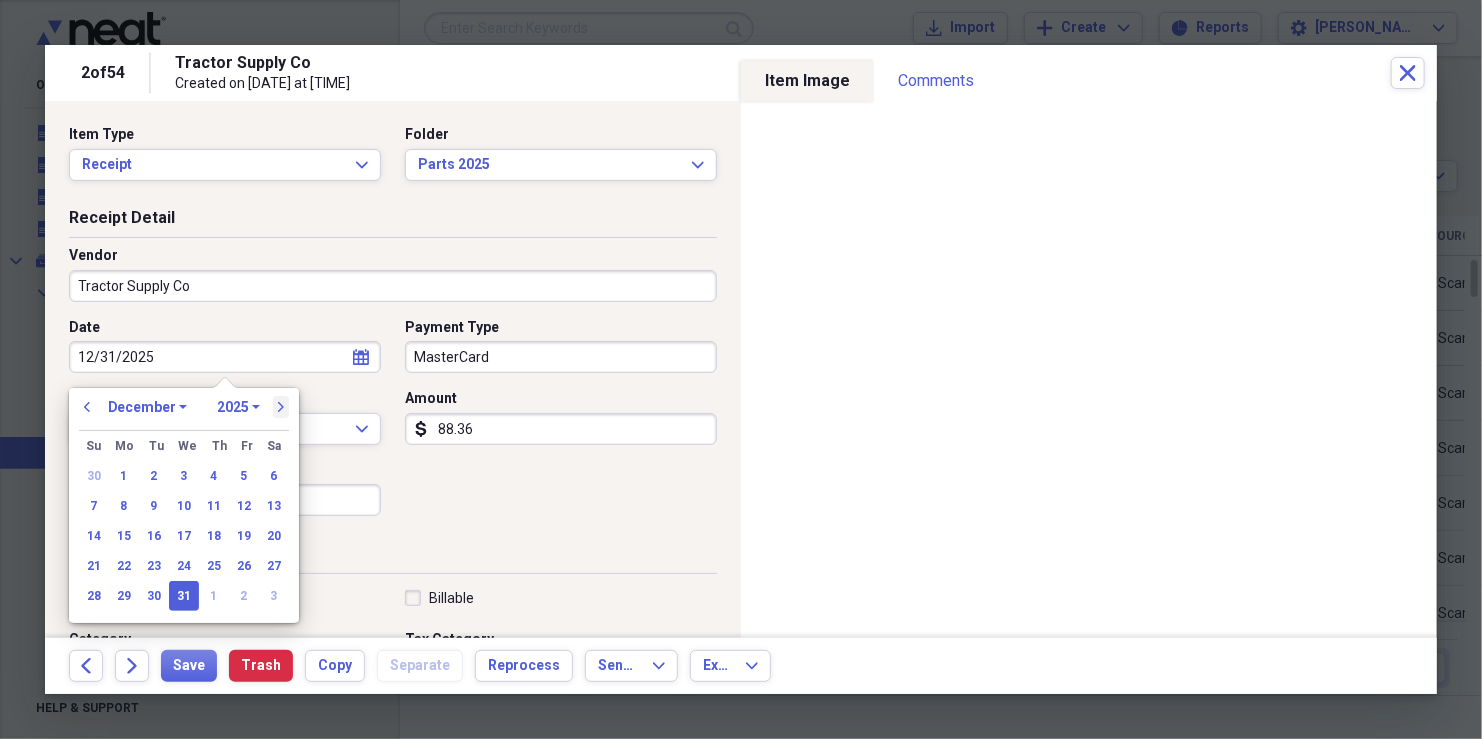 click on "next" at bounding box center (281, 407) 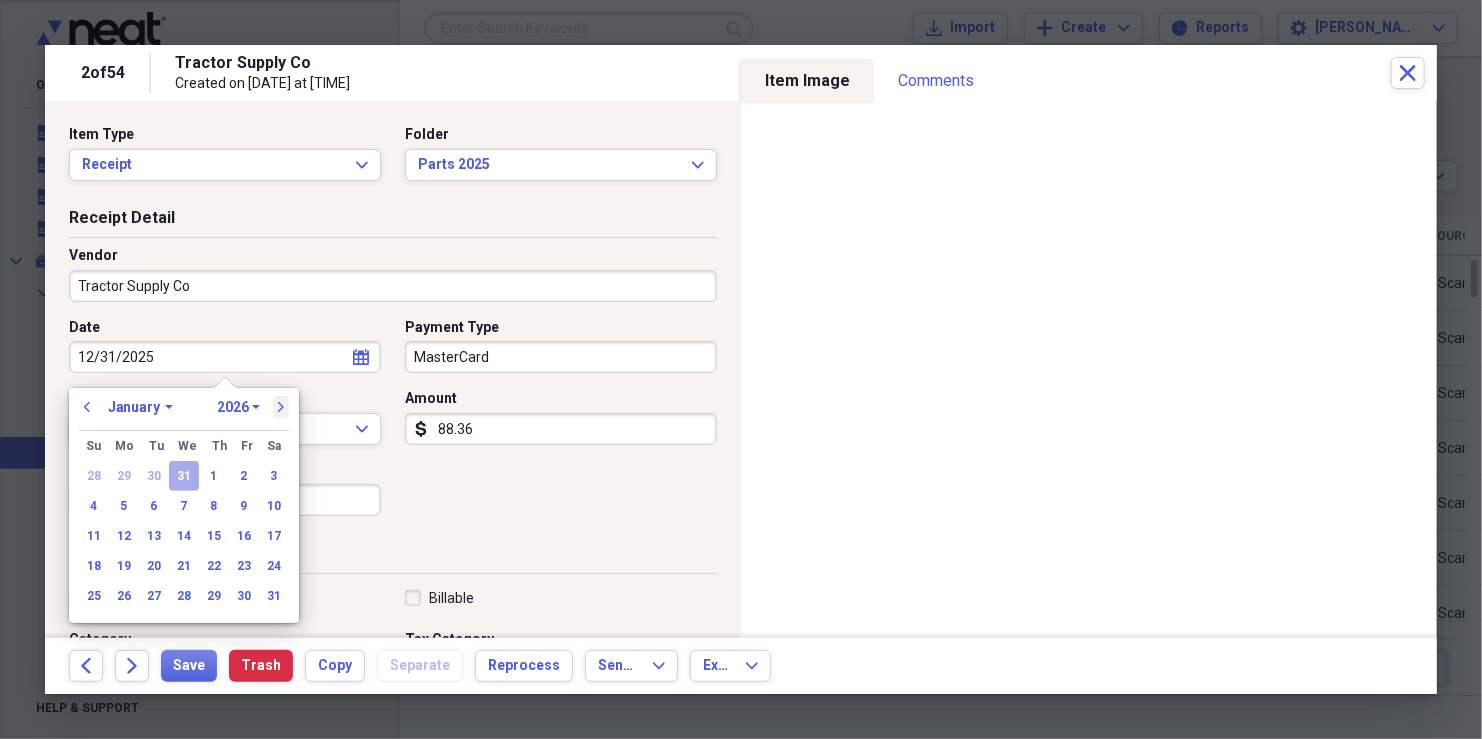 click on "next" at bounding box center [281, 407] 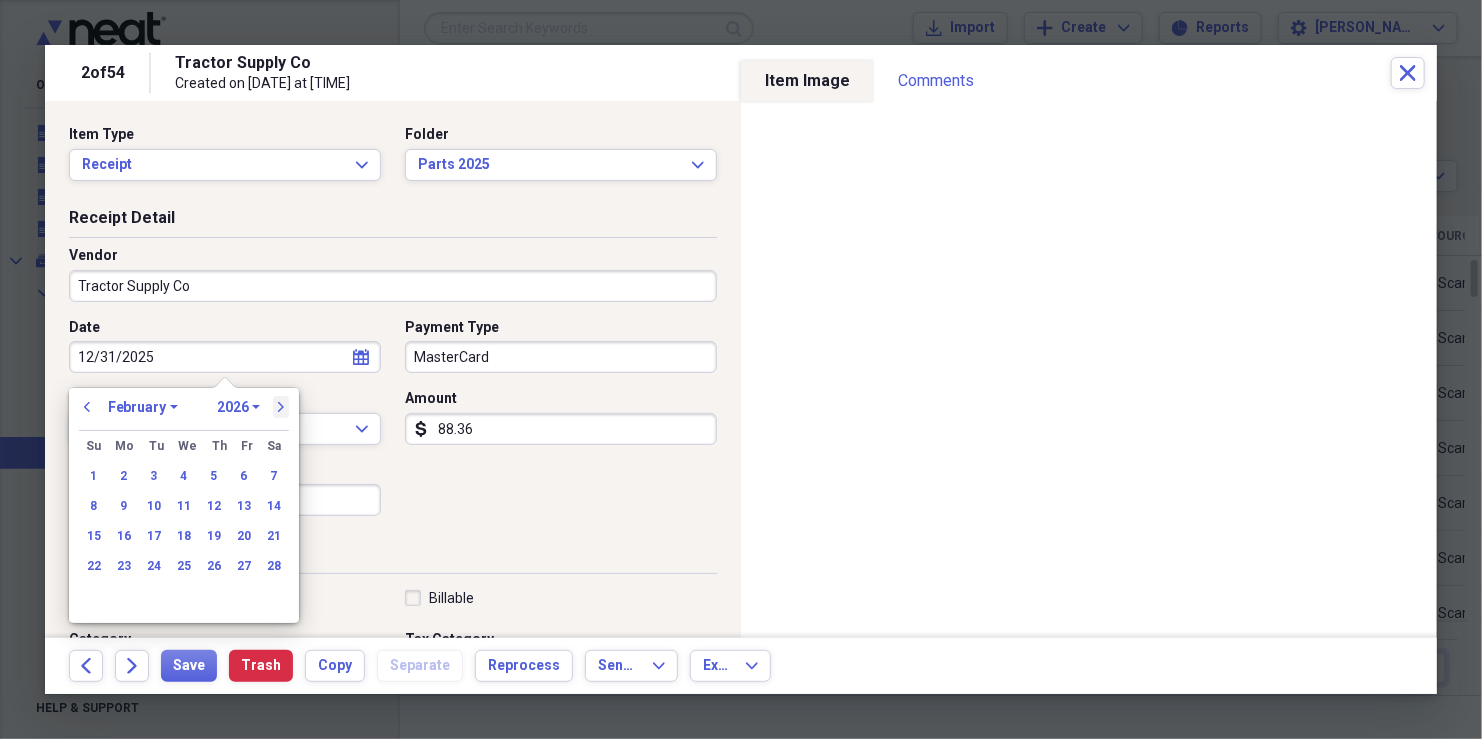 click on "next" at bounding box center [281, 407] 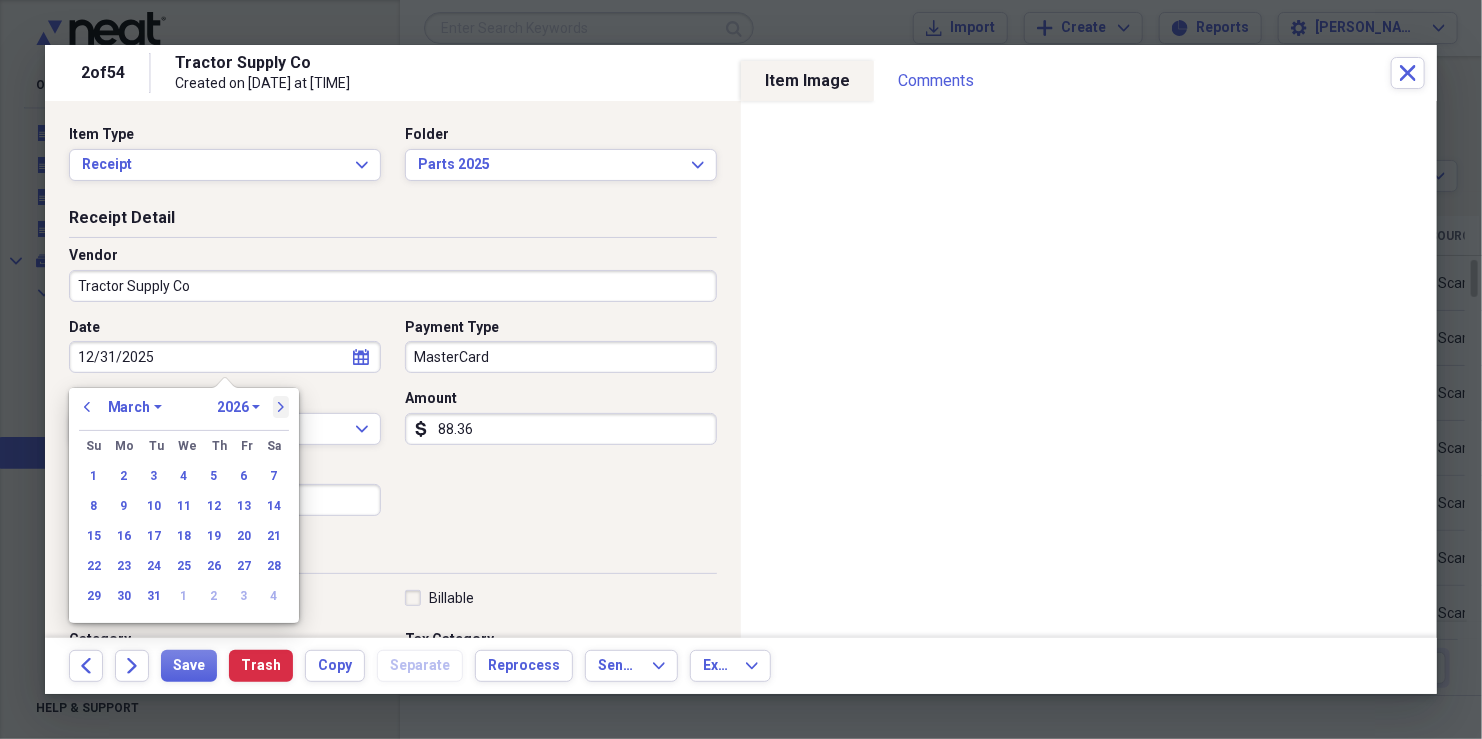 click on "next" at bounding box center (281, 407) 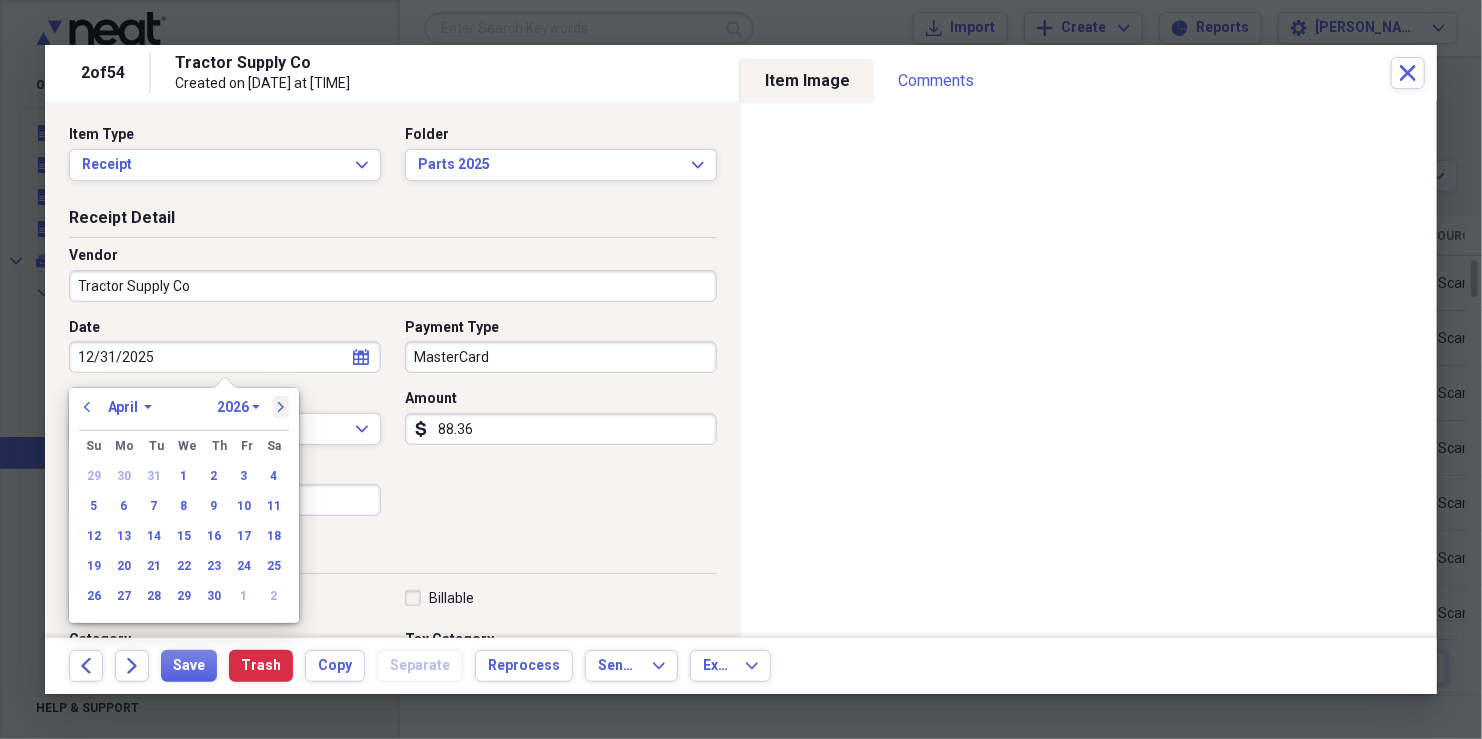 click on "next" at bounding box center [281, 407] 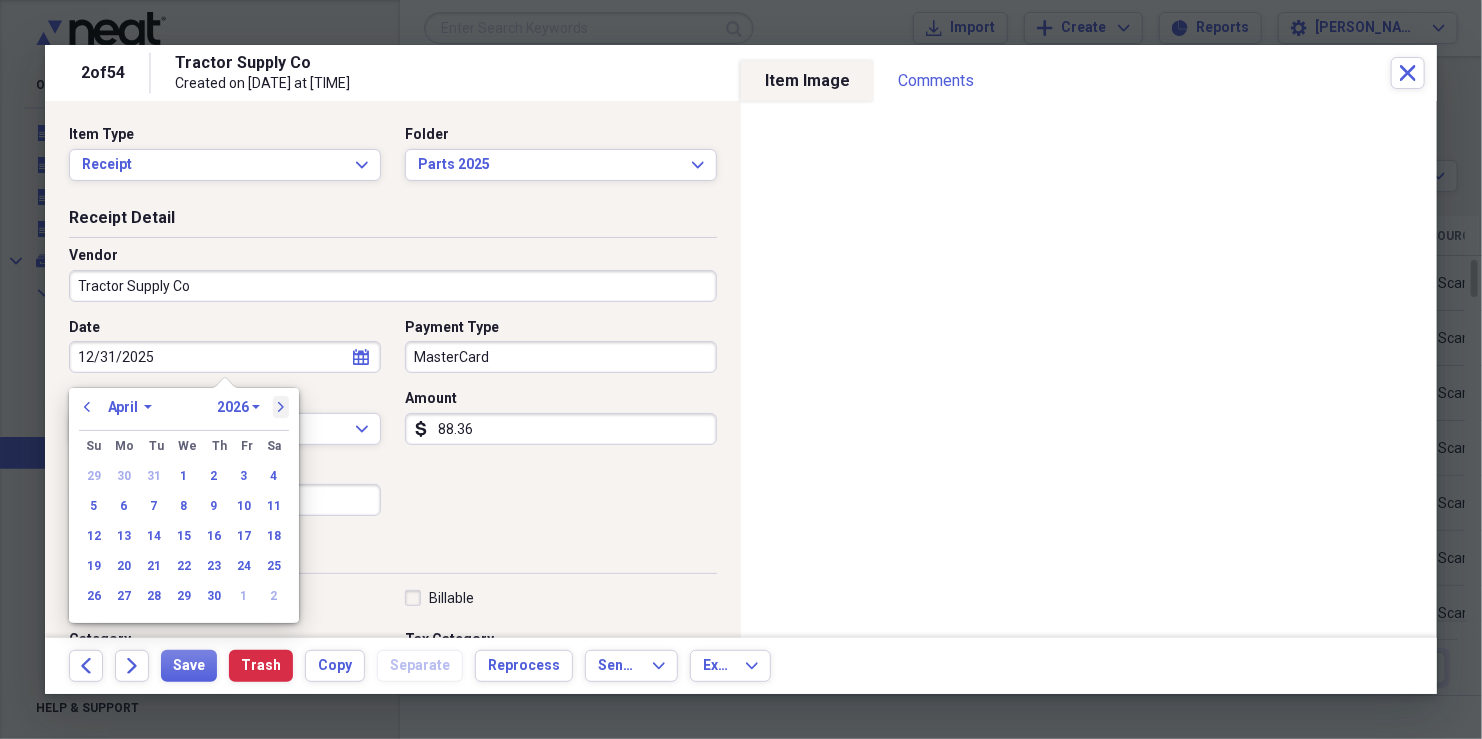 select on "4" 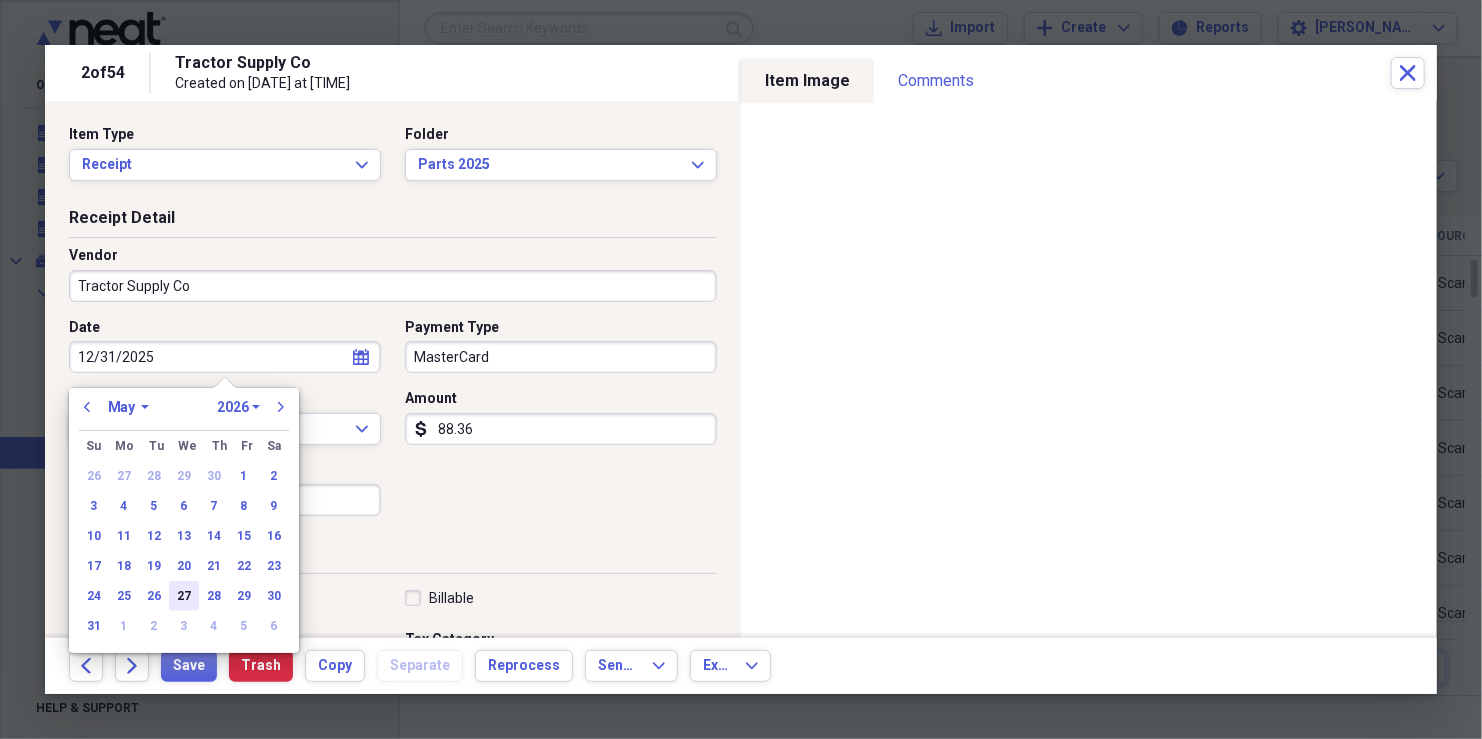 click on "27" at bounding box center (184, 596) 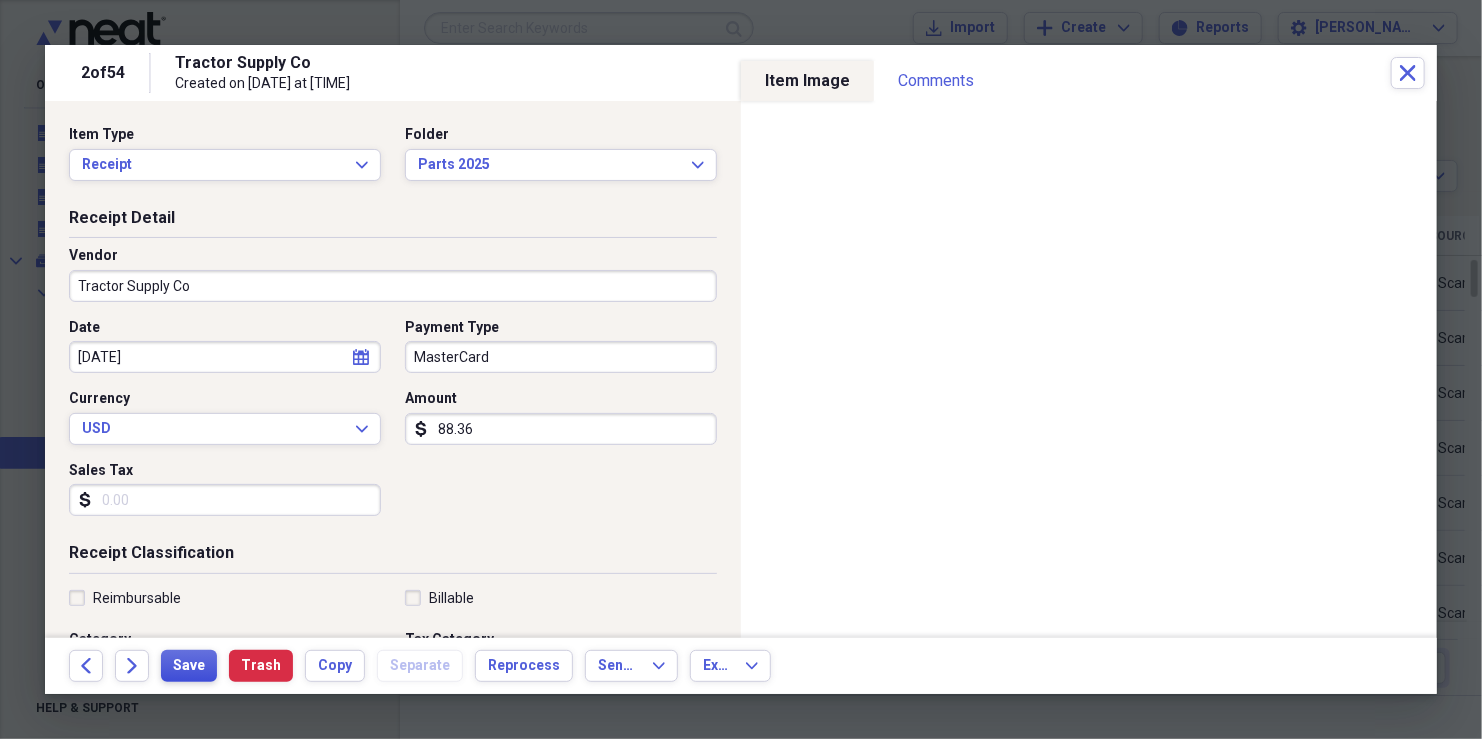 click on "Save" at bounding box center (189, 666) 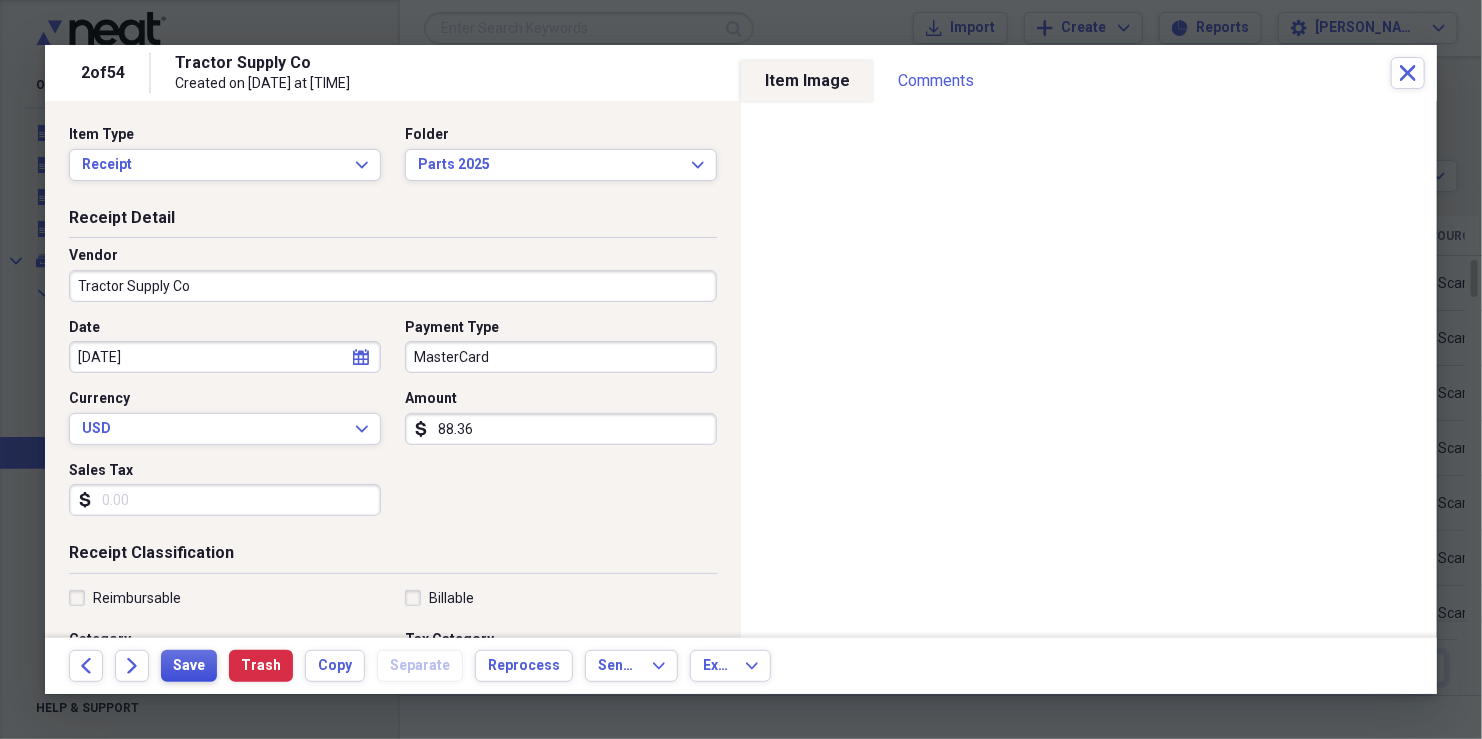 click on "Save" at bounding box center (189, 666) 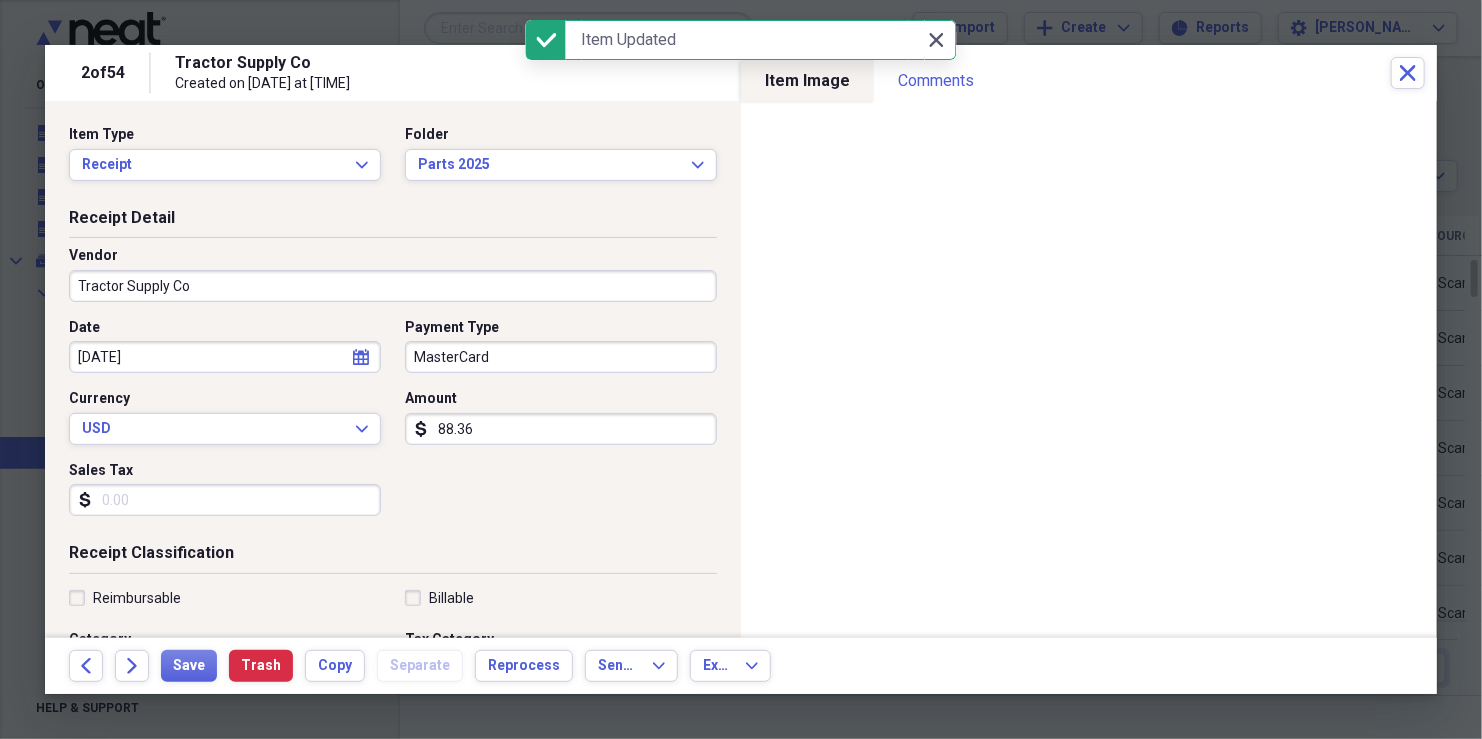 click on "Close Close" at bounding box center (936, 40) 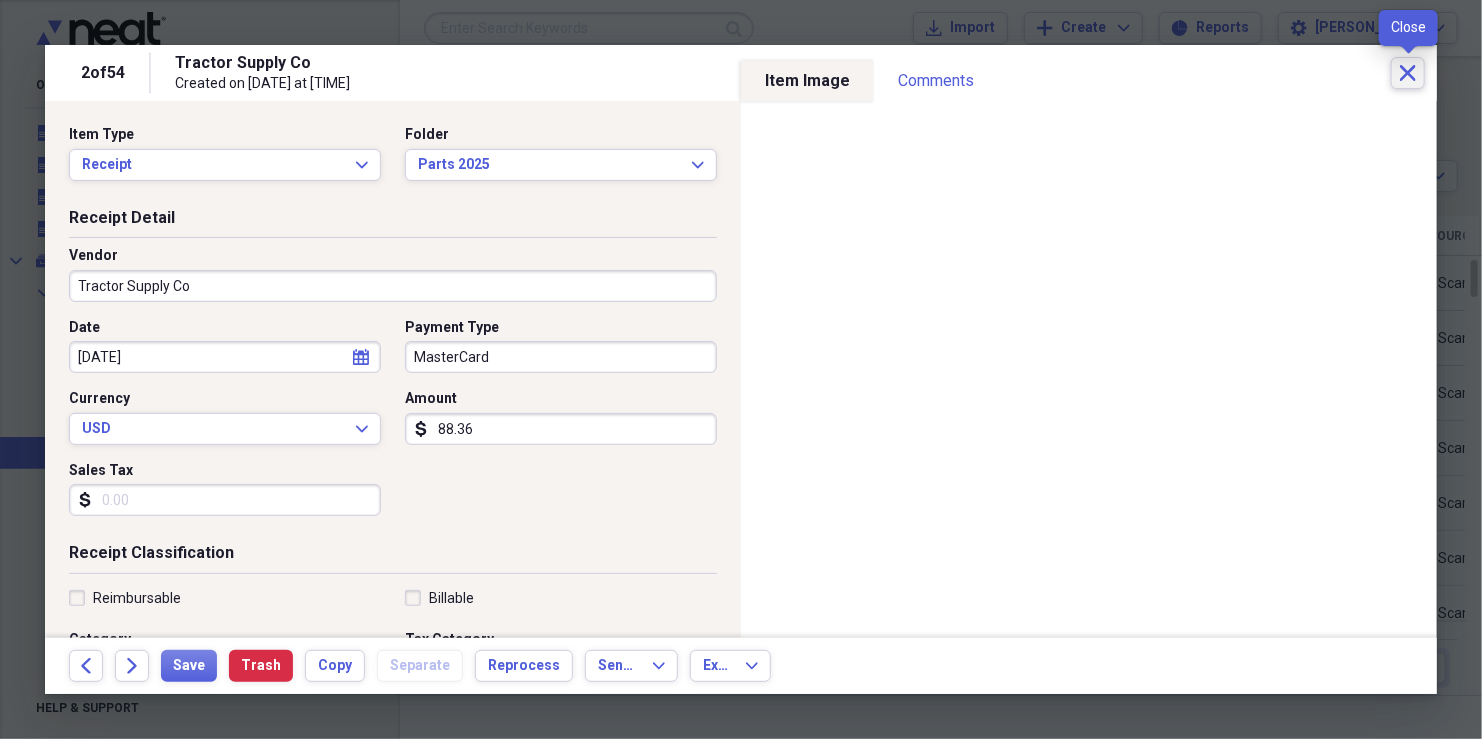 click on "Close" at bounding box center [1408, 73] 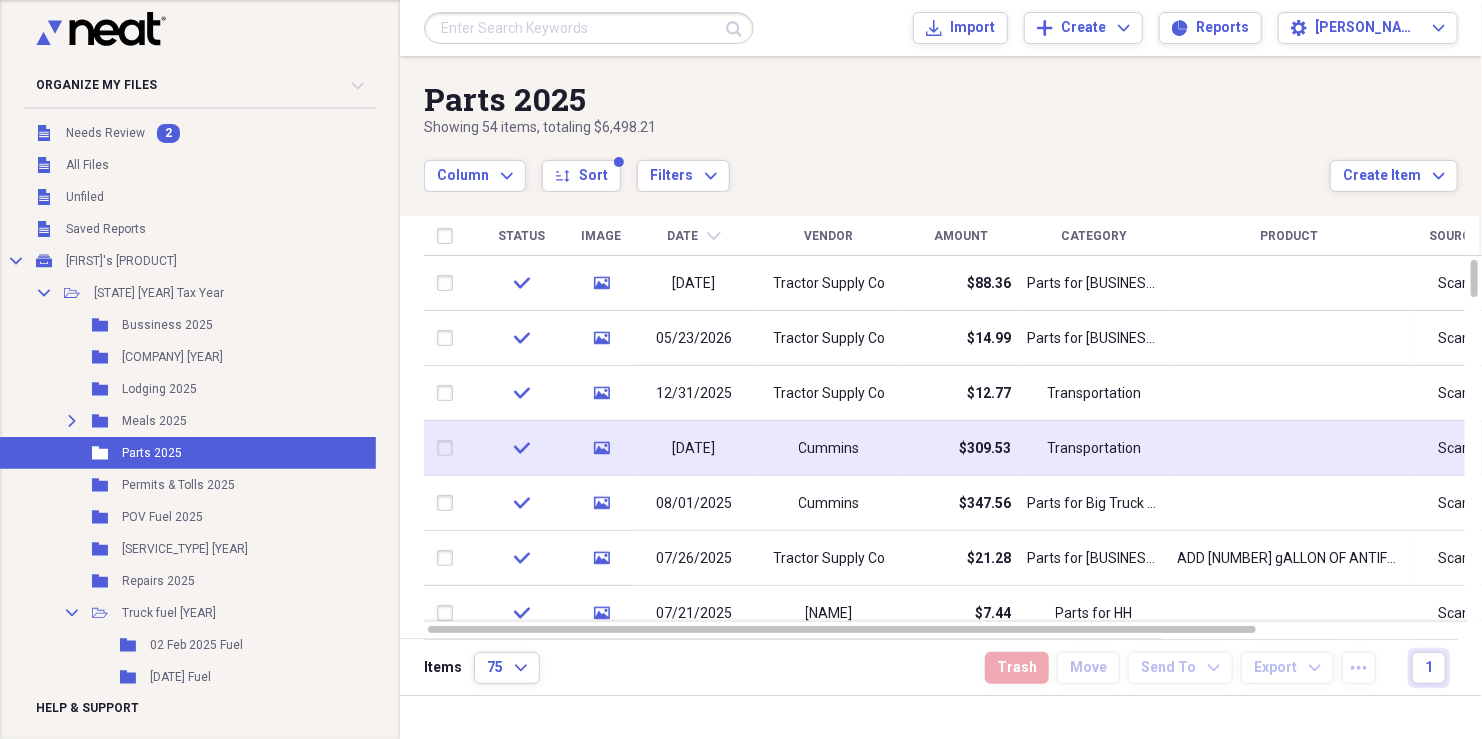 click on "[DATE]" at bounding box center (694, 449) 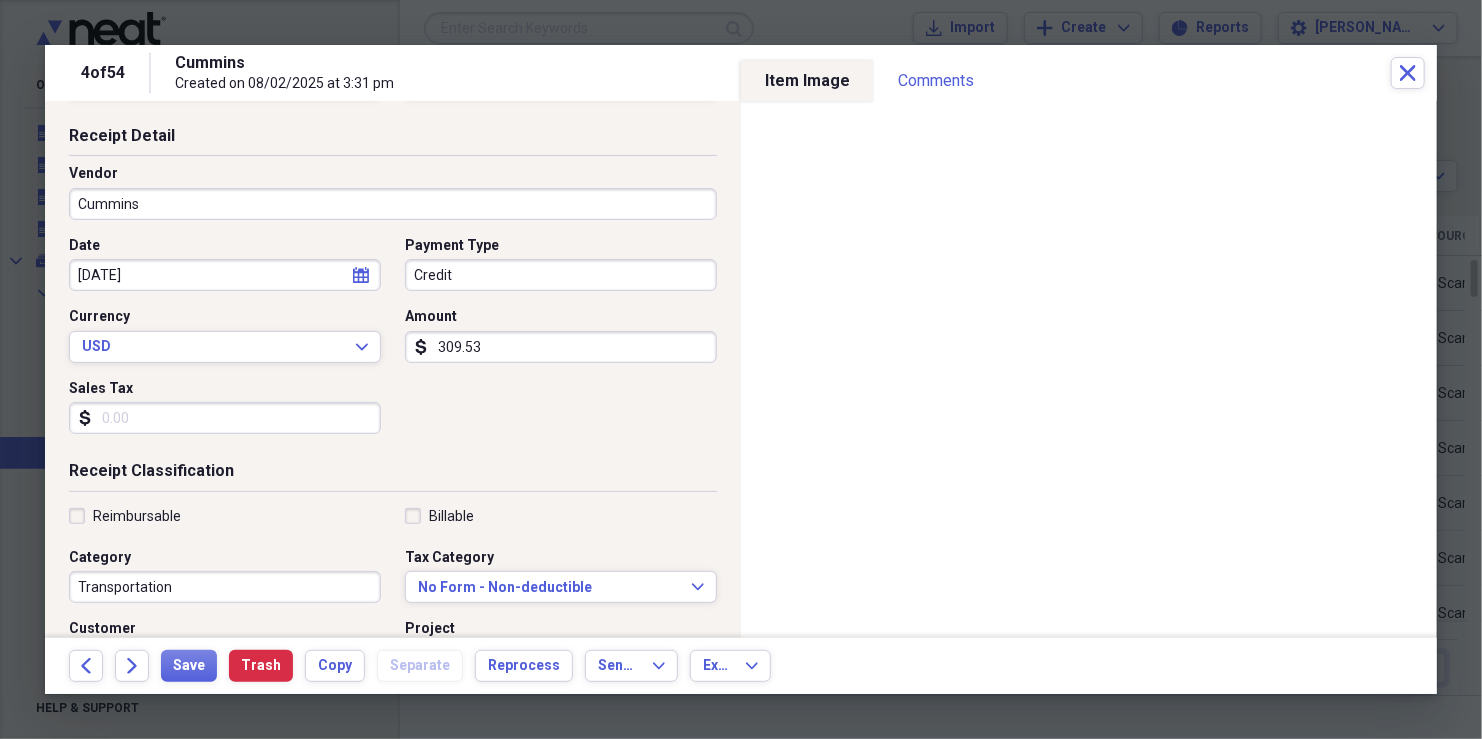 scroll, scrollTop: 61, scrollLeft: 0, axis: vertical 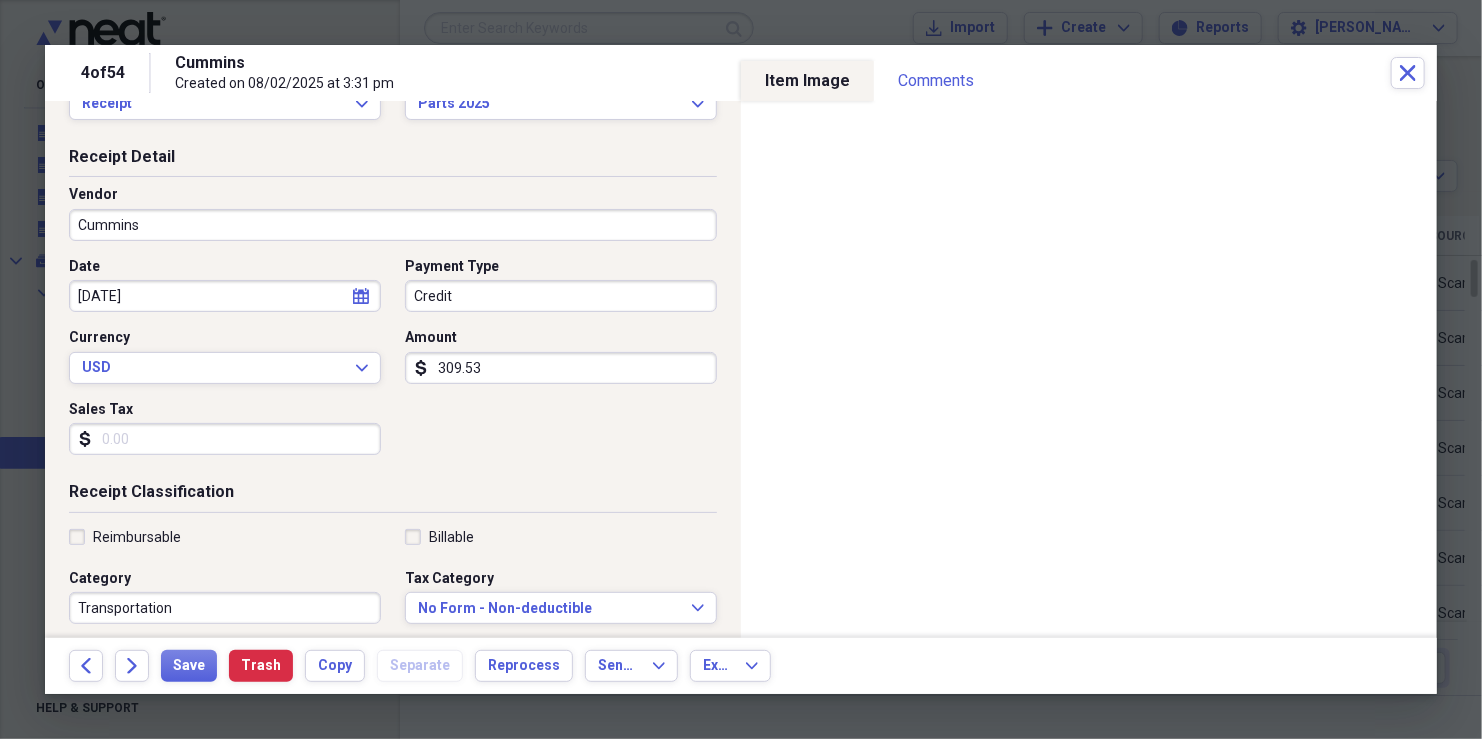click 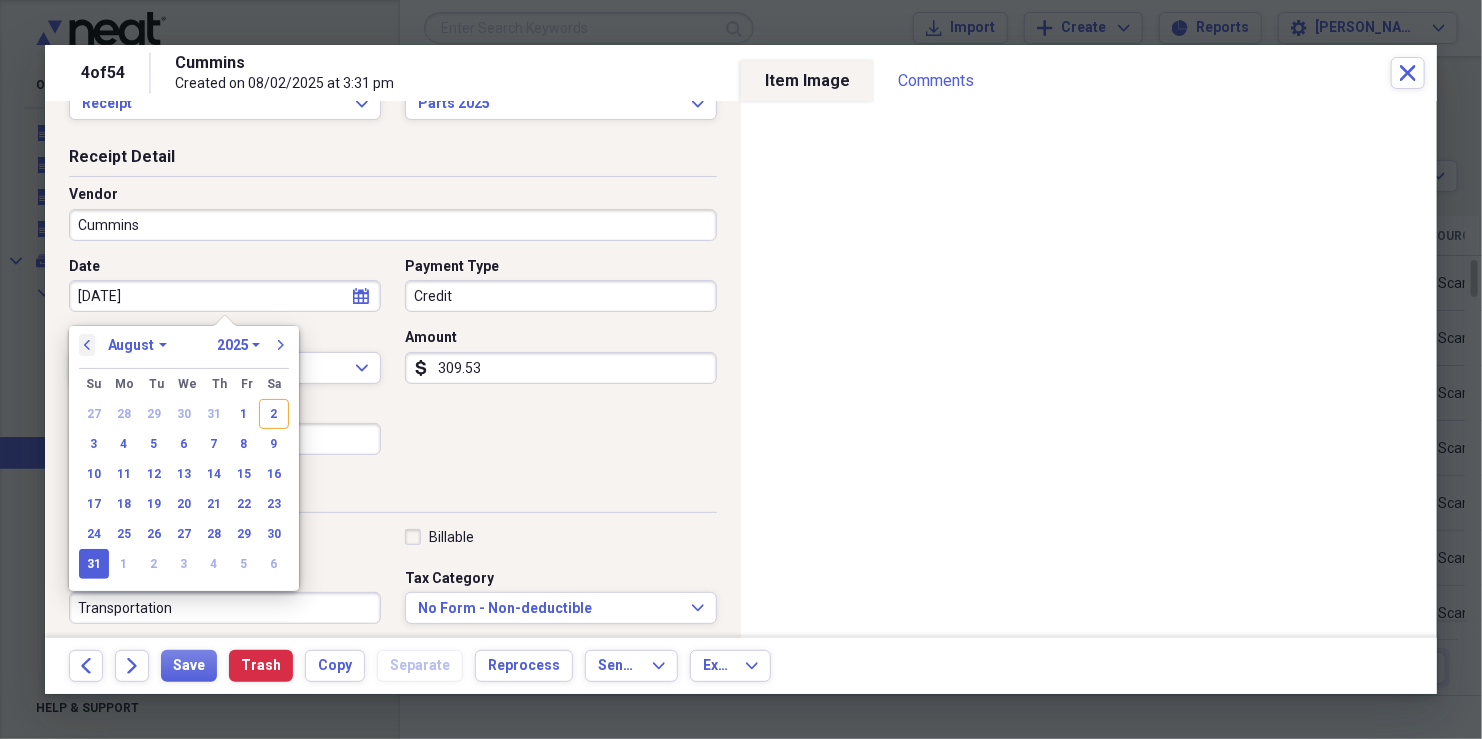click on "previous" at bounding box center (87, 345) 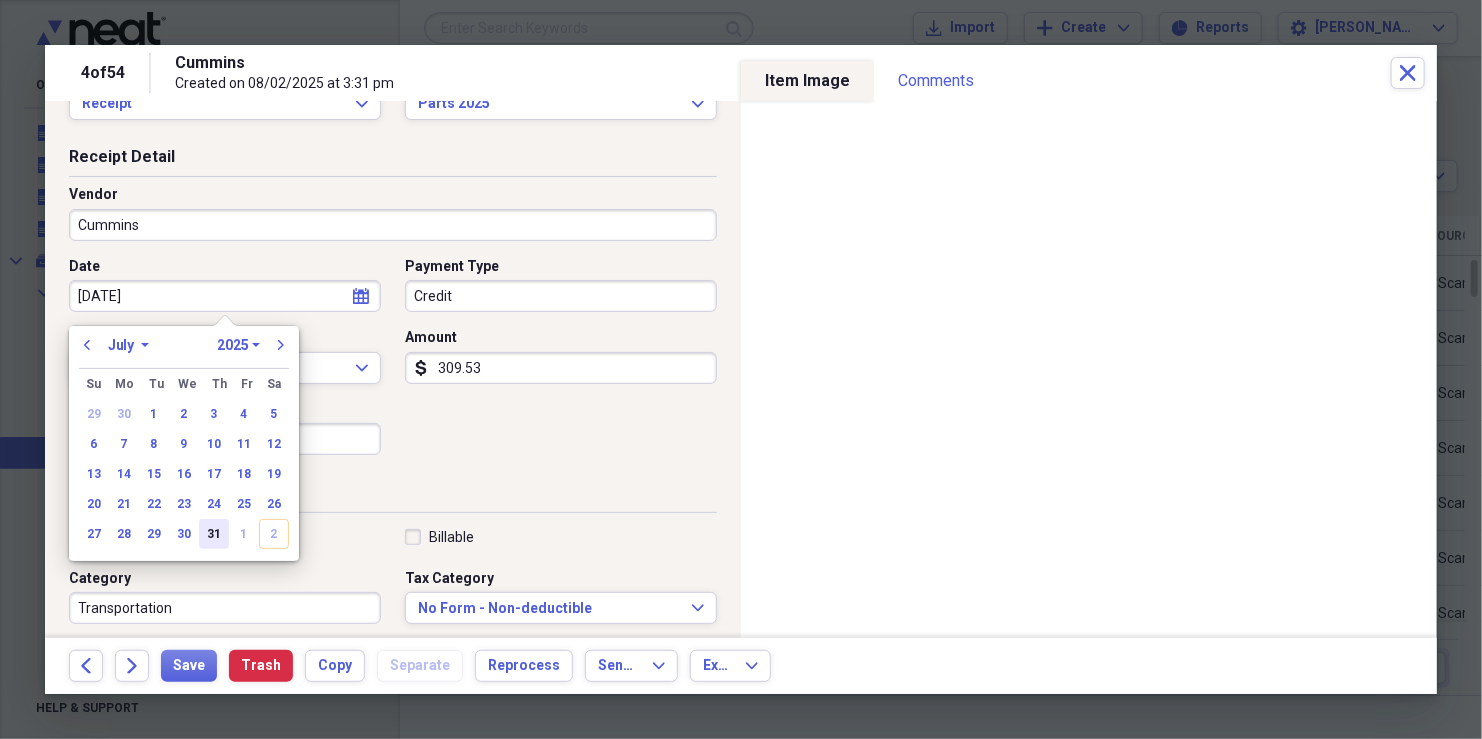 click on "31" at bounding box center (214, 534) 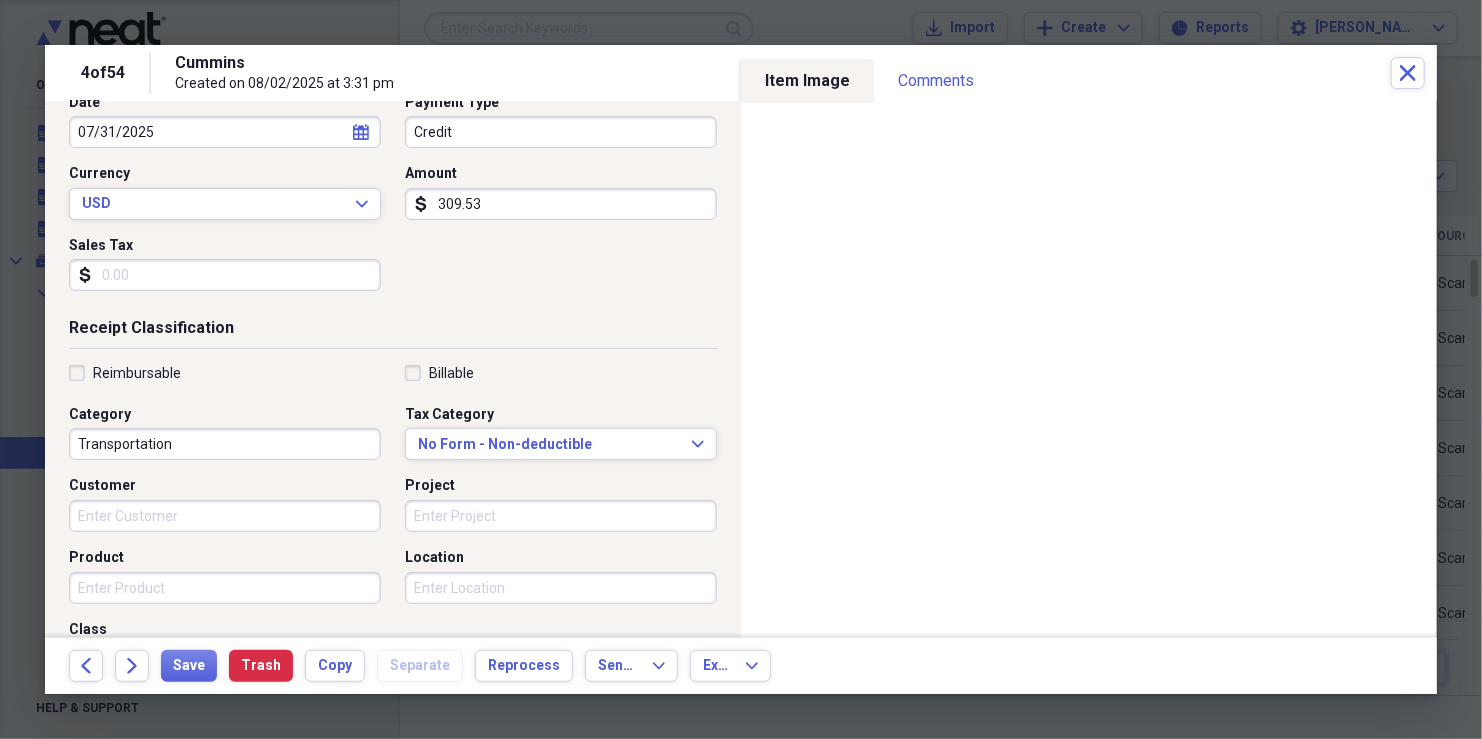 scroll, scrollTop: 234, scrollLeft: 0, axis: vertical 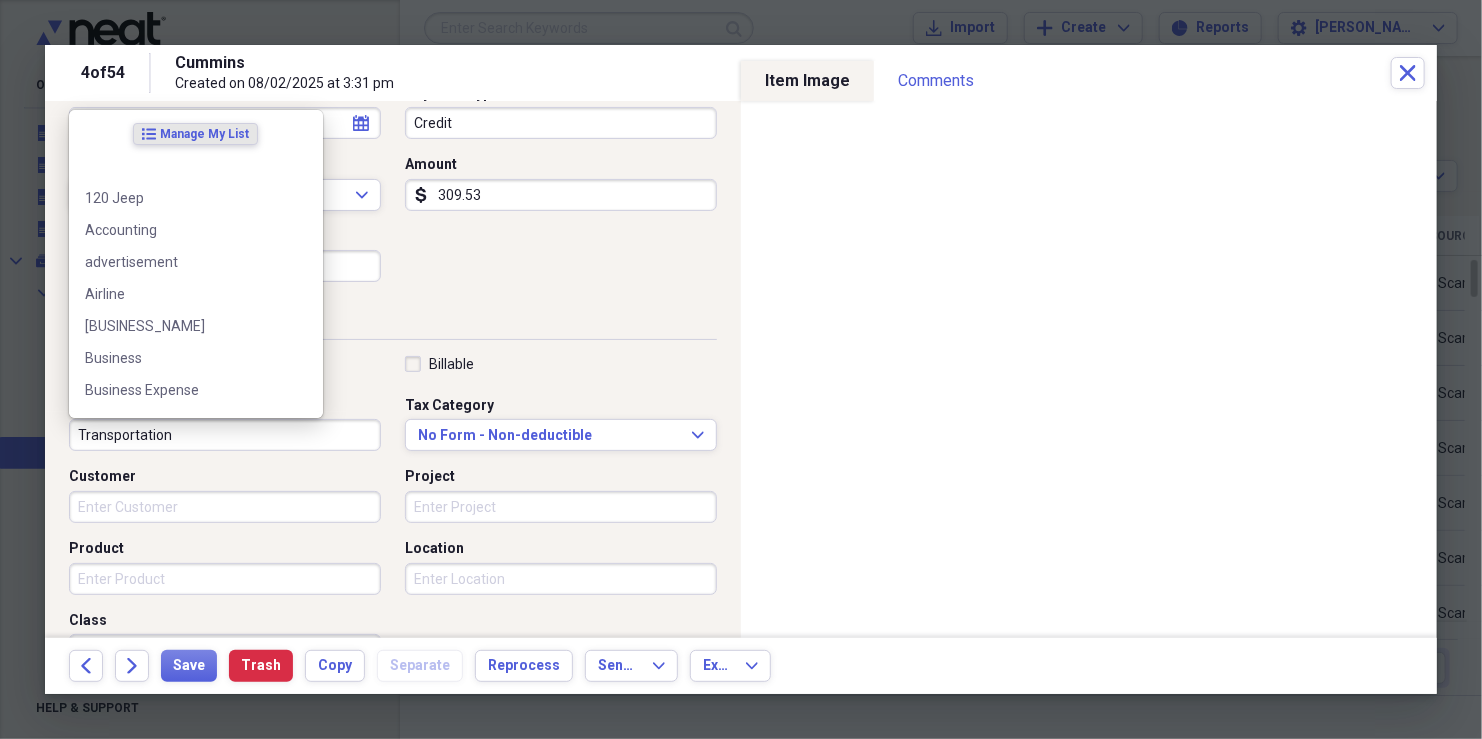 click on "Transportation" at bounding box center (225, 435) 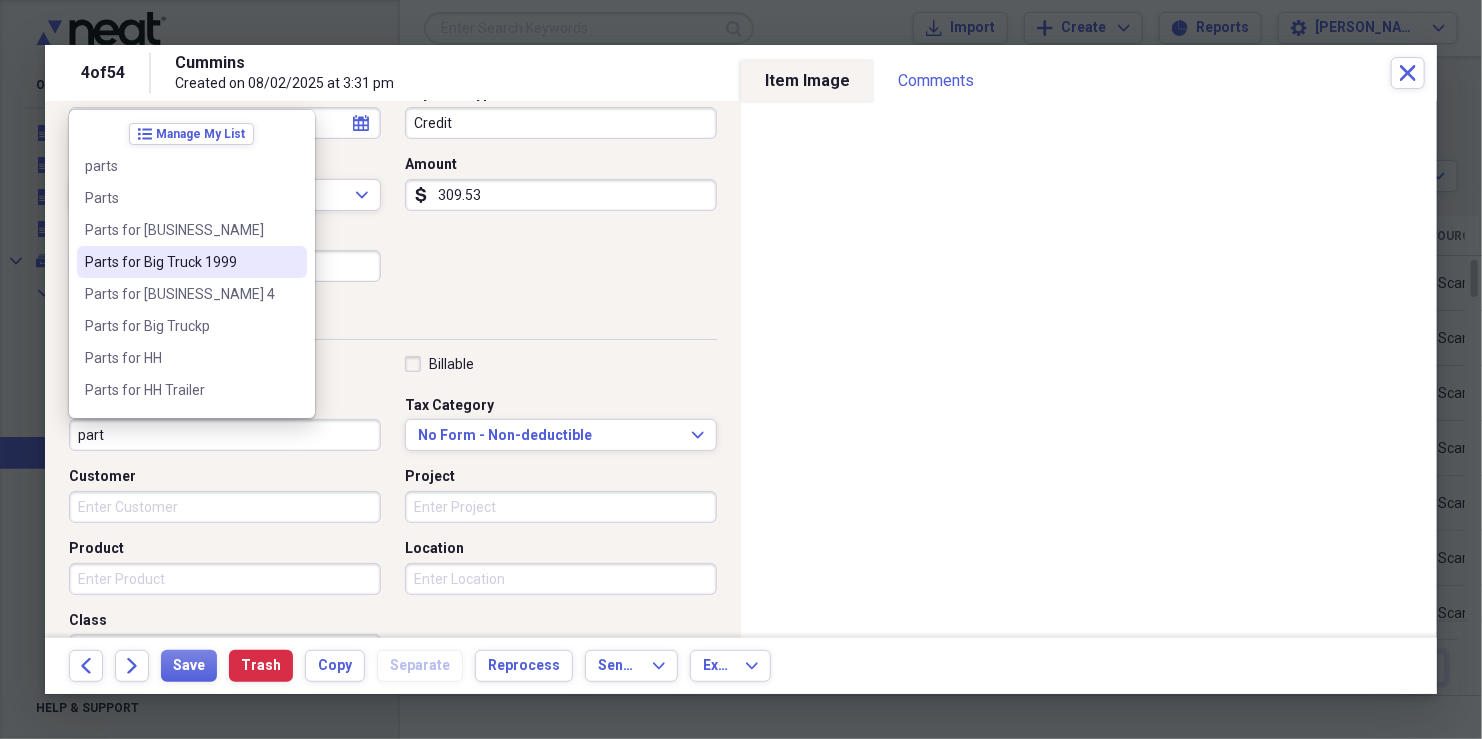 click on "Parts for Big Truck 1999" at bounding box center (180, 262) 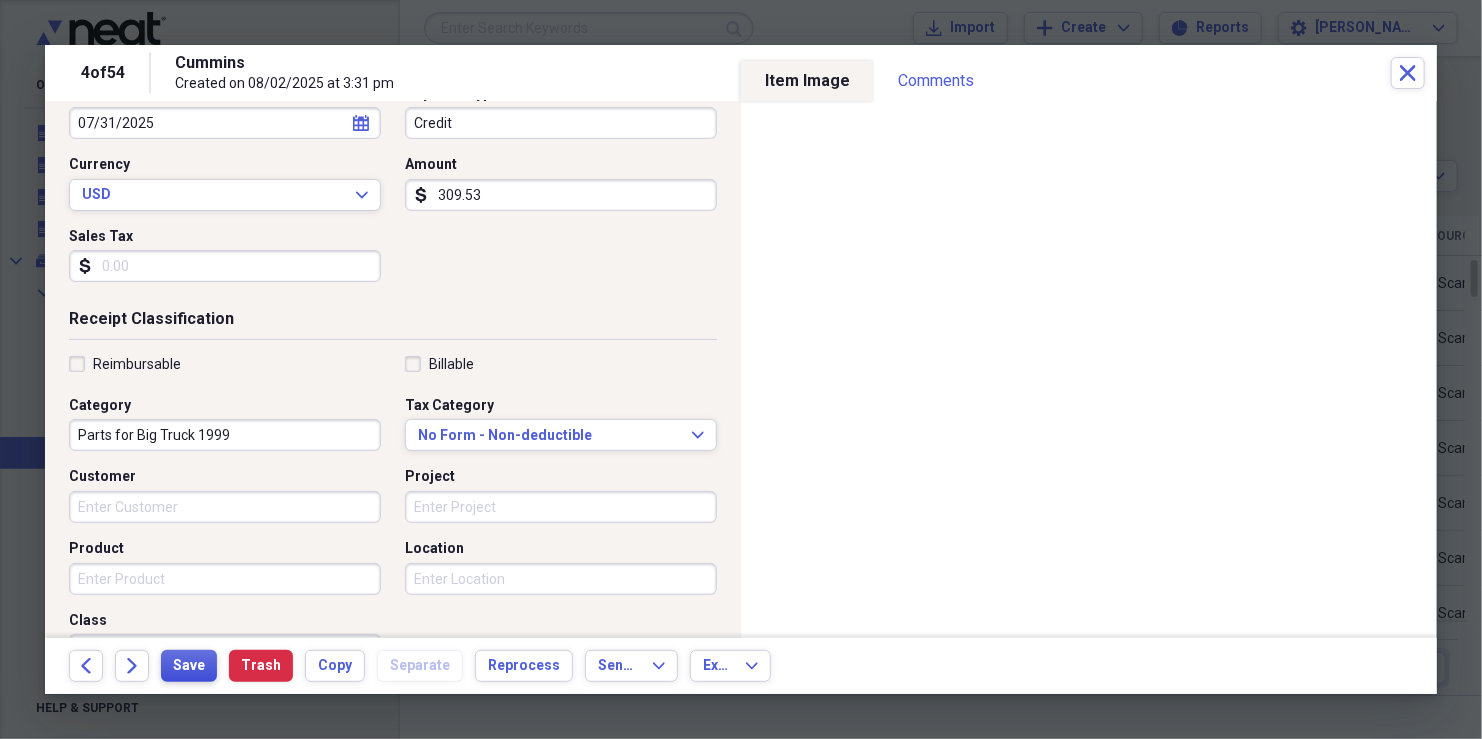 click on "Save" at bounding box center (189, 666) 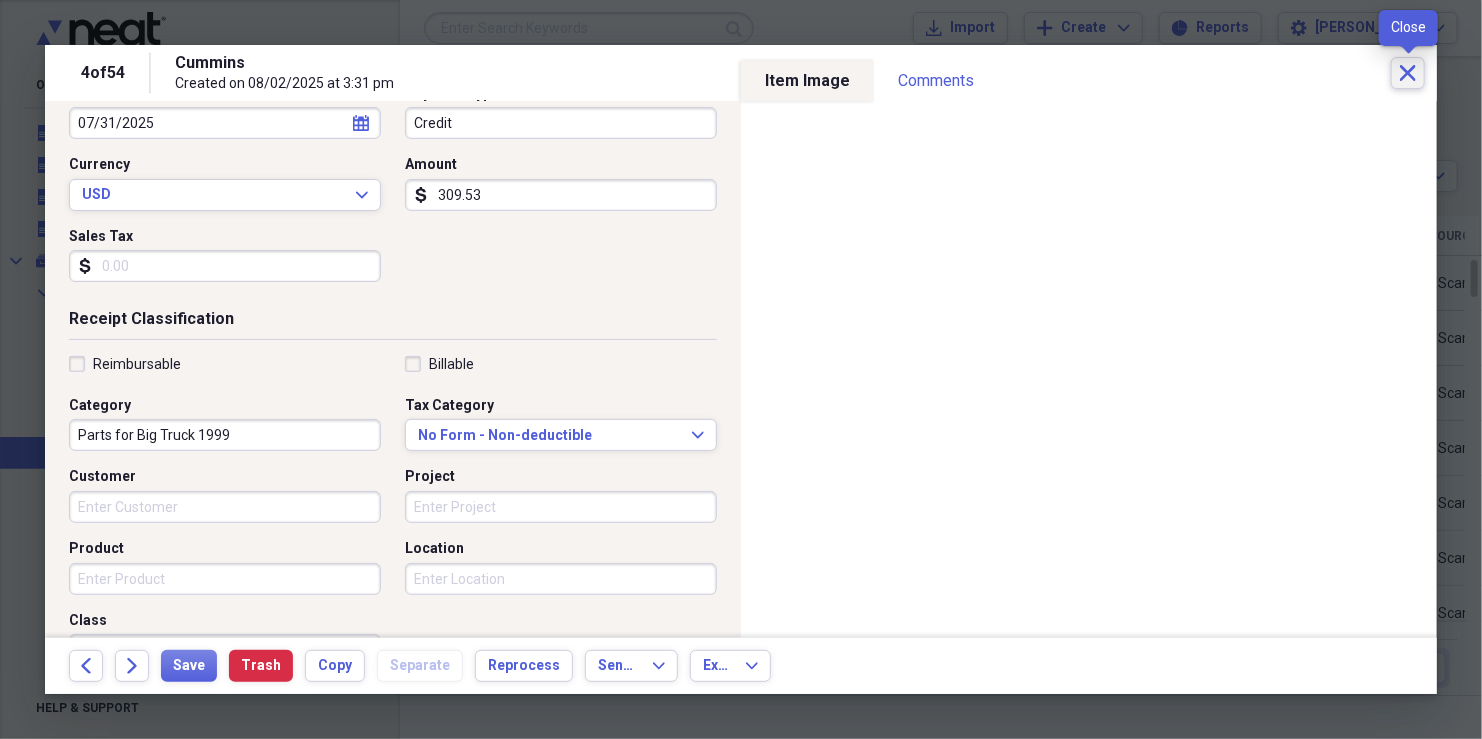 click on "Close" at bounding box center [1408, 73] 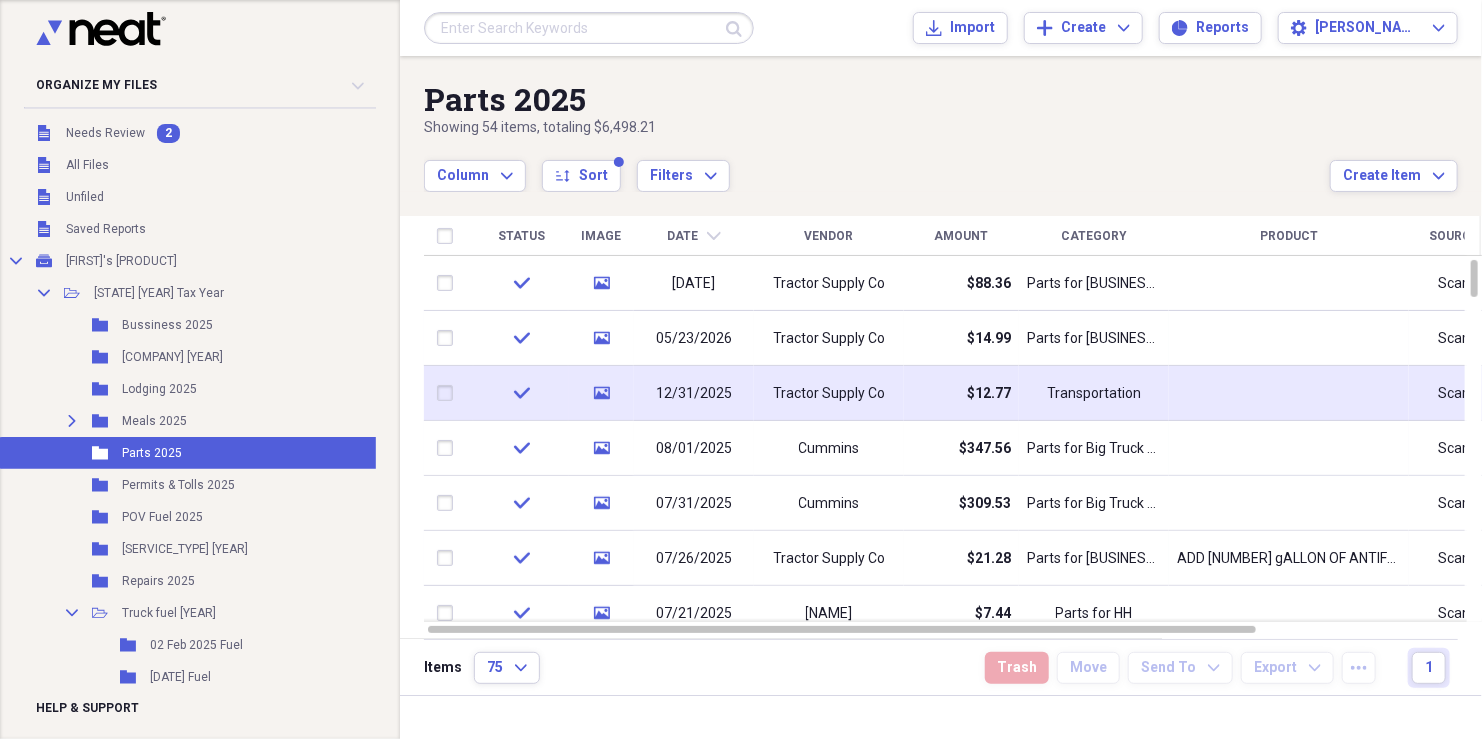 click on "Transportation" at bounding box center [1094, 393] 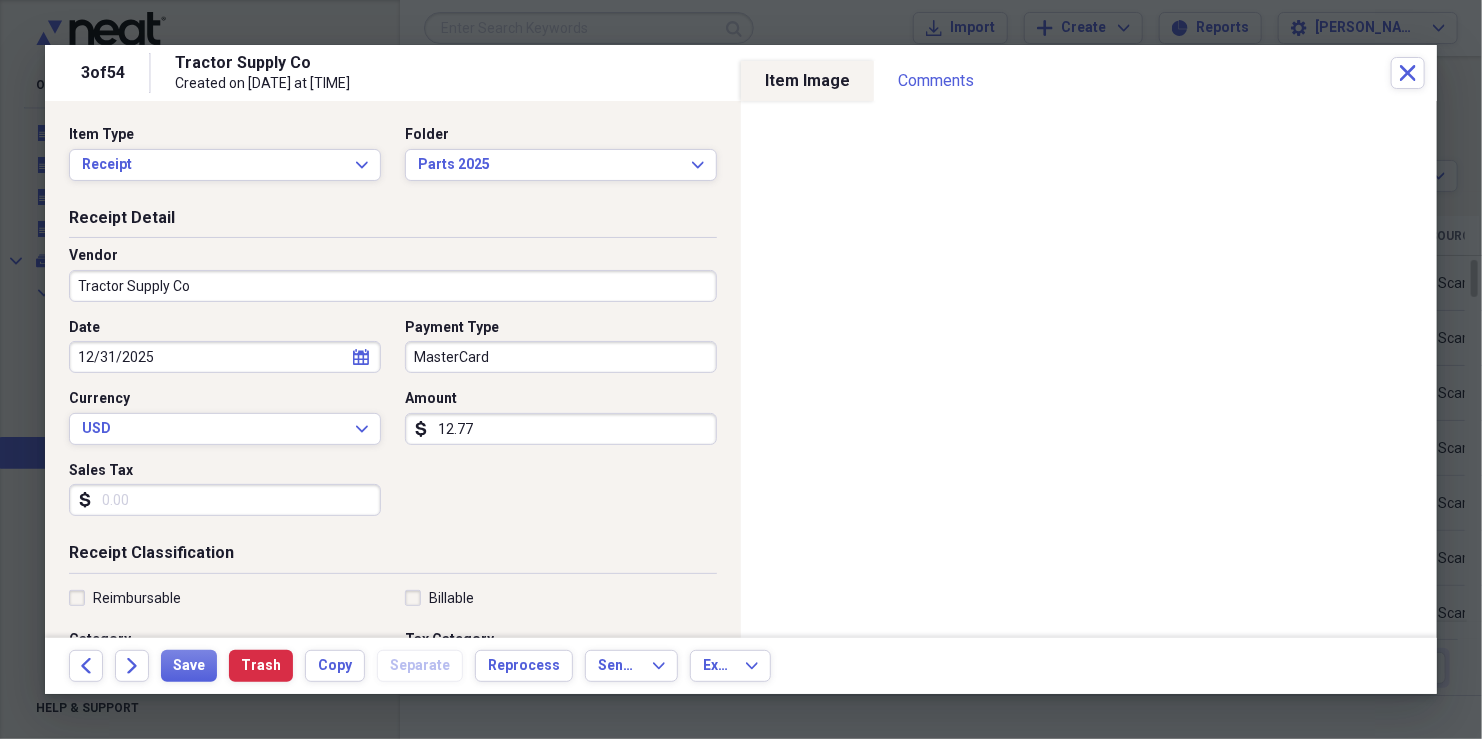 click on "calendar" 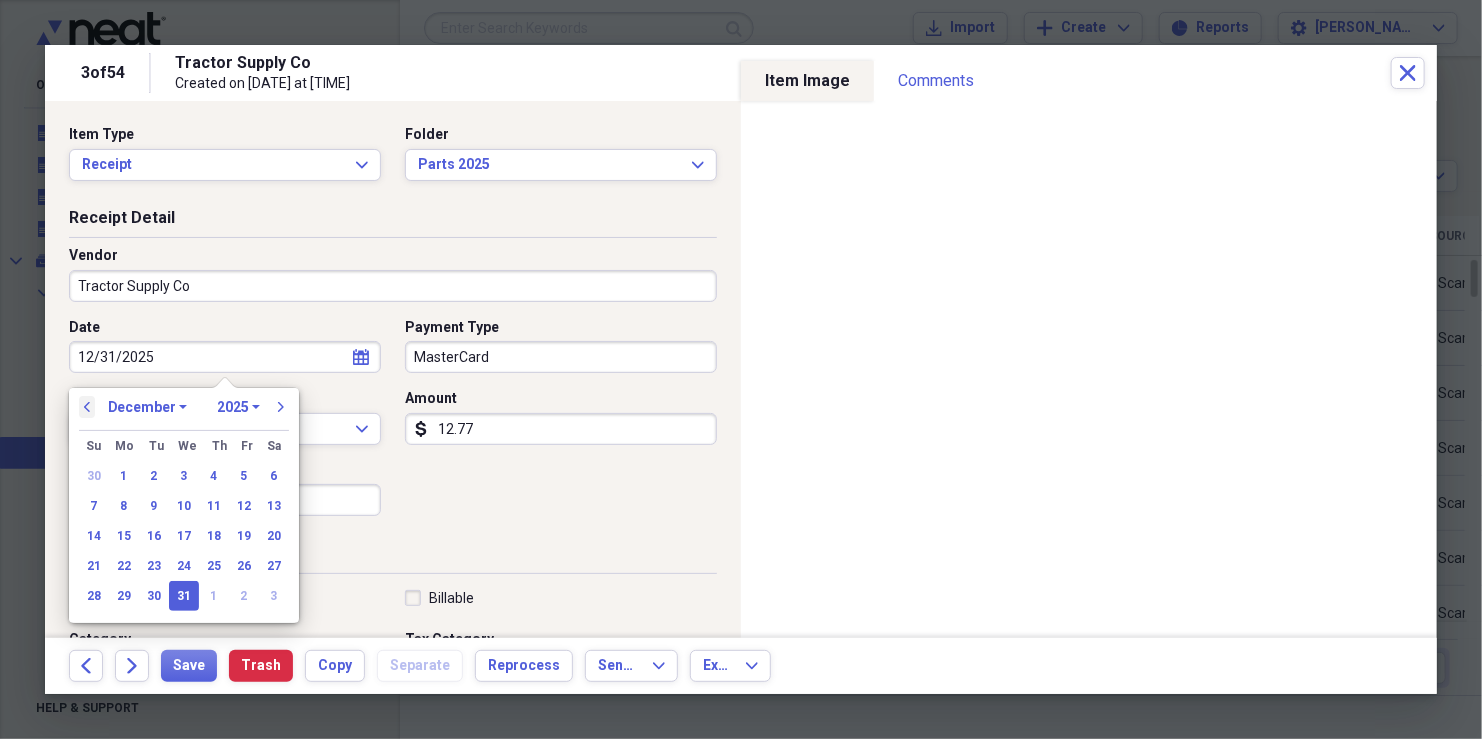 click on "previous" at bounding box center [87, 407] 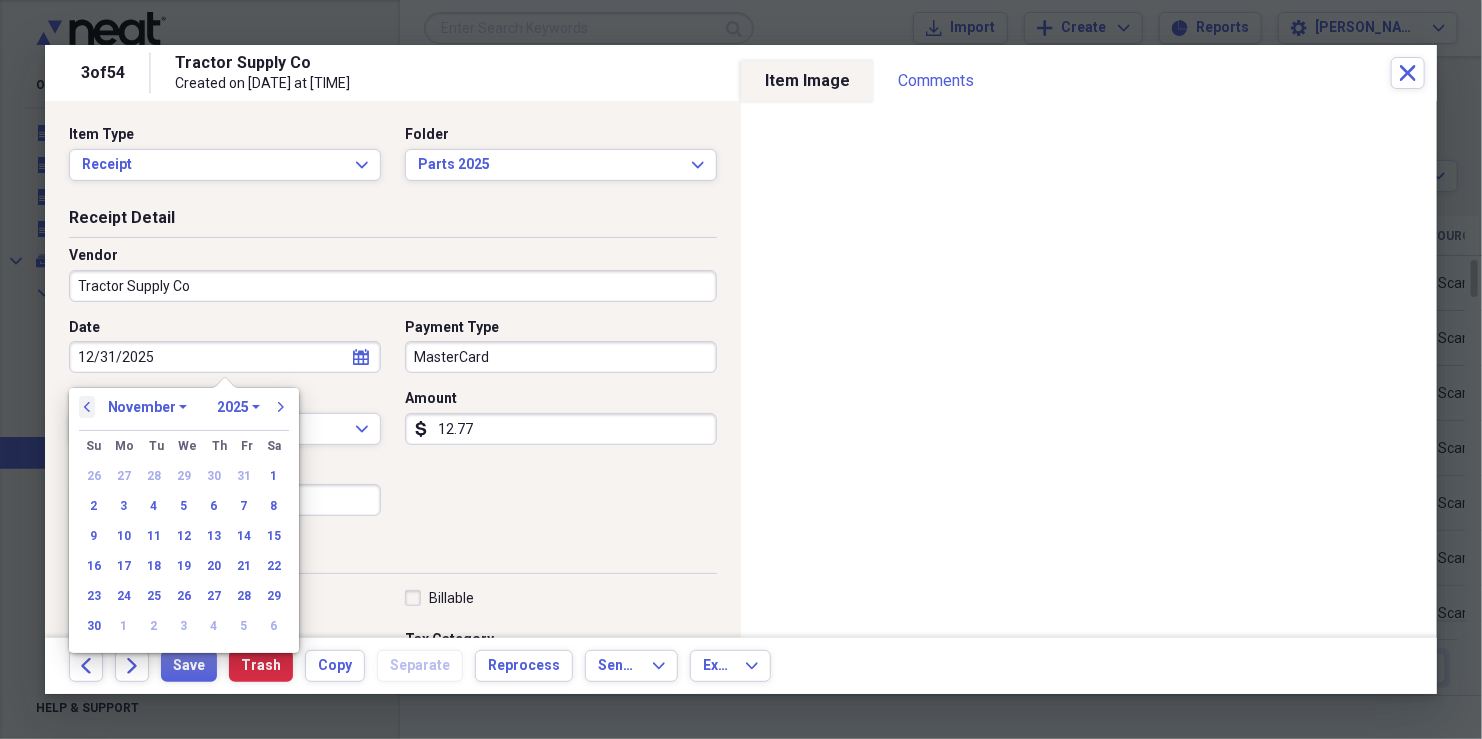 click on "previous" at bounding box center (87, 407) 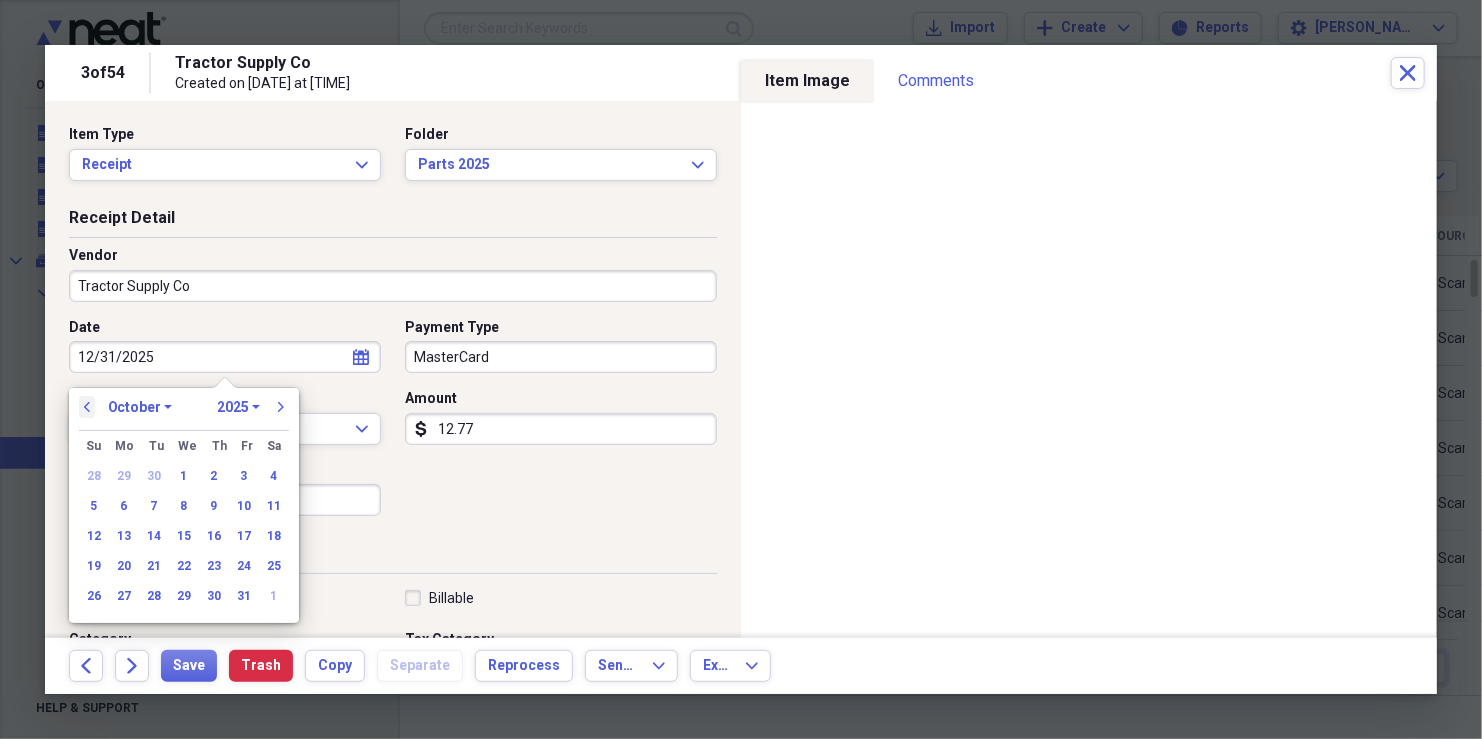 click on "previous" at bounding box center [87, 407] 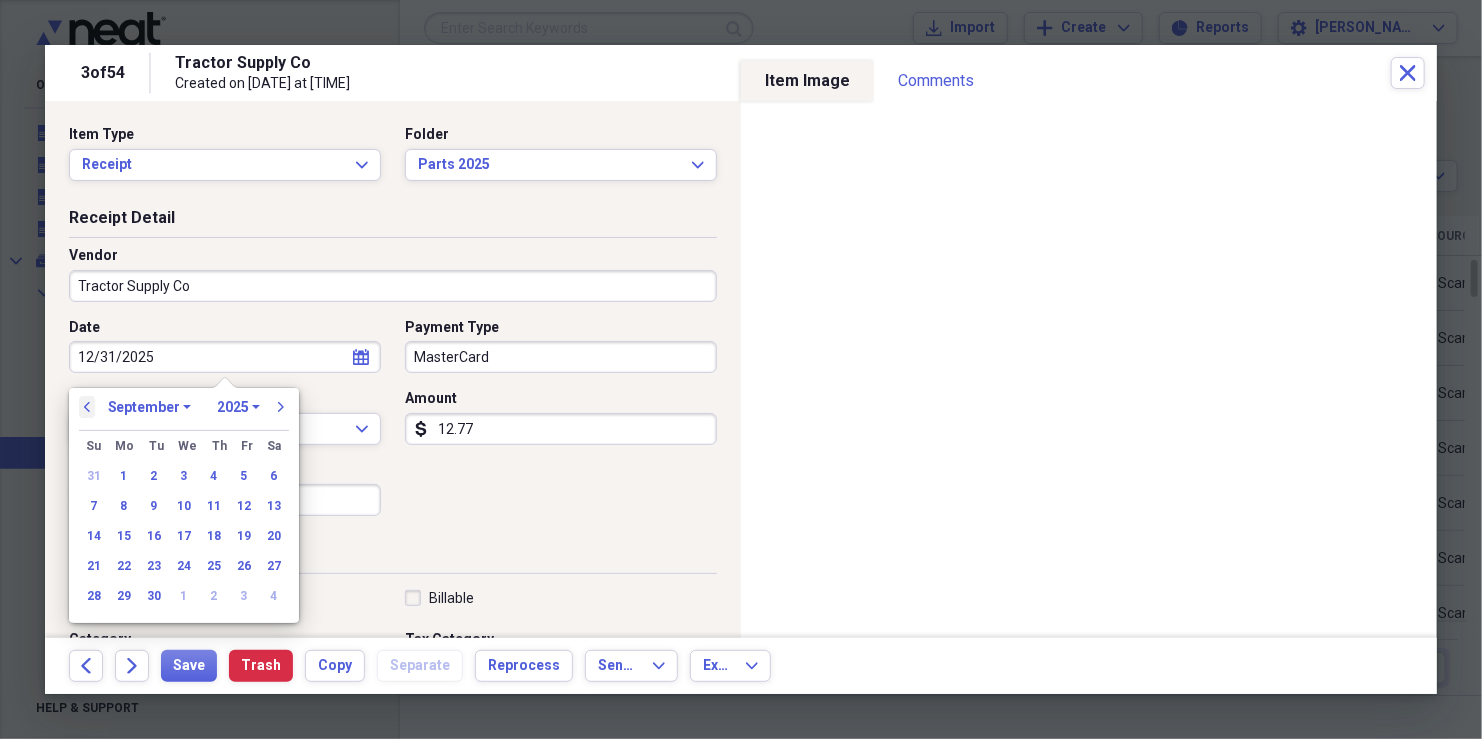 click on "previous" at bounding box center (87, 407) 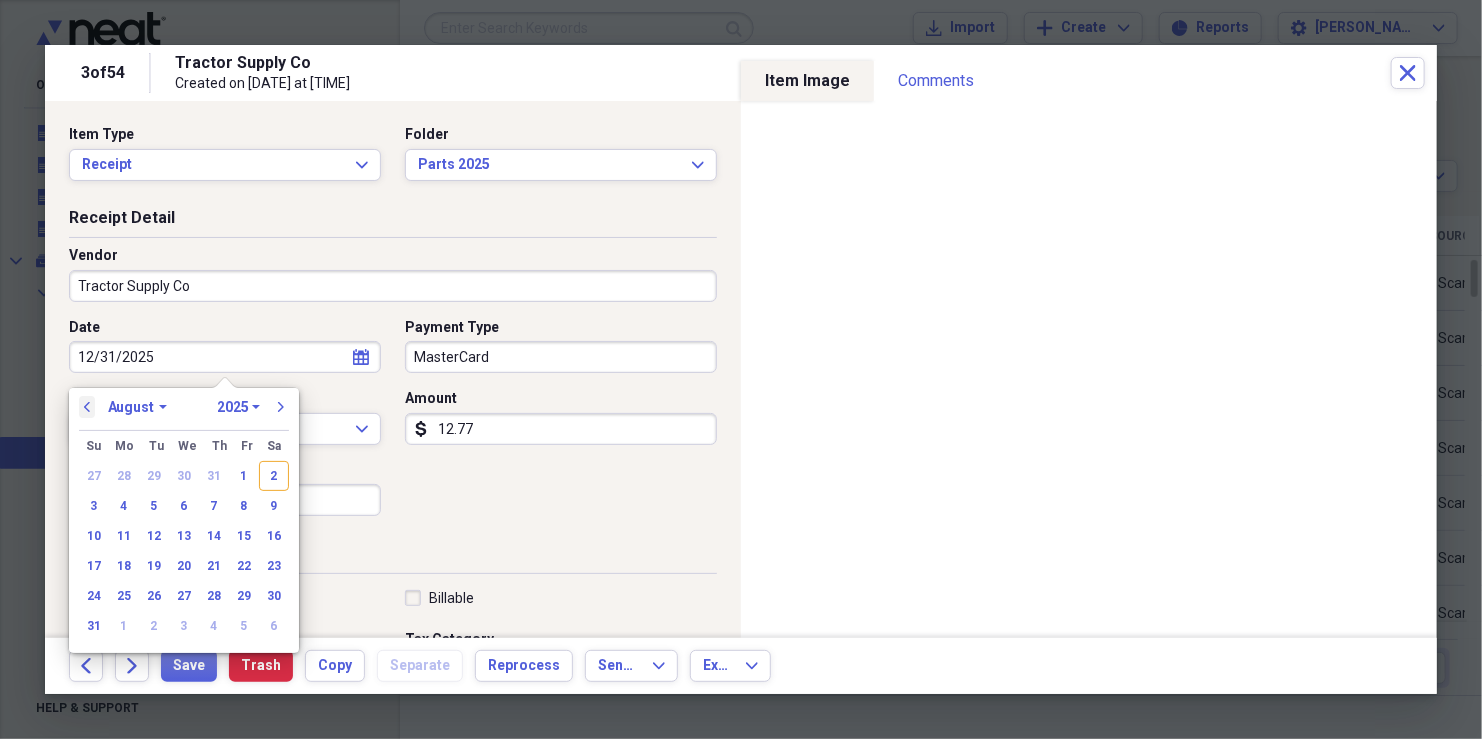 click on "previous" at bounding box center [87, 407] 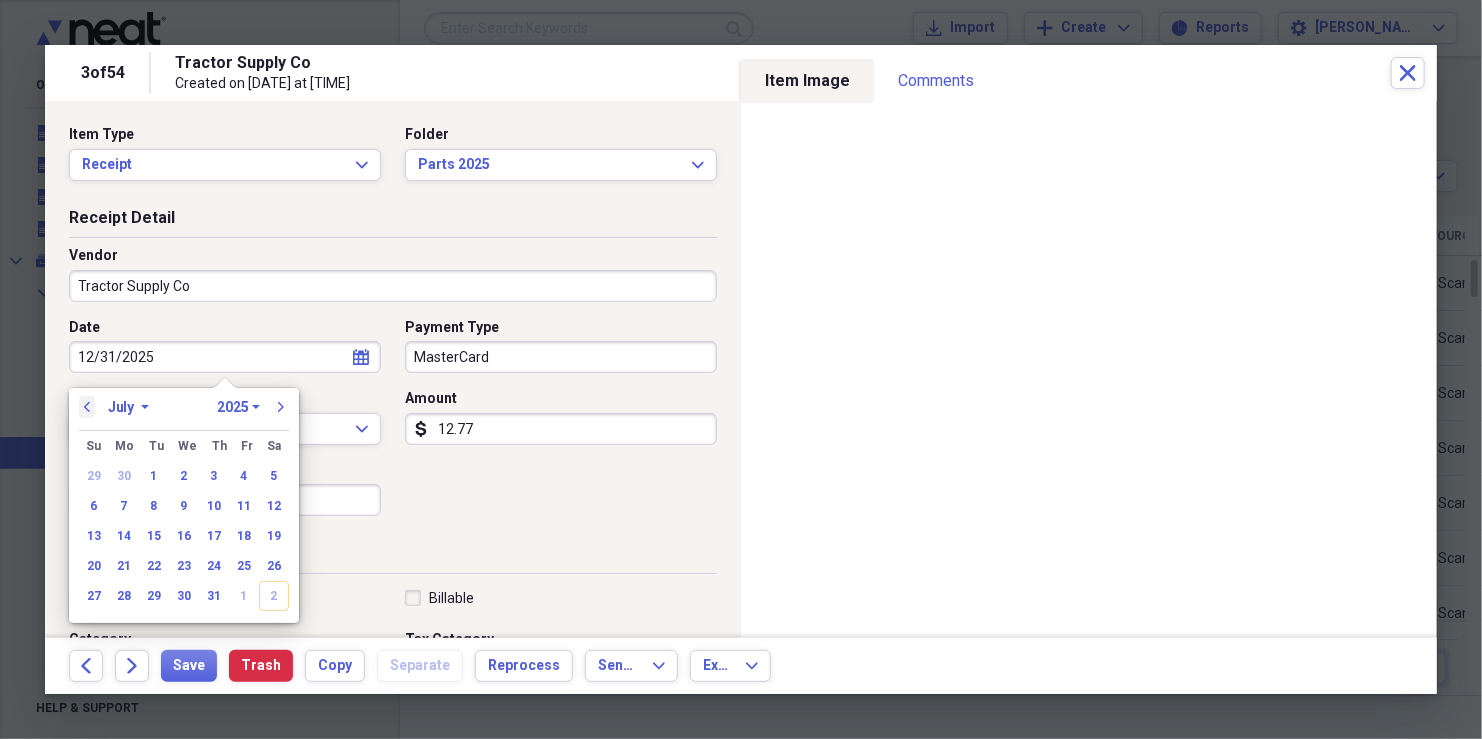 click on "previous" at bounding box center (87, 407) 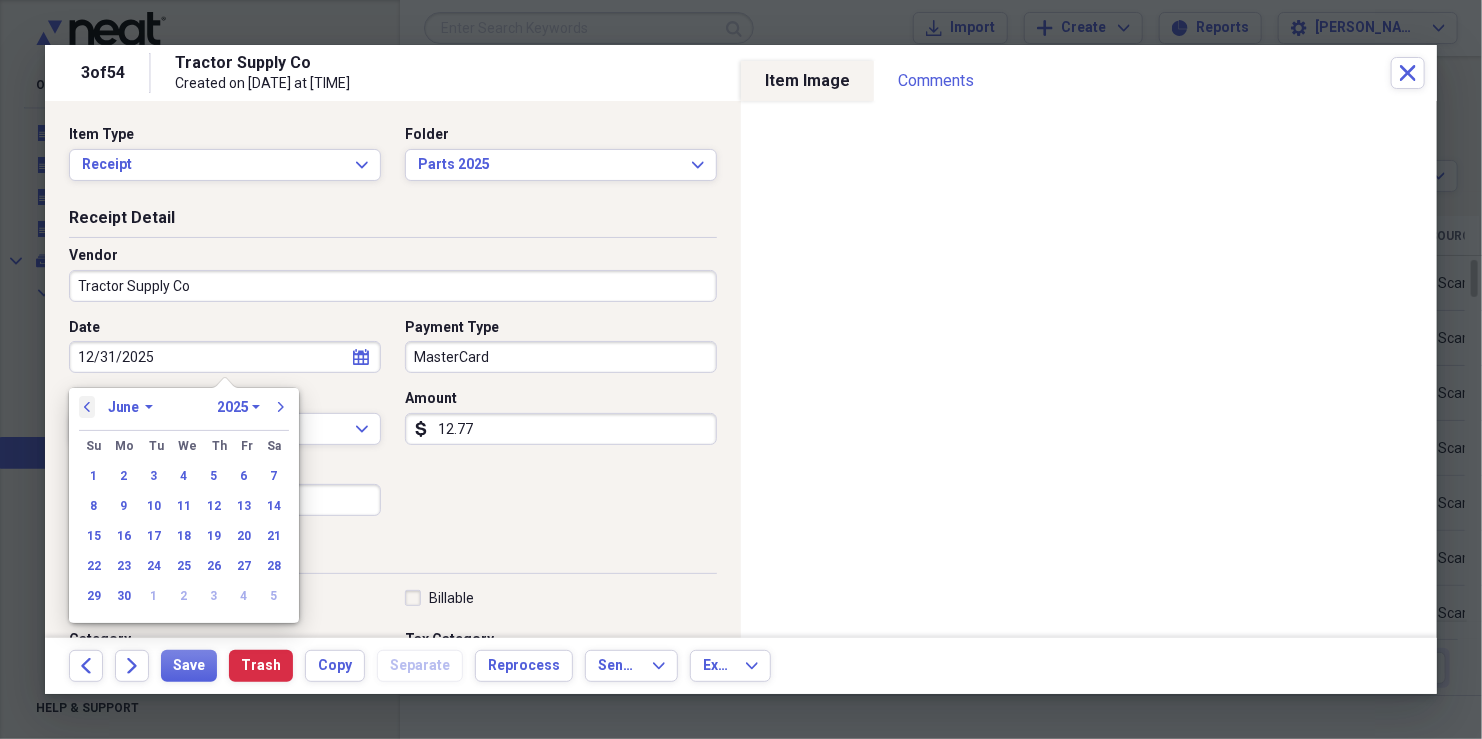 click on "previous" at bounding box center [87, 407] 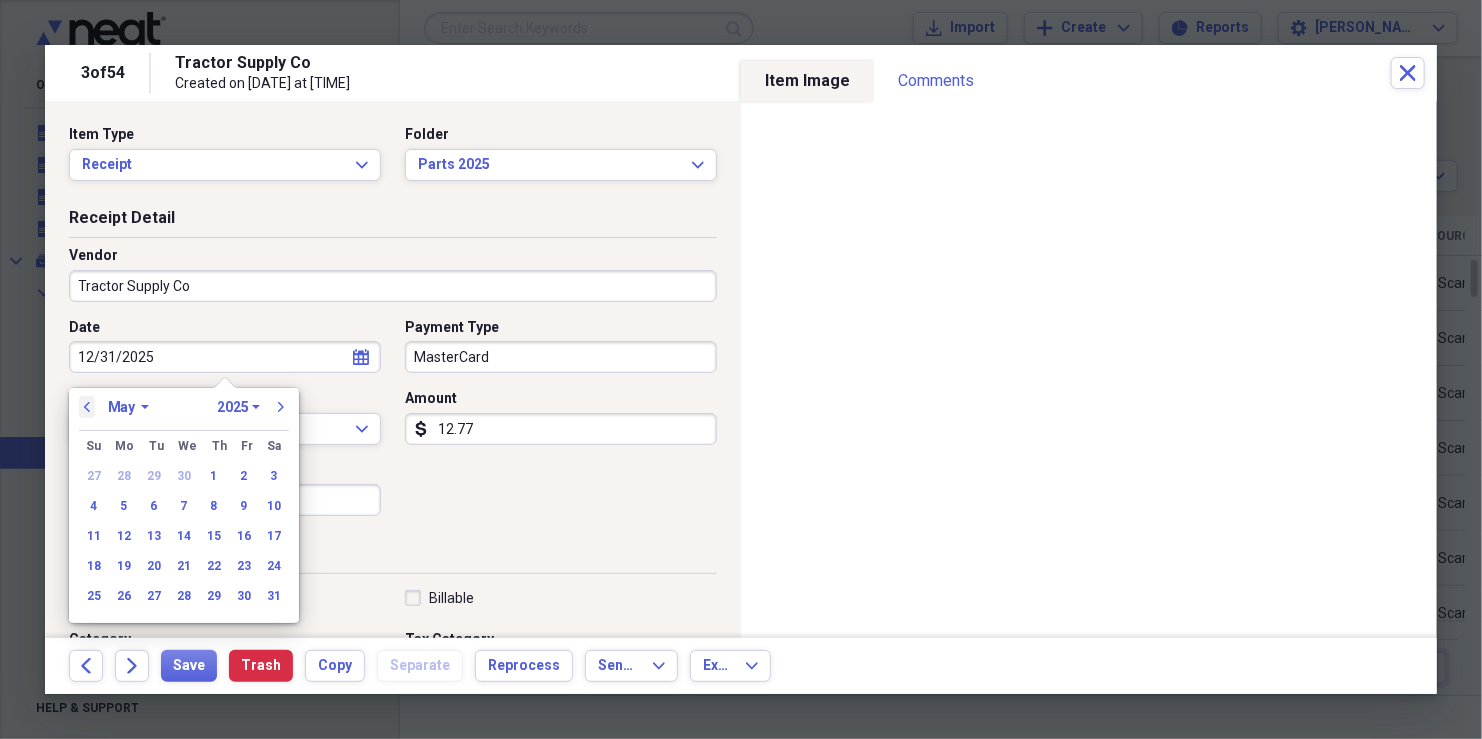 click on "previous" at bounding box center [87, 407] 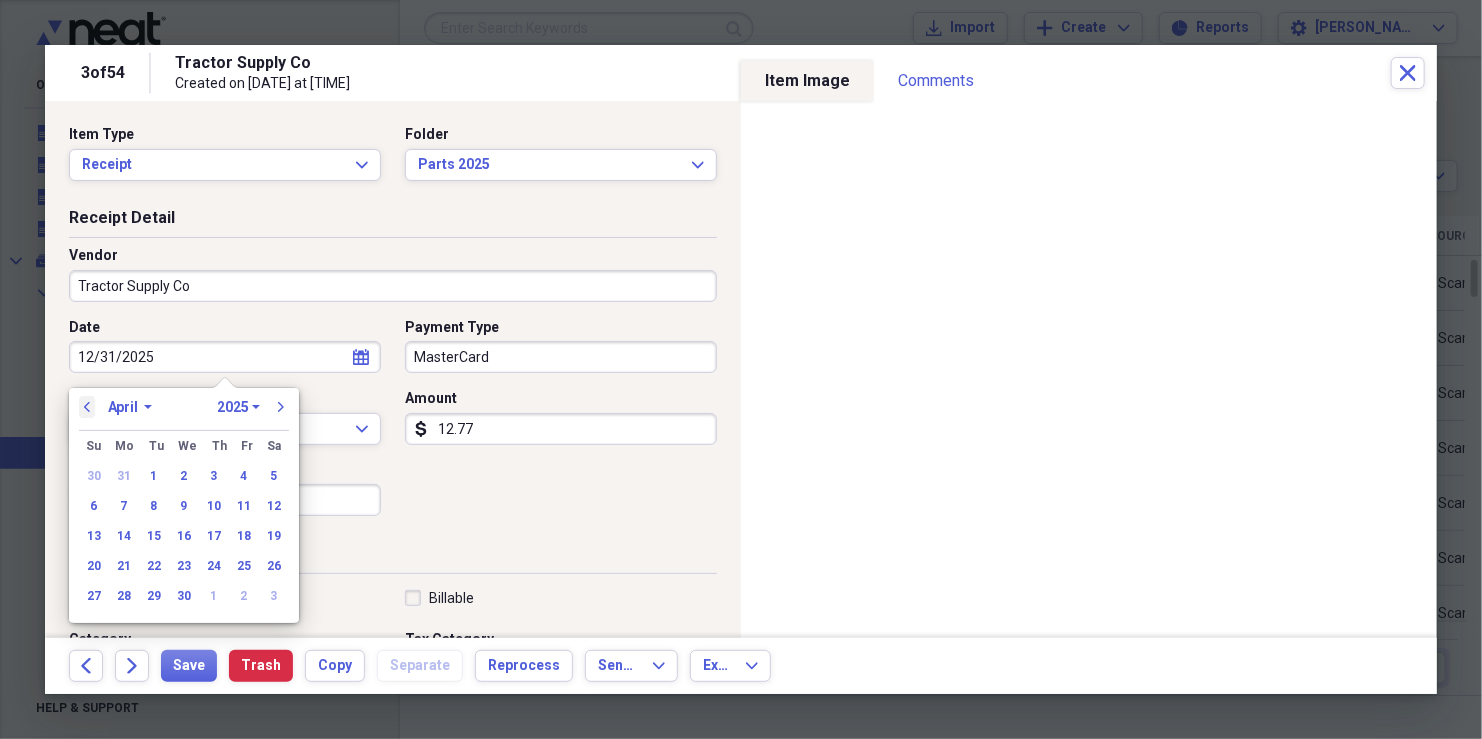 click on "previous" at bounding box center (87, 407) 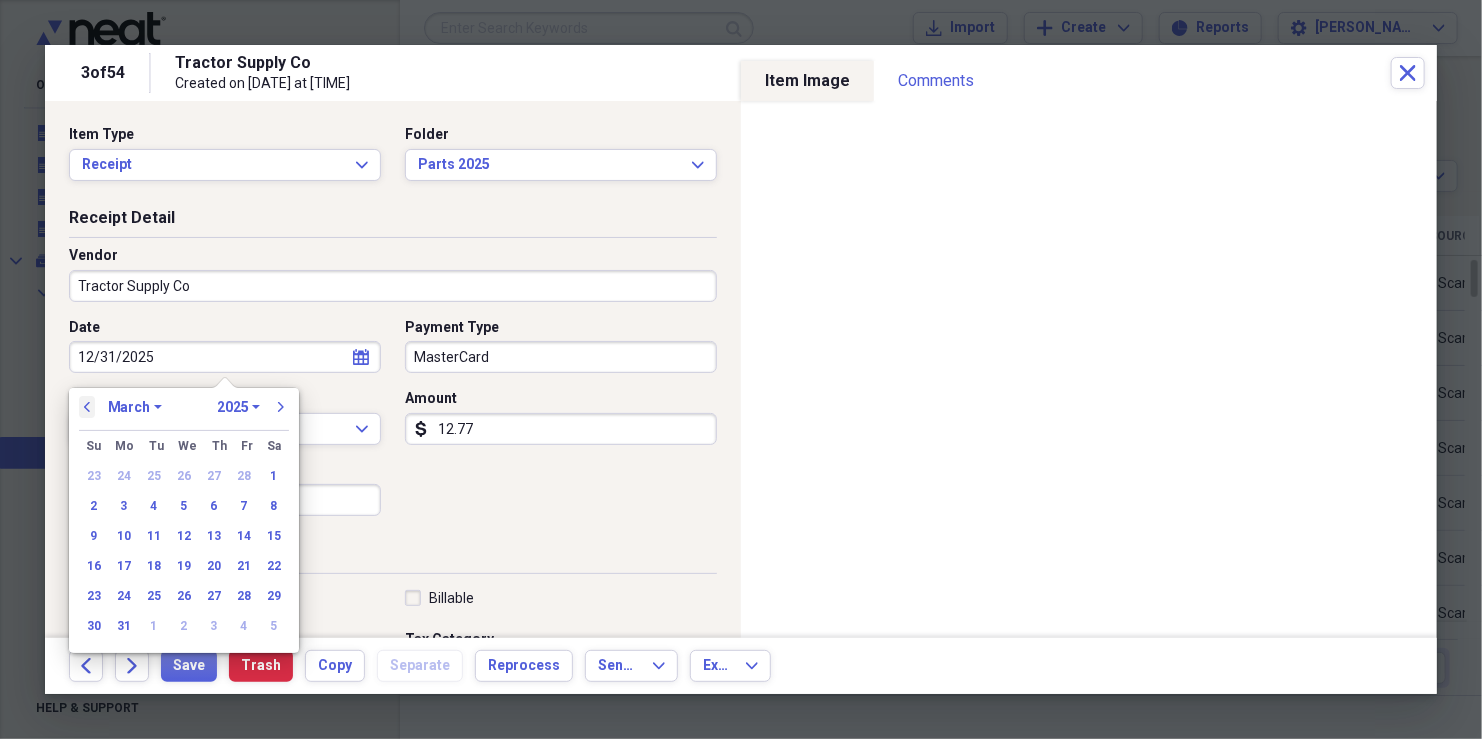 click on "previous" at bounding box center [87, 407] 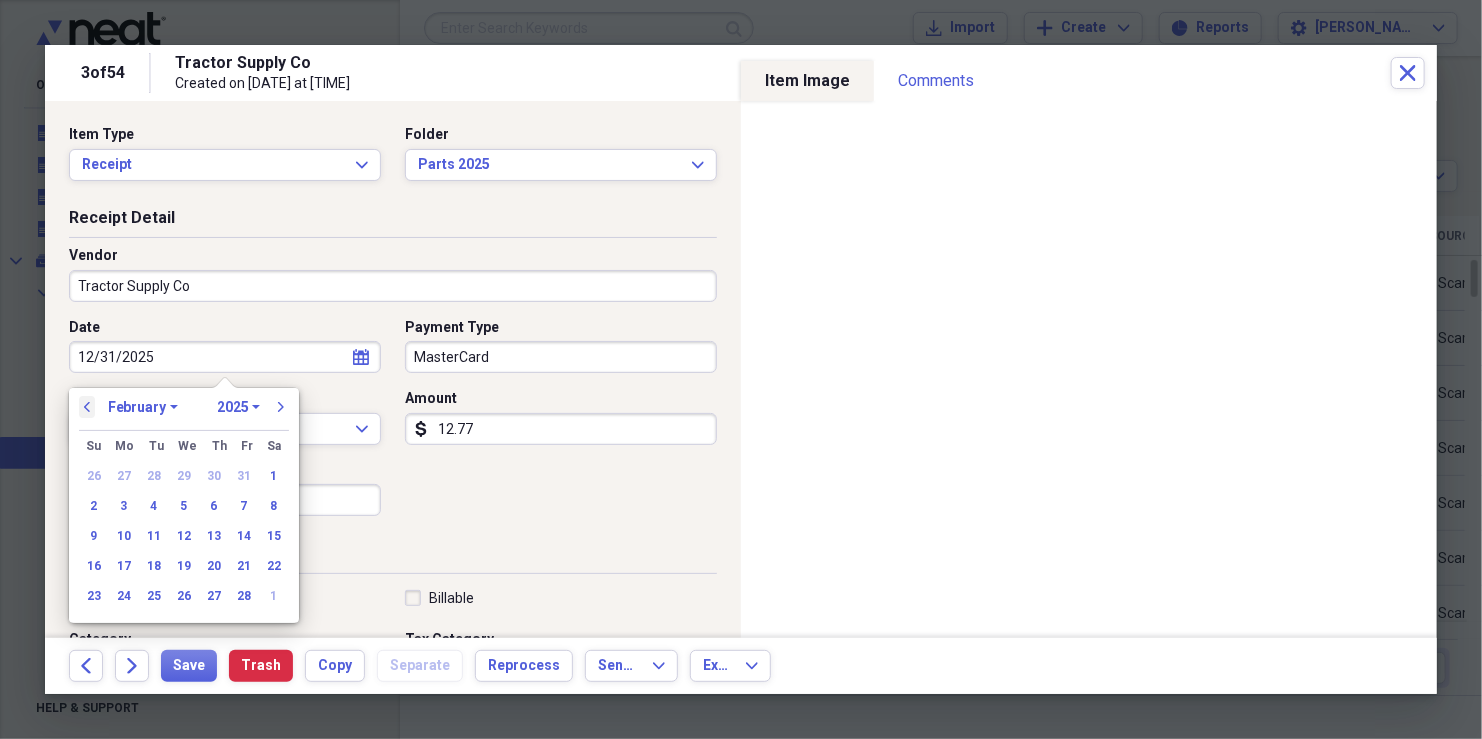 click on "previous" at bounding box center [87, 407] 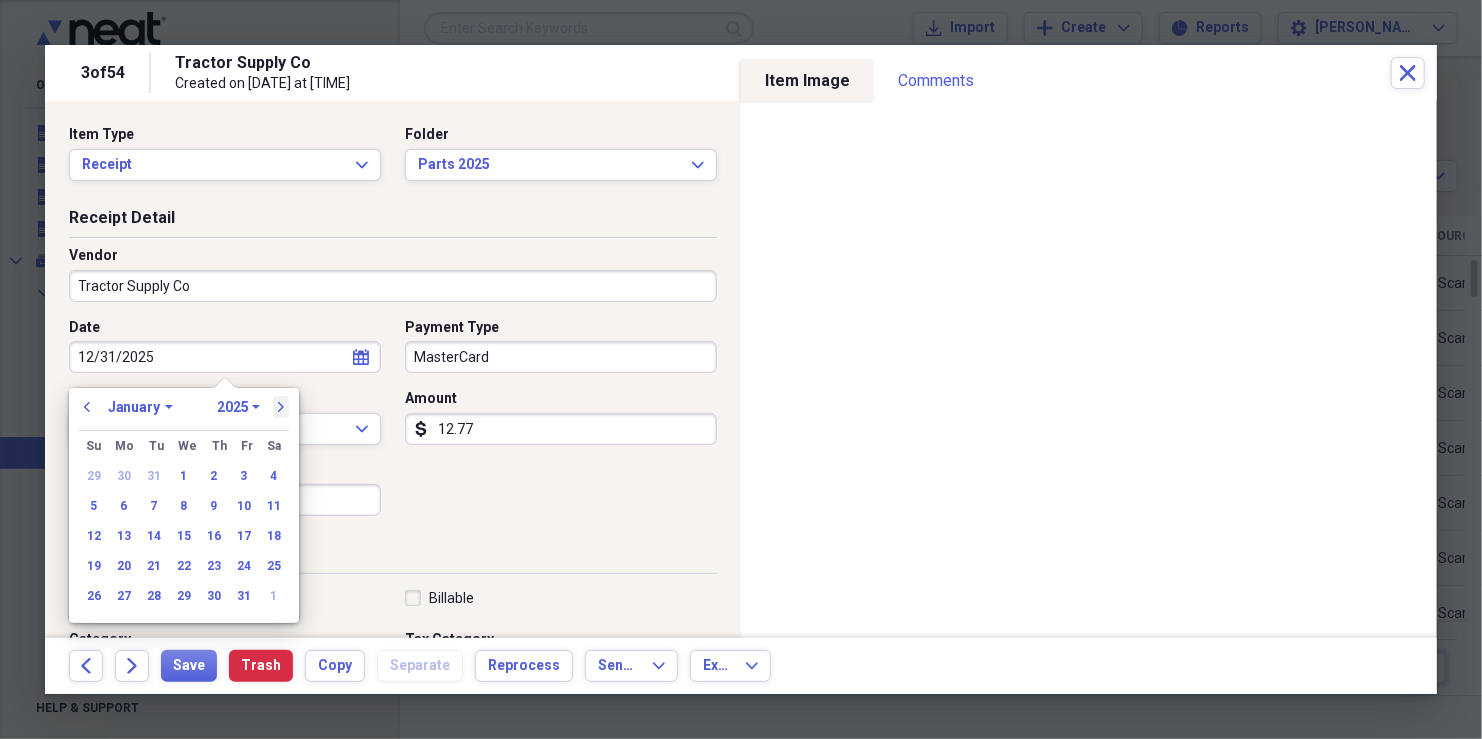 click on "next" at bounding box center (281, 407) 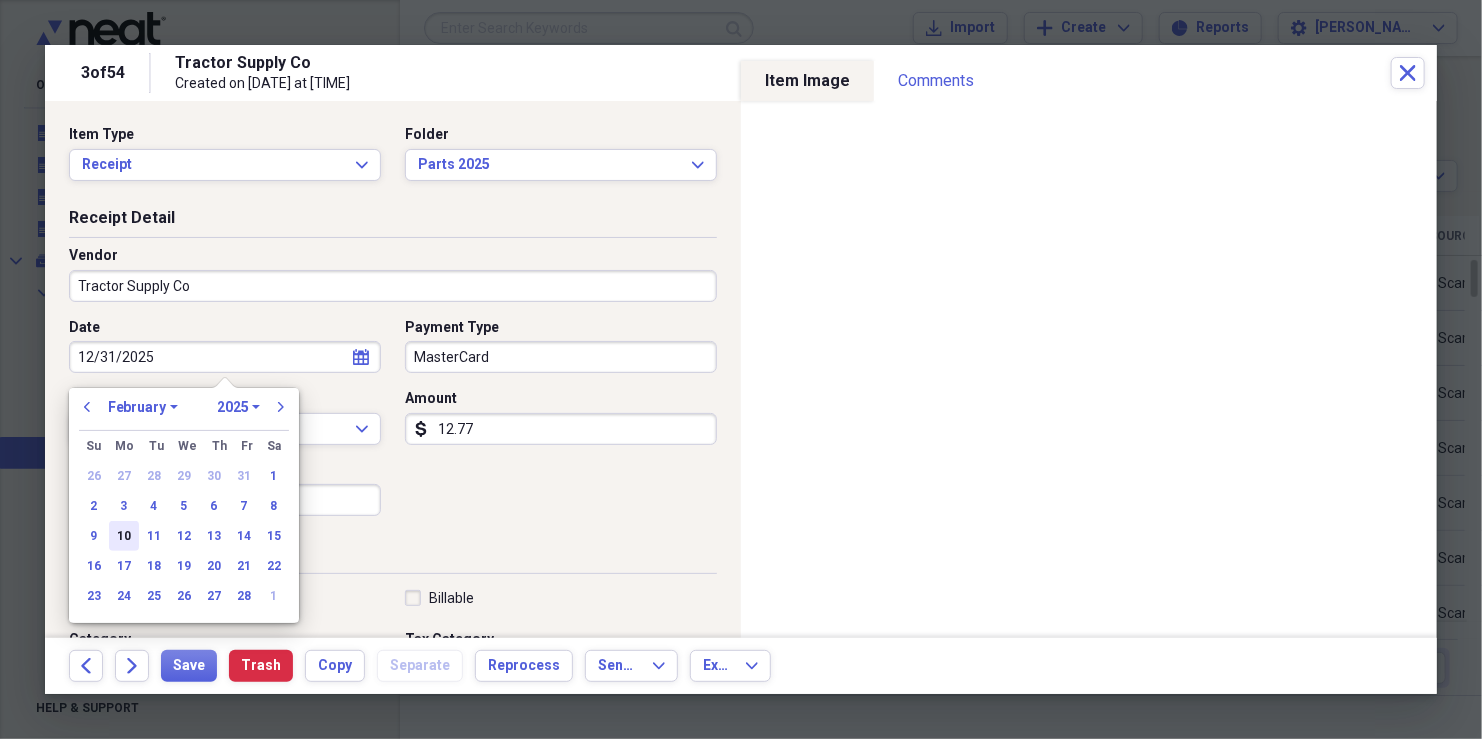 click on "10" at bounding box center (124, 536) 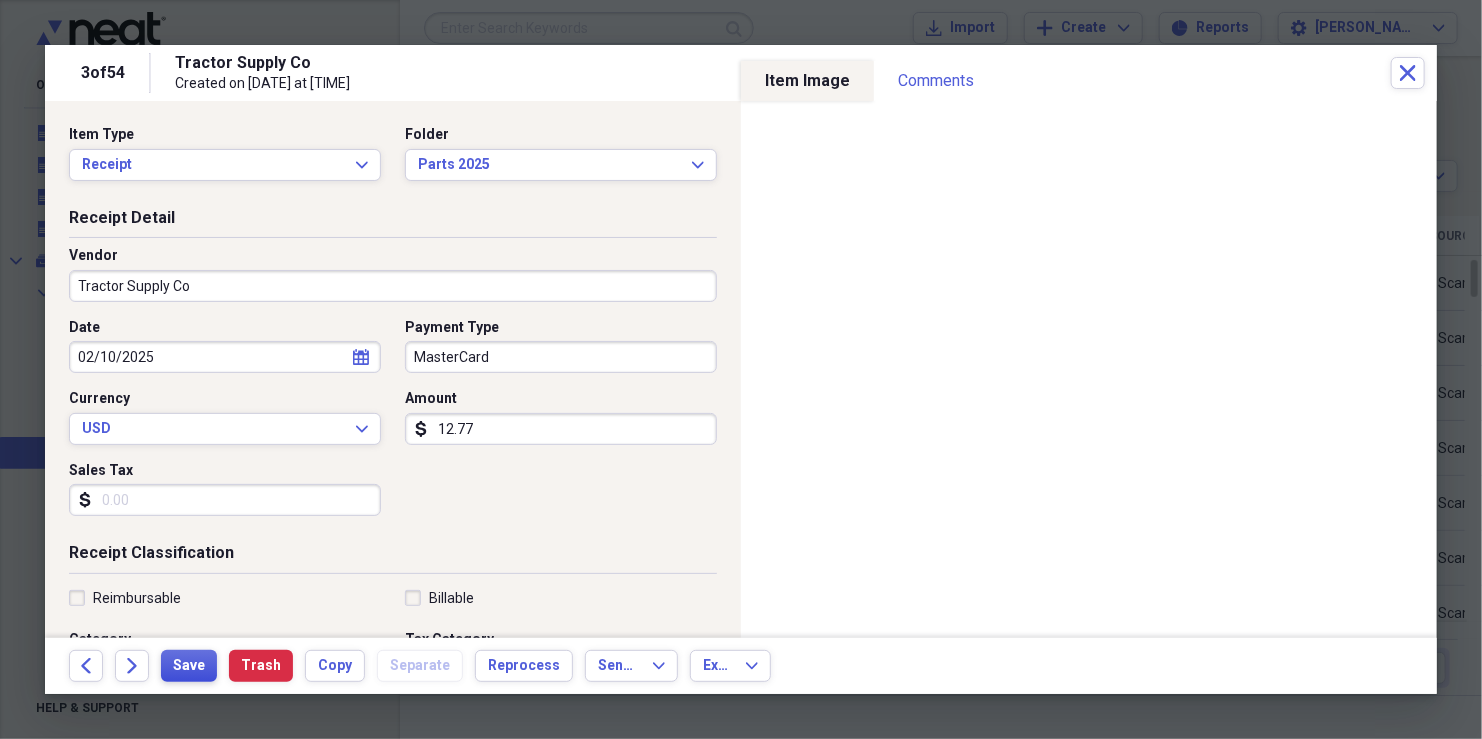 click on "Save" at bounding box center [189, 666] 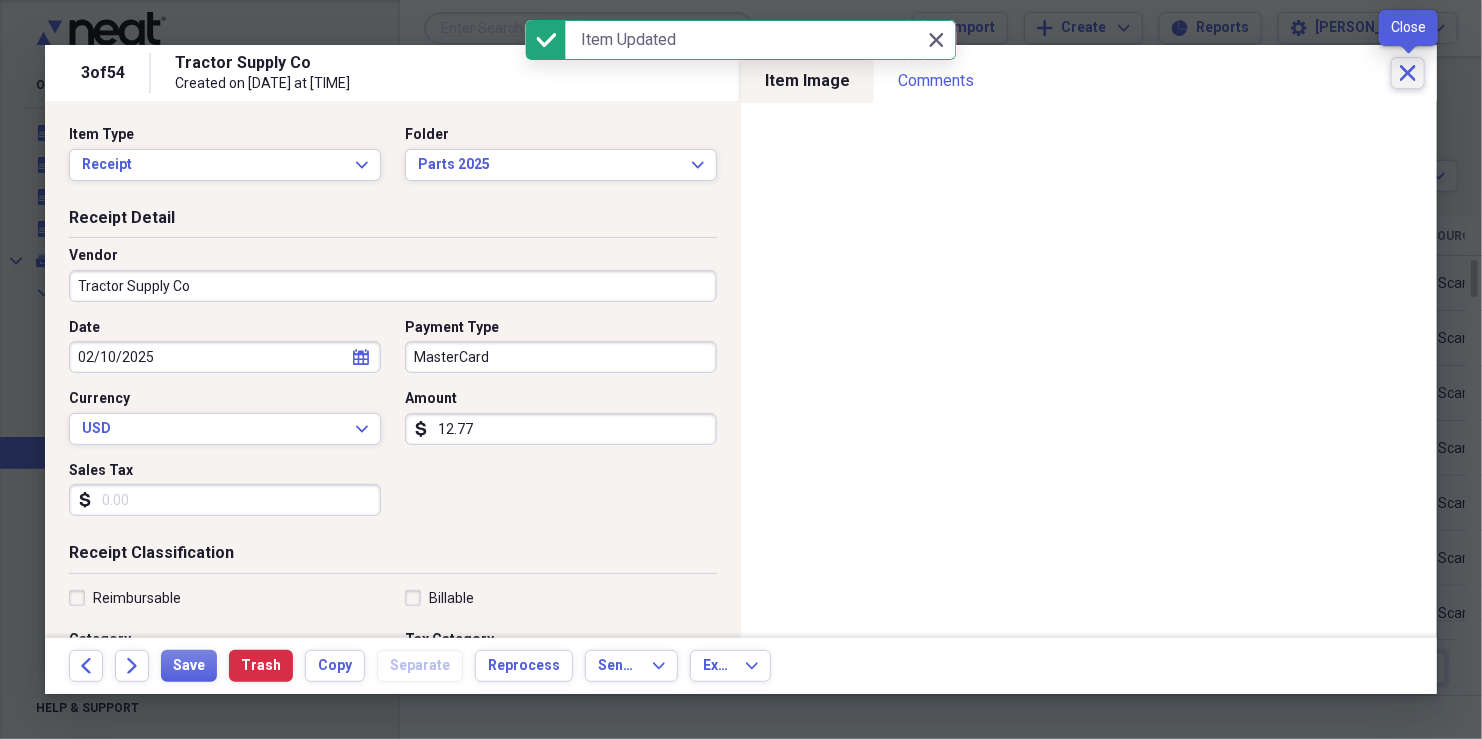 click 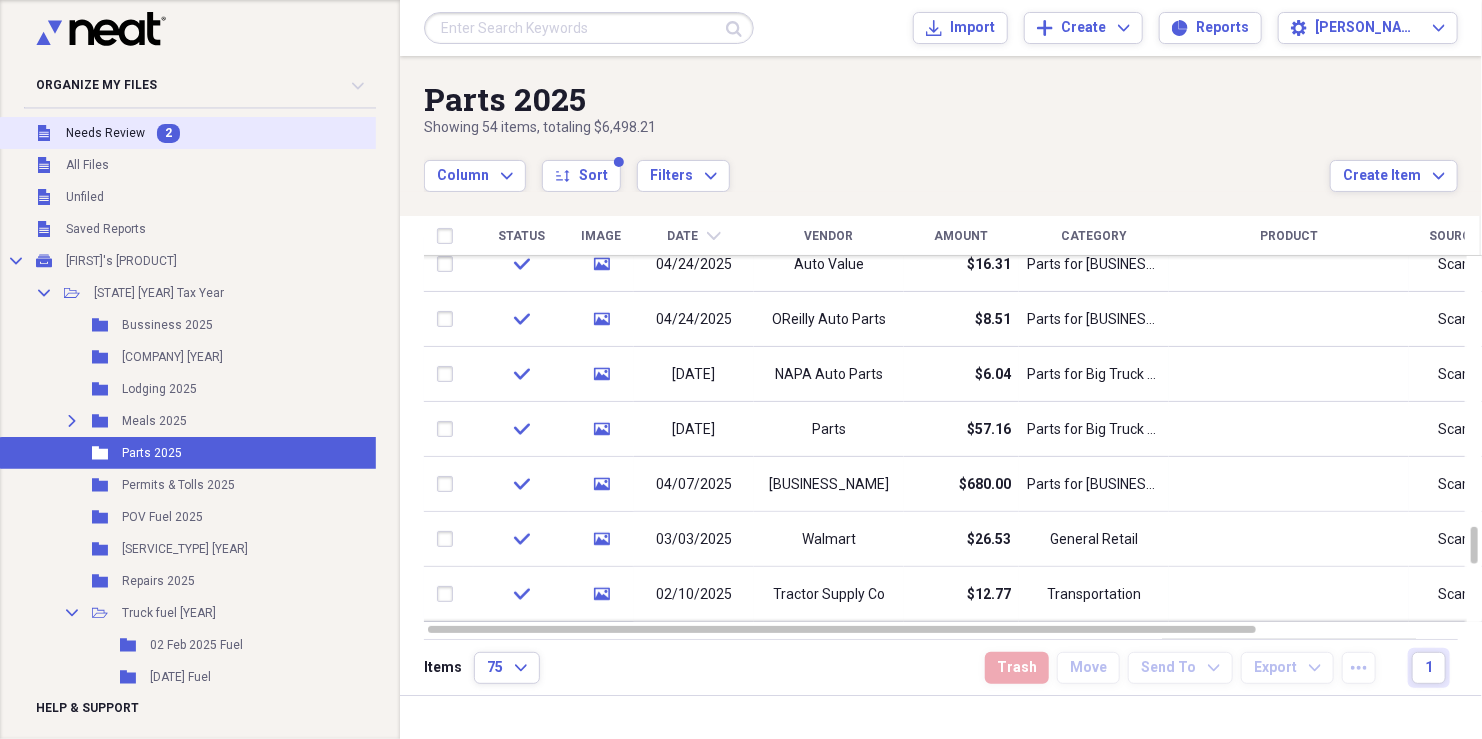 click on "Needs Review" at bounding box center [105, 133] 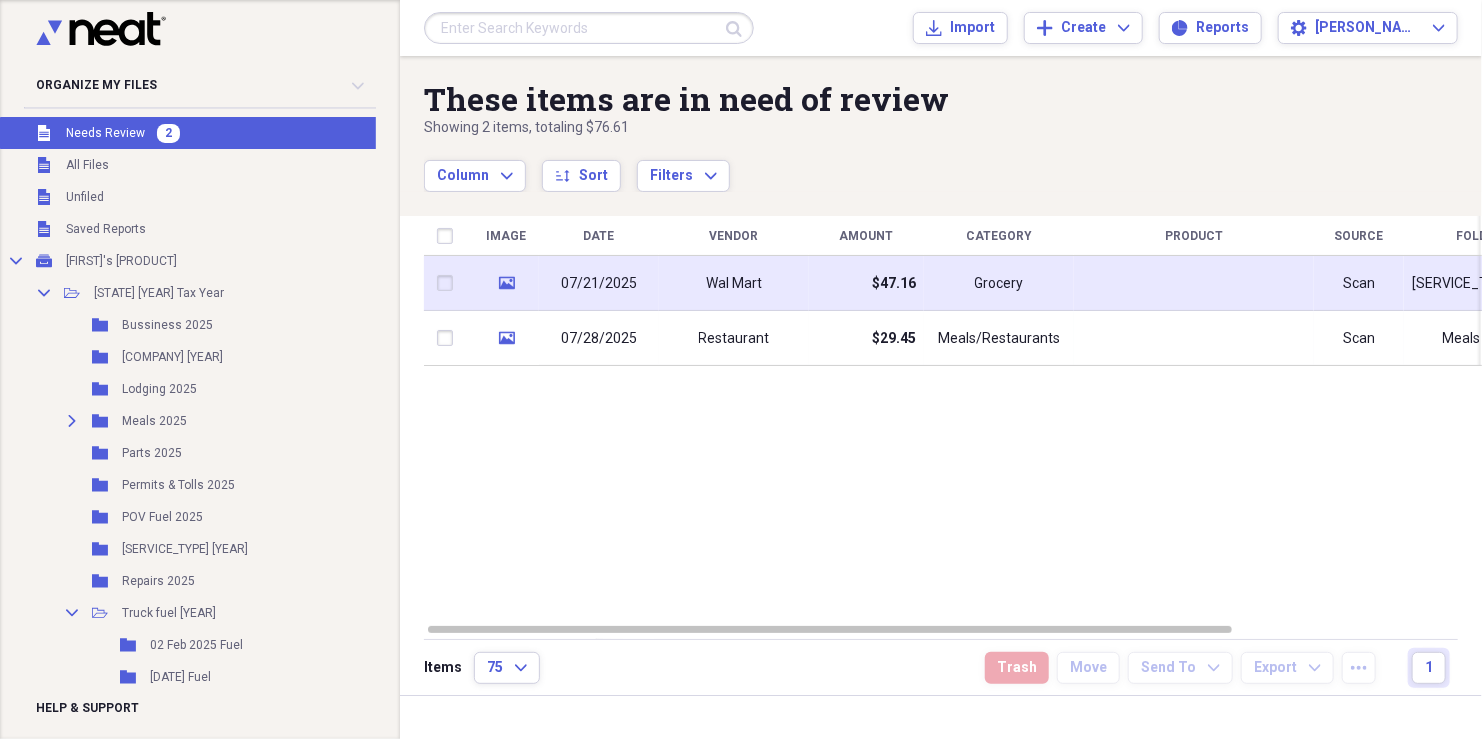 click on "07/21/2025" at bounding box center (599, 284) 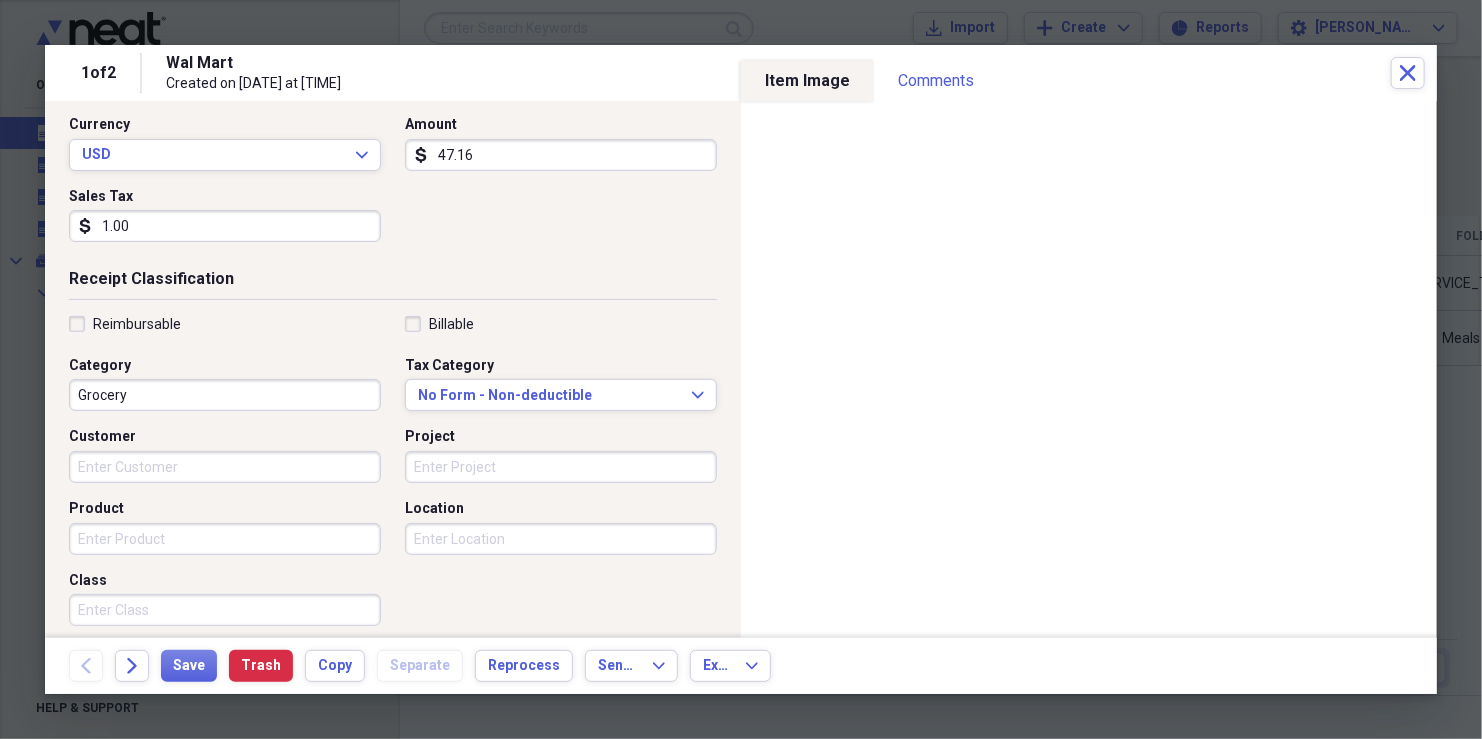 scroll, scrollTop: 334, scrollLeft: 0, axis: vertical 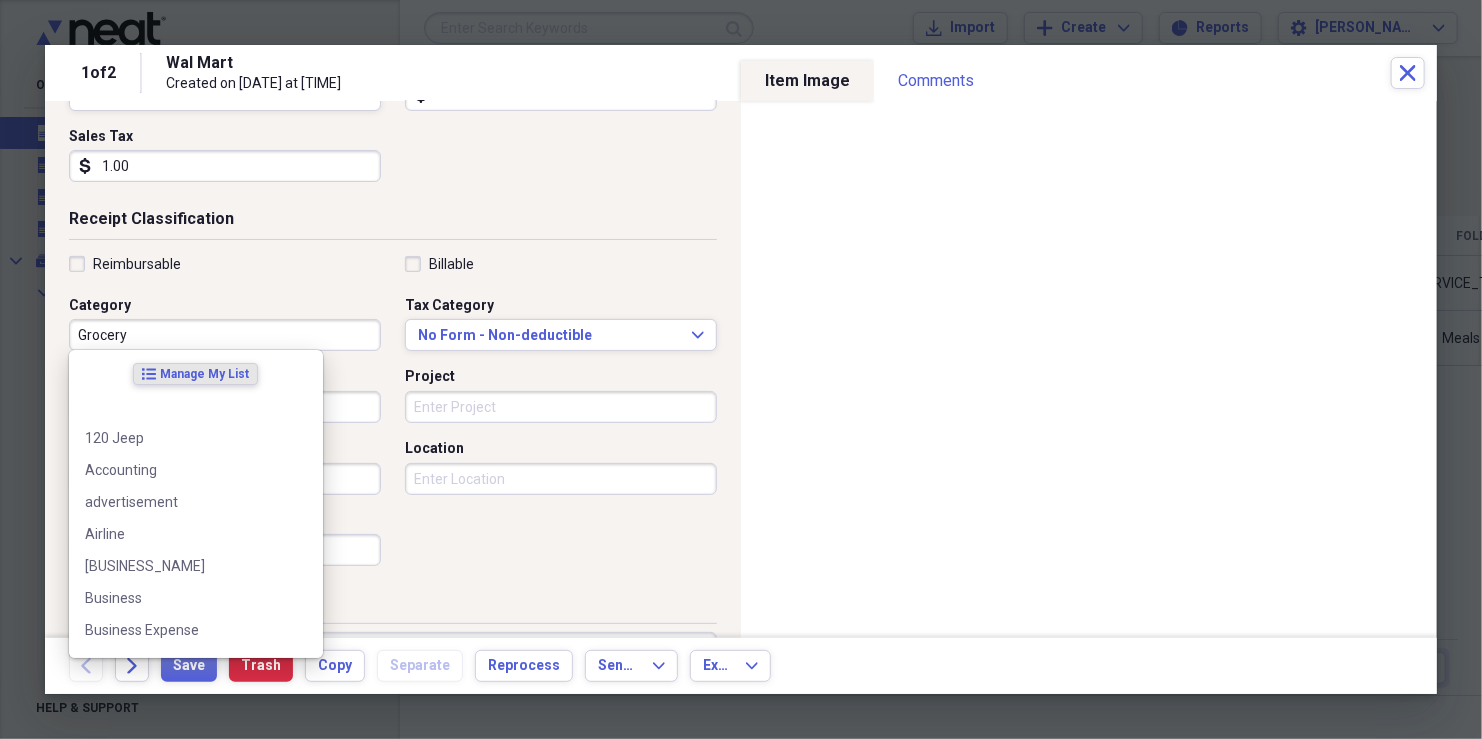 click on "Grocery" at bounding box center [225, 335] 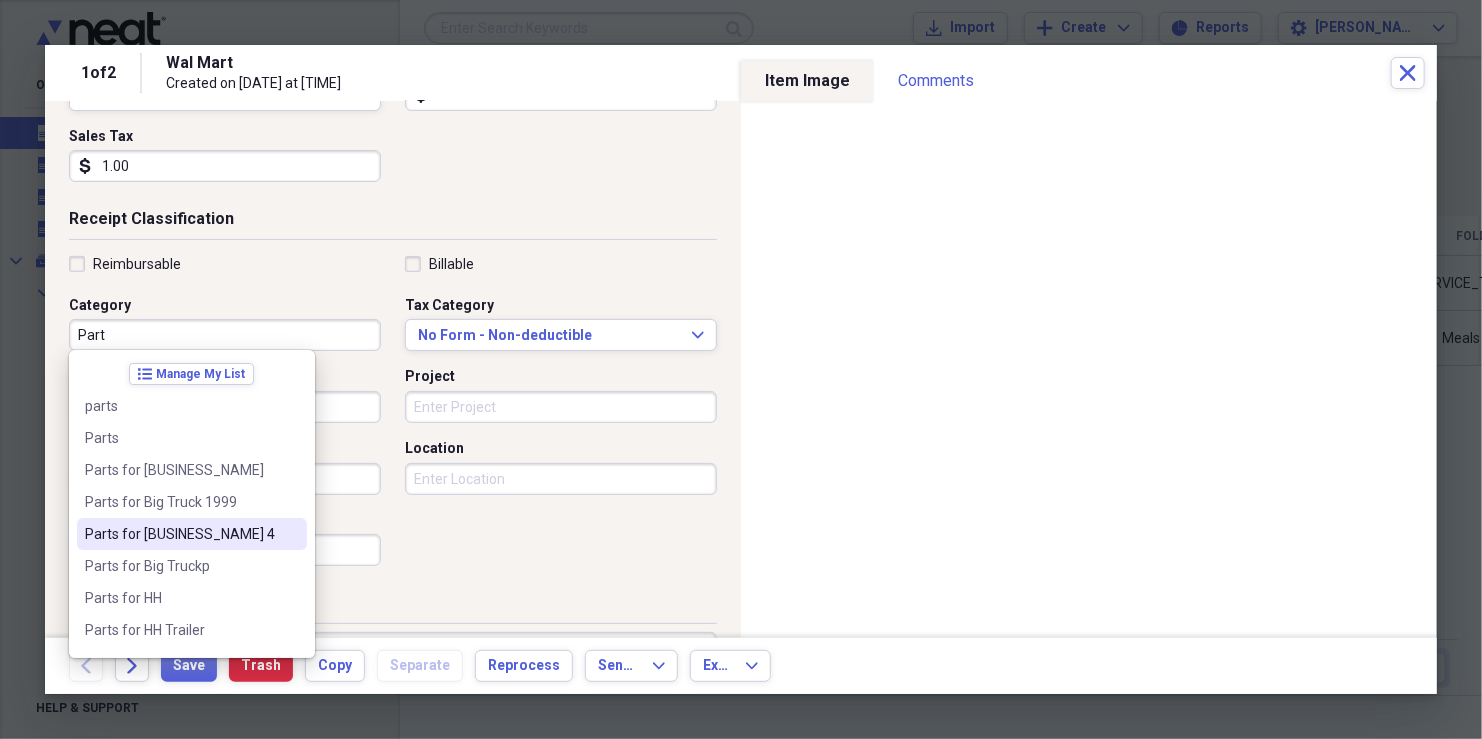 click on "Parts for [BUSINESS_NAME] 4" at bounding box center (180, 534) 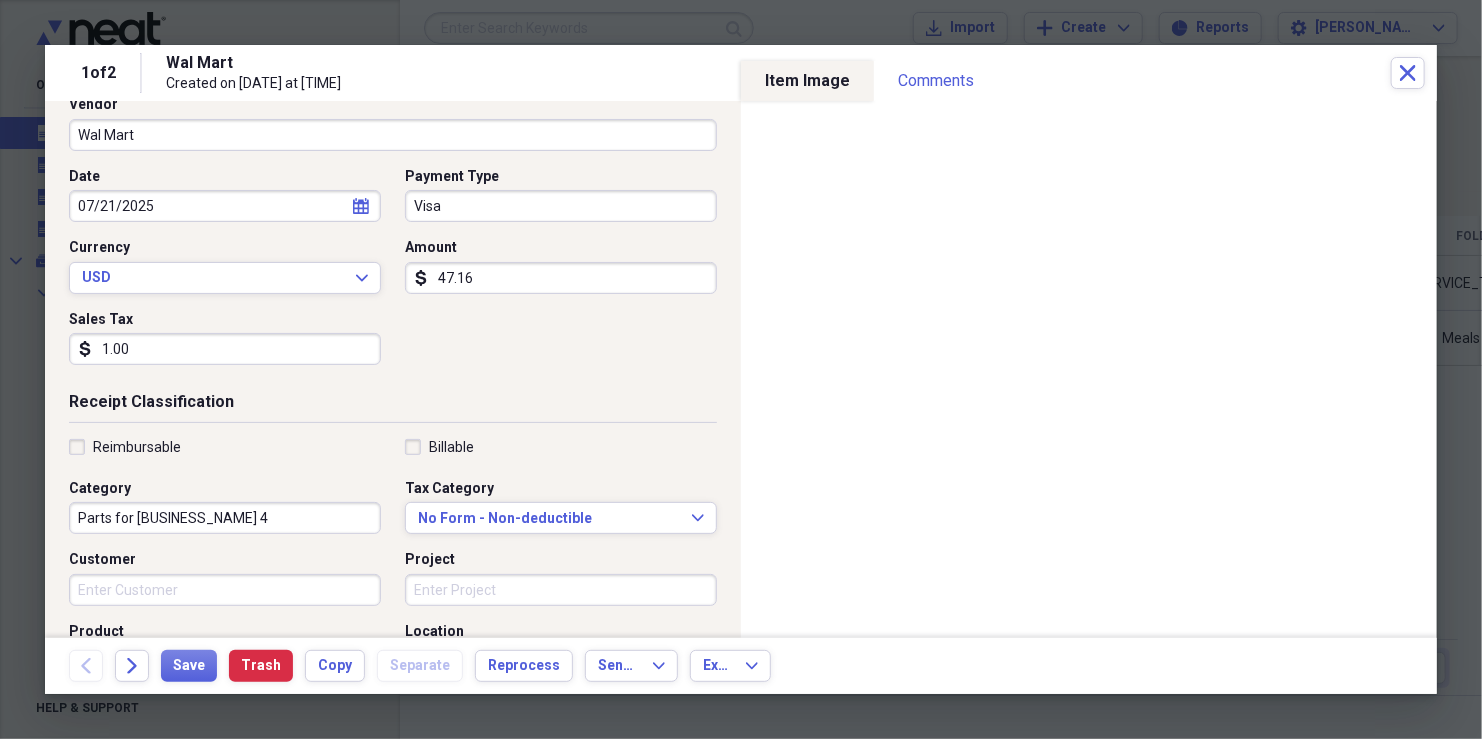 scroll, scrollTop: 0, scrollLeft: 0, axis: both 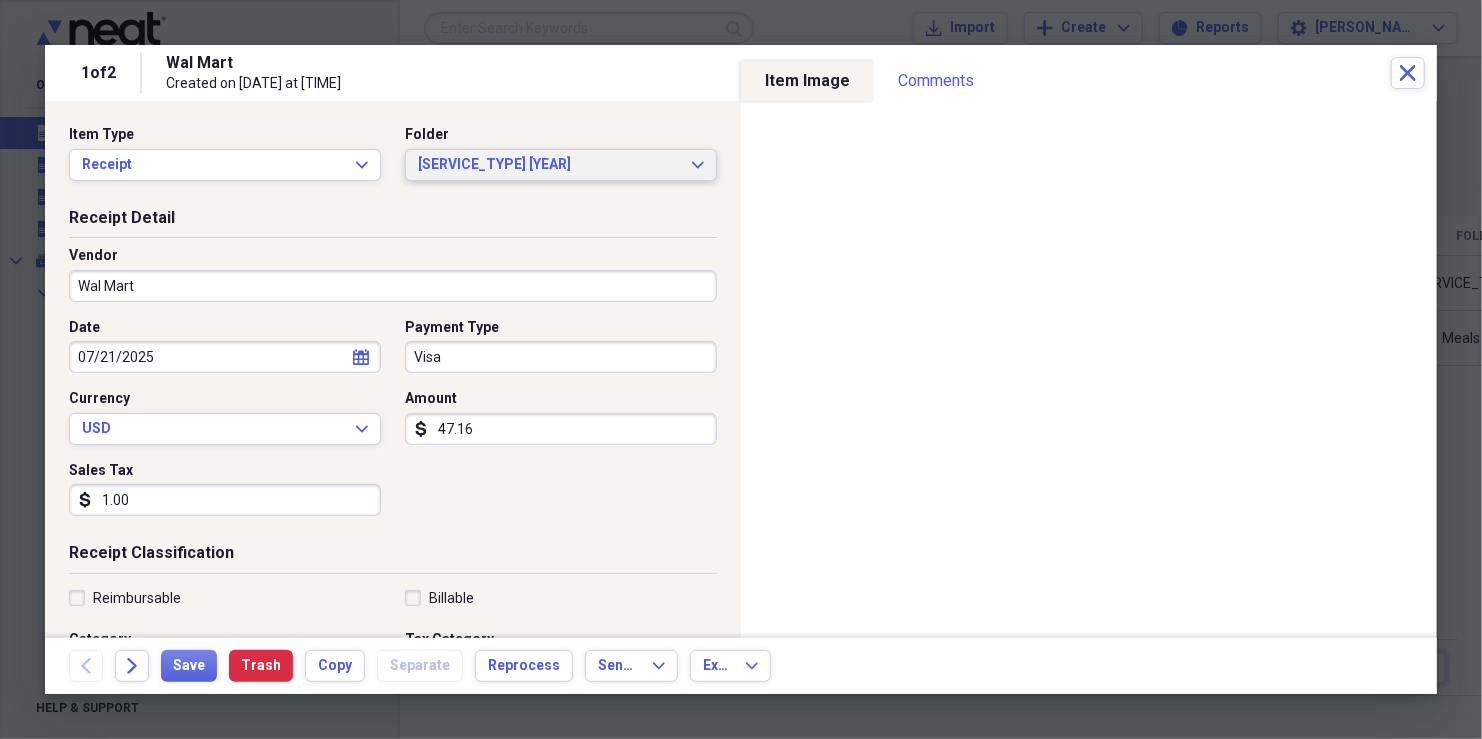 click on "Expand" 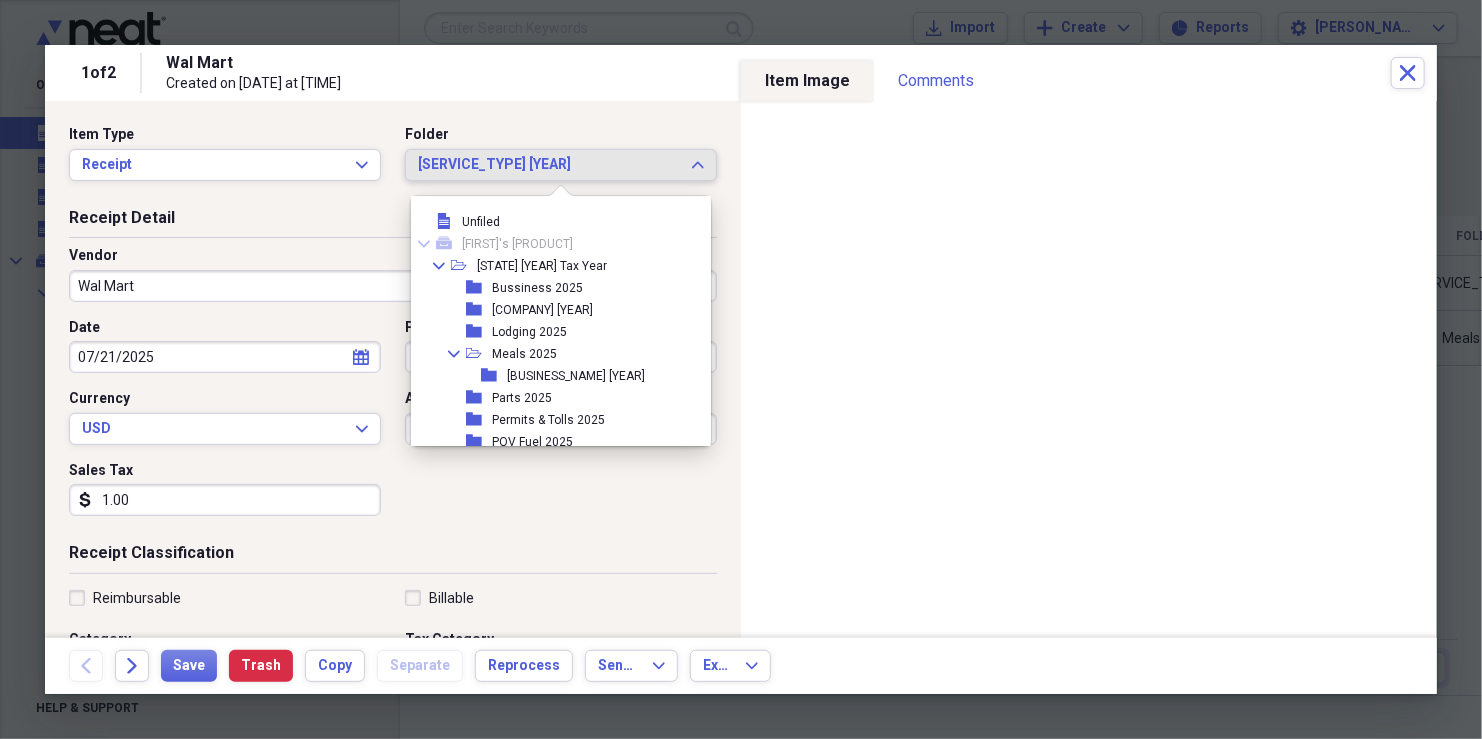scroll, scrollTop: 143, scrollLeft: 0, axis: vertical 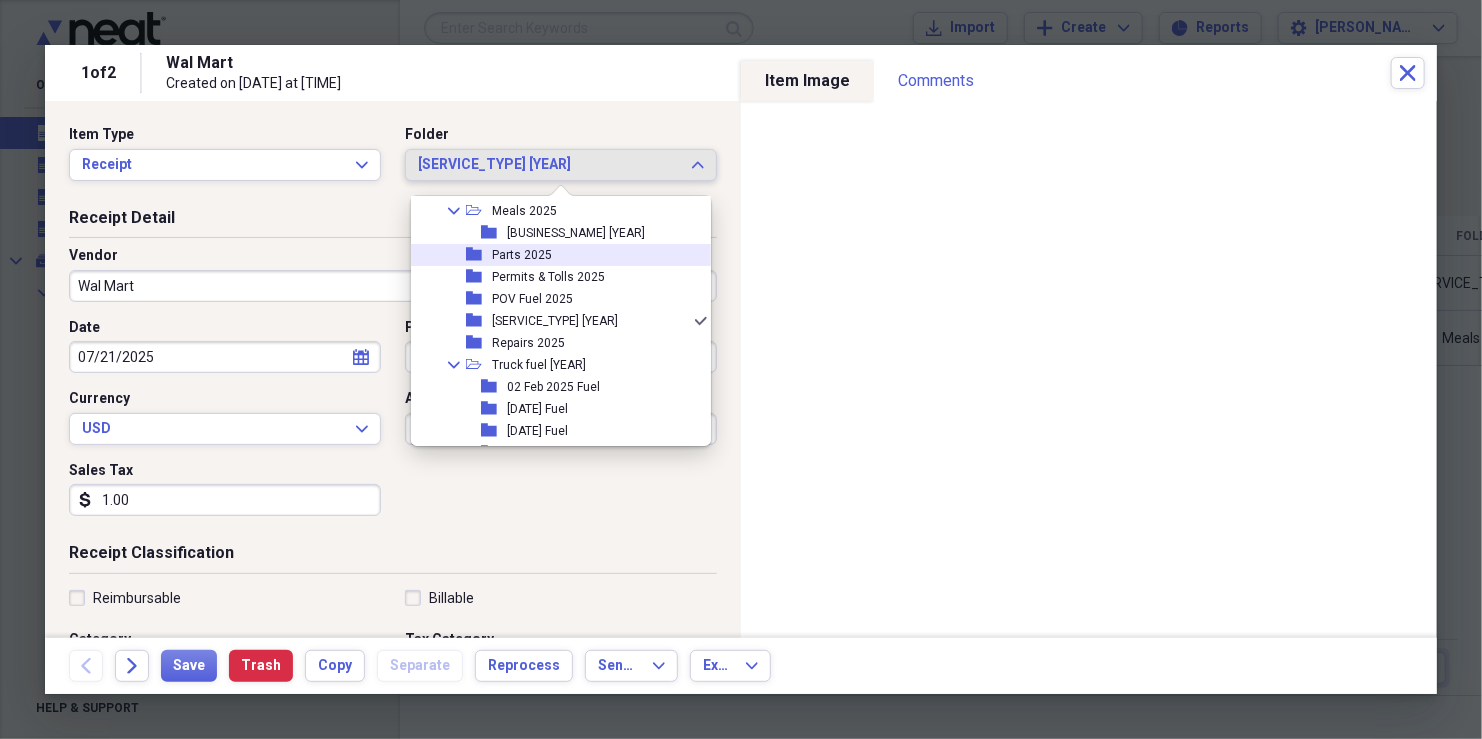 click on "folder Parts 2025" at bounding box center [553, 255] 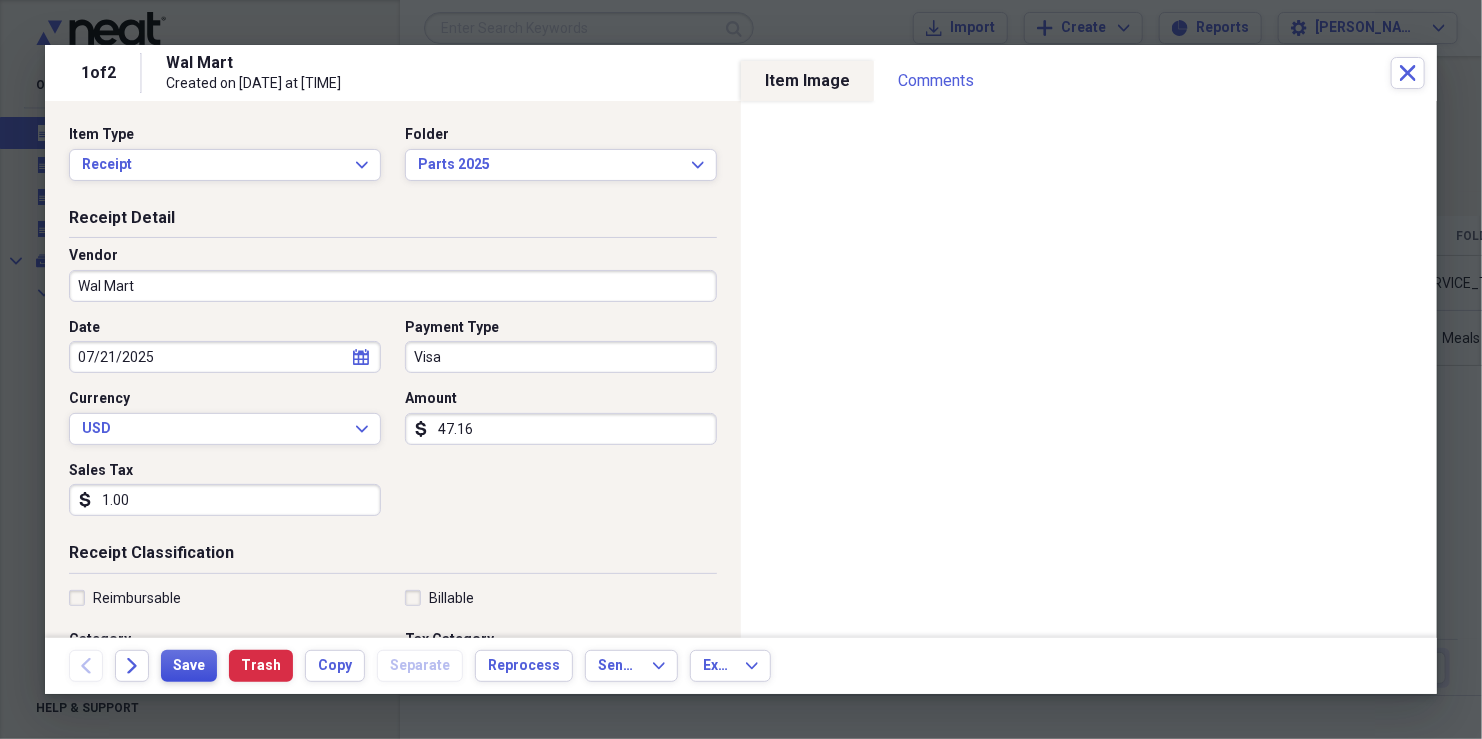 click on "Save" at bounding box center [189, 666] 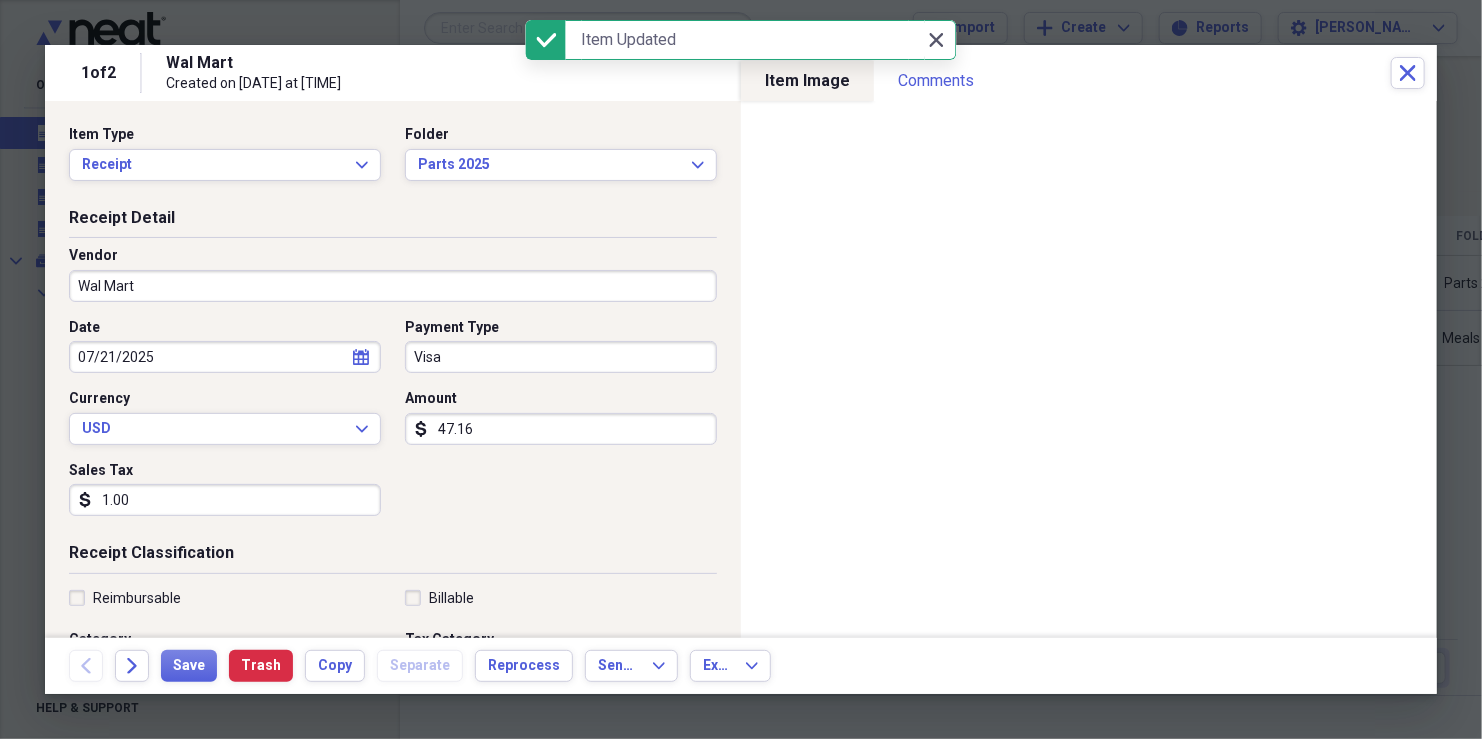 click 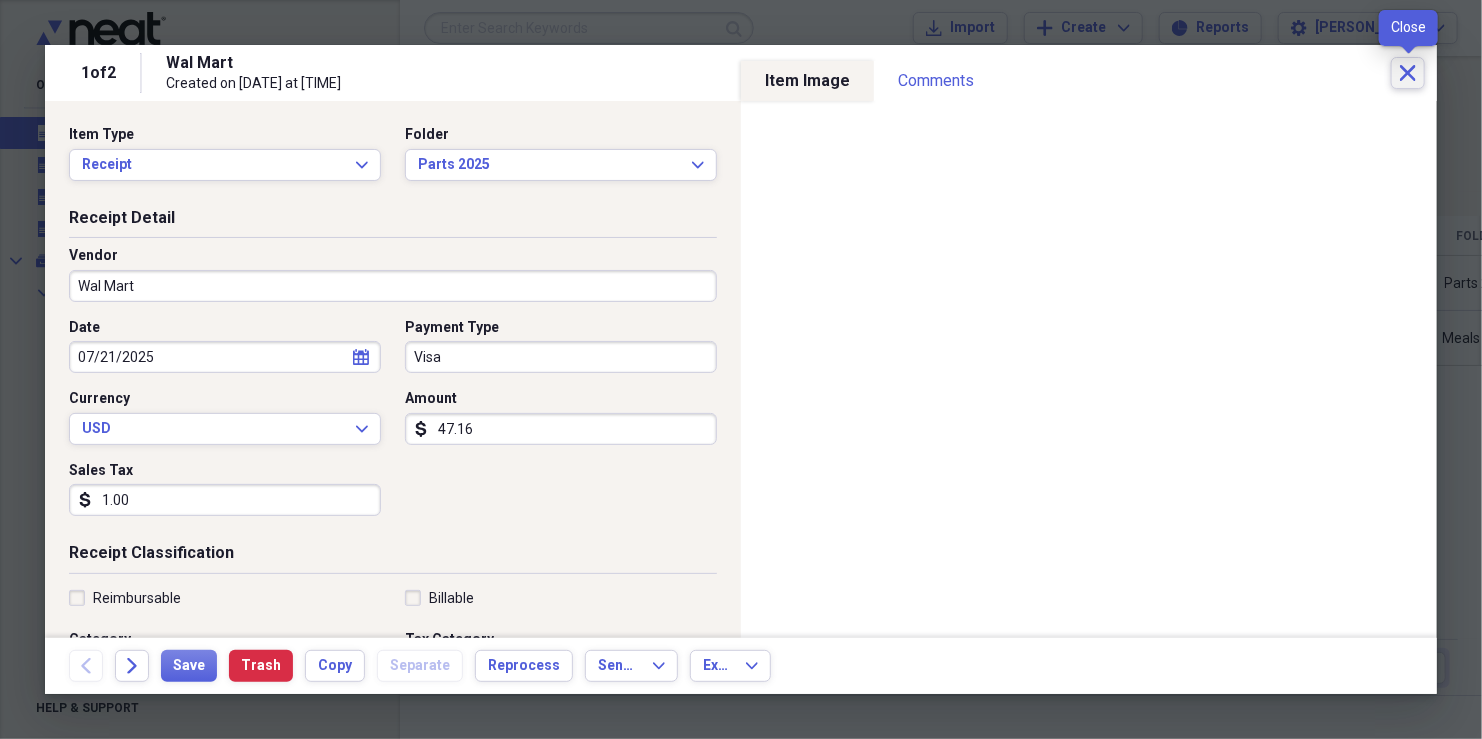 click on "Close" at bounding box center [1408, 73] 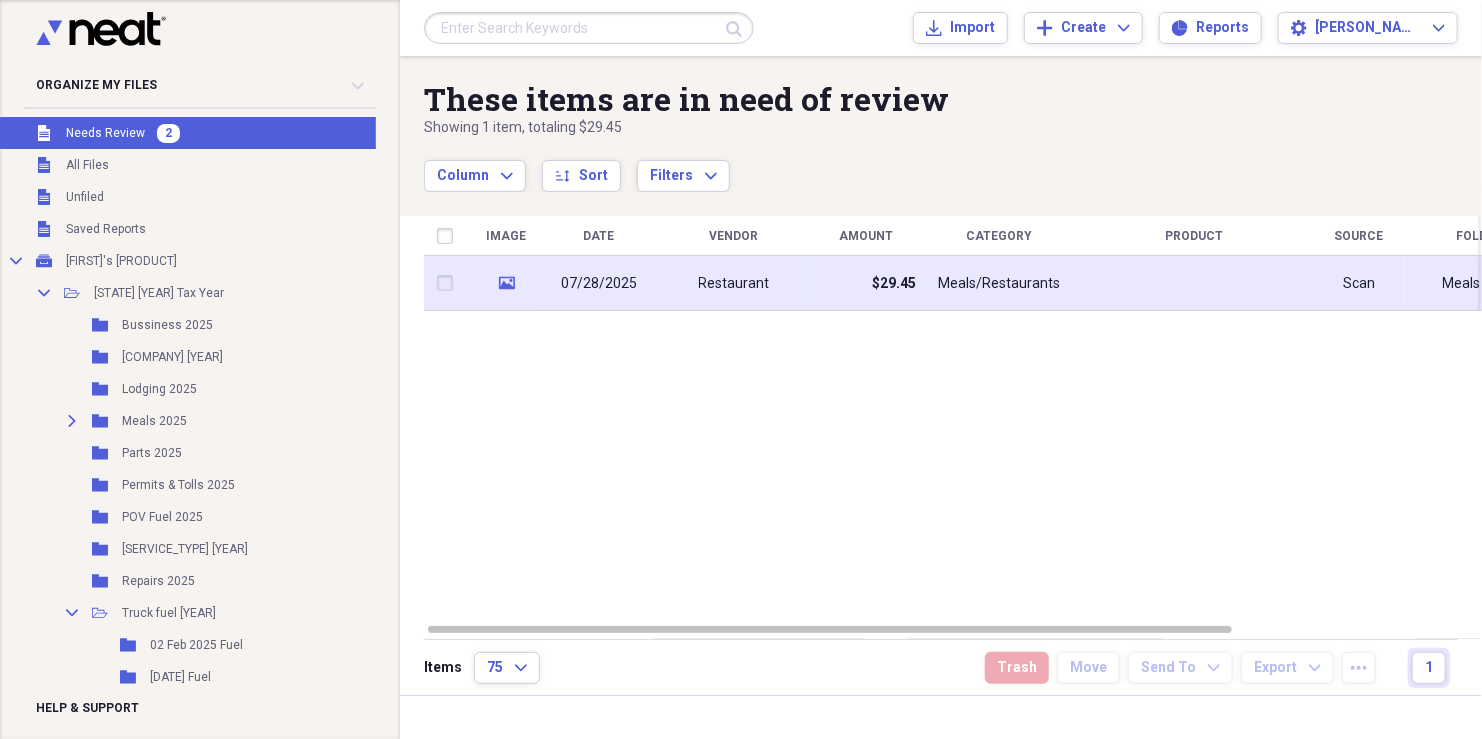 click at bounding box center (1194, 283) 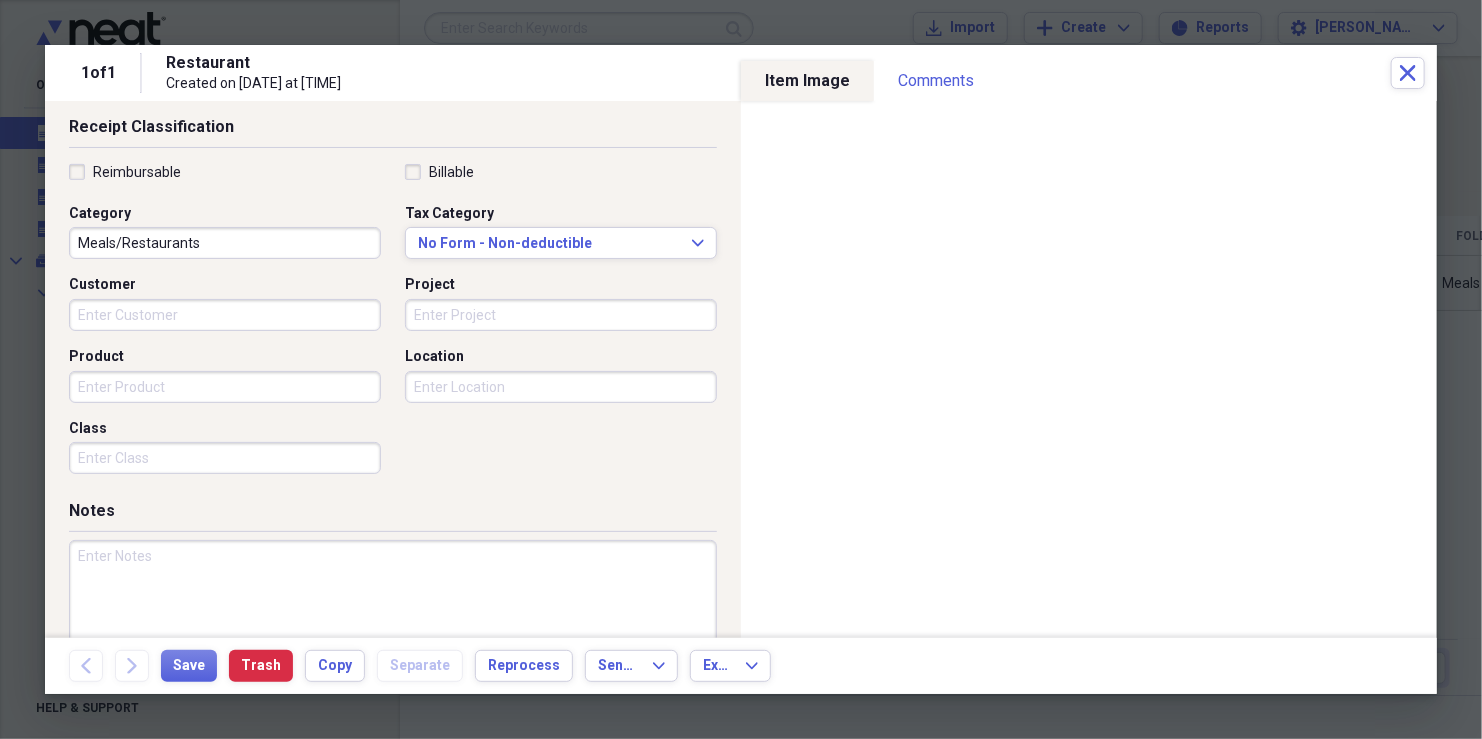 scroll, scrollTop: 424, scrollLeft: 0, axis: vertical 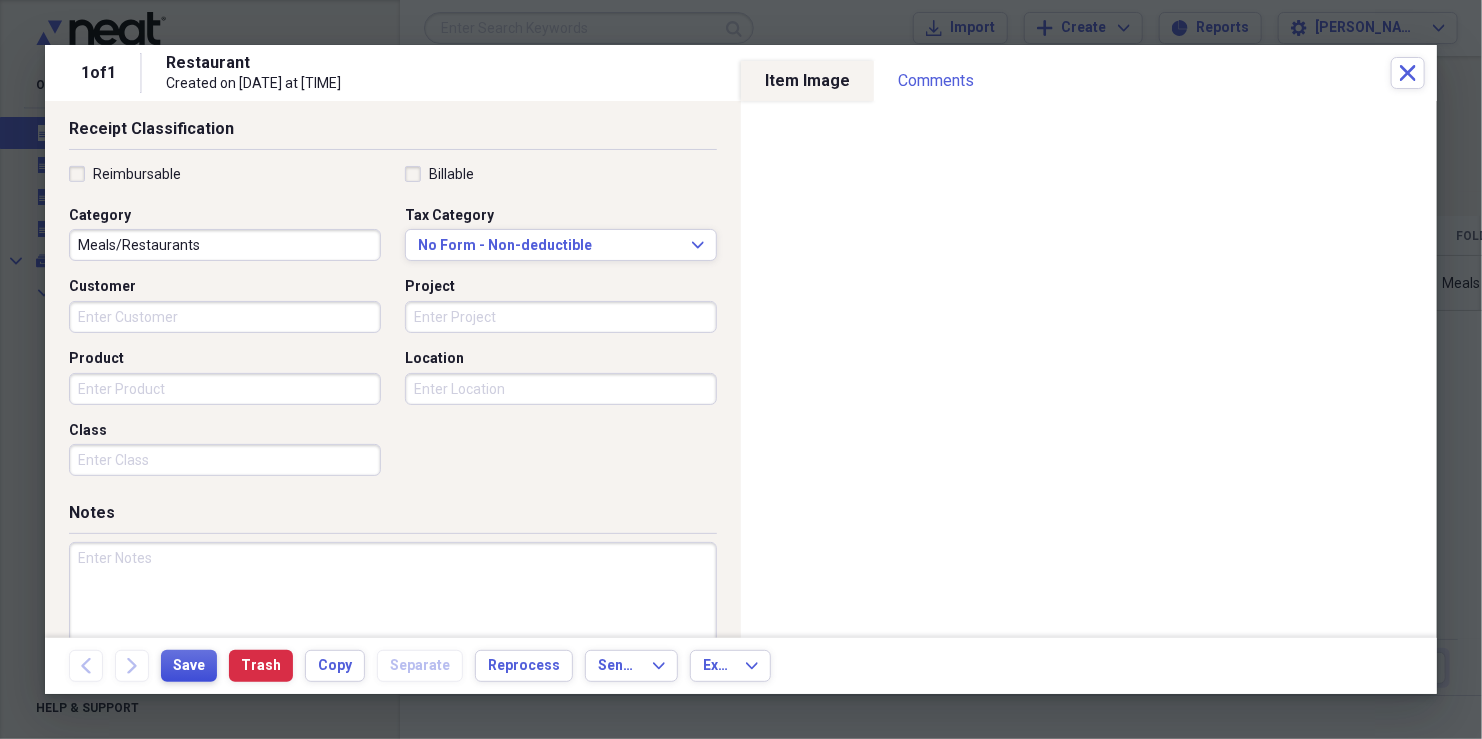 click on "Save" at bounding box center (189, 666) 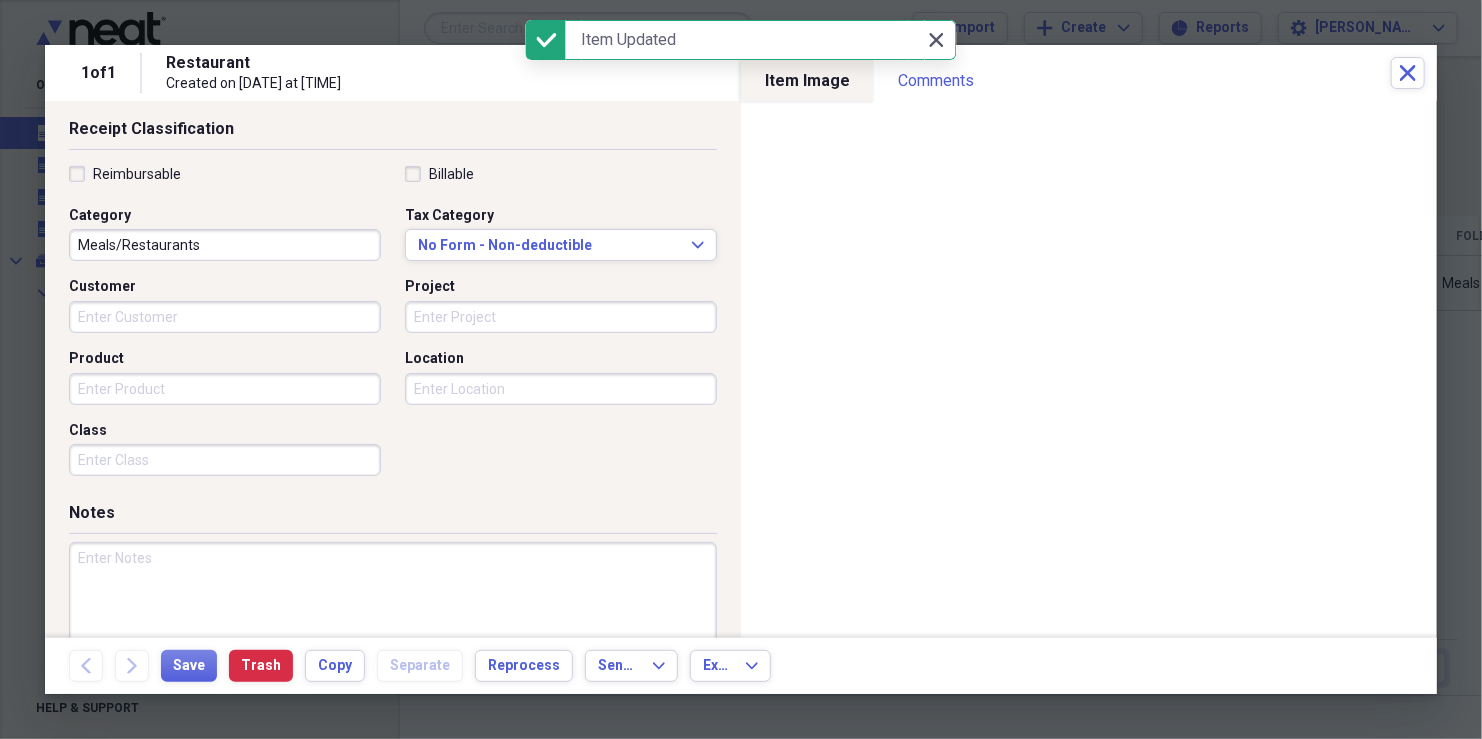 click on "Close" 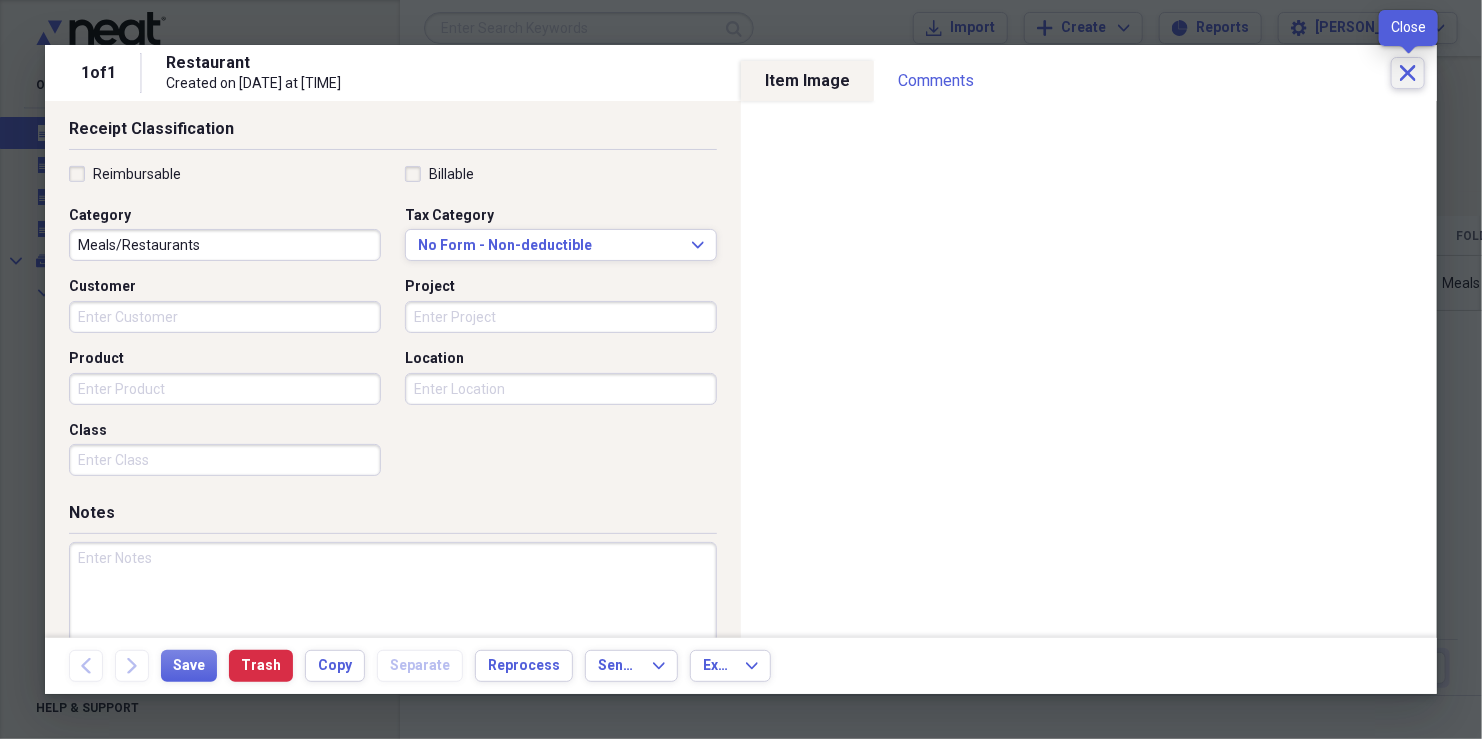 click on "Close" at bounding box center [1408, 73] 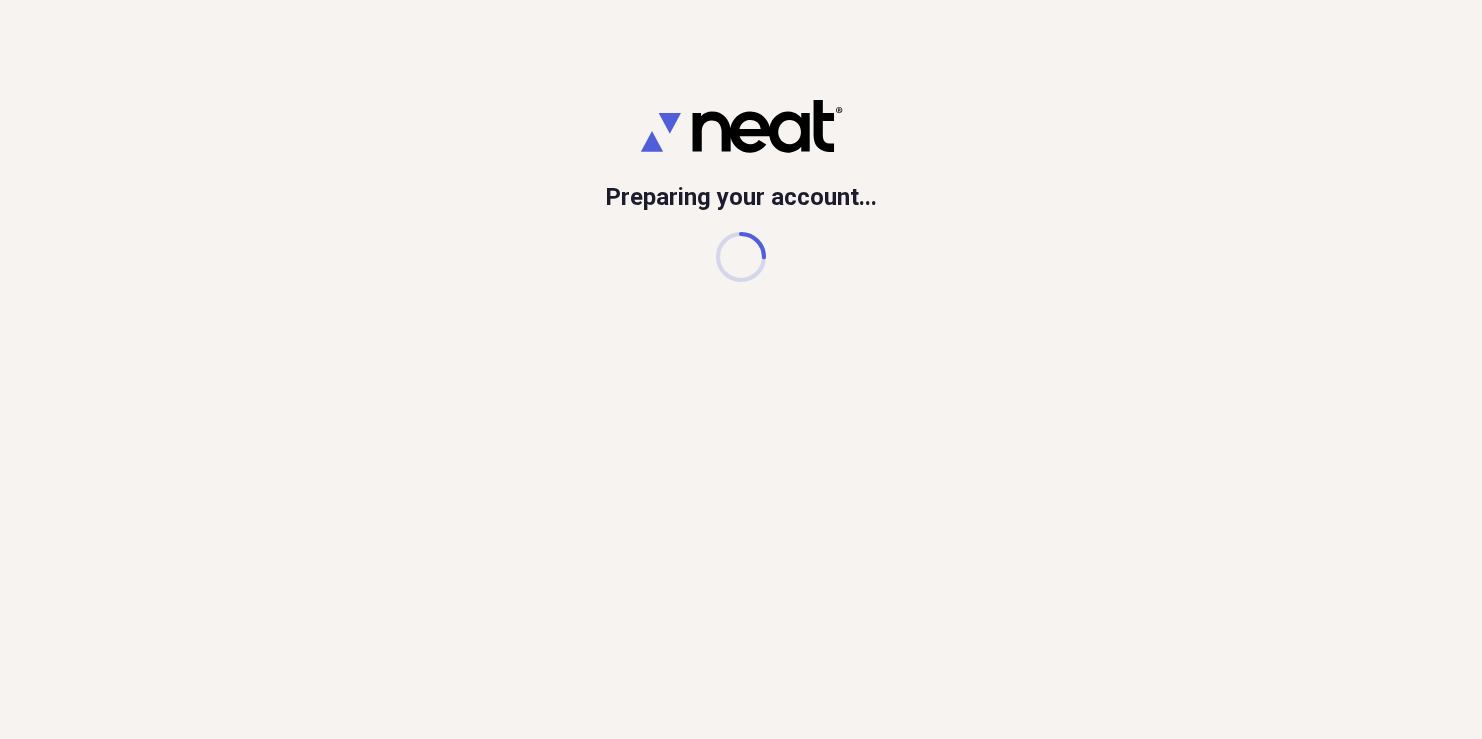 scroll, scrollTop: 0, scrollLeft: 0, axis: both 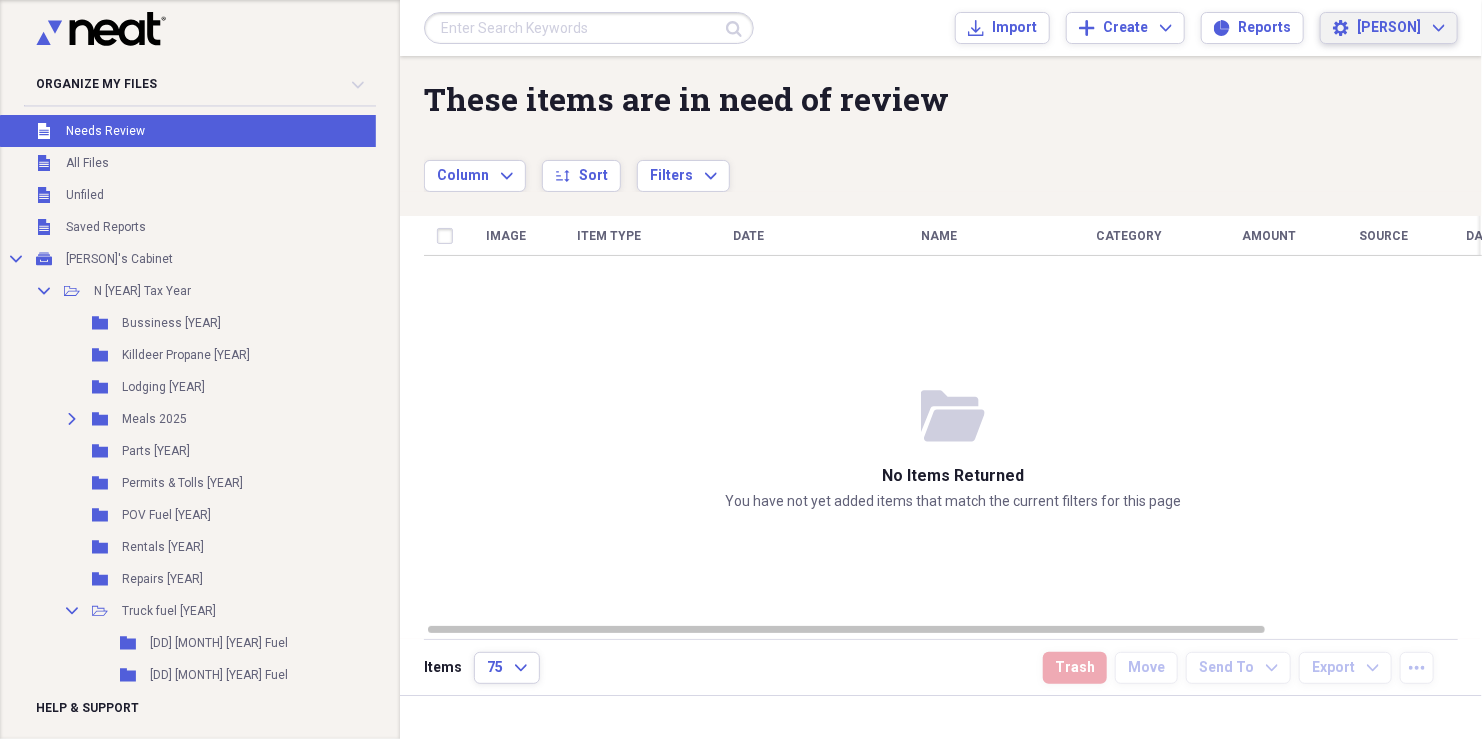 click on "Expand" 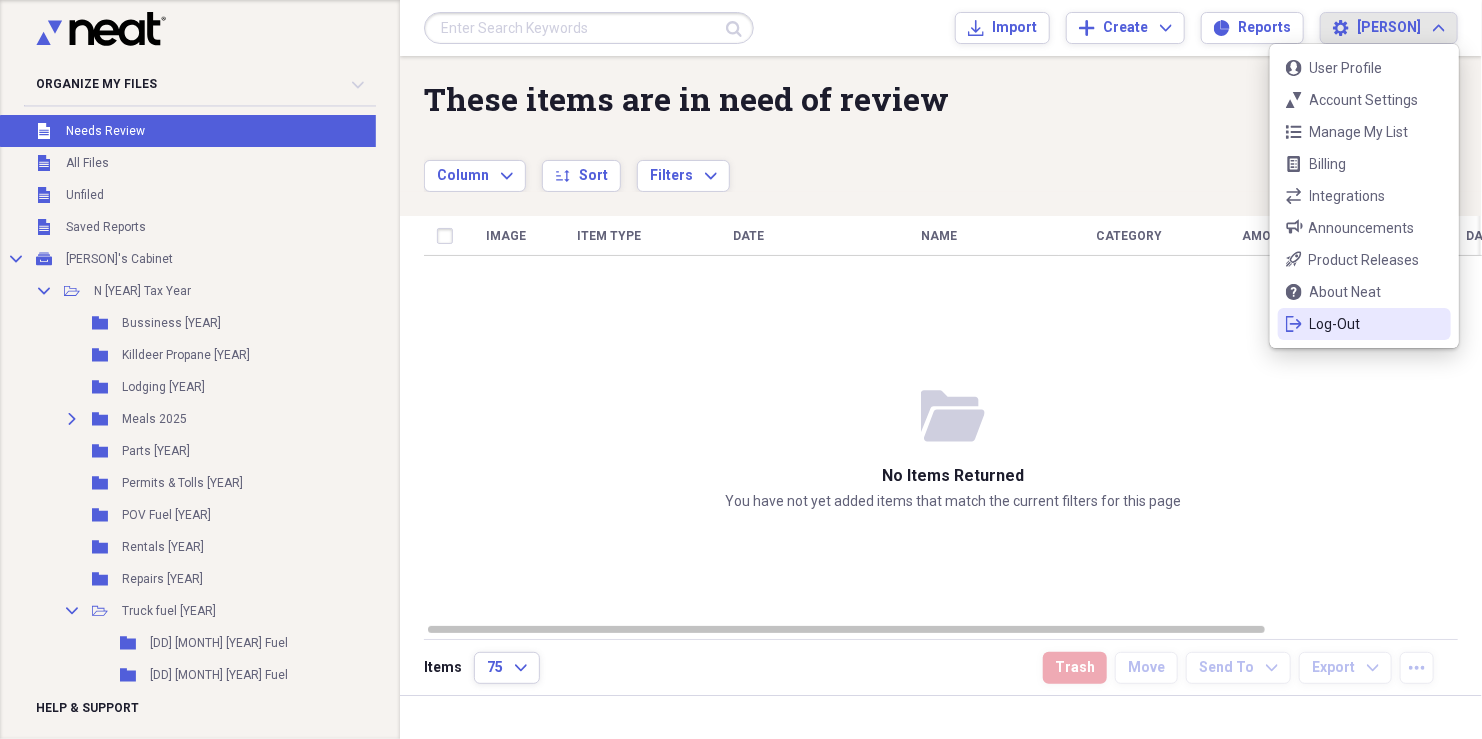 click on "Log-Out" at bounding box center [1364, 324] 